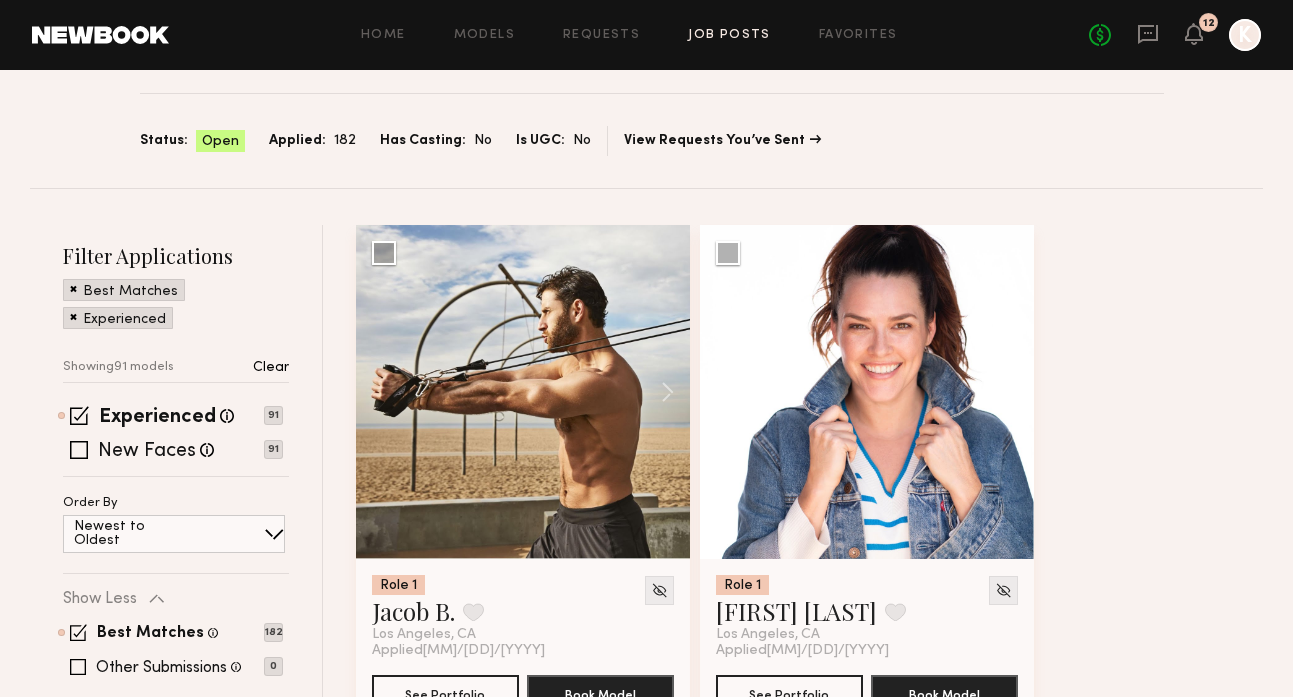 scroll, scrollTop: 96, scrollLeft: 0, axis: vertical 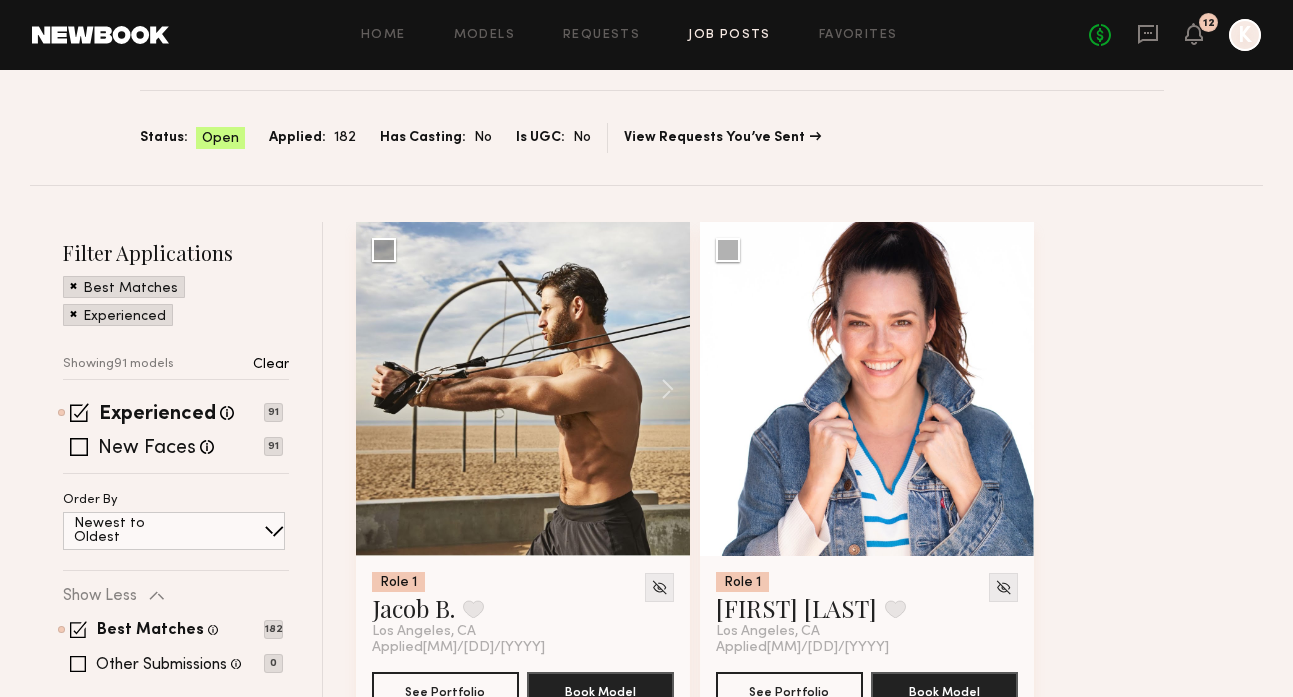 click on "Job Posts" 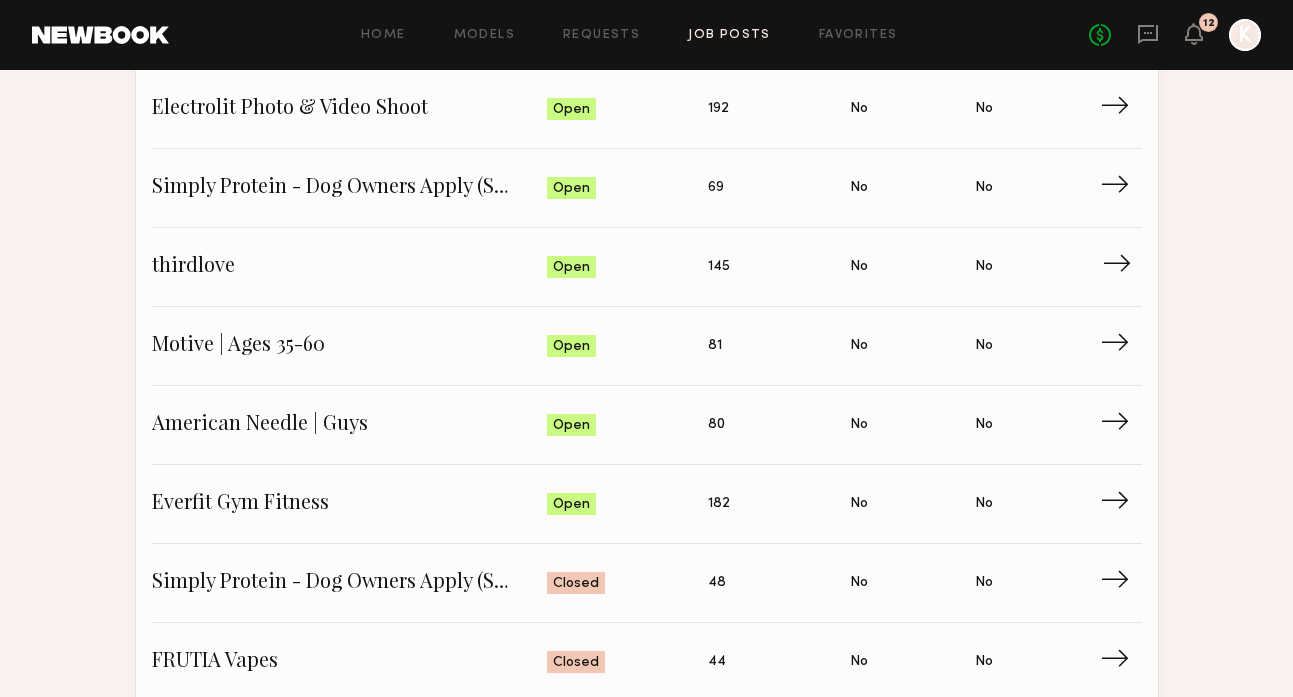 scroll, scrollTop: 393, scrollLeft: 0, axis: vertical 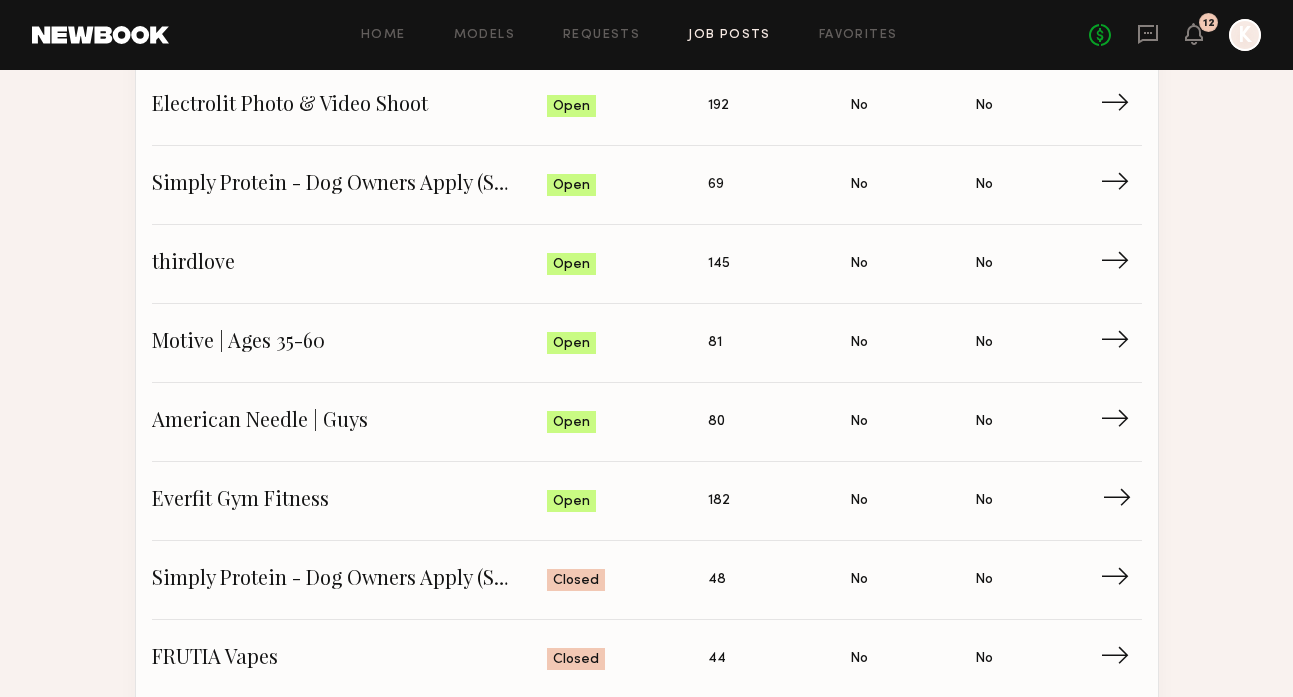 click on "Everfit Gym Fitness" 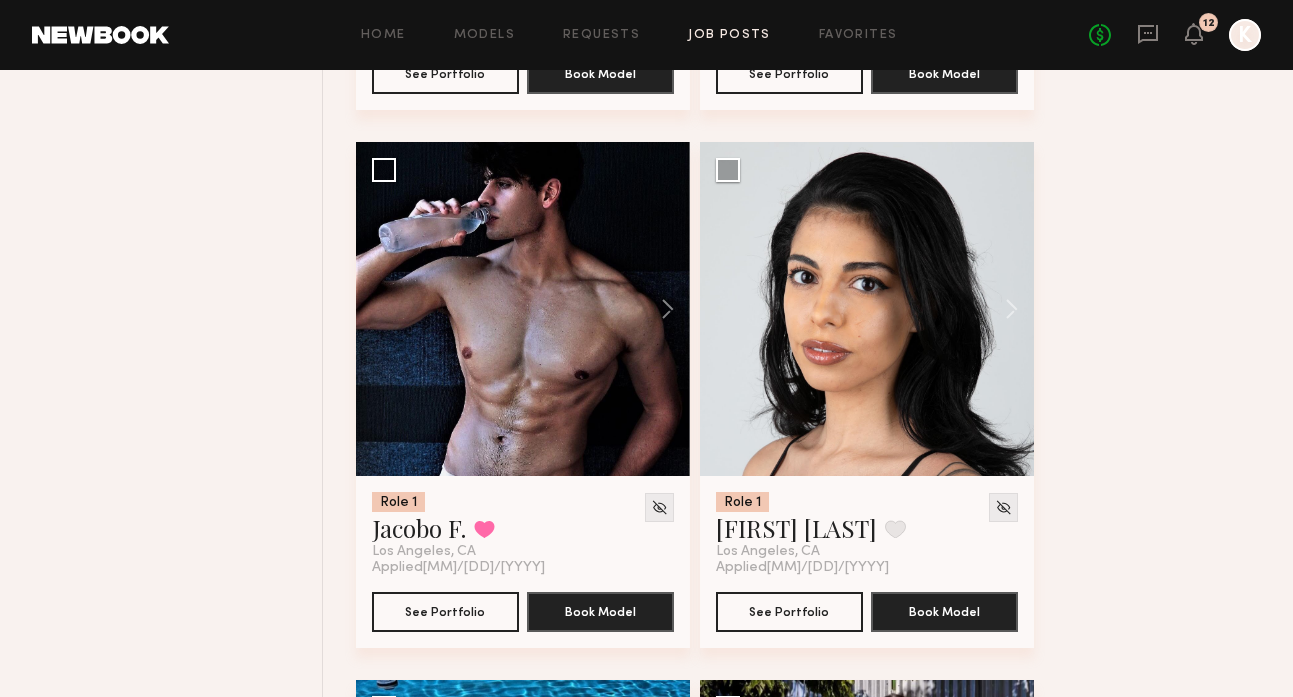 scroll, scrollTop: 1231, scrollLeft: 0, axis: vertical 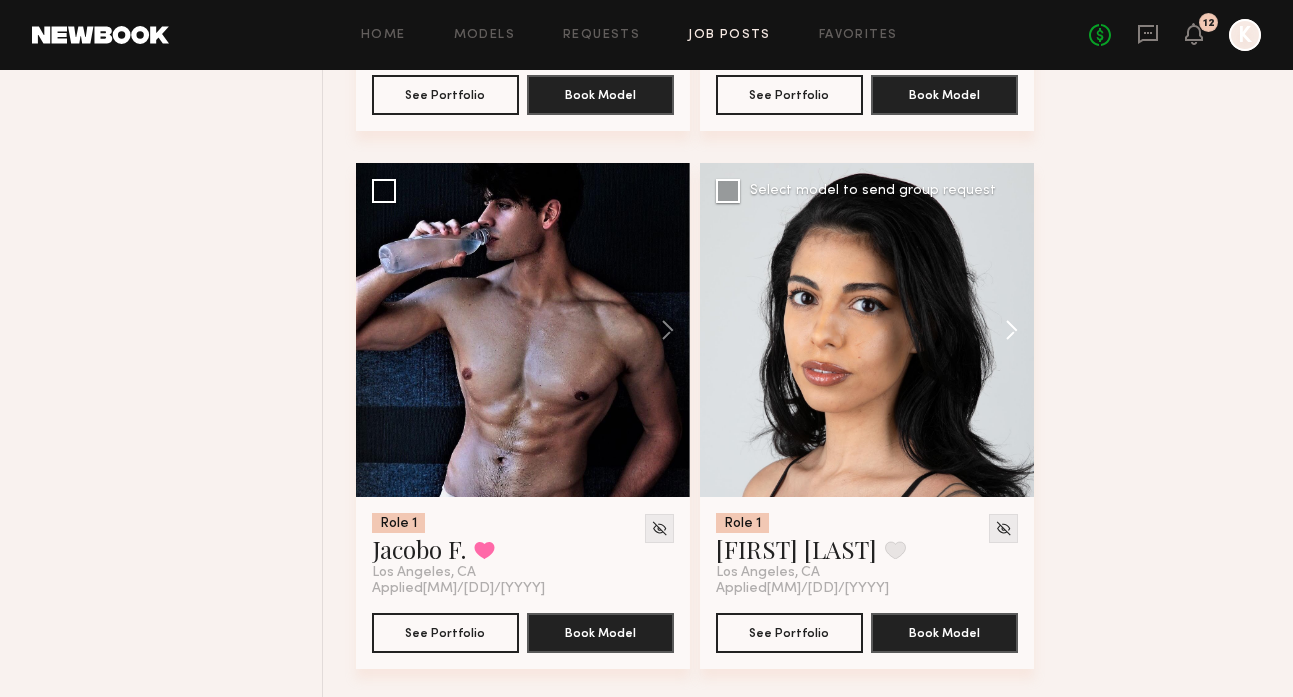click 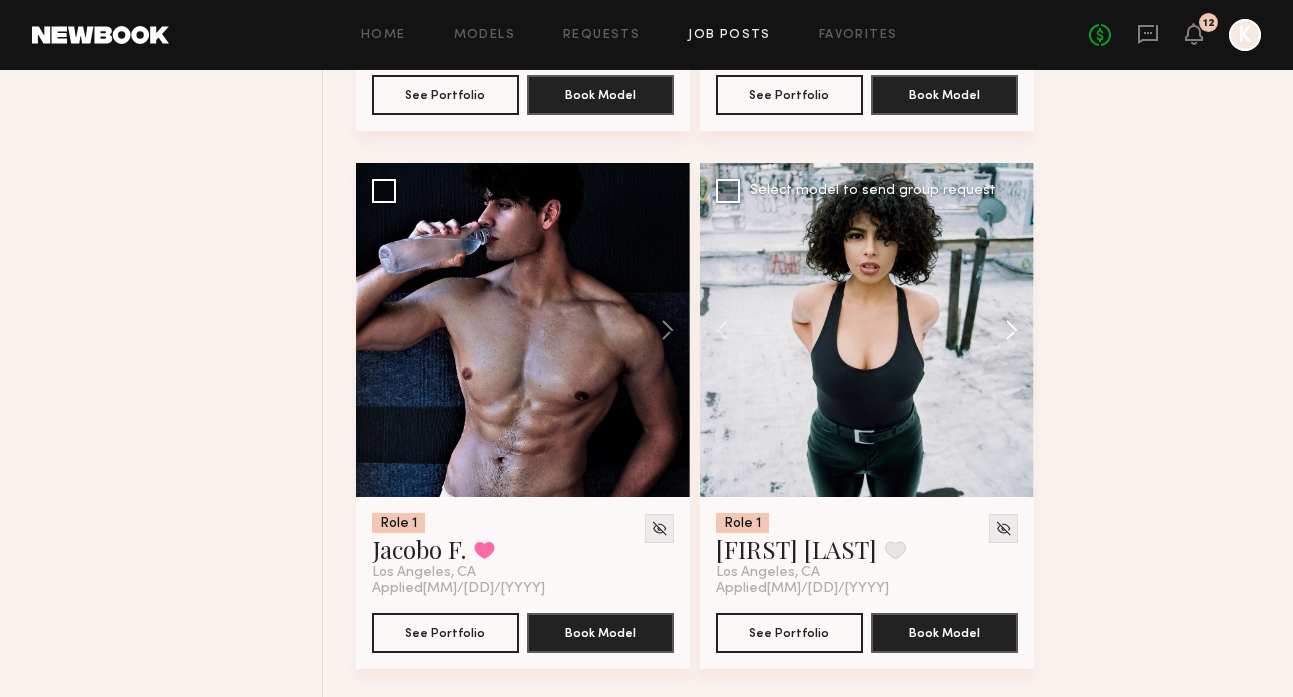 click 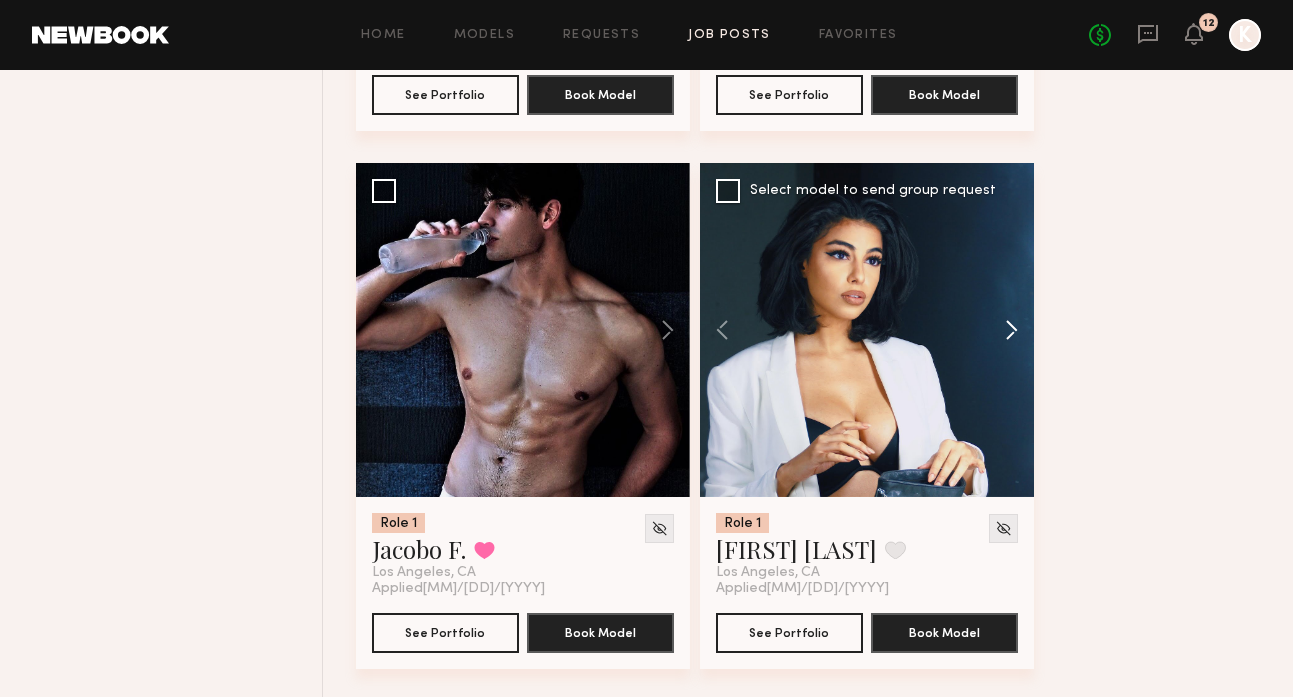 click 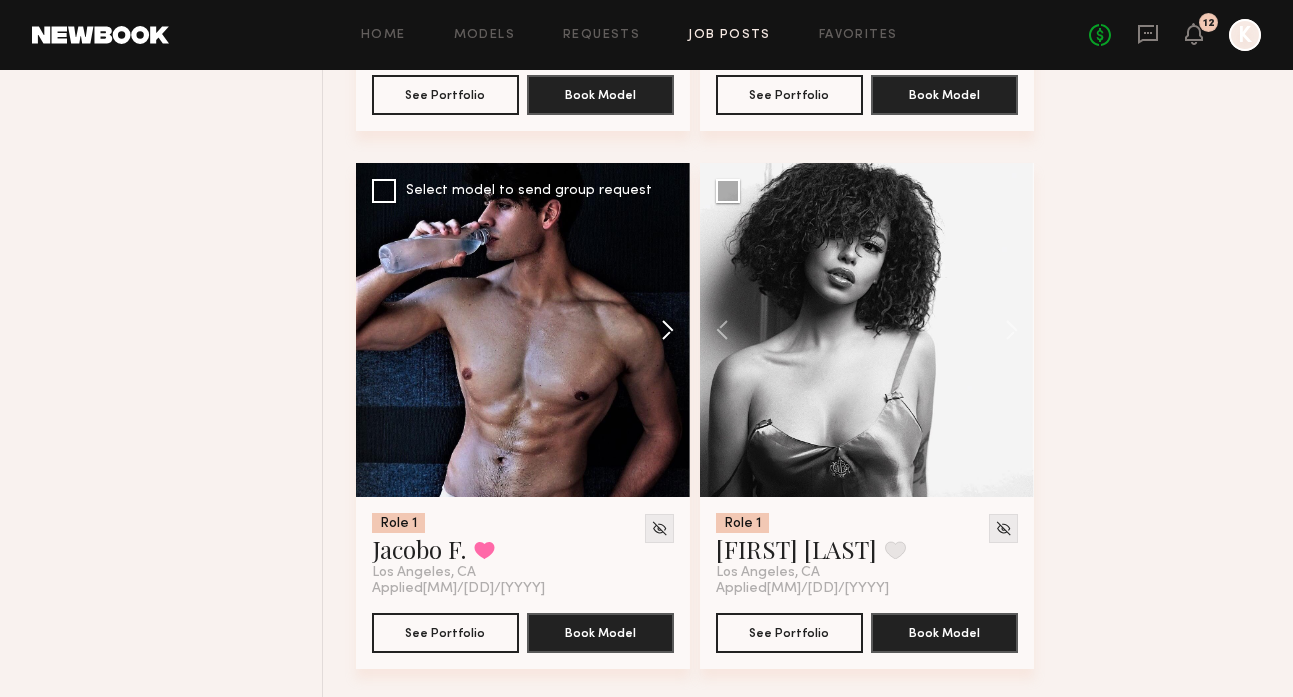 click 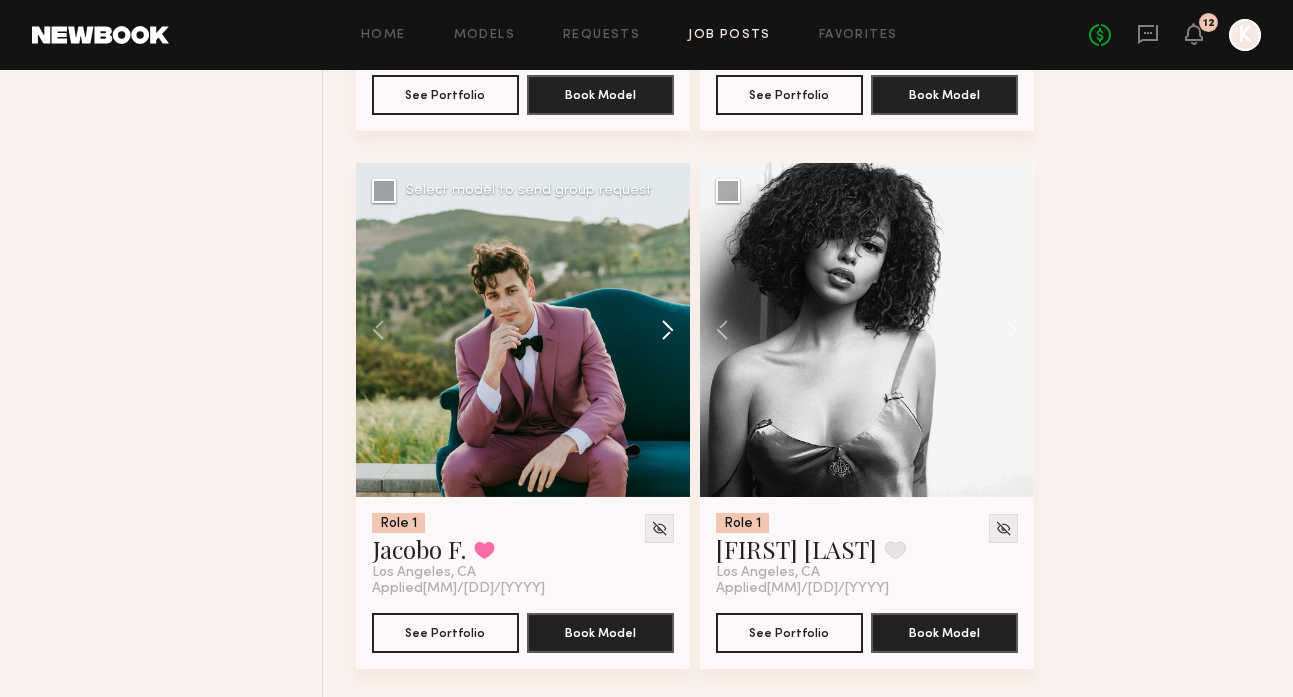 click 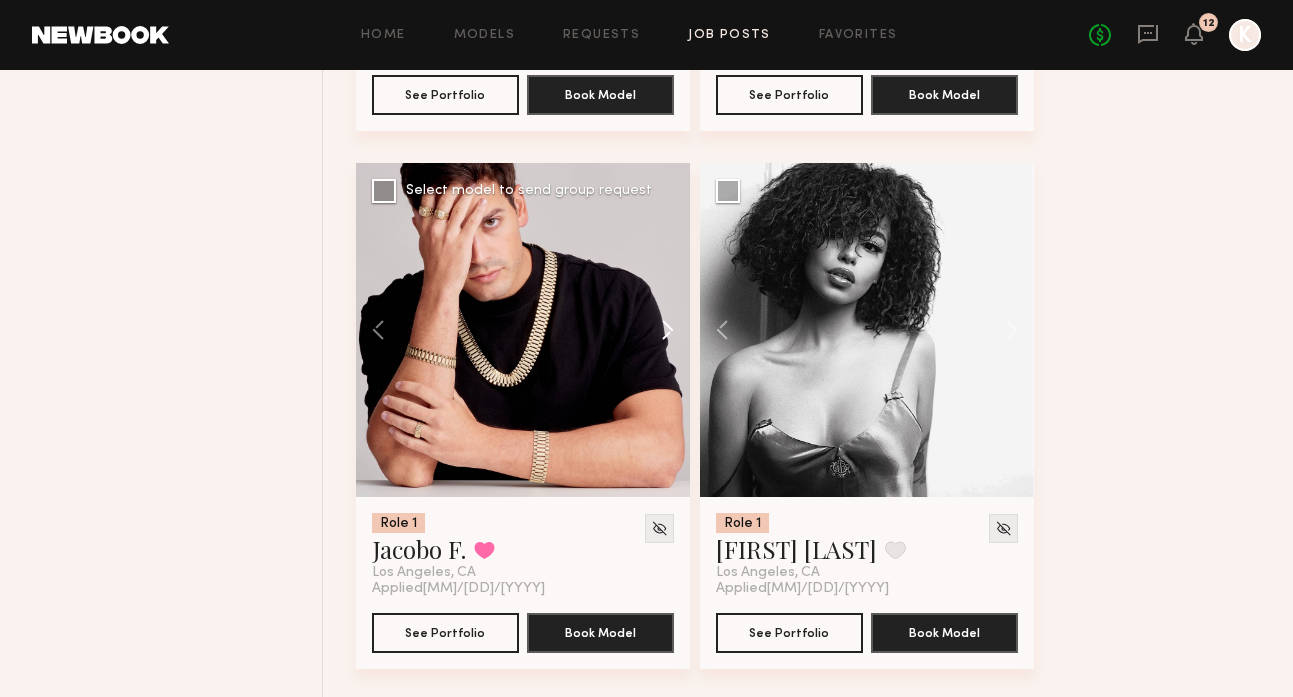 click 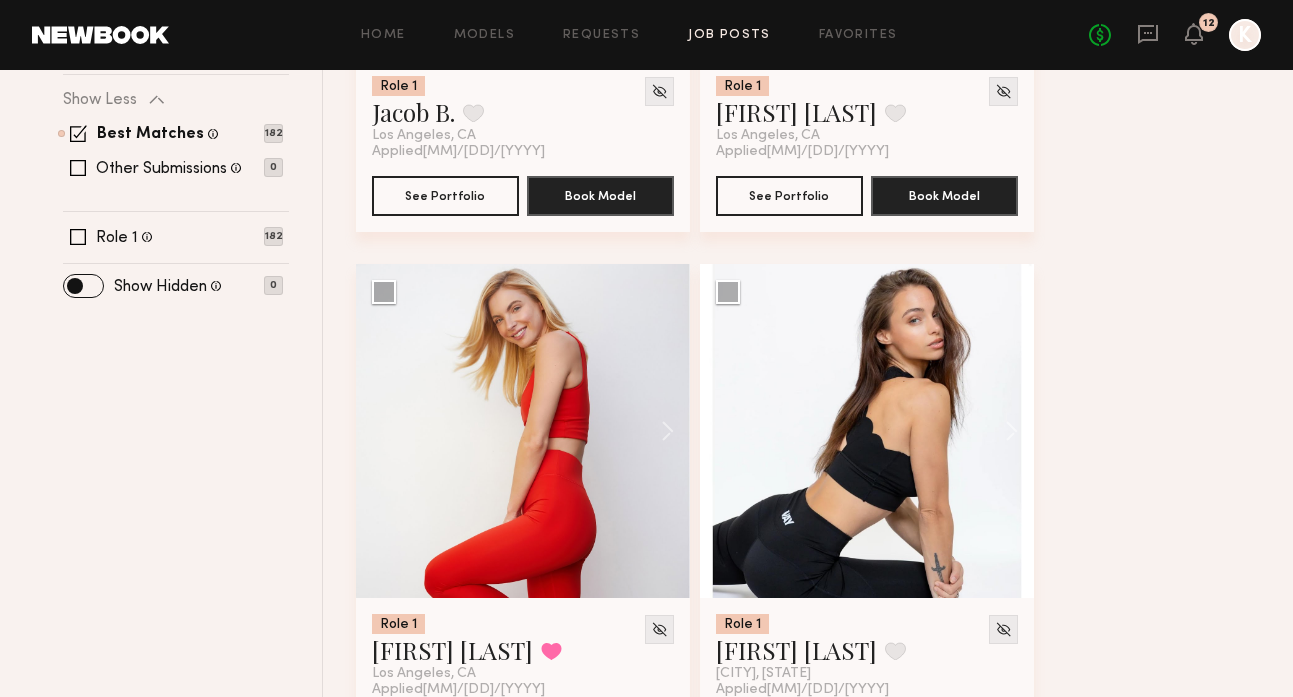 scroll, scrollTop: 657, scrollLeft: 0, axis: vertical 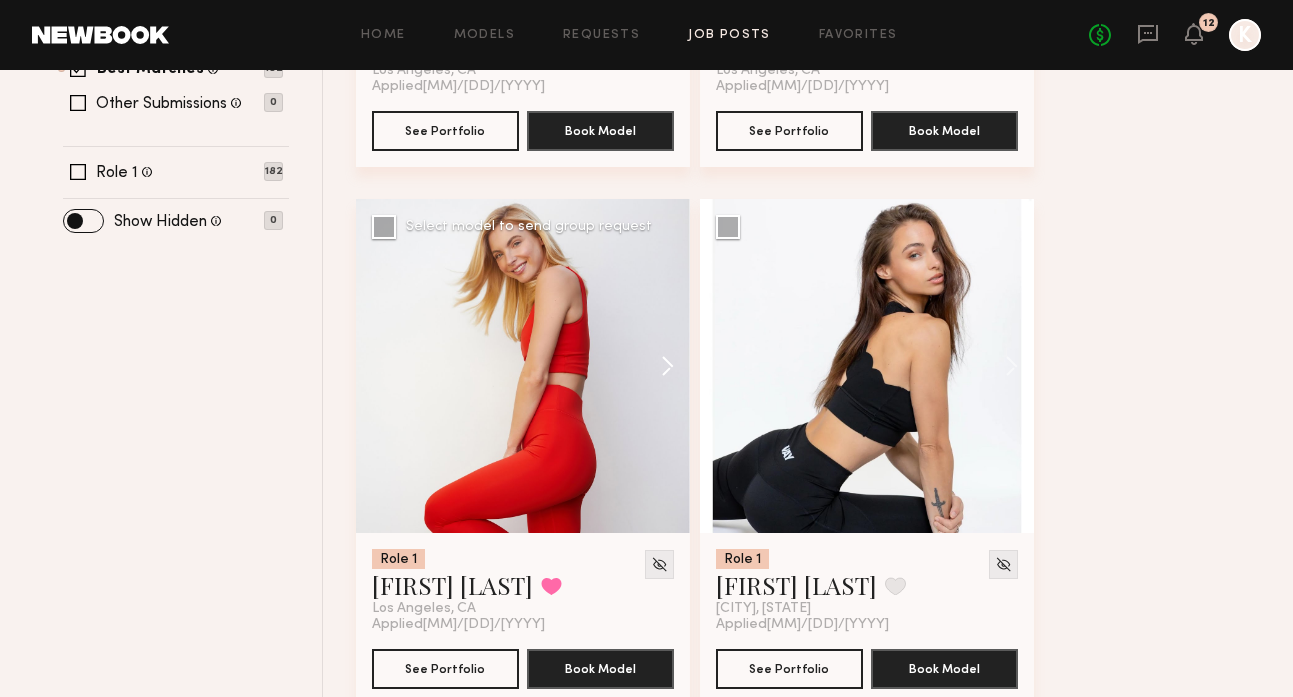 click 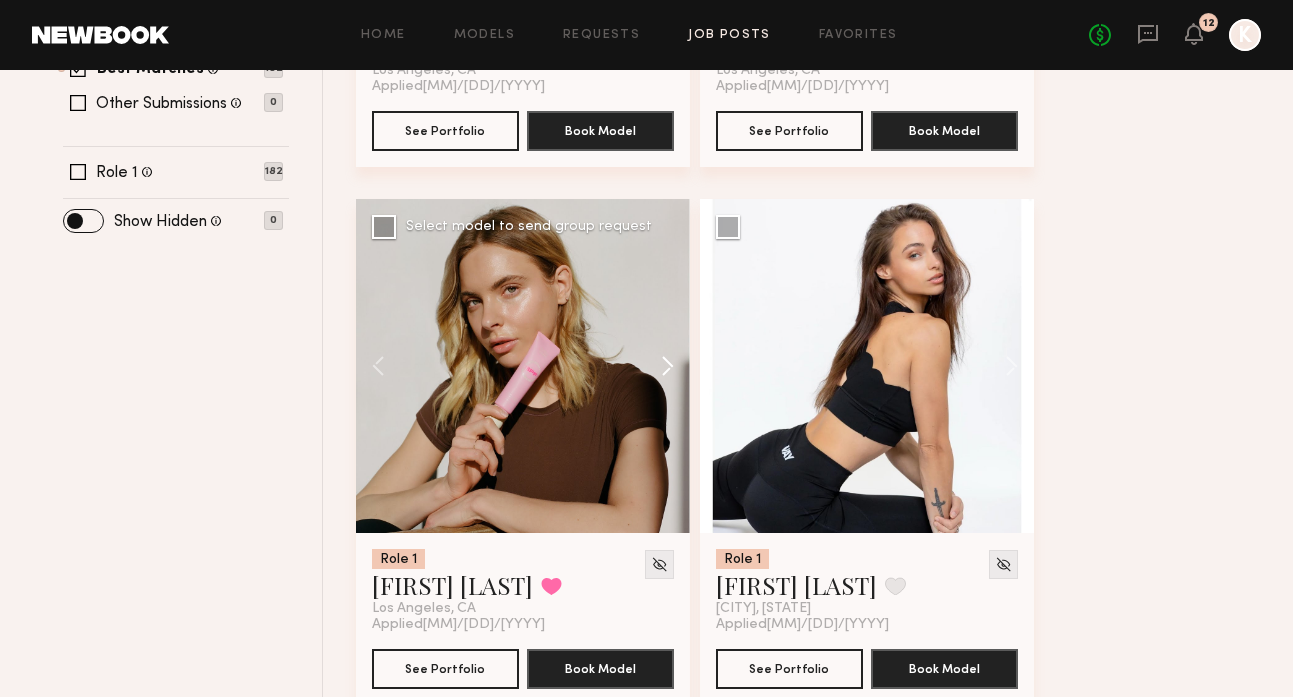 click 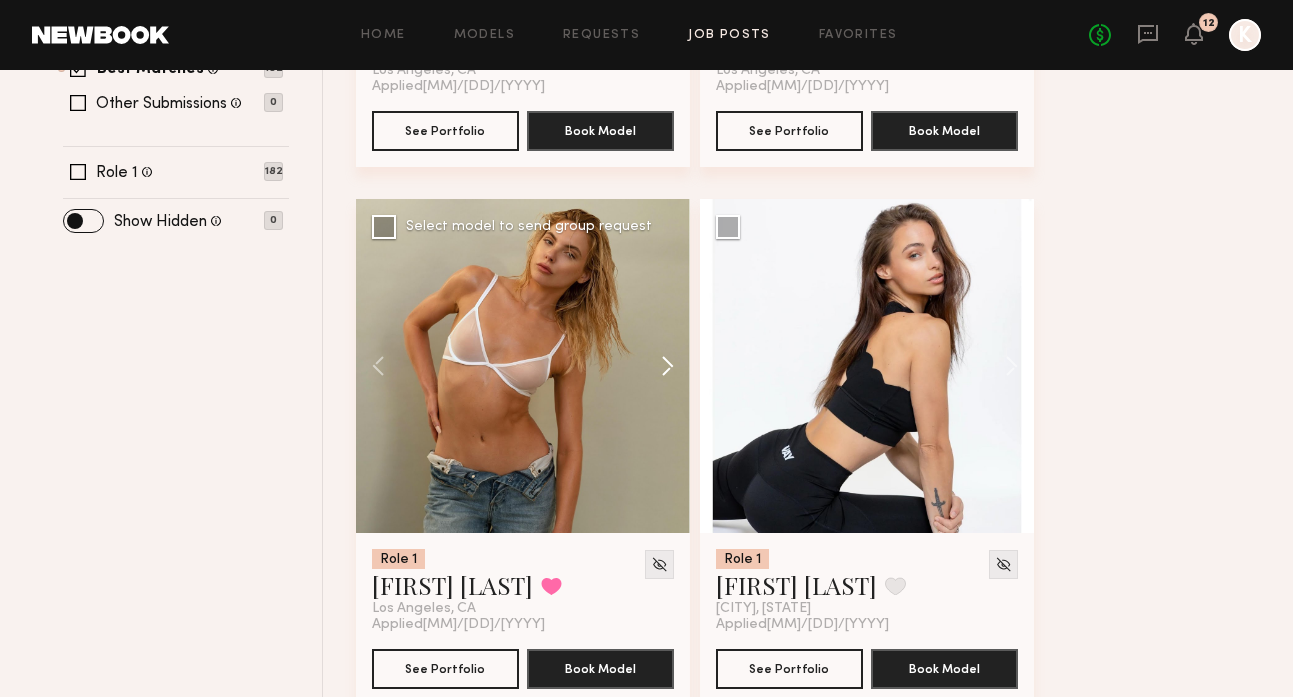 click 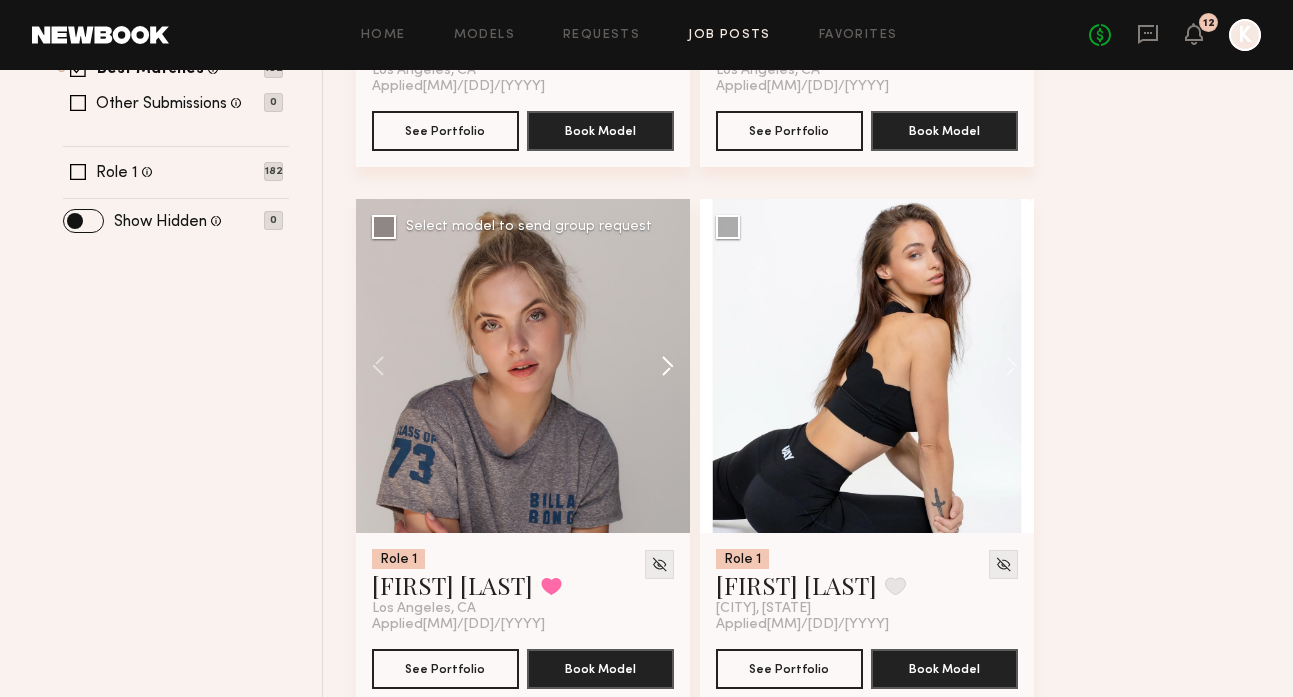 click 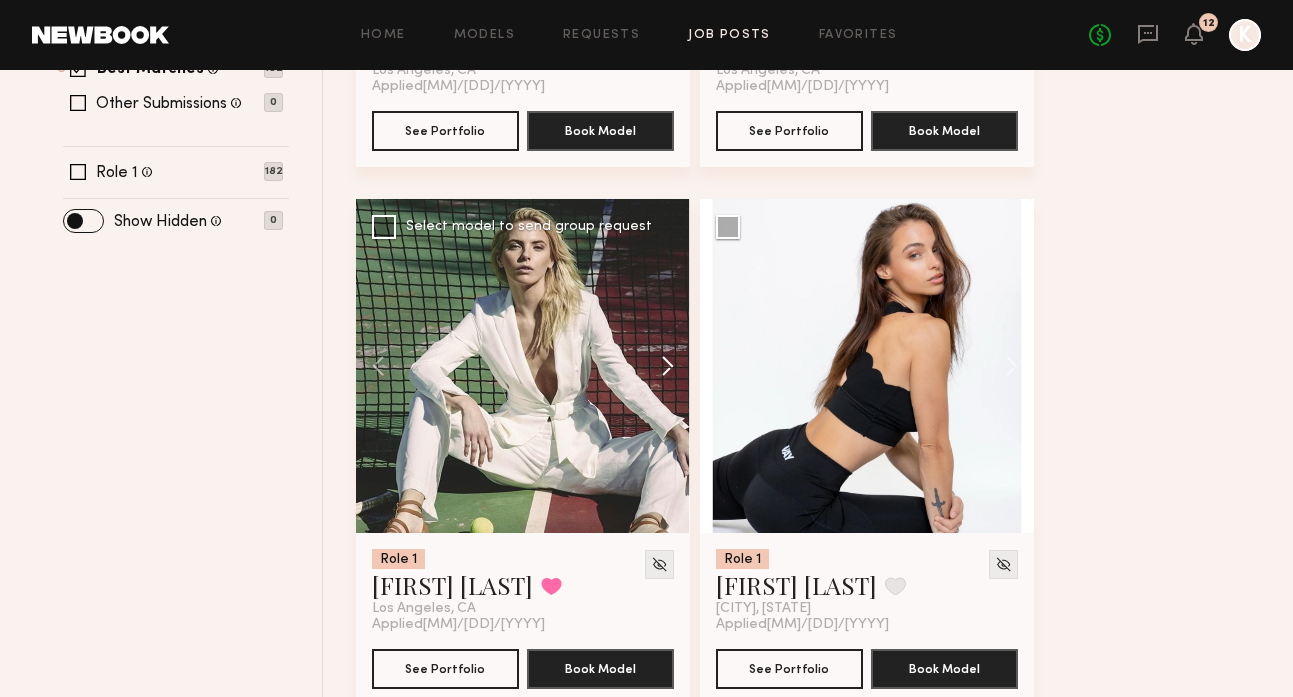 click 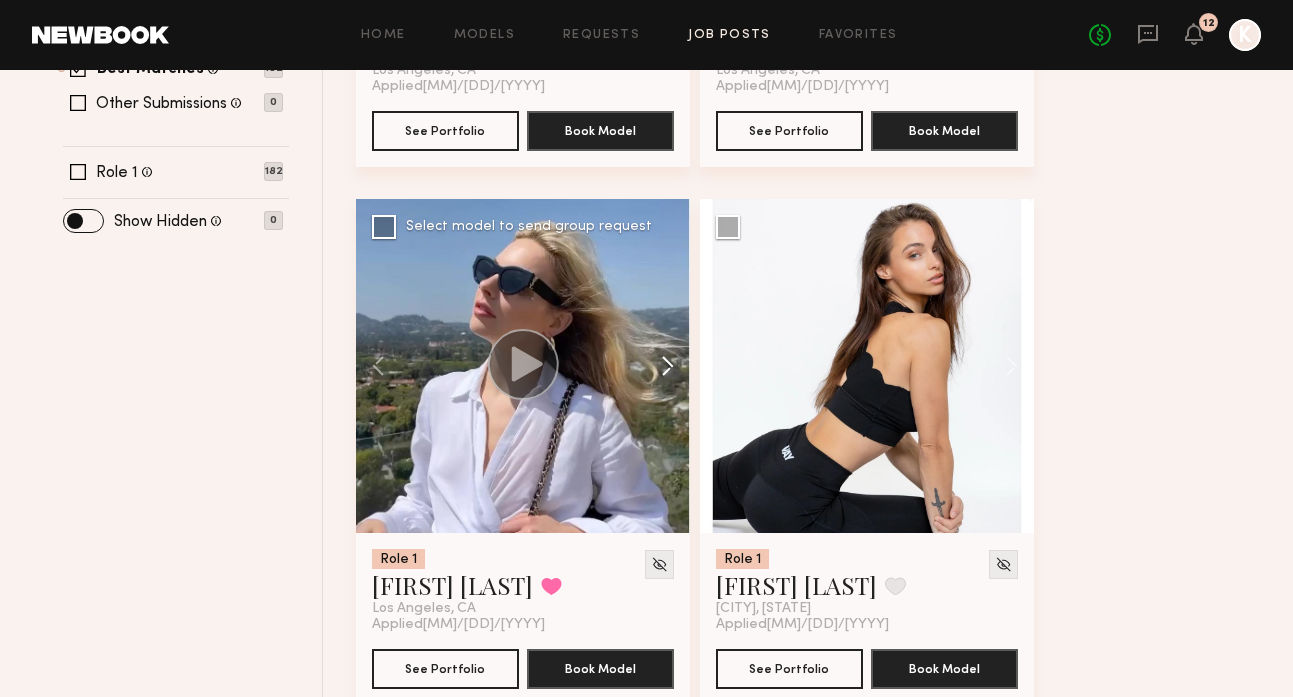 click 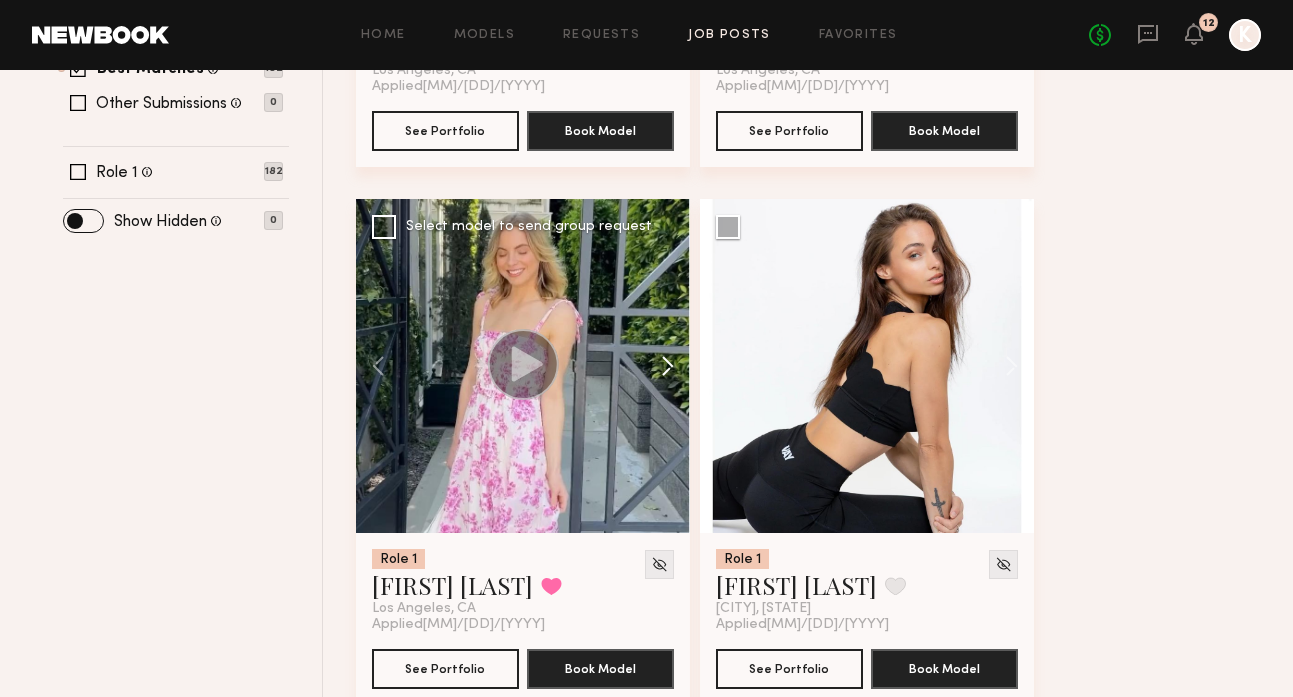click 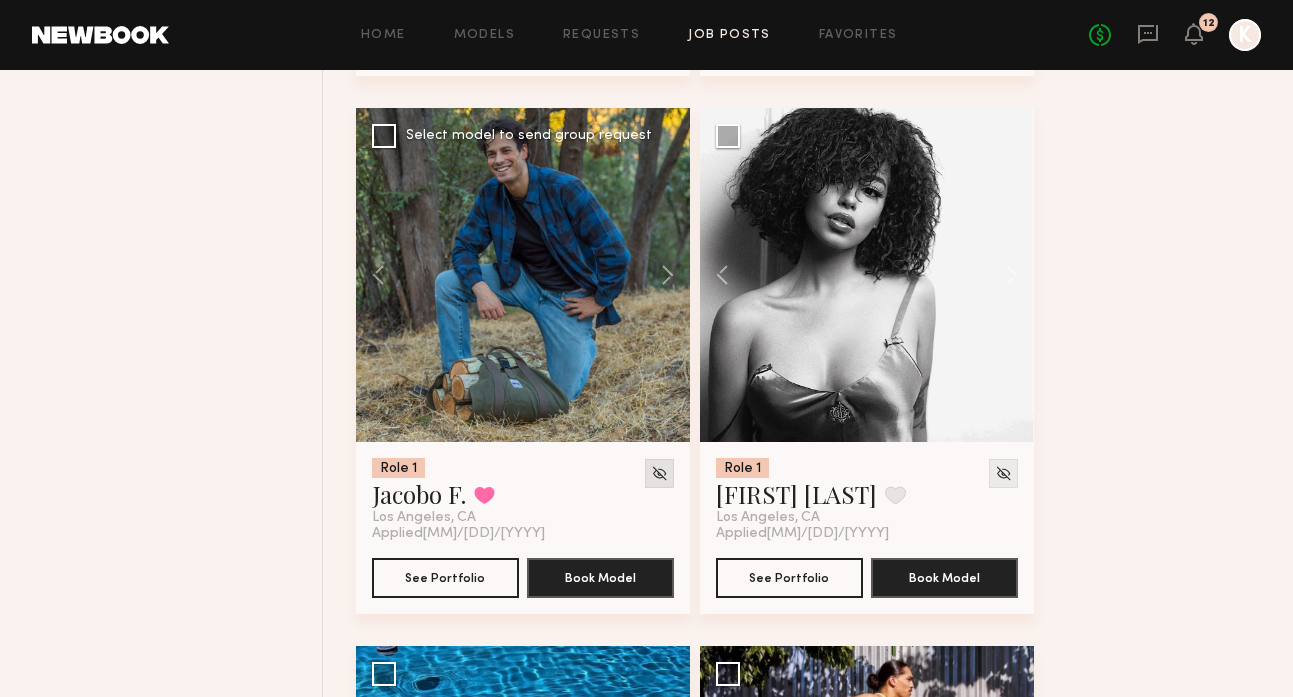 scroll, scrollTop: 1284, scrollLeft: 0, axis: vertical 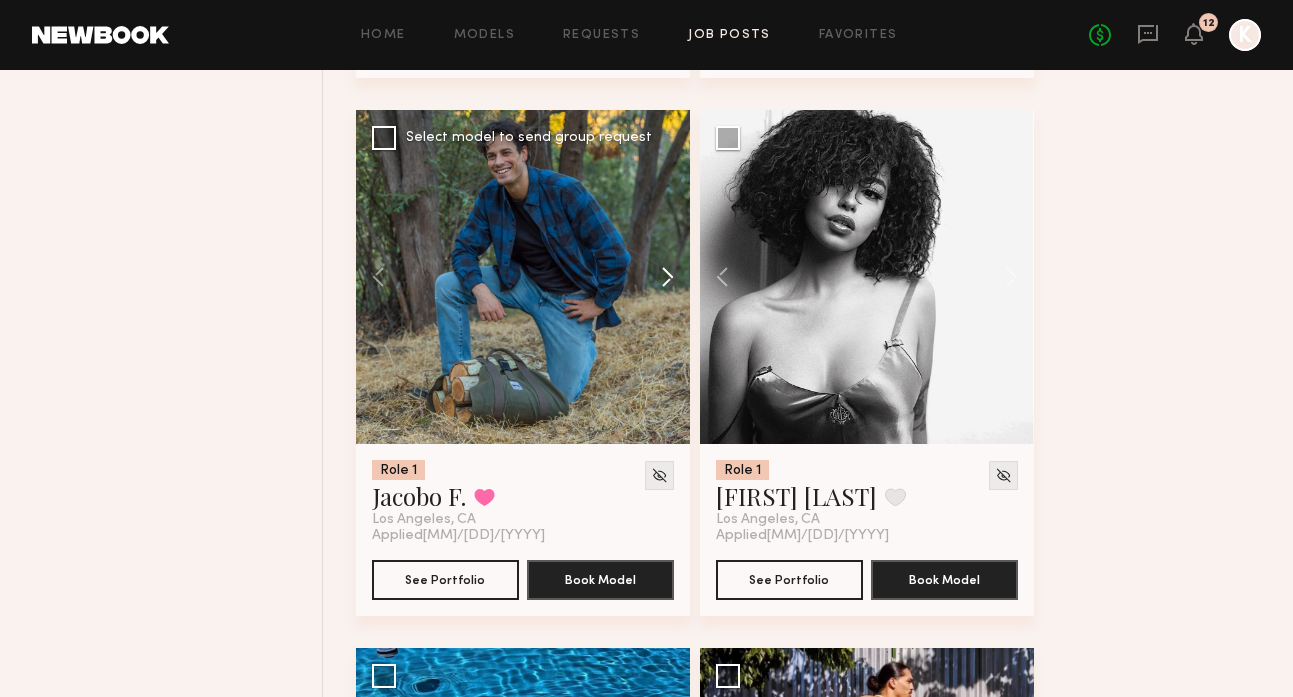 click 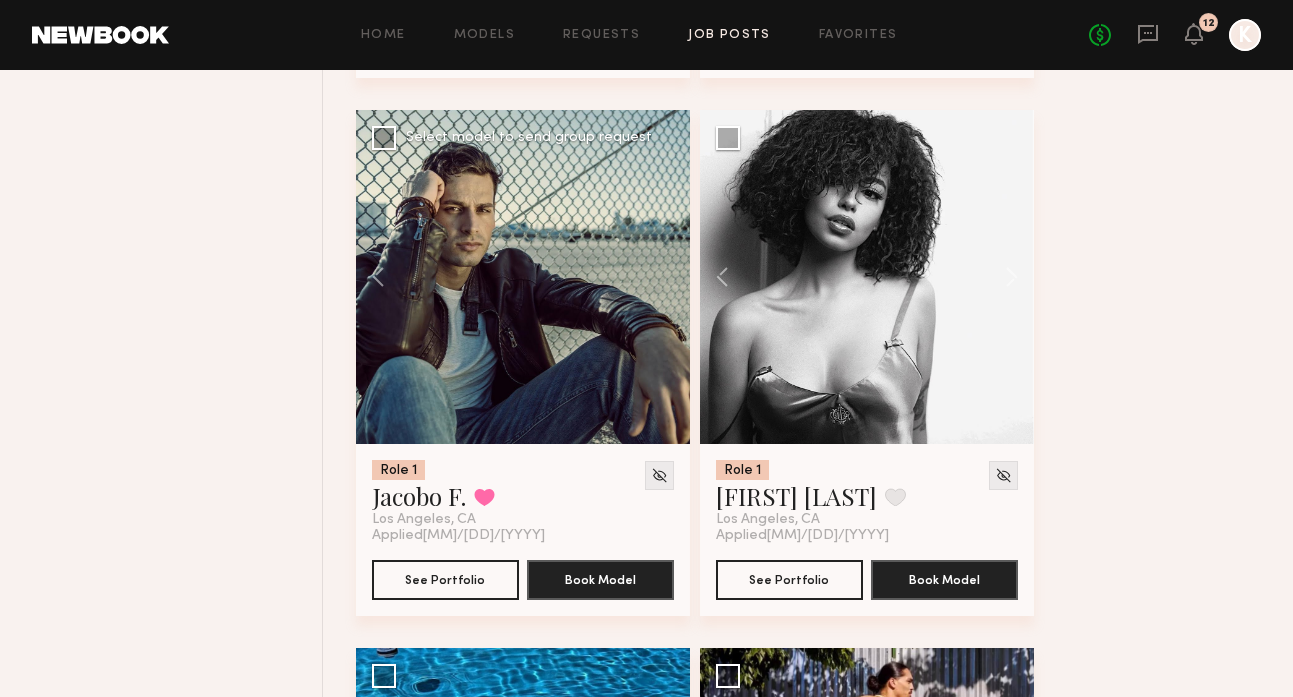 click 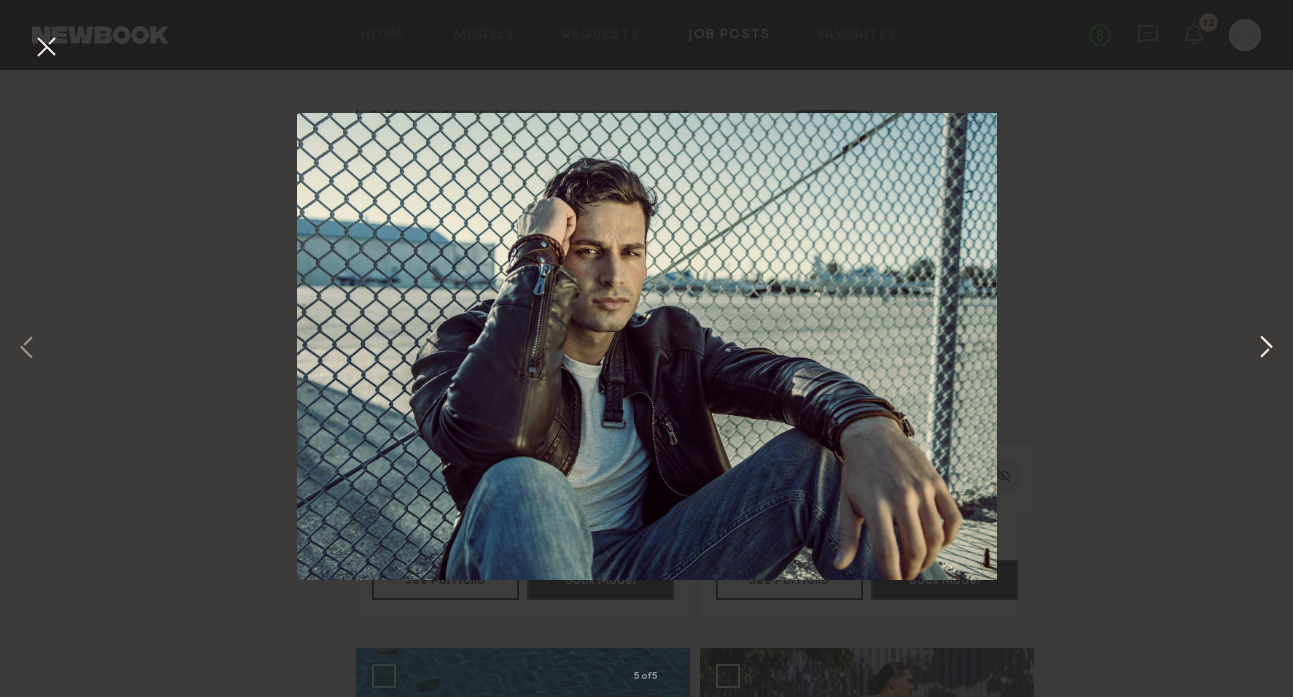 click at bounding box center (1266, 349) 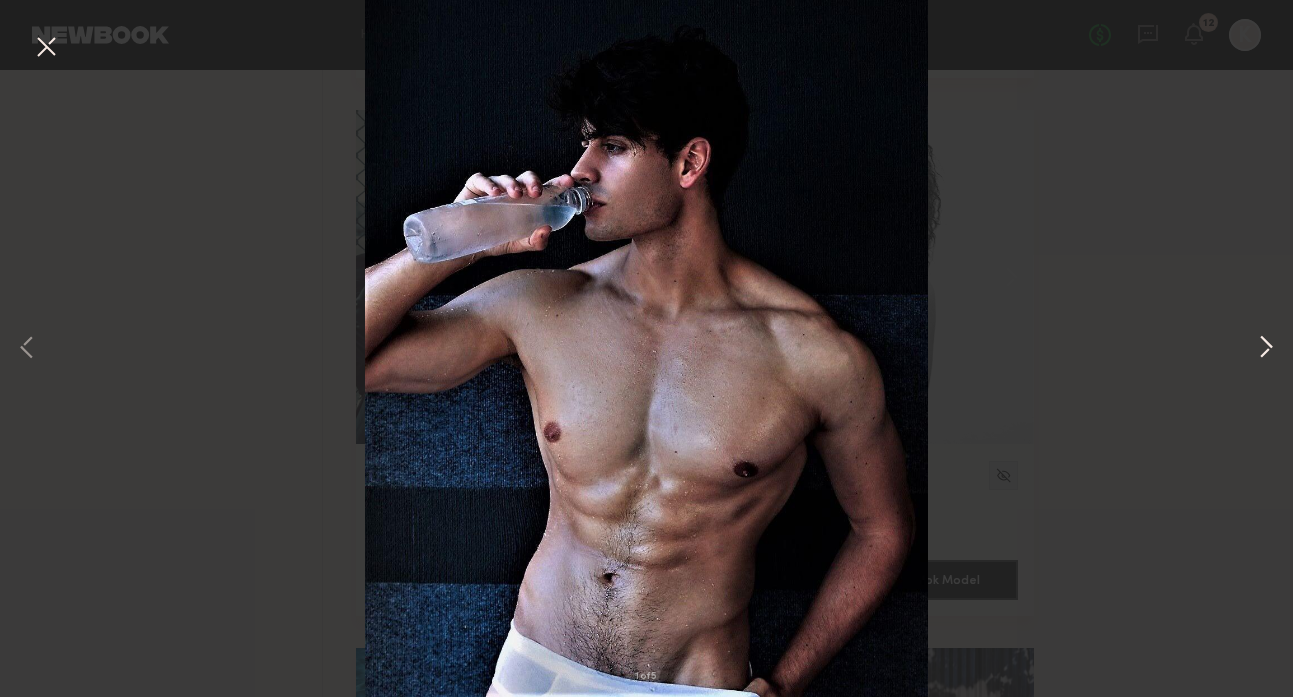 click at bounding box center (1266, 349) 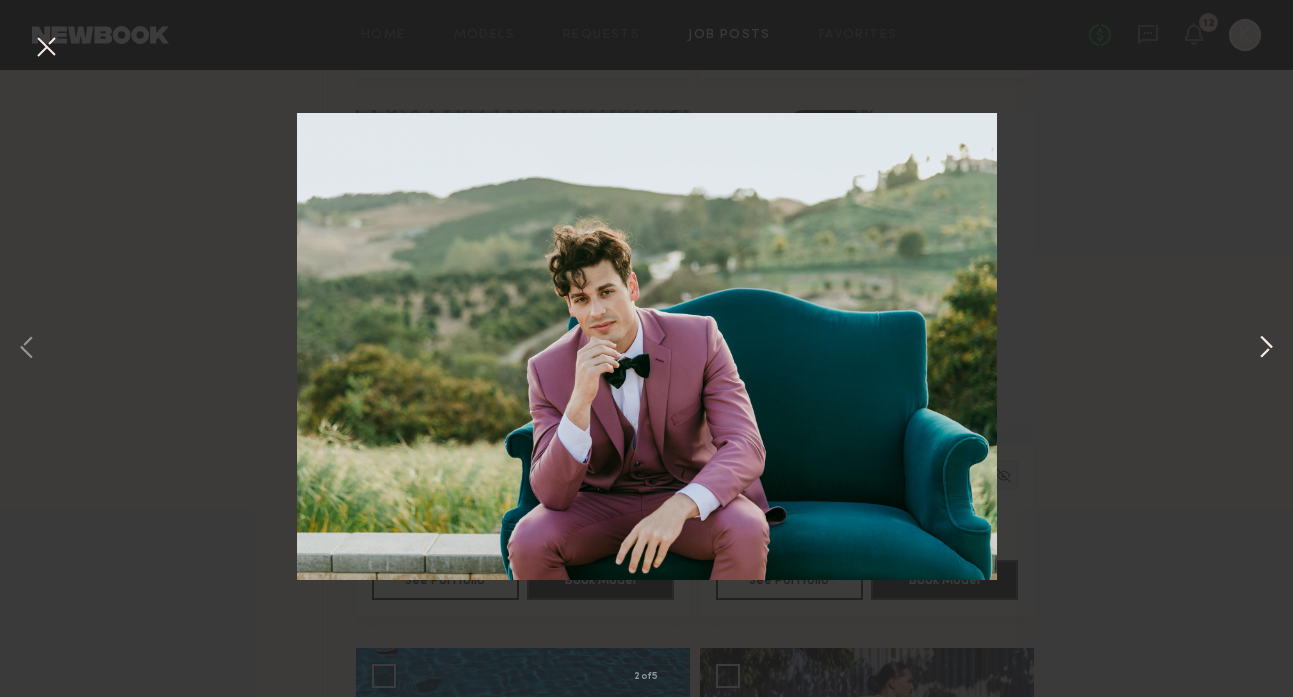 click at bounding box center [1266, 349] 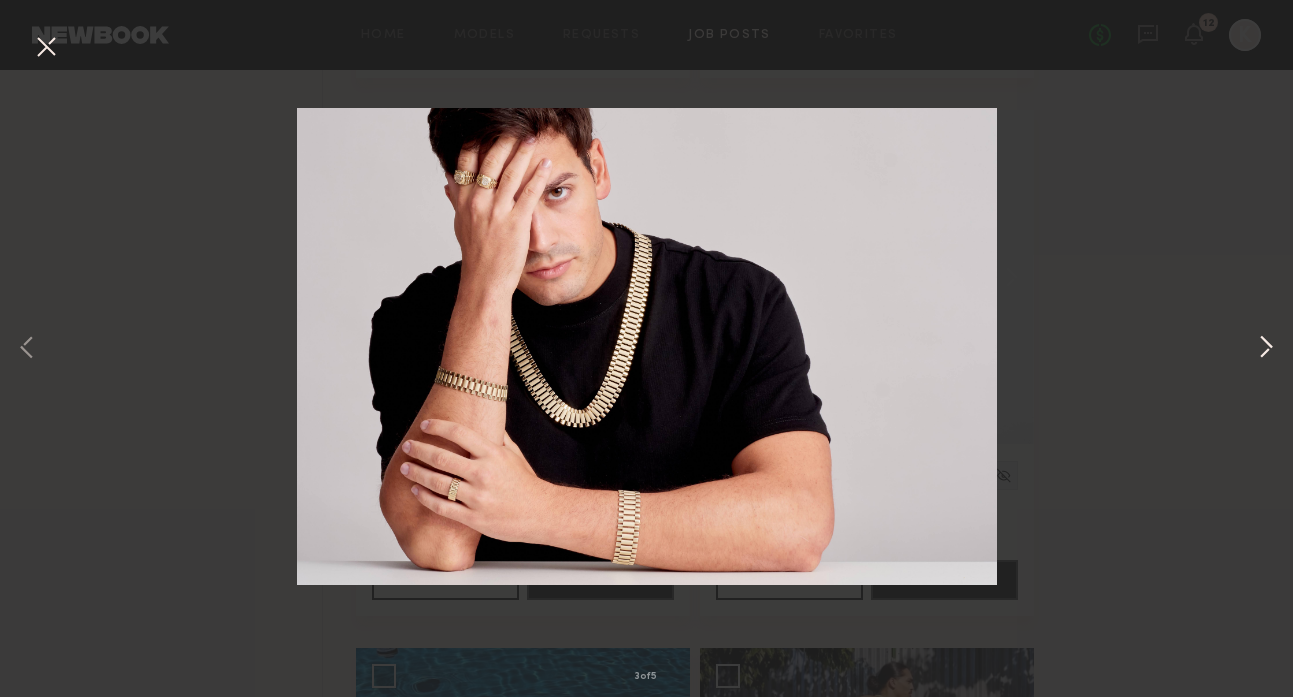 click at bounding box center [1266, 349] 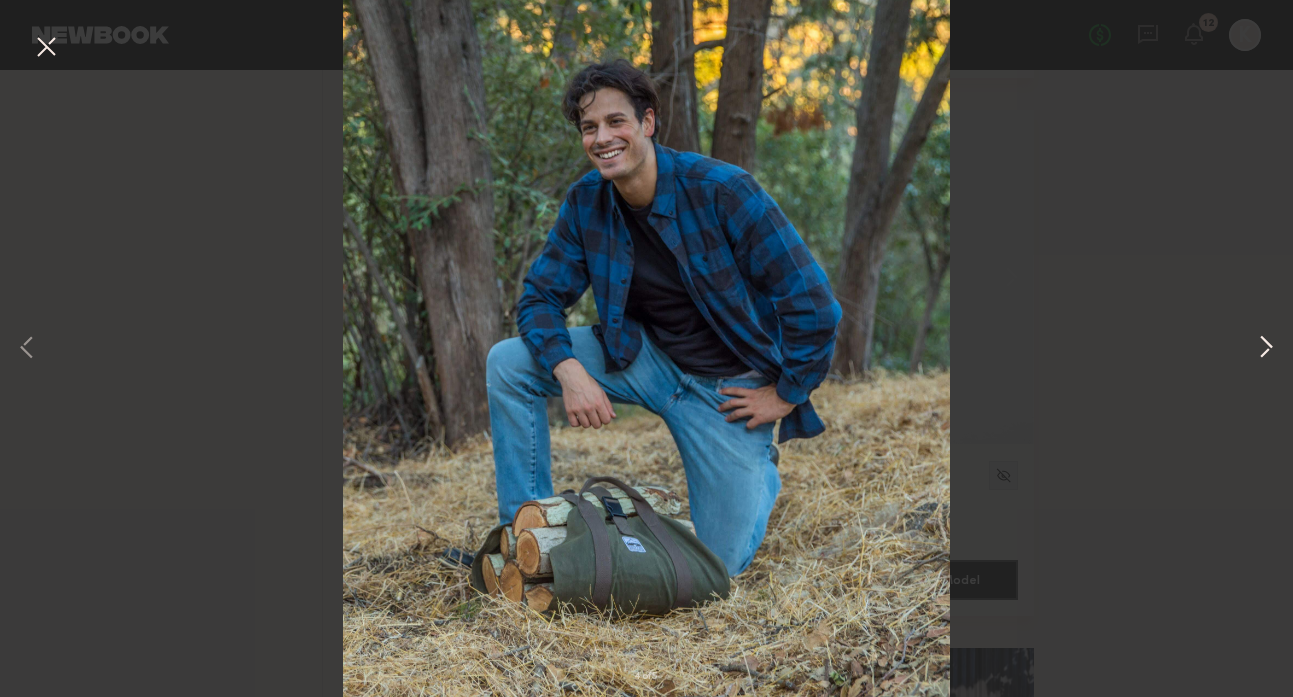 click at bounding box center [1266, 349] 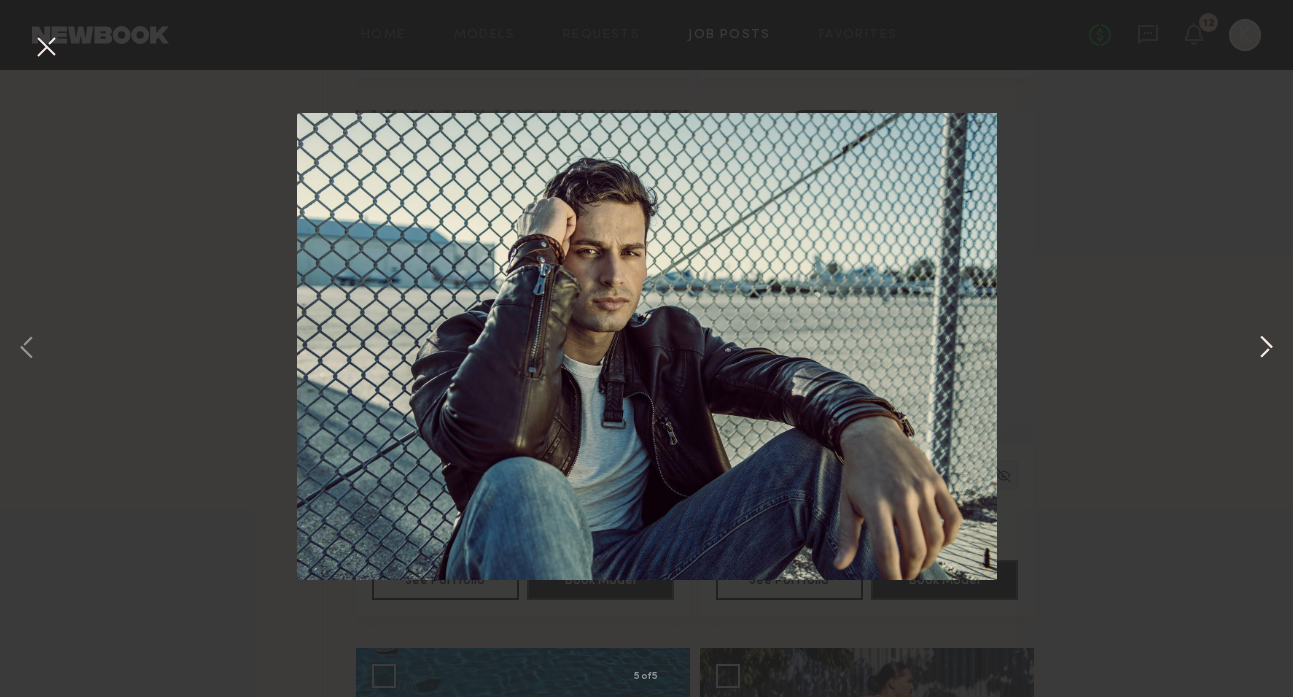 click at bounding box center (1266, 349) 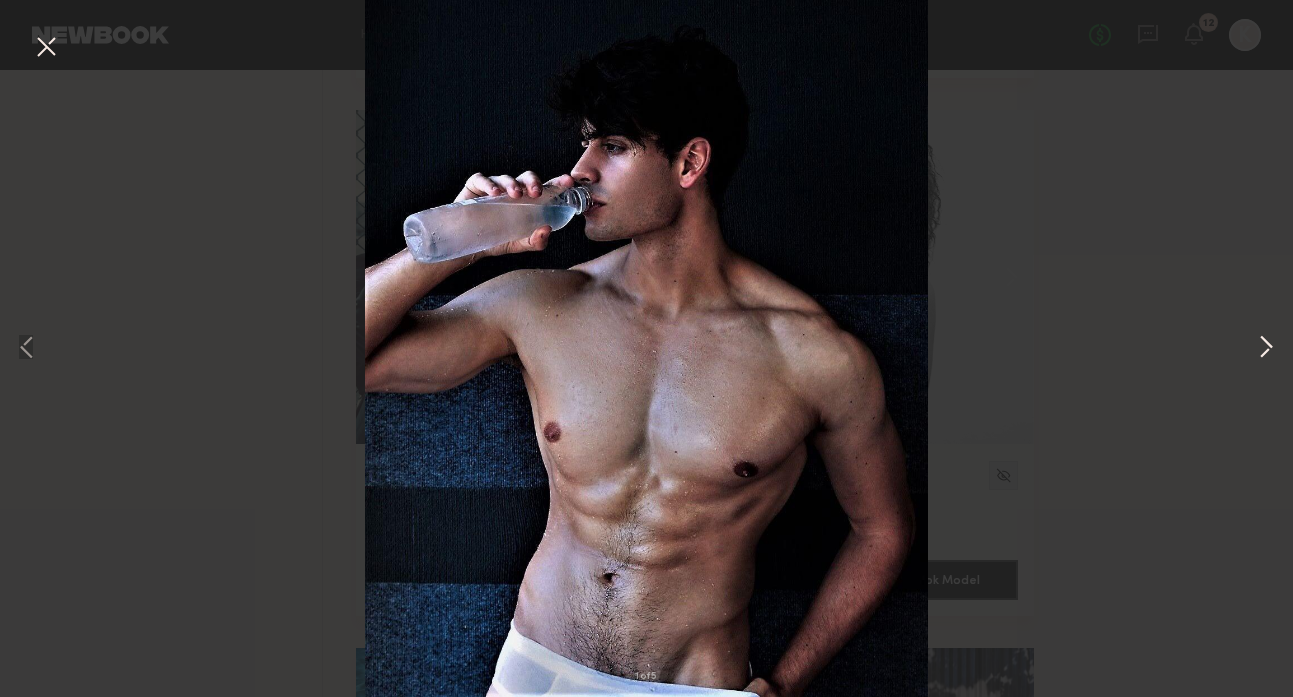 click at bounding box center (1266, 349) 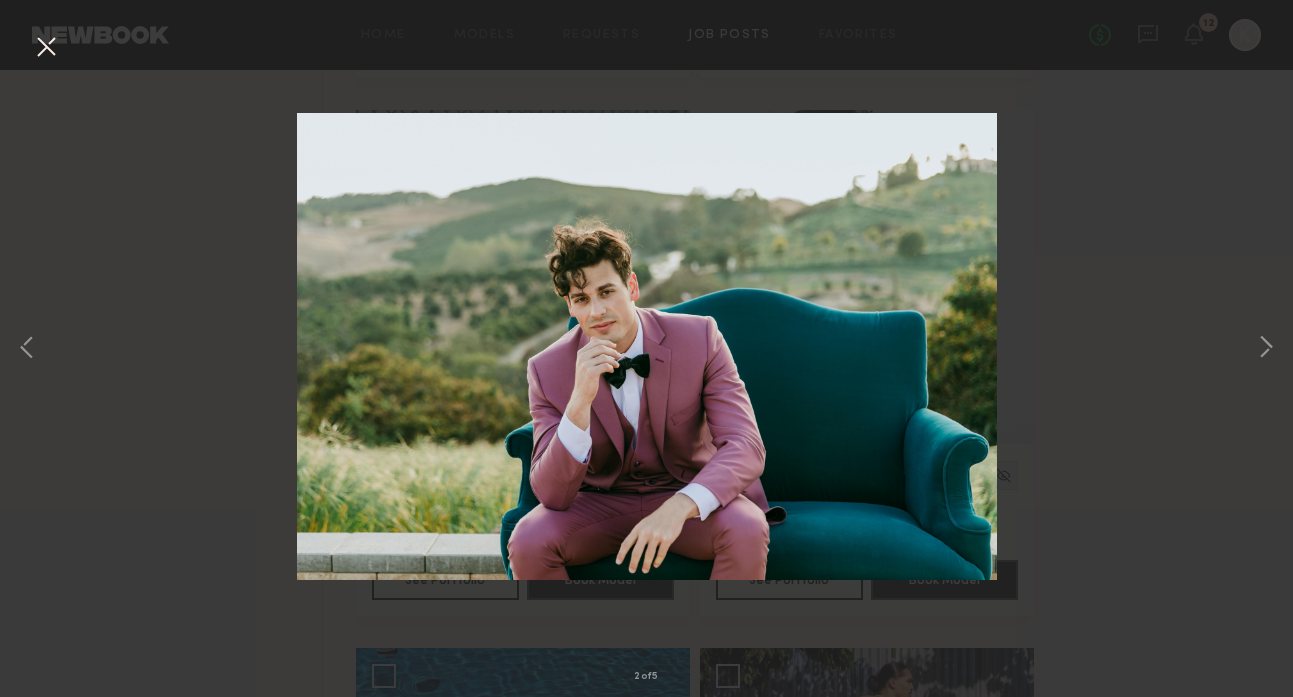 click at bounding box center (46, 48) 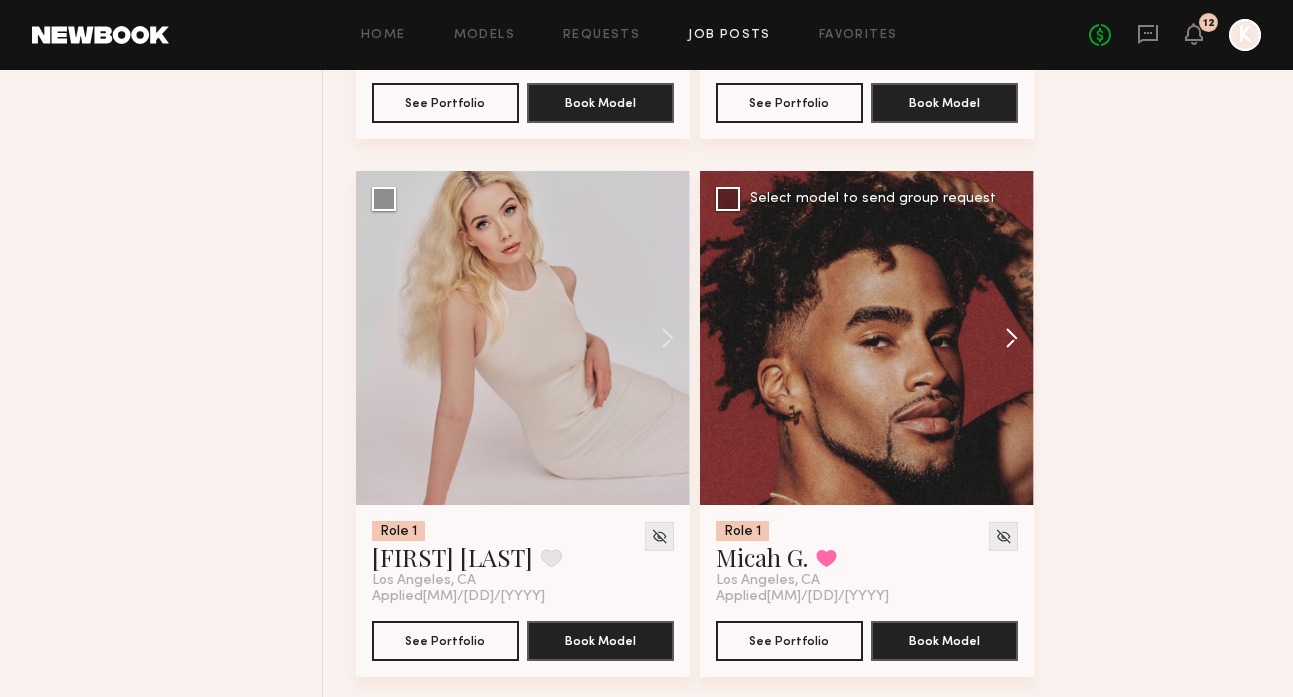 scroll, scrollTop: 2353, scrollLeft: 0, axis: vertical 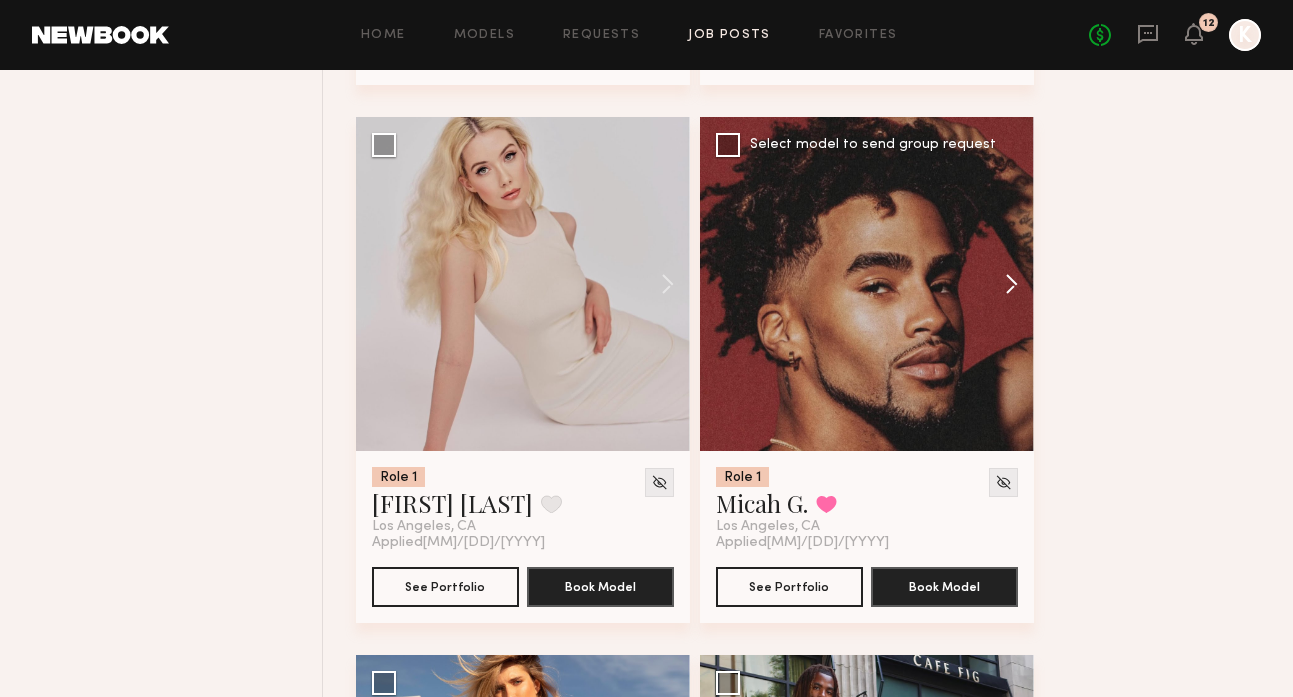 click 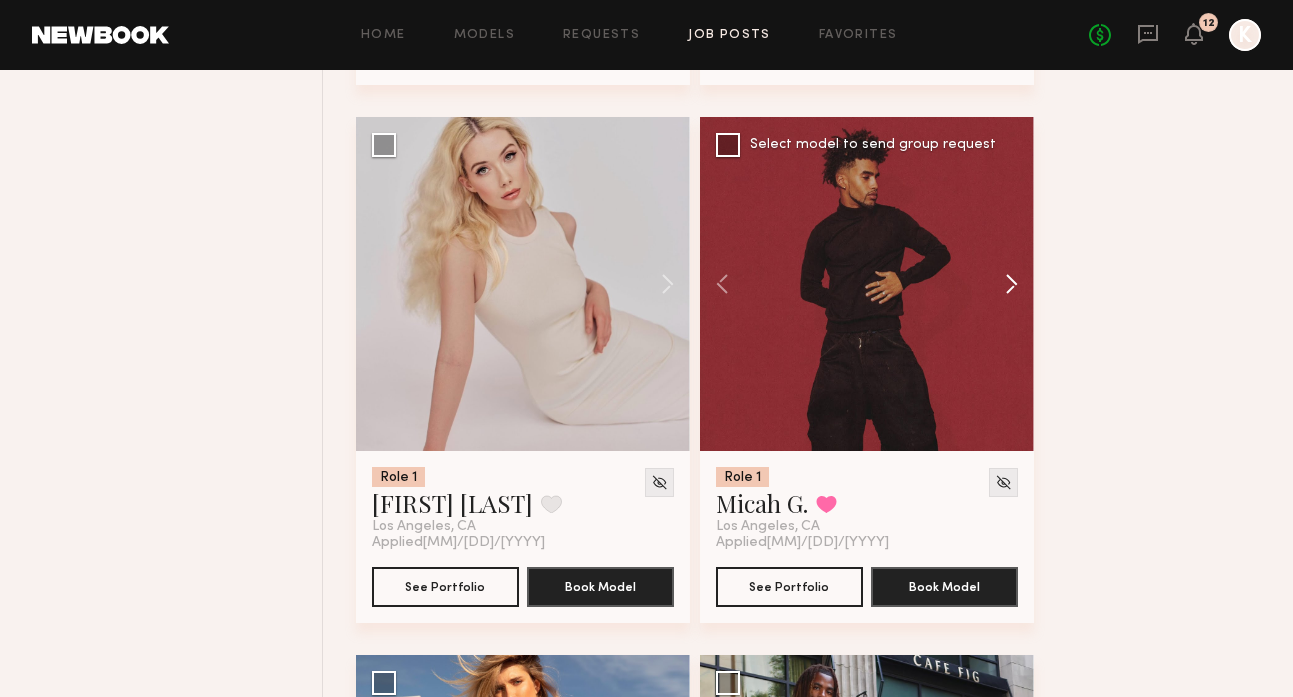 click 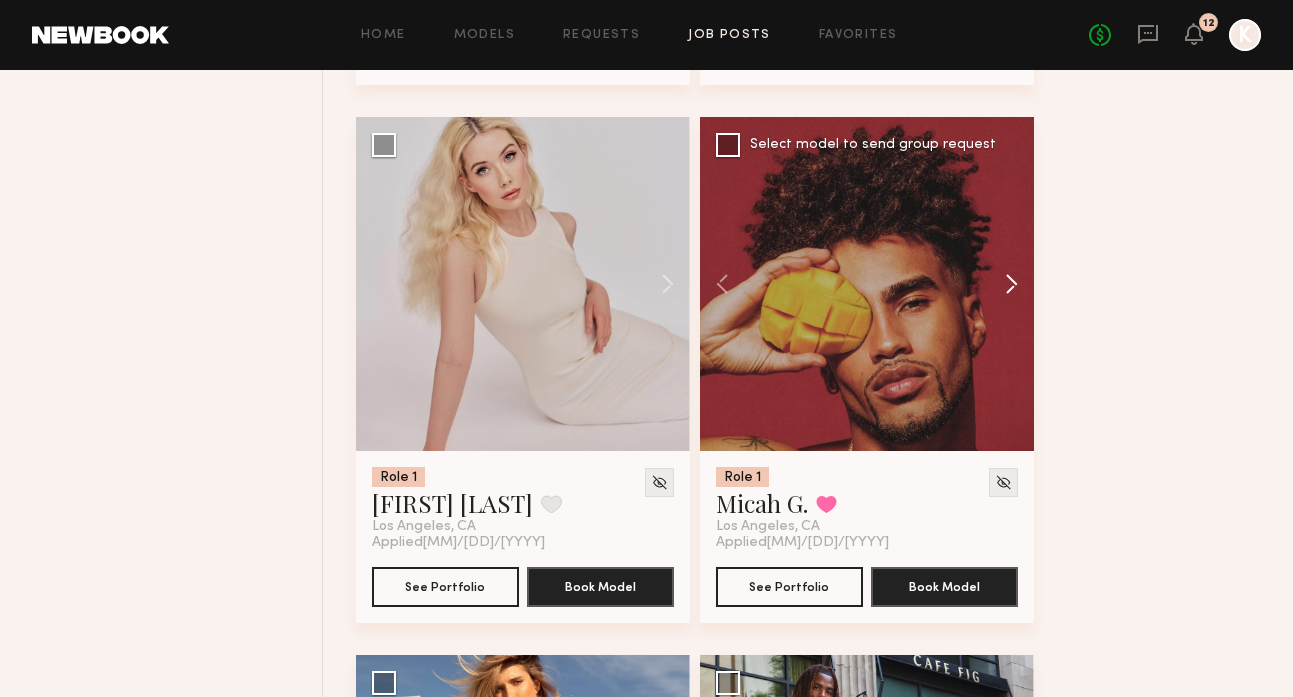 click 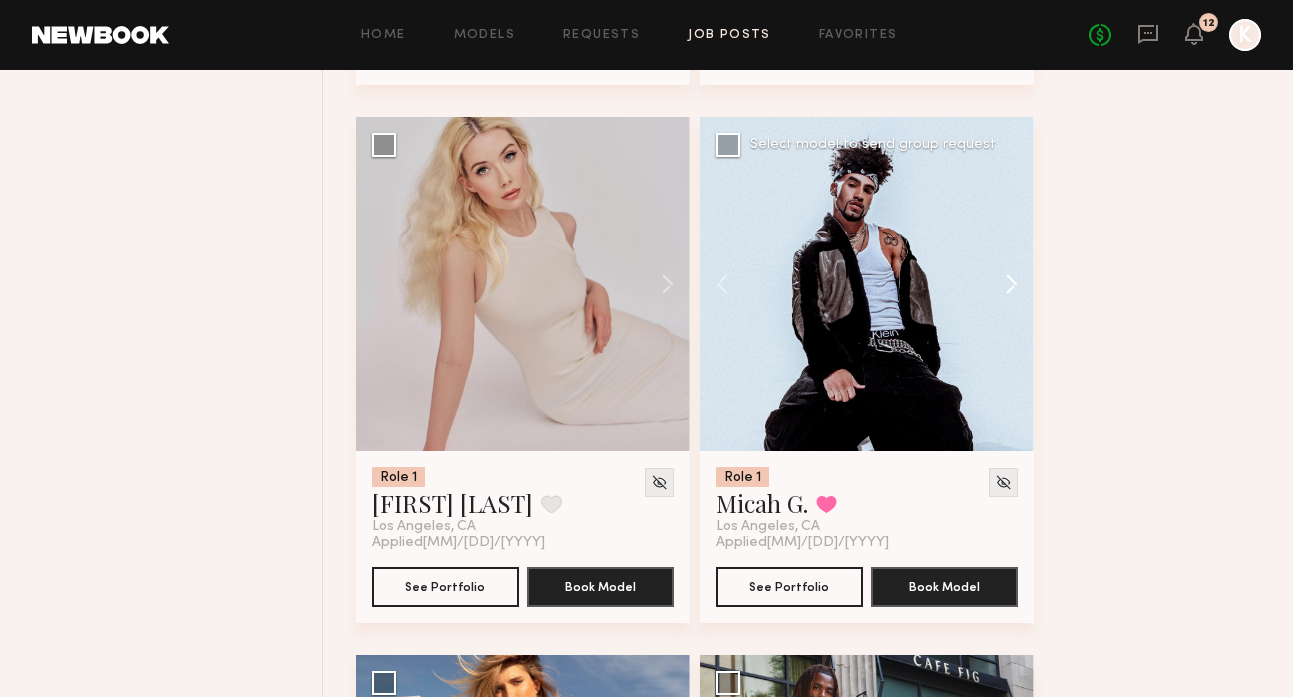 click 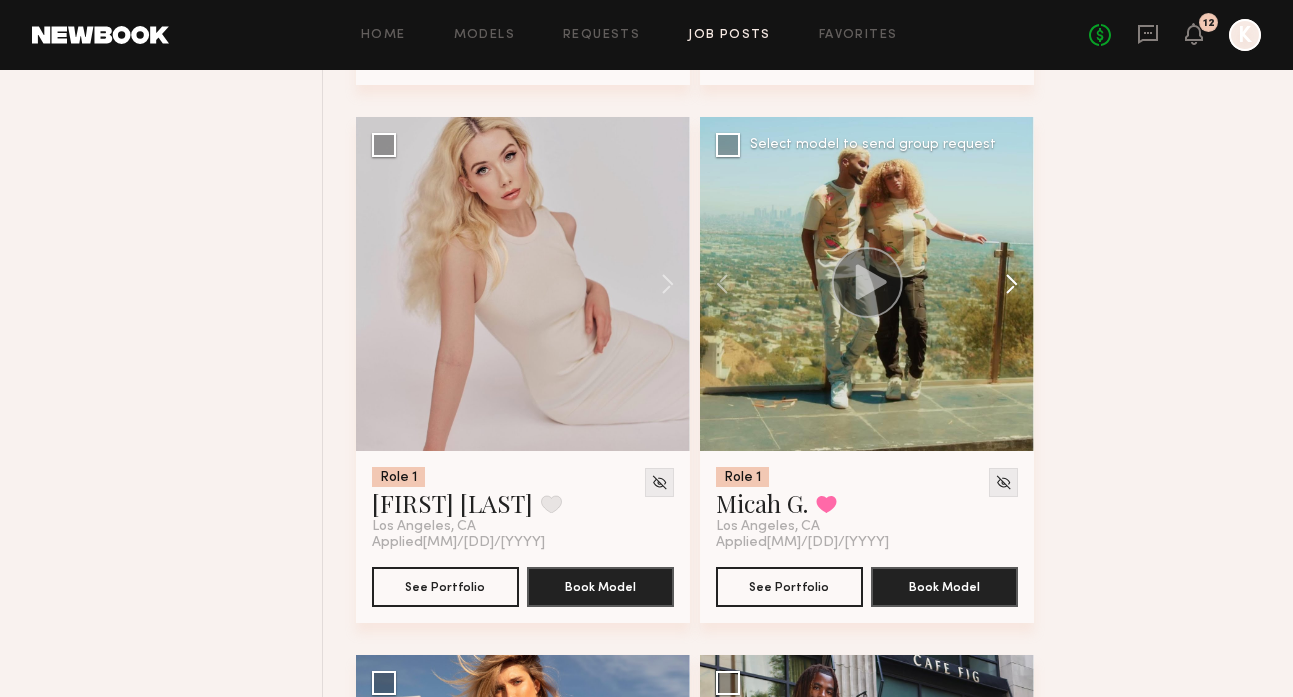 click 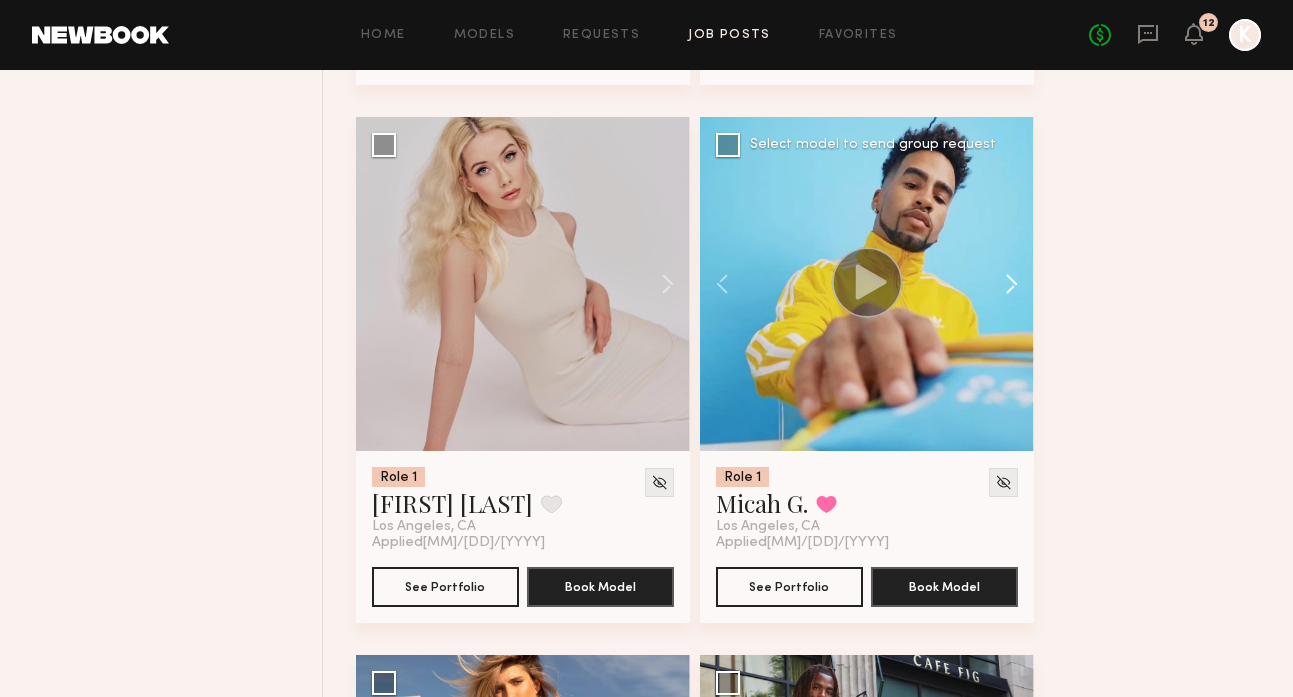 click 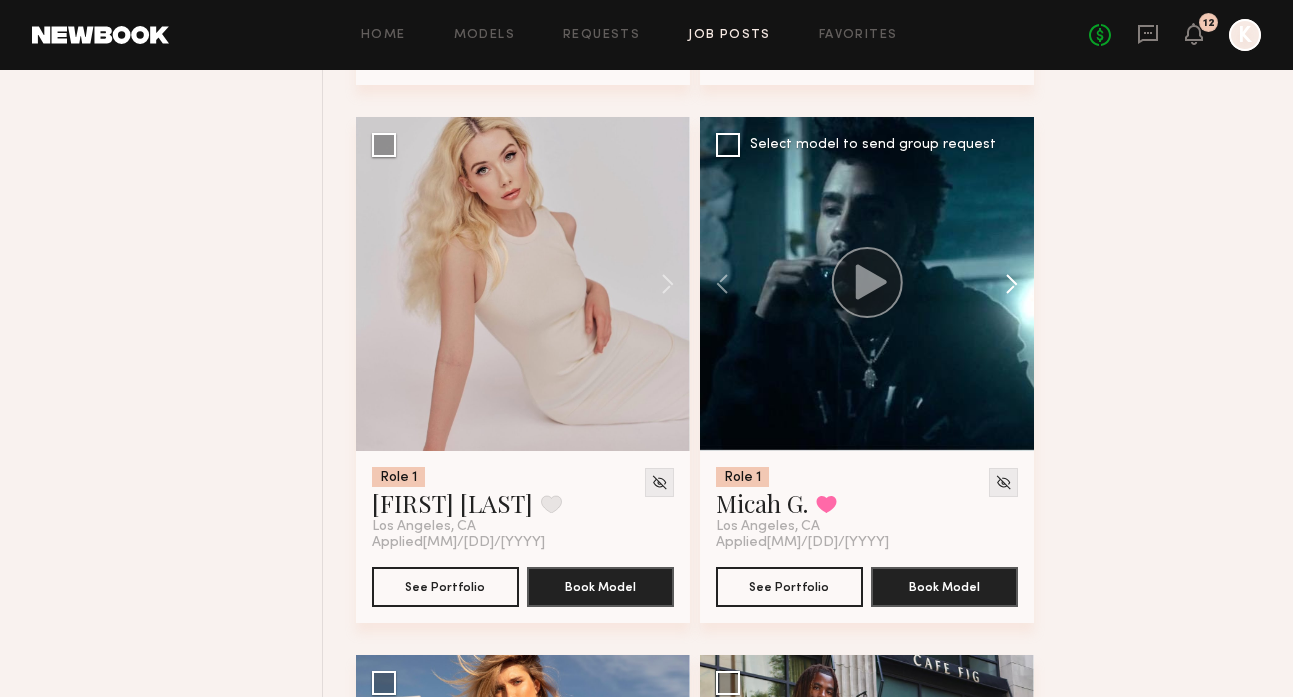 click 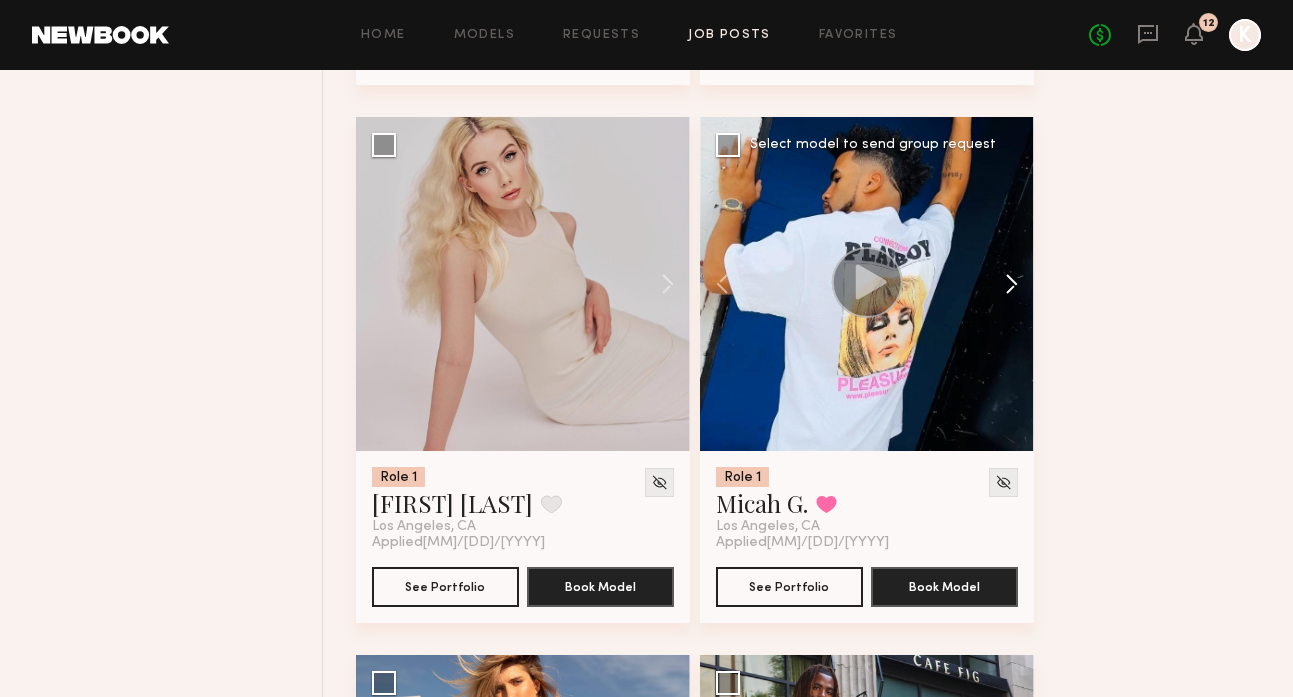 click 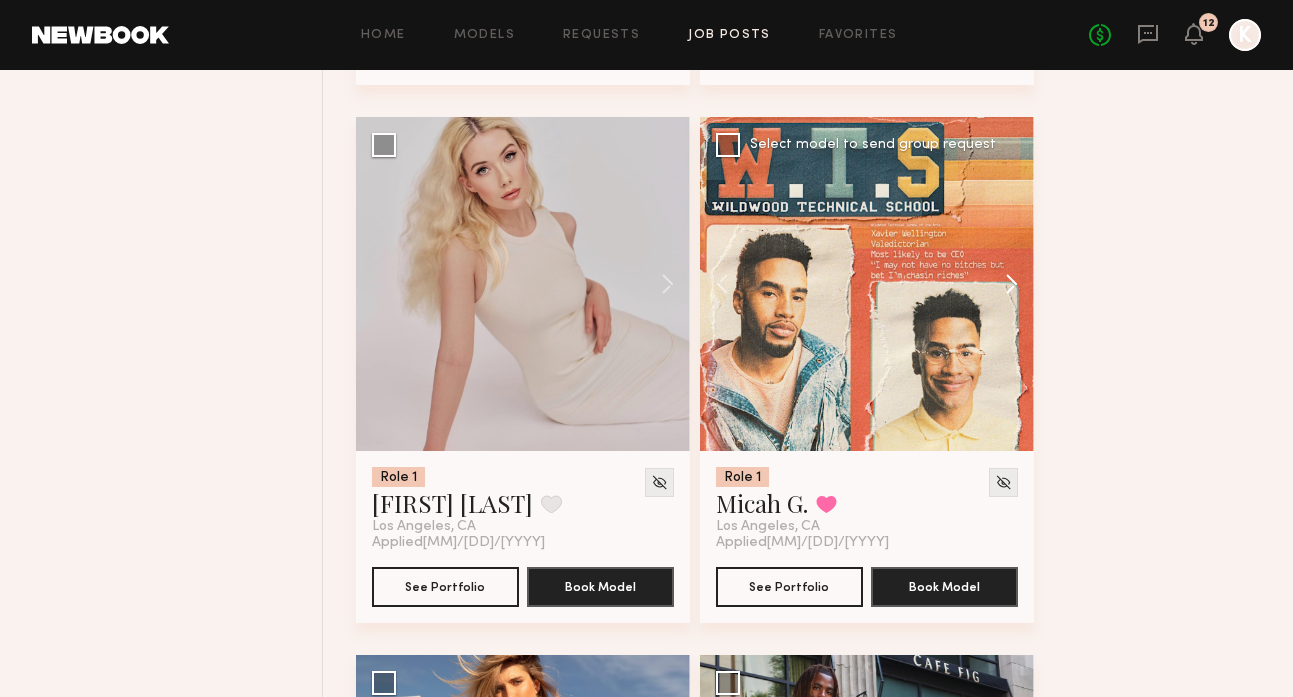 click 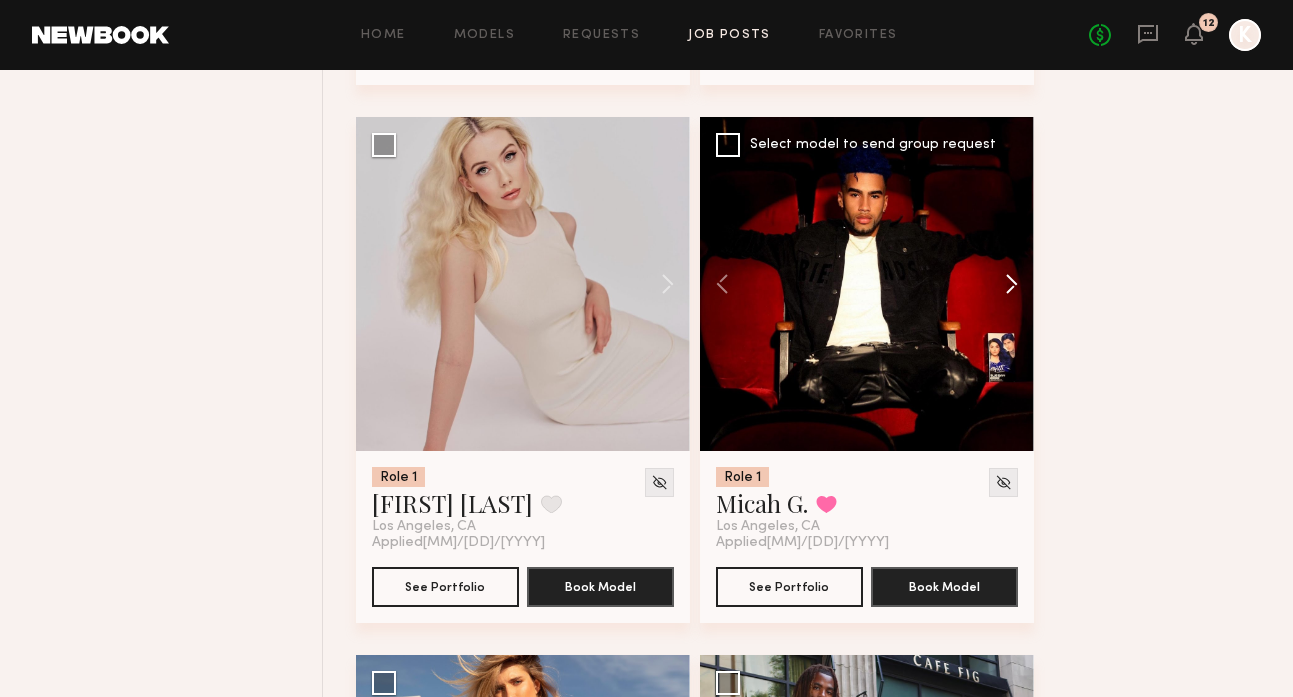click 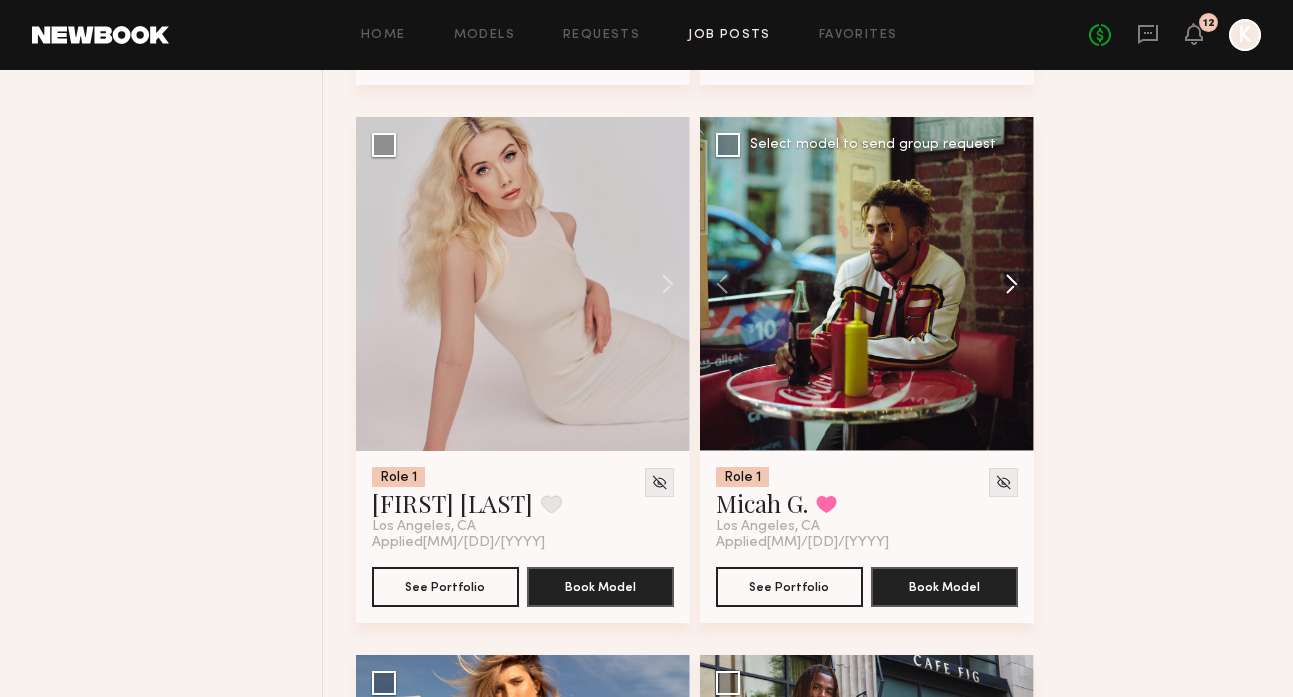 click 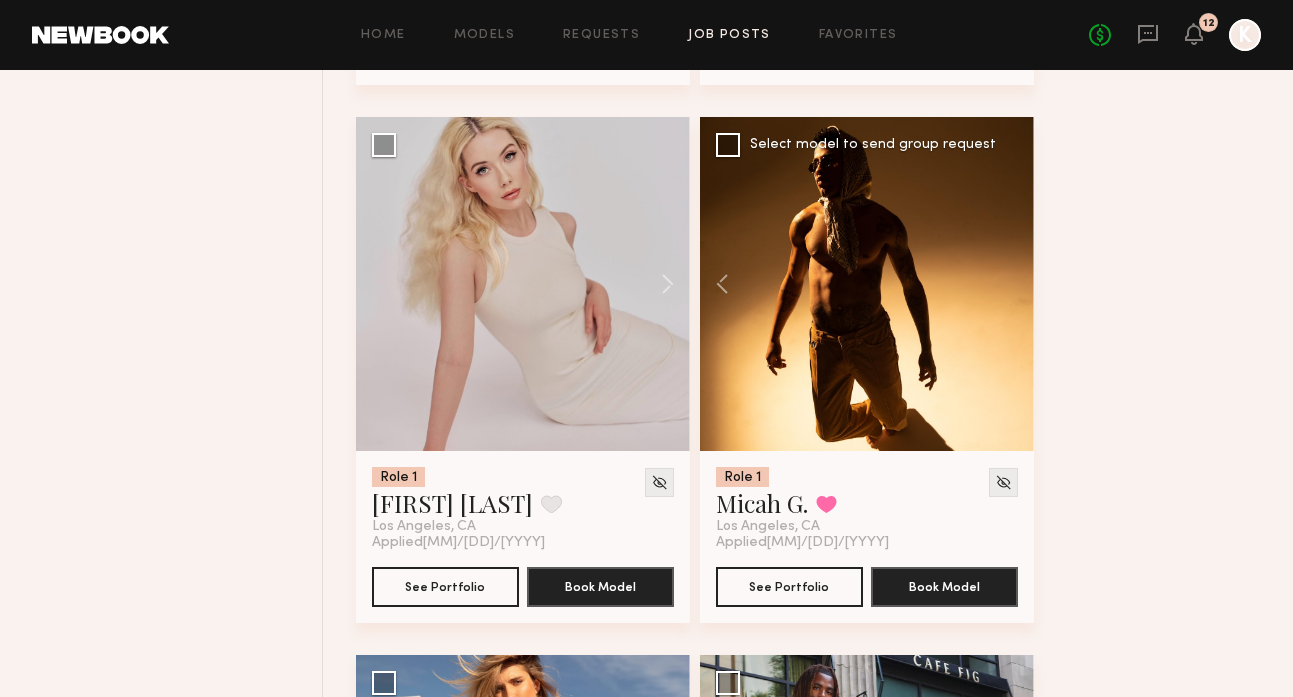 click 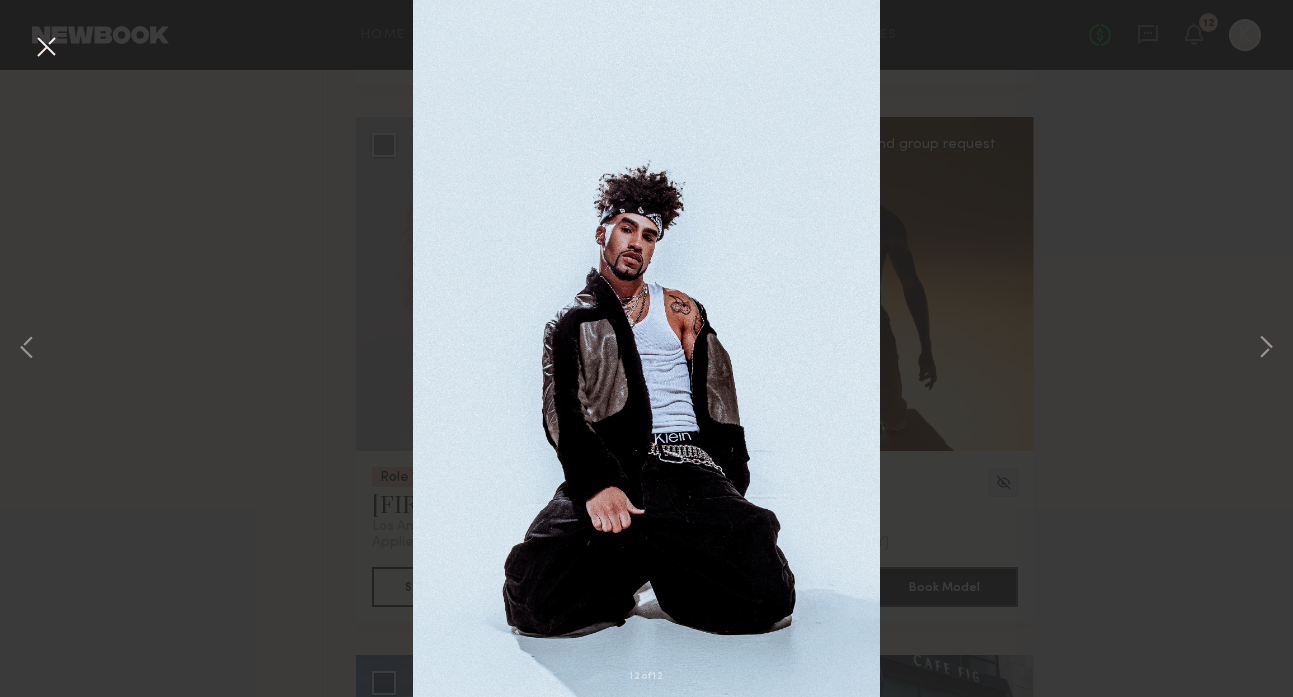 click on "12  of  12" at bounding box center [646, 348] 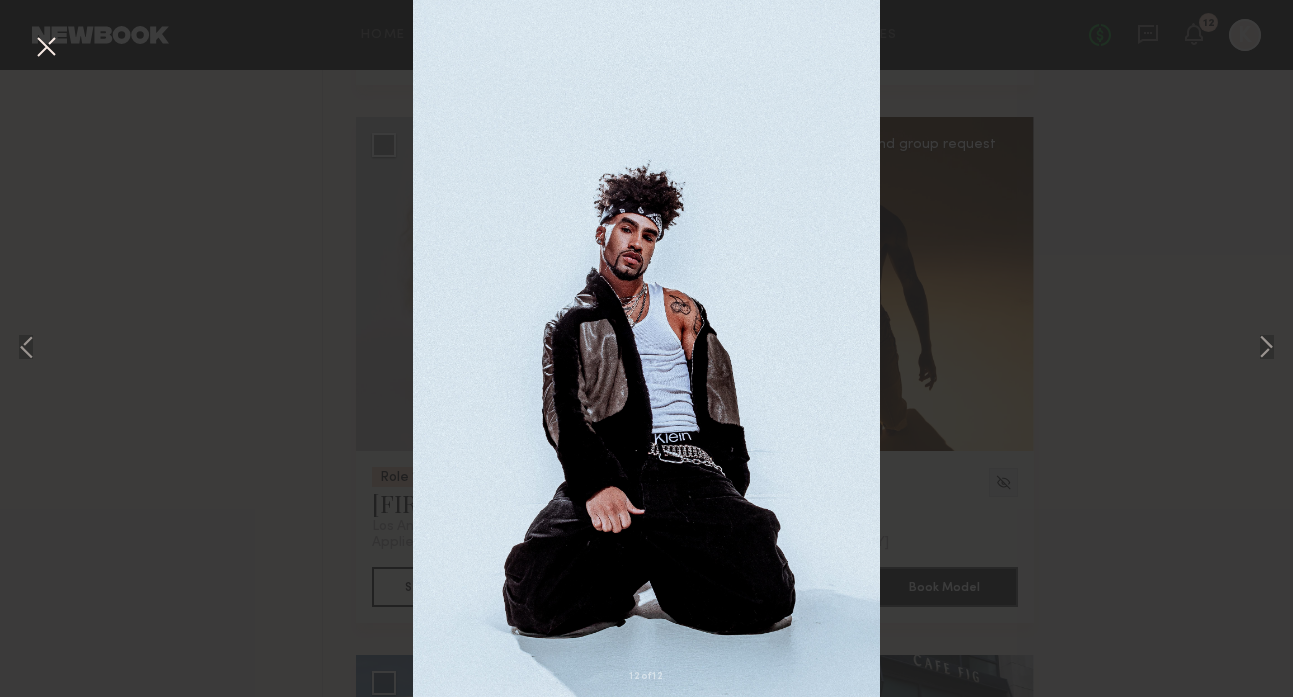 click at bounding box center (46, 48) 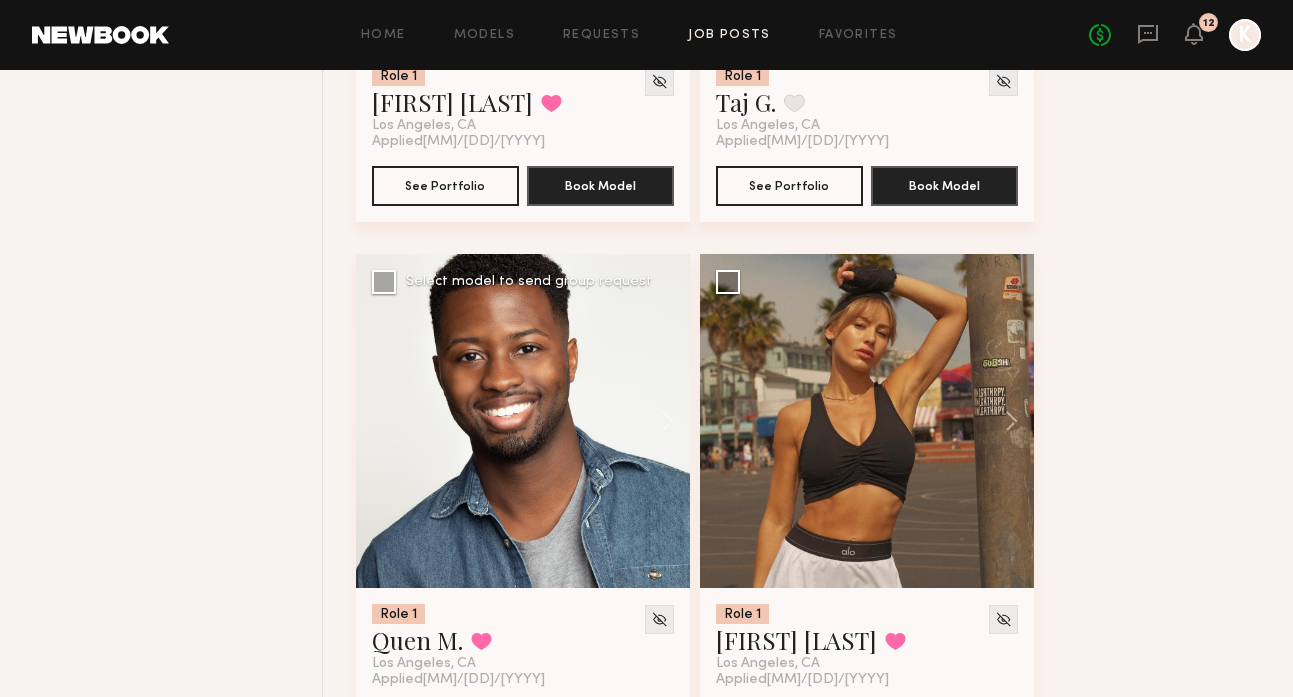 scroll, scrollTop: 3281, scrollLeft: 0, axis: vertical 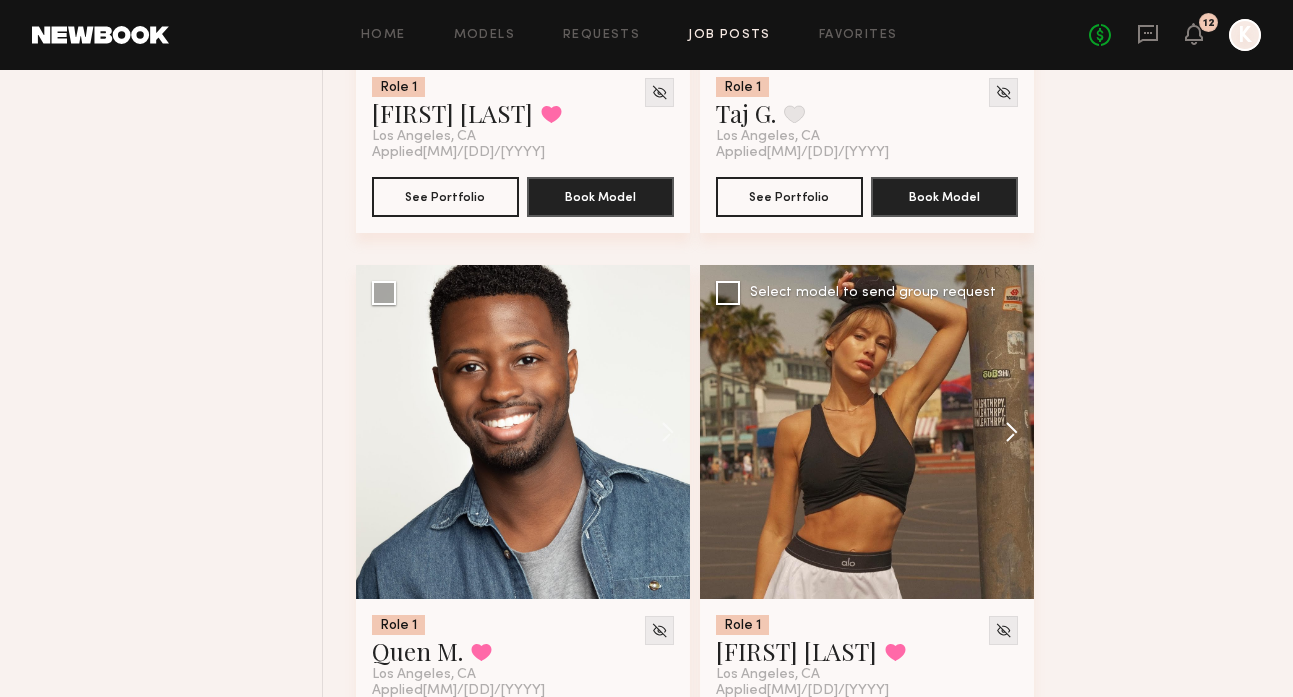 click 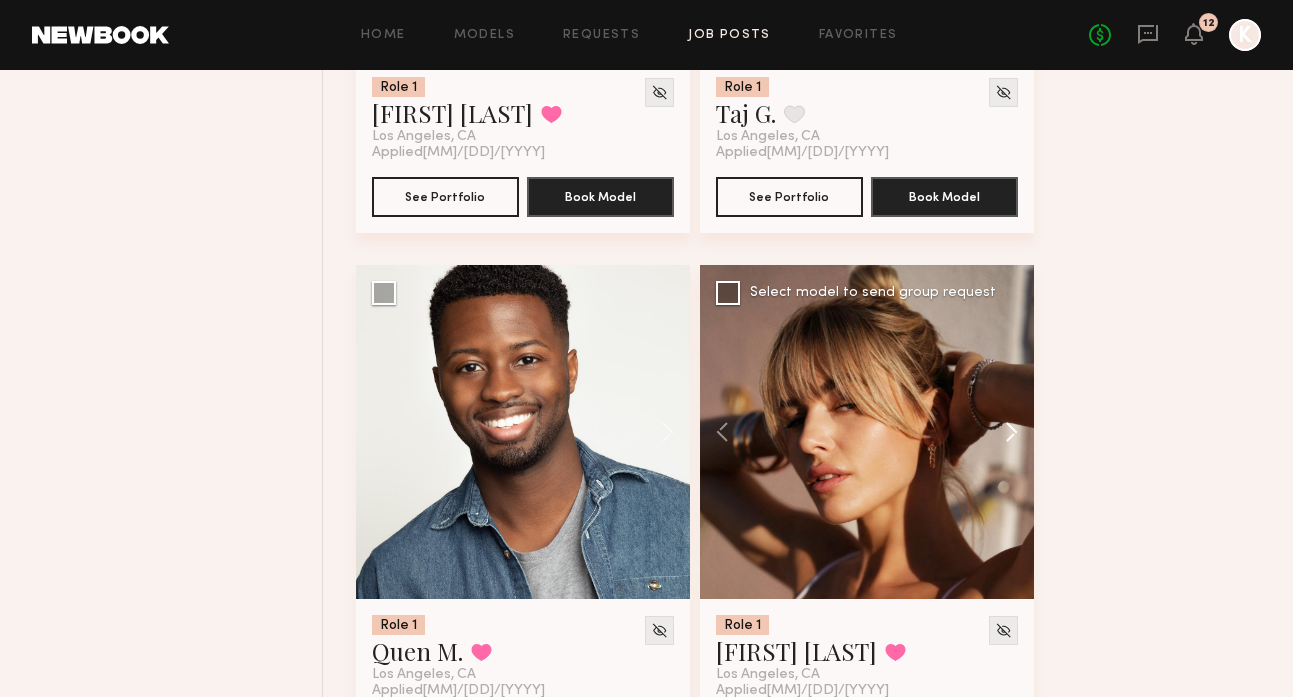 click 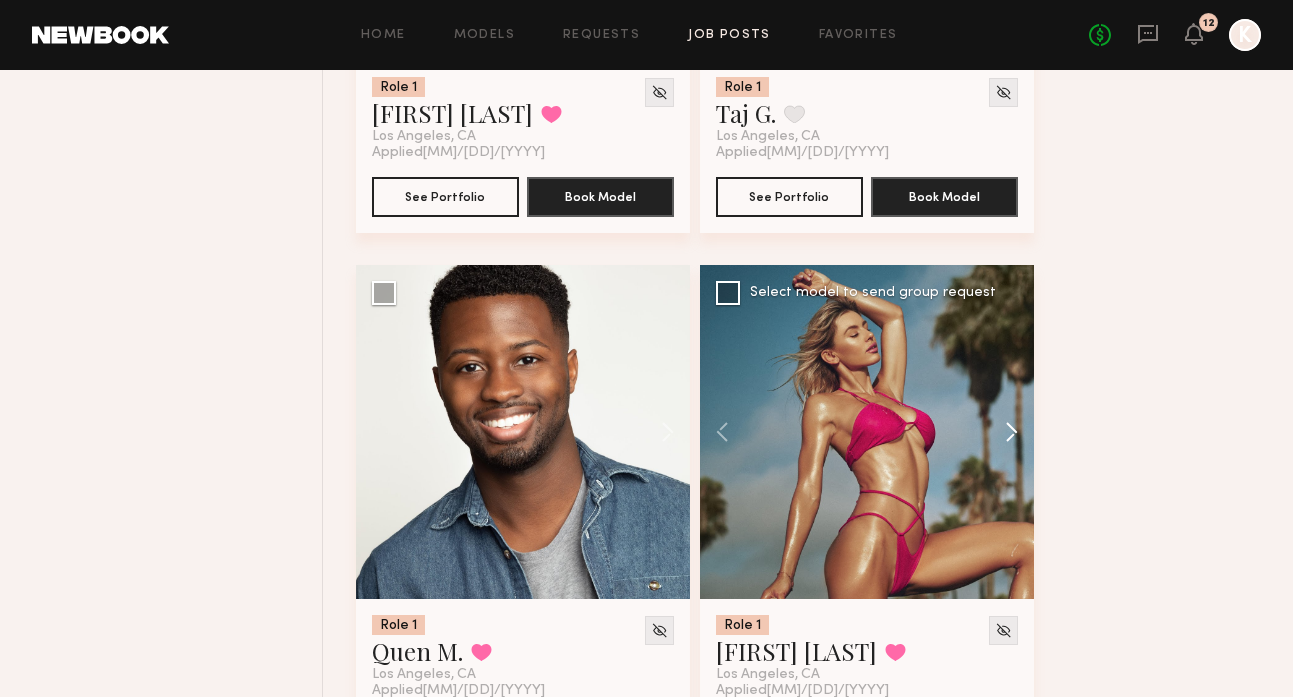 click 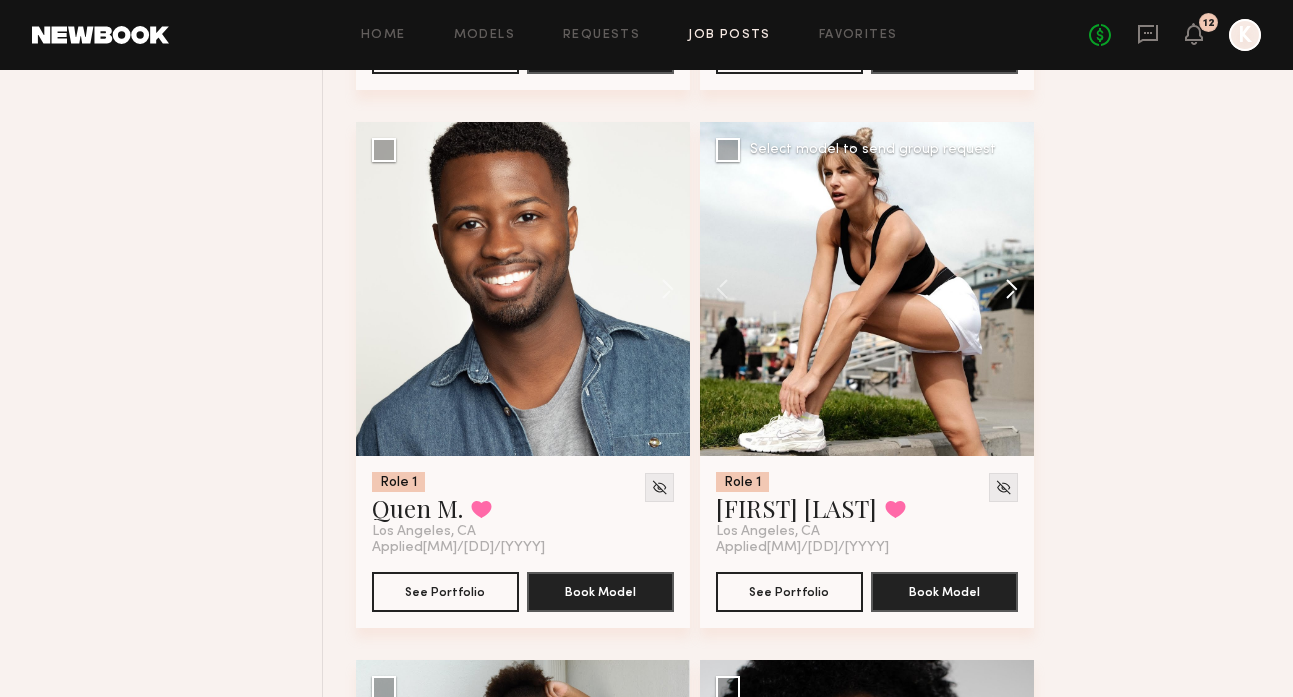 scroll, scrollTop: 3438, scrollLeft: 0, axis: vertical 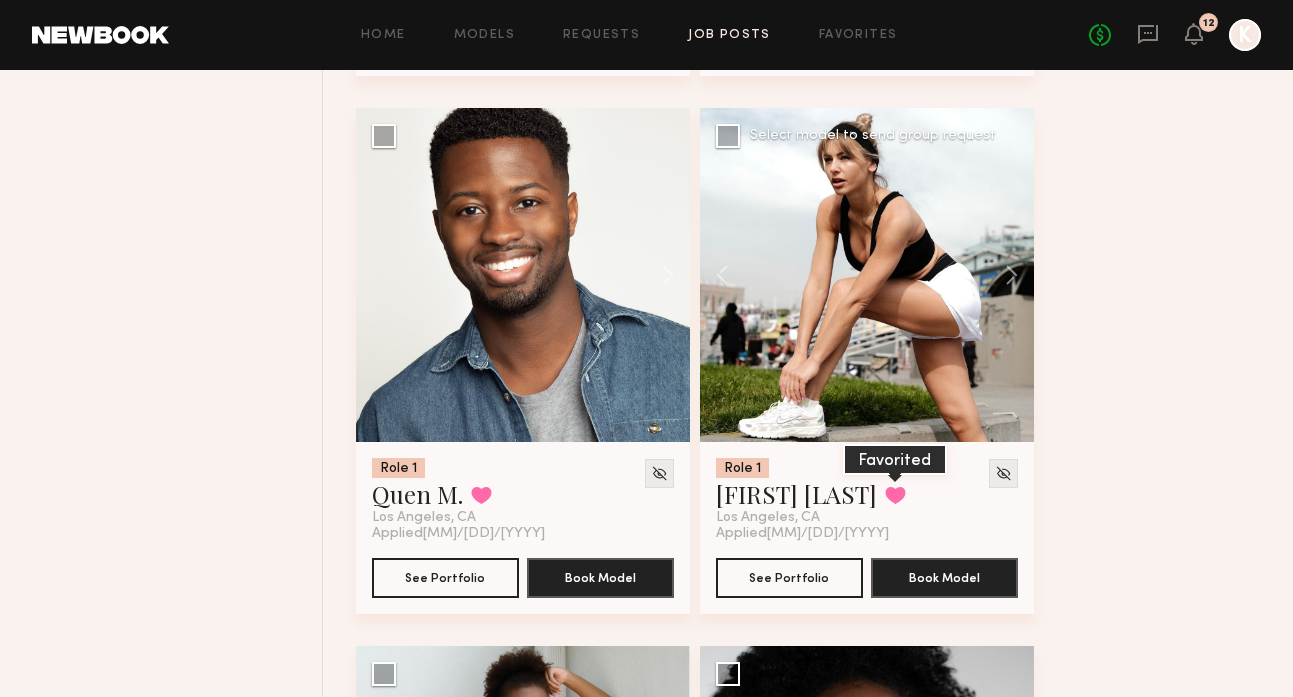 click 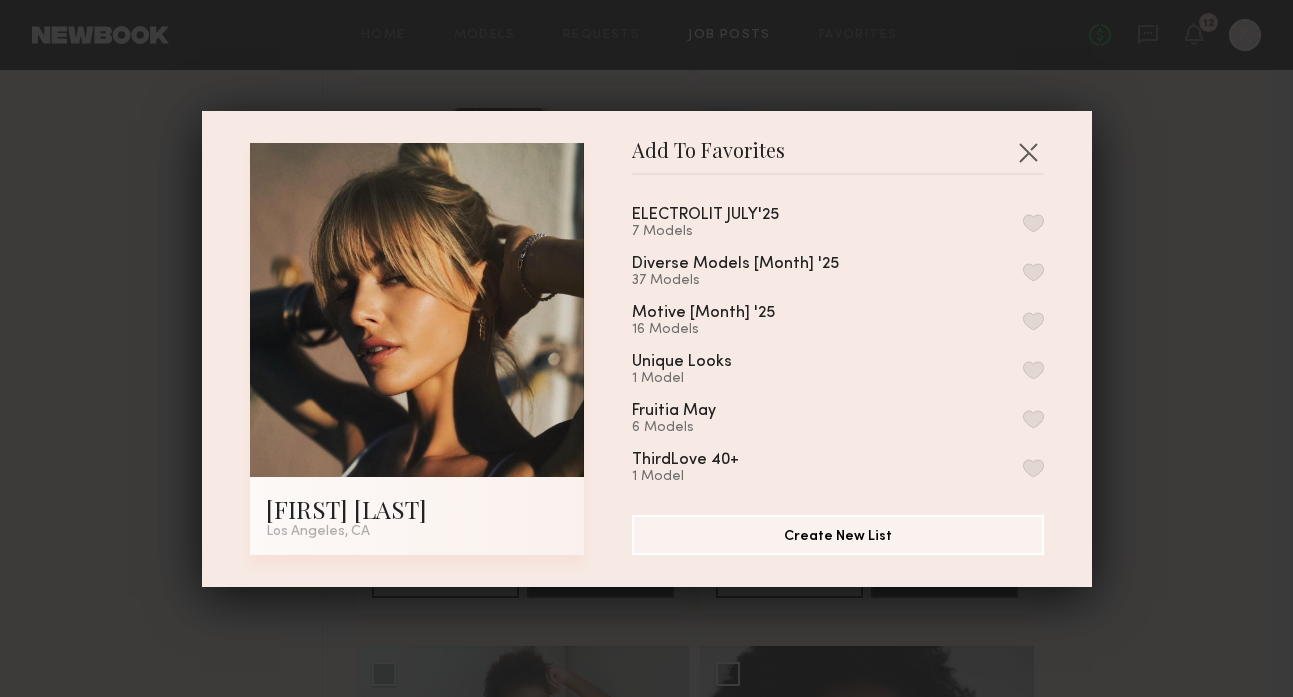scroll, scrollTop: 0, scrollLeft: 0, axis: both 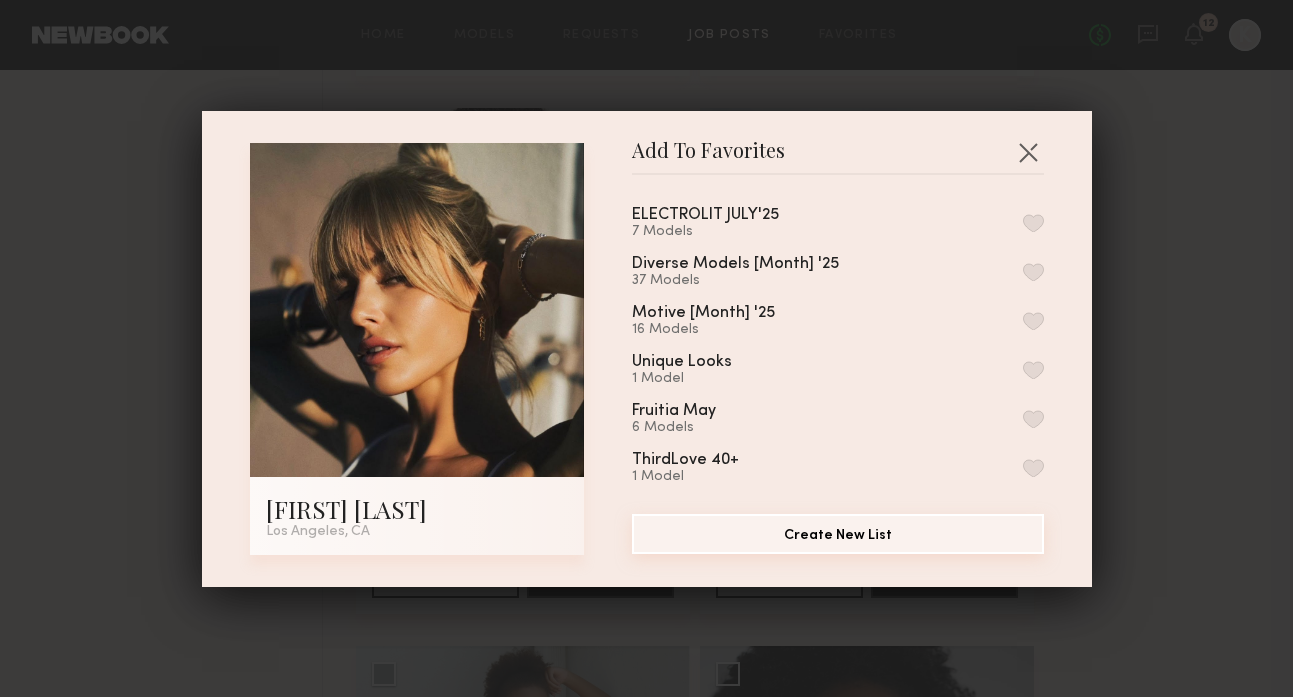 click on "Create New List" at bounding box center [838, 534] 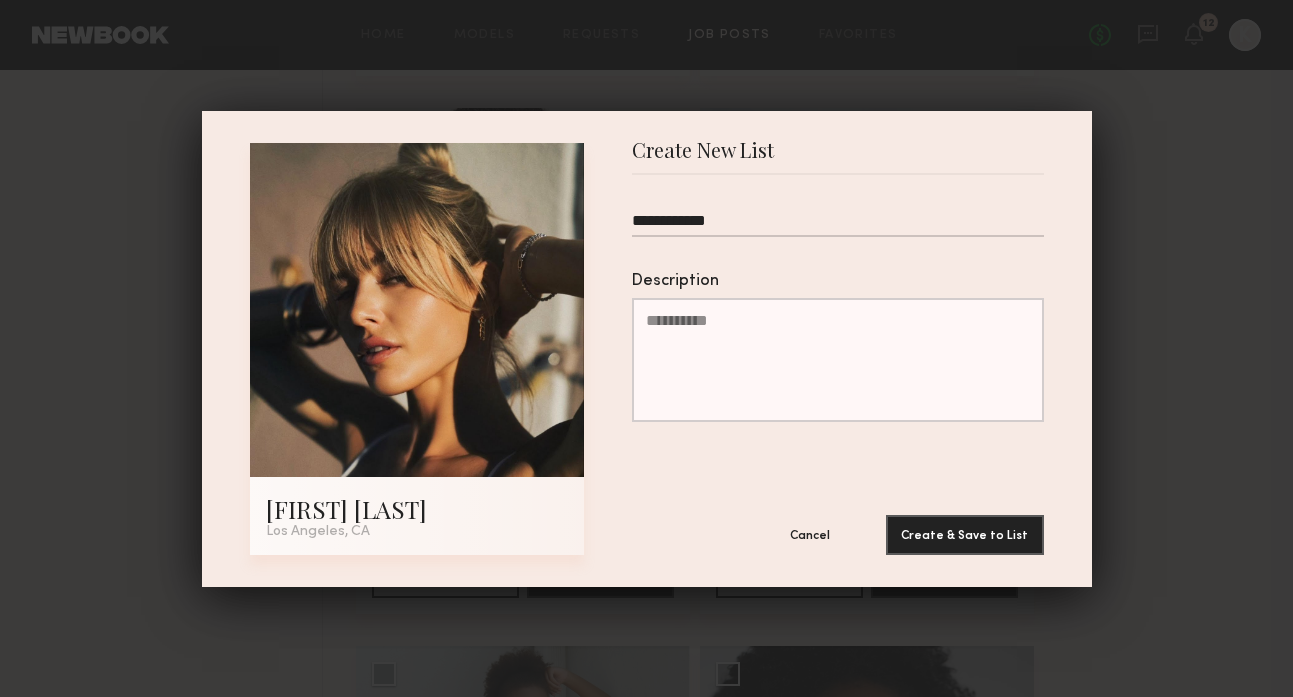 type on "**********" 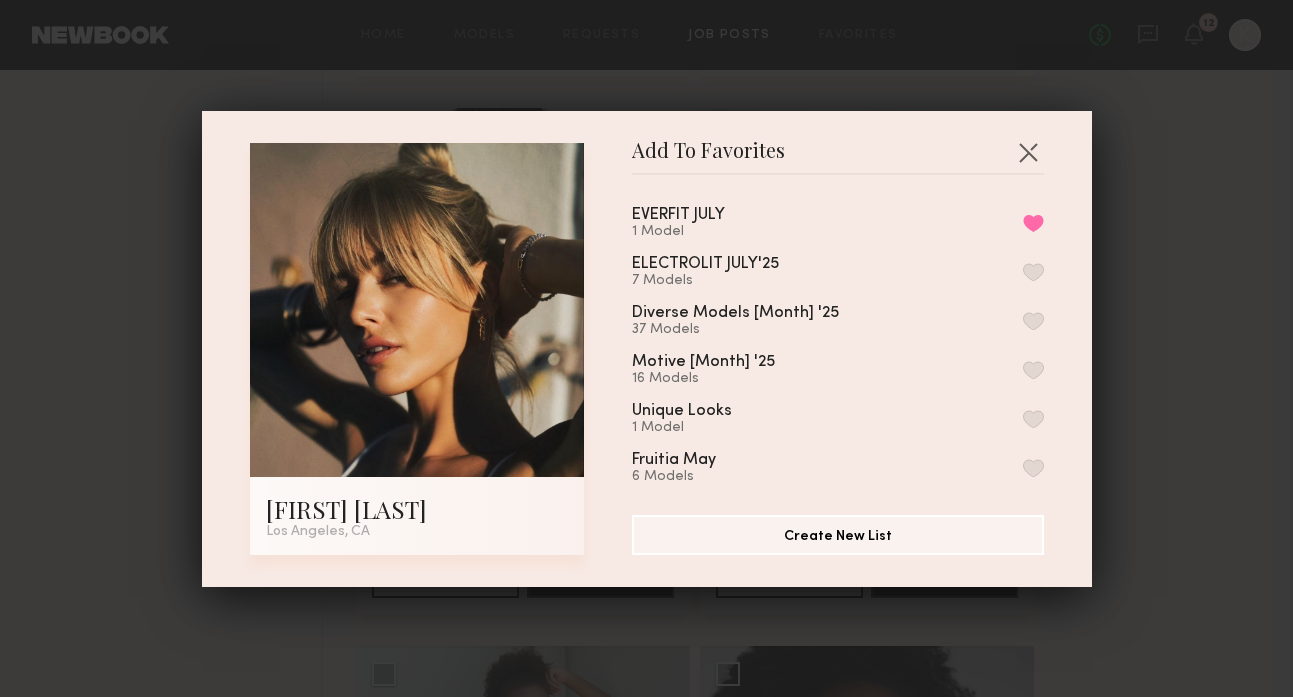 click on "EVERFIT JULY" at bounding box center (678, 215) 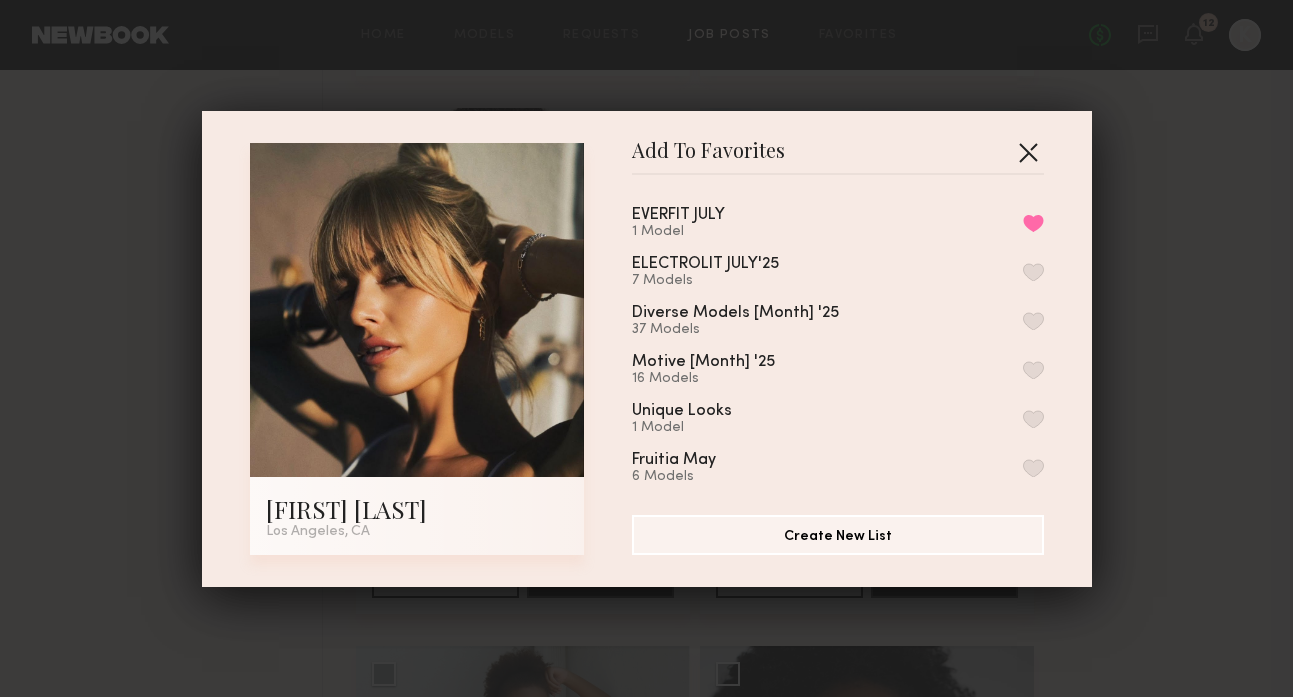 click at bounding box center (1028, 152) 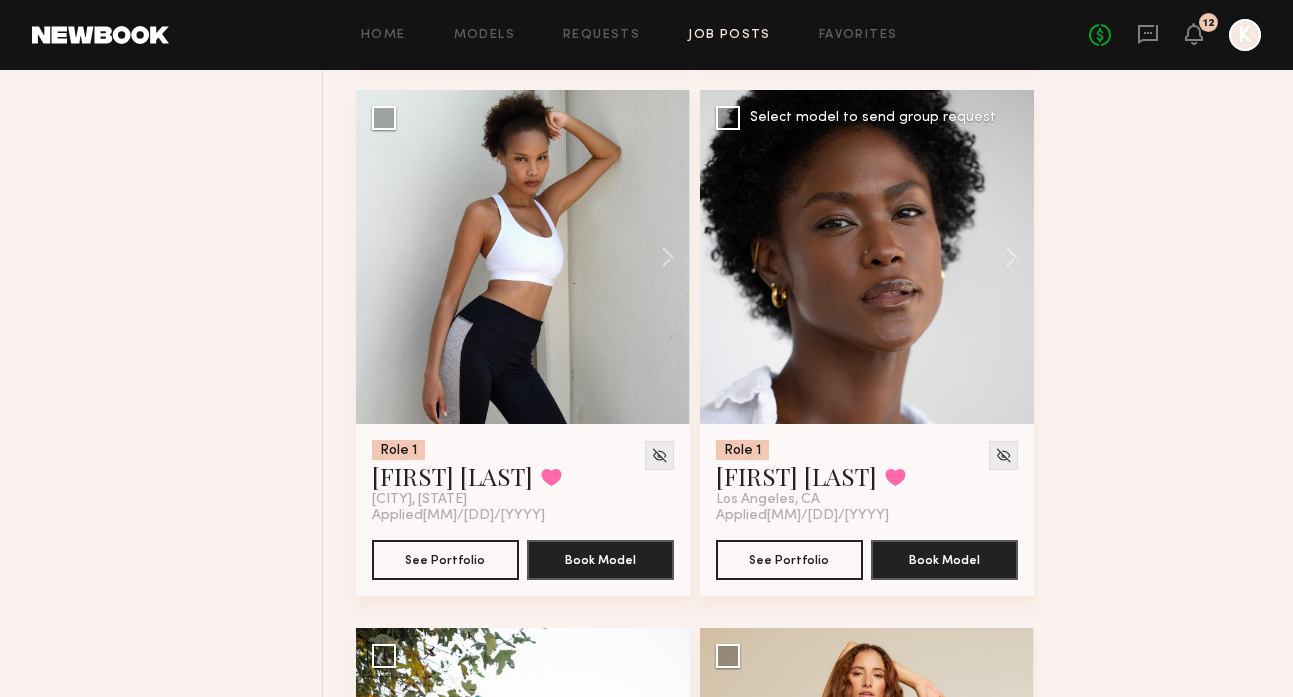 scroll, scrollTop: 3999, scrollLeft: 0, axis: vertical 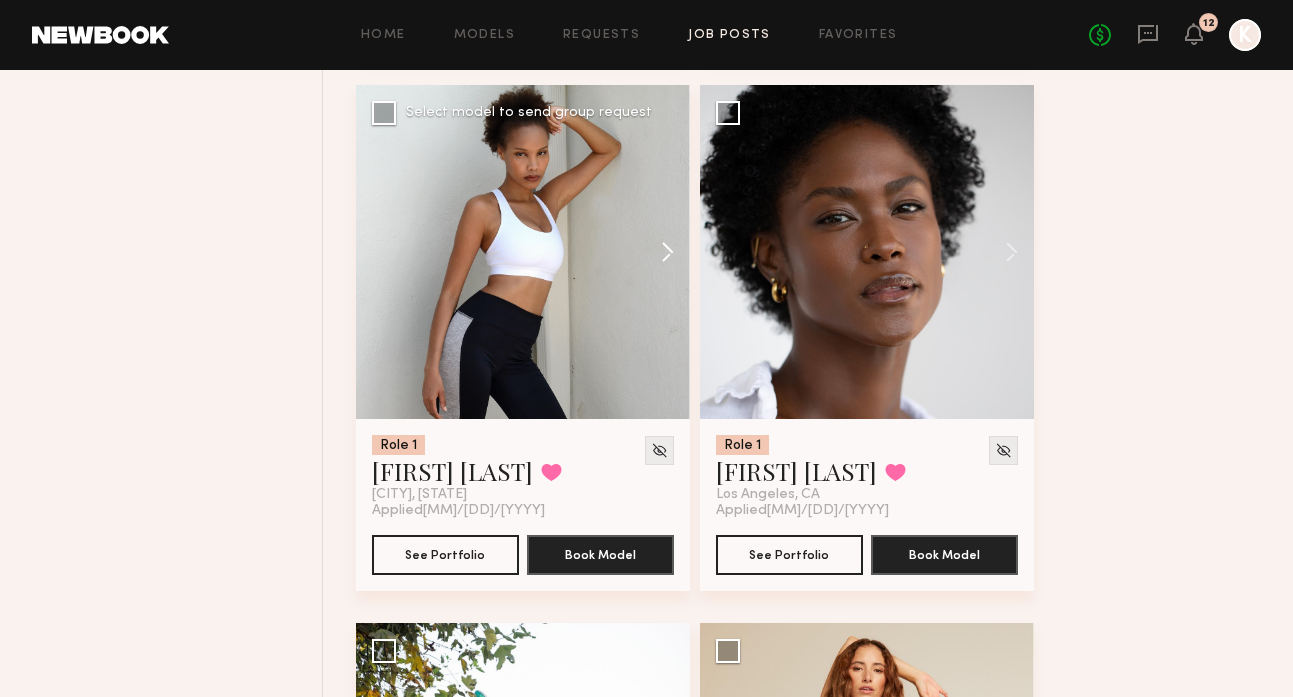 click 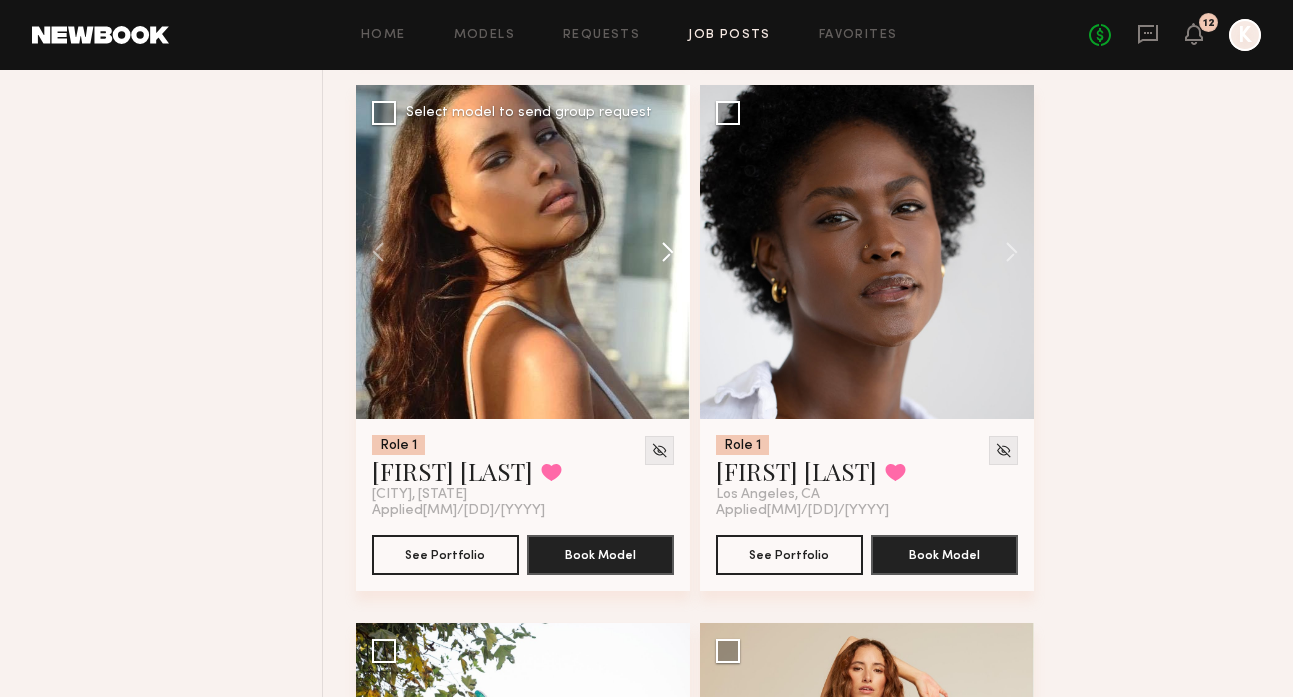click 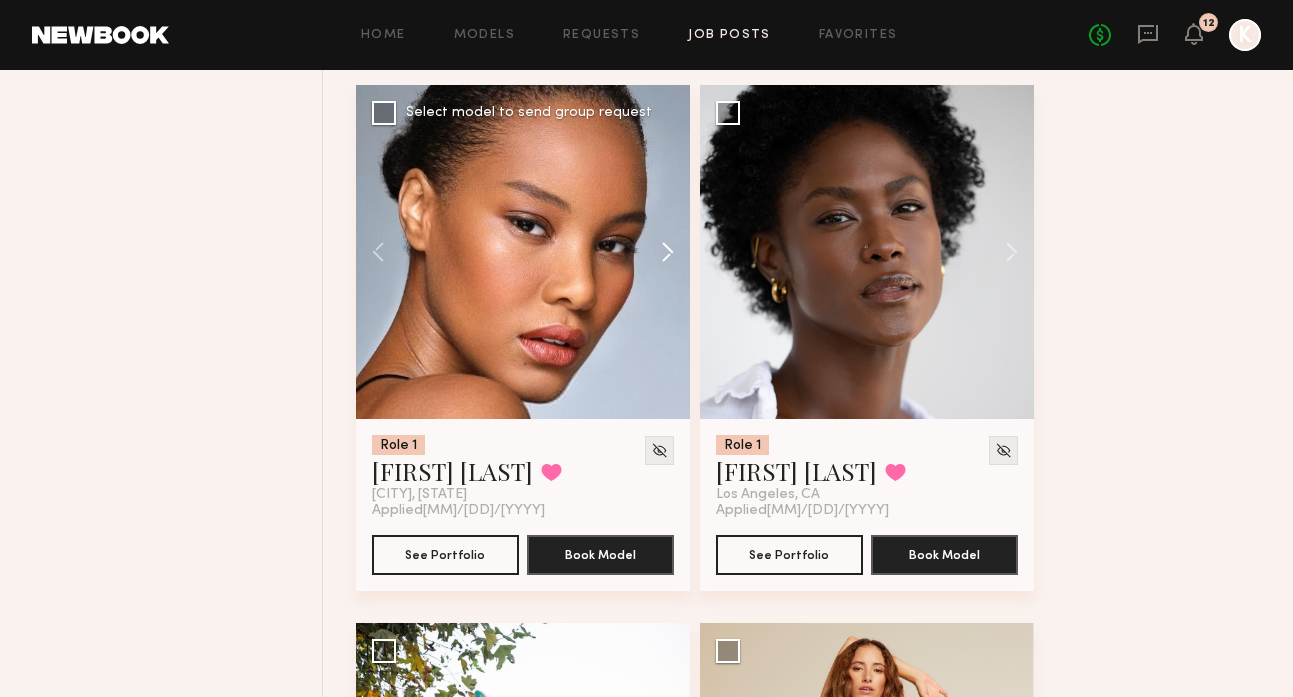 click 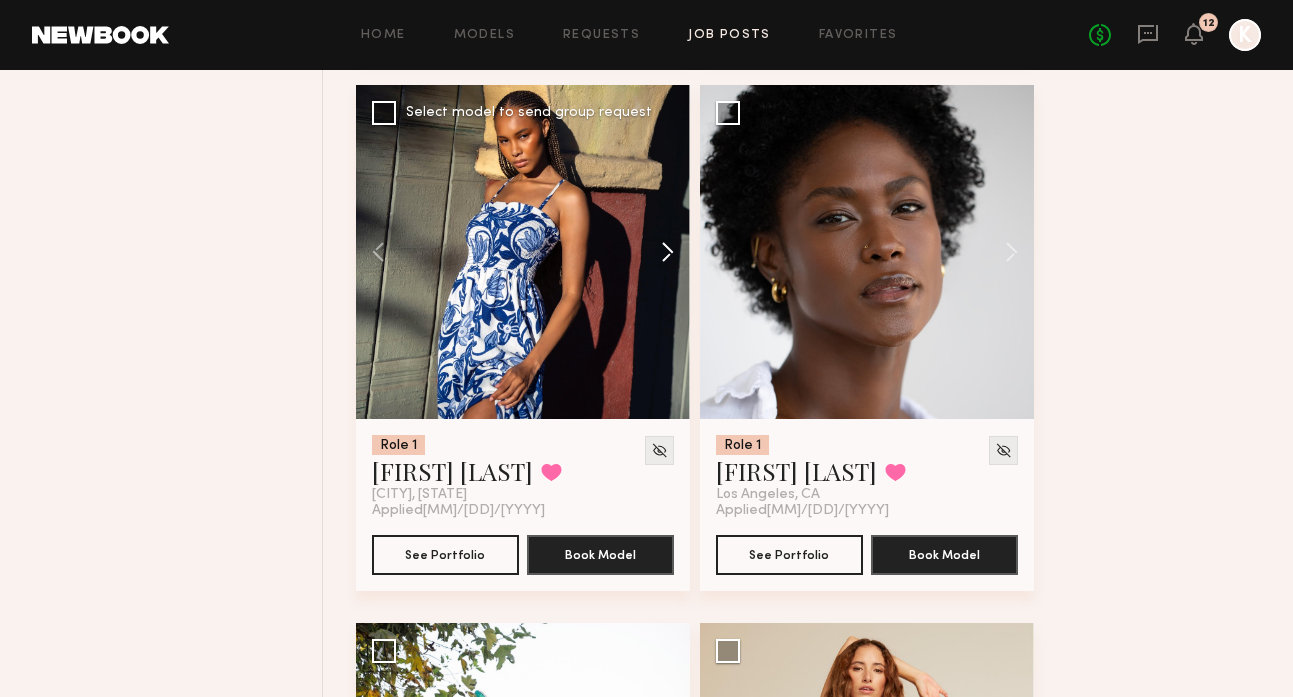 click 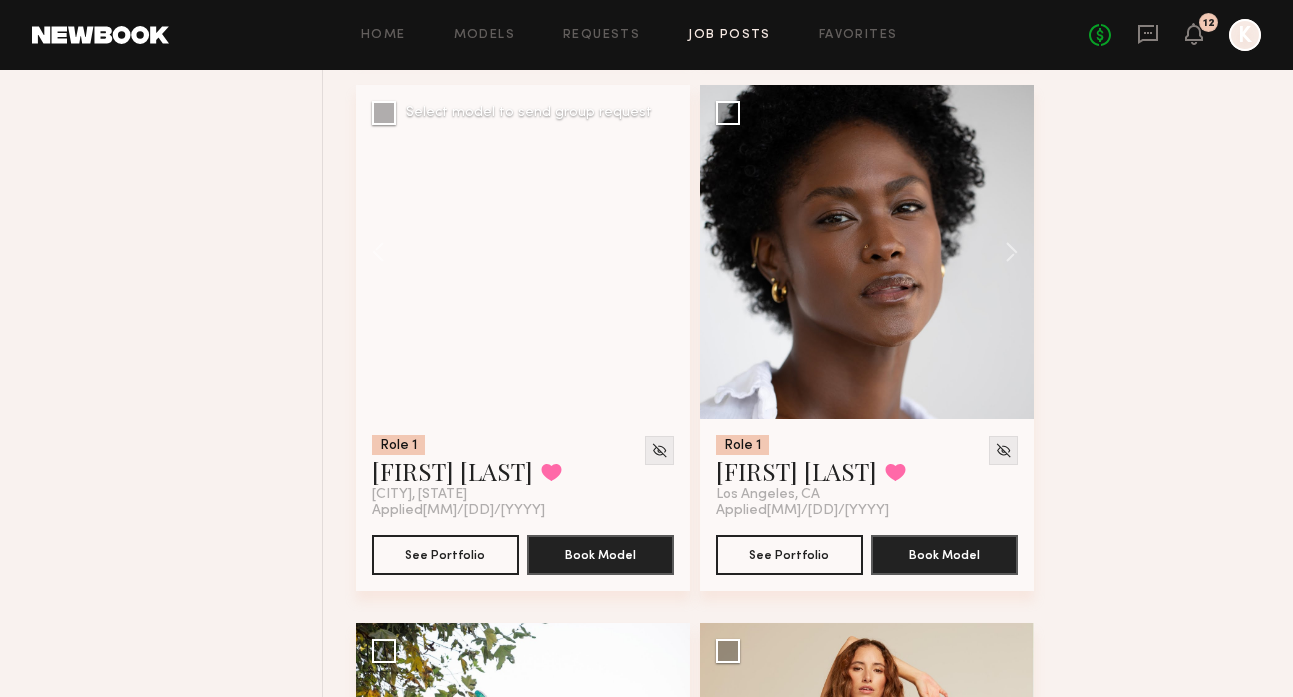 click 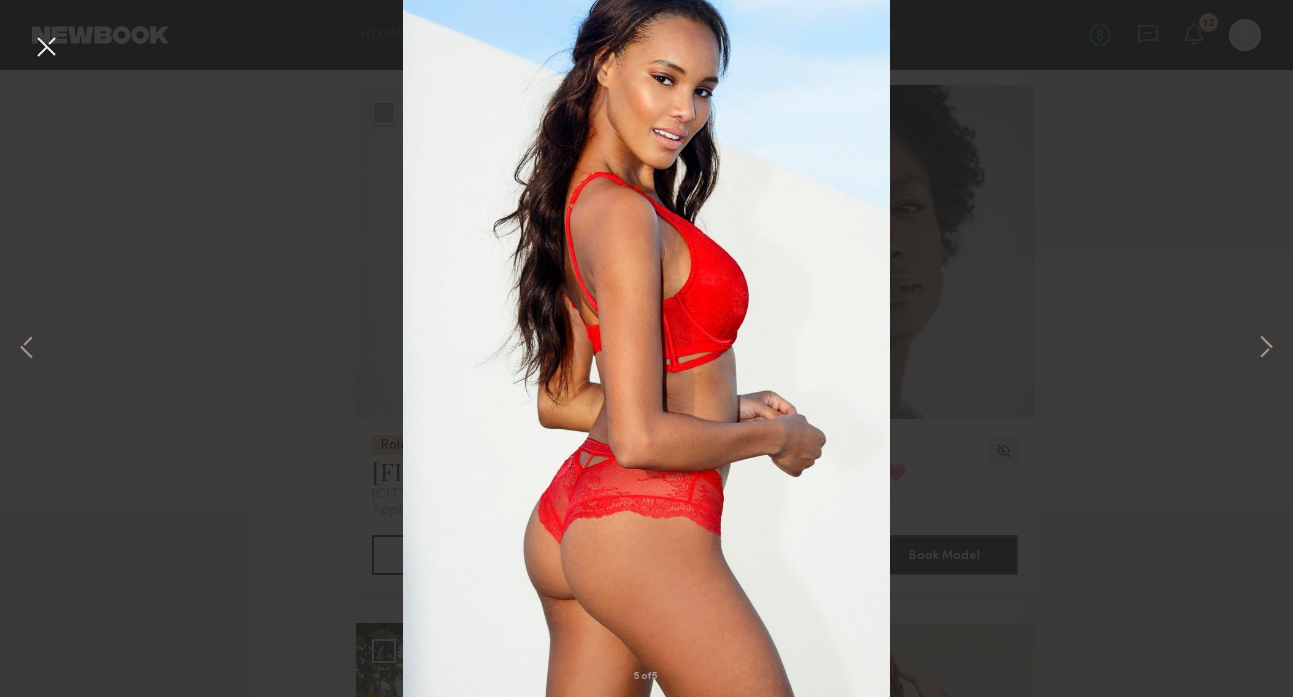 click on "5  of  5" at bounding box center [646, 348] 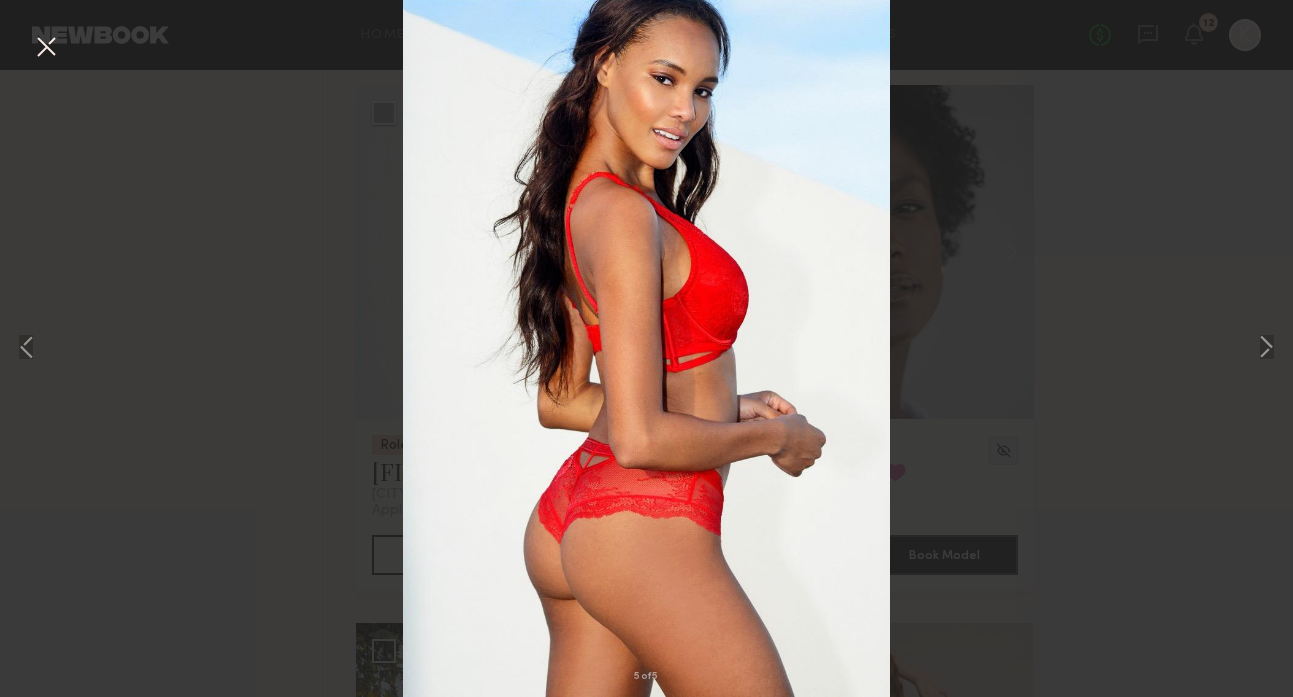 click at bounding box center (46, 48) 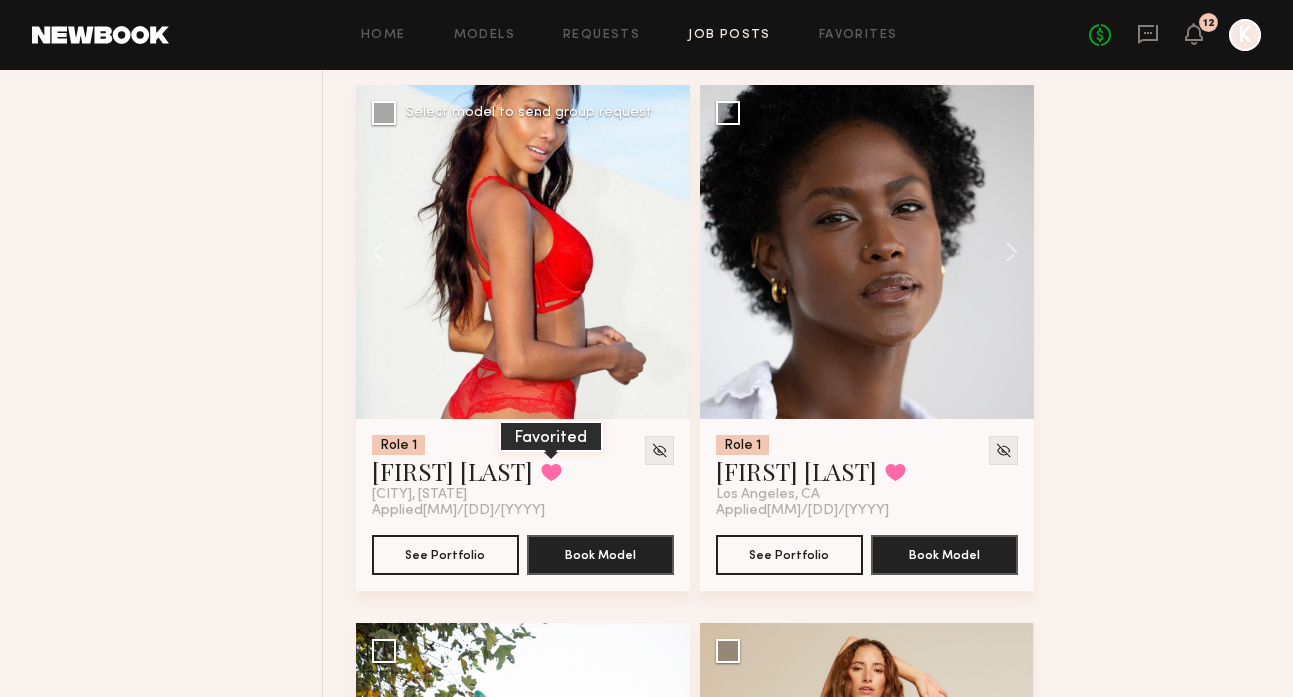 click 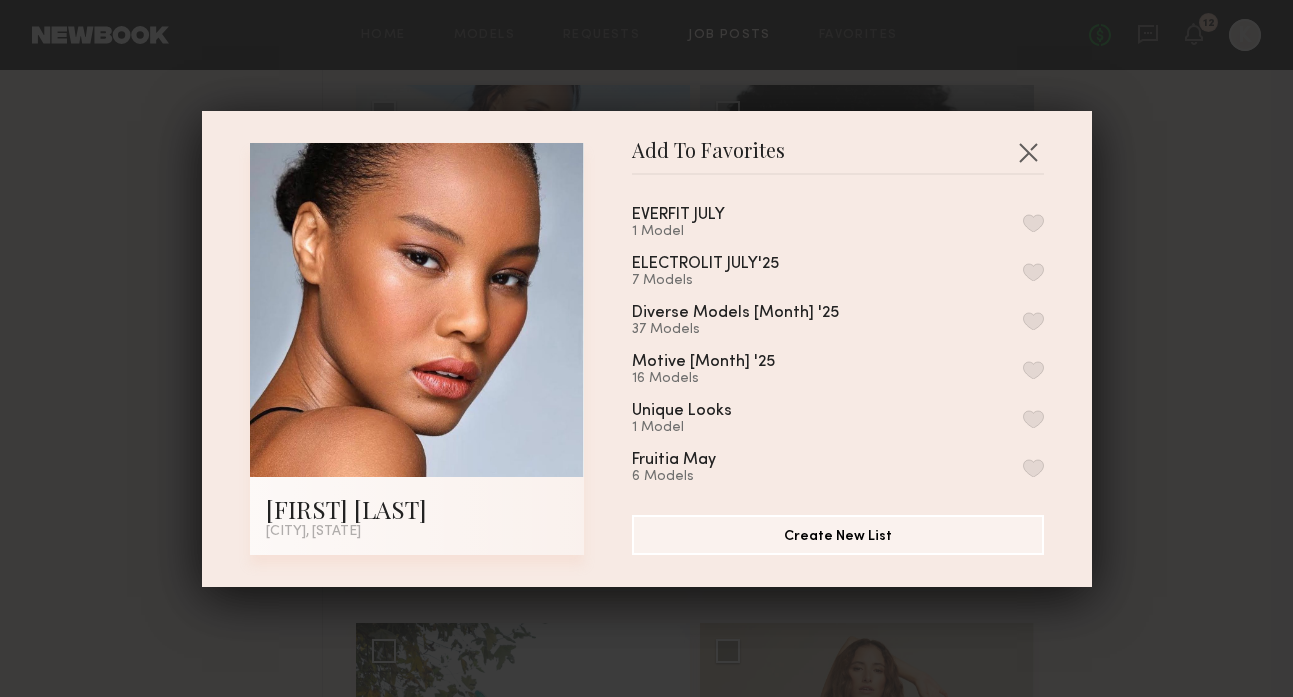 click at bounding box center (1033, 223) 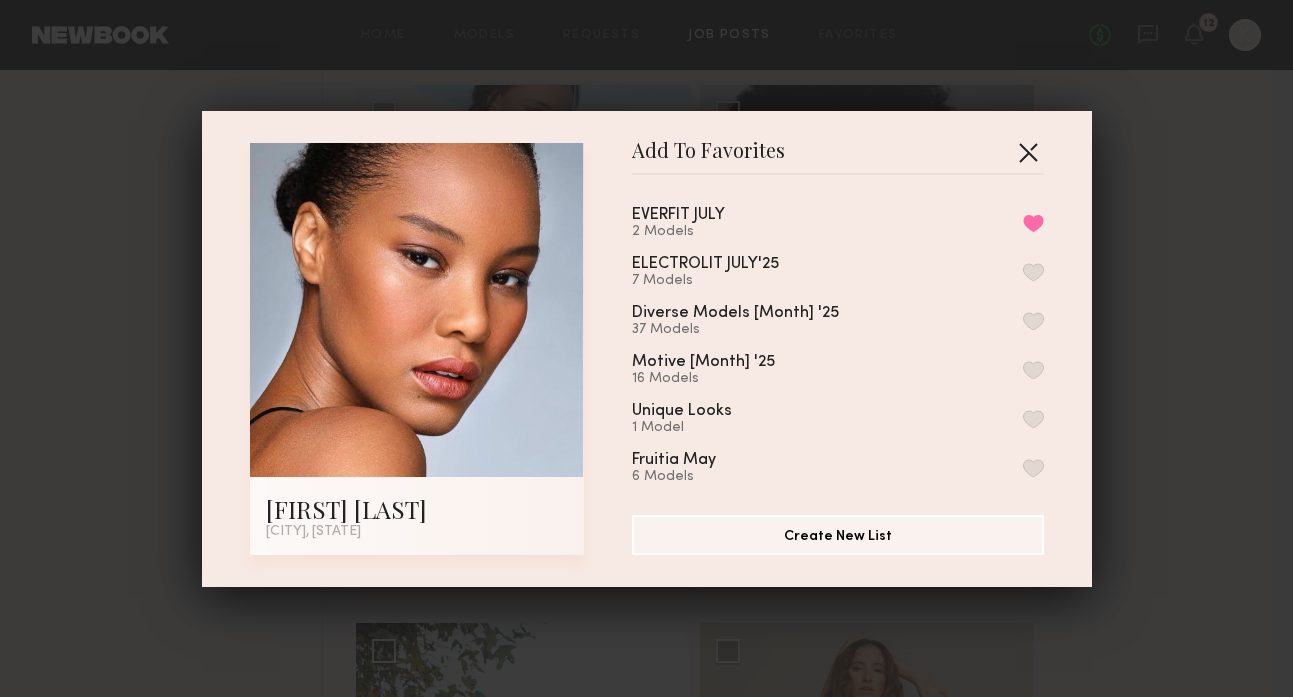 click at bounding box center (1028, 152) 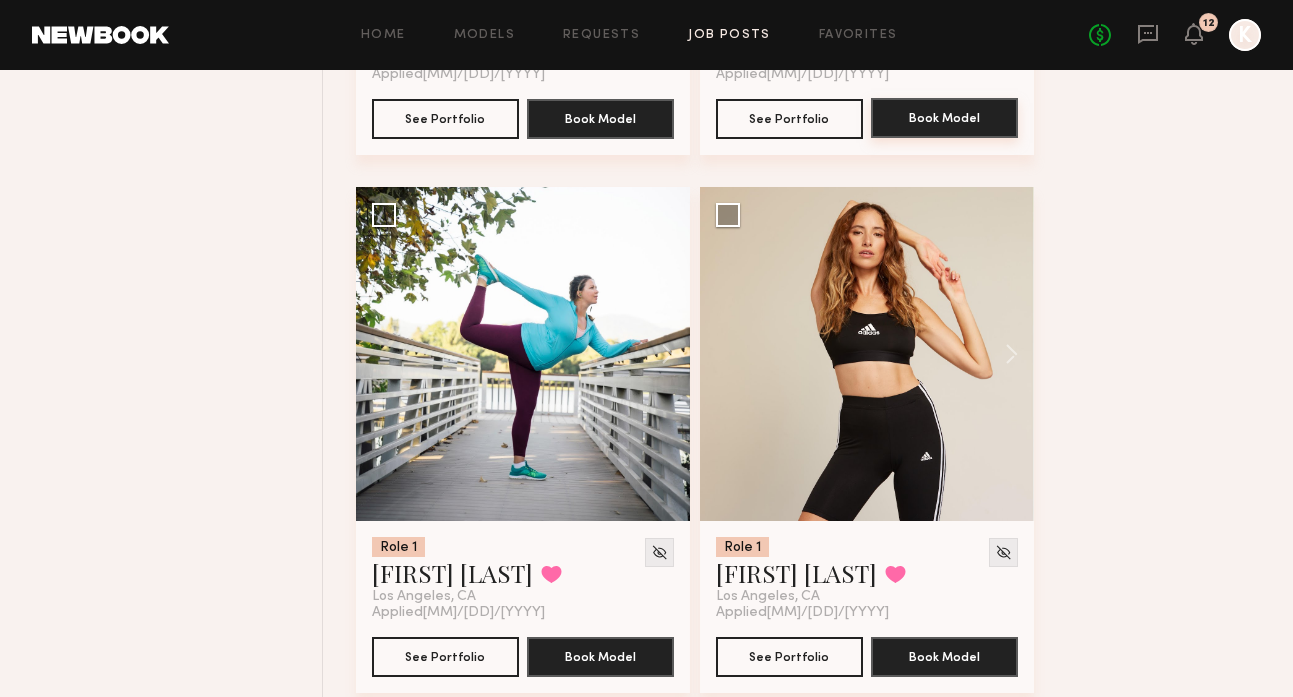 scroll, scrollTop: 4440, scrollLeft: 0, axis: vertical 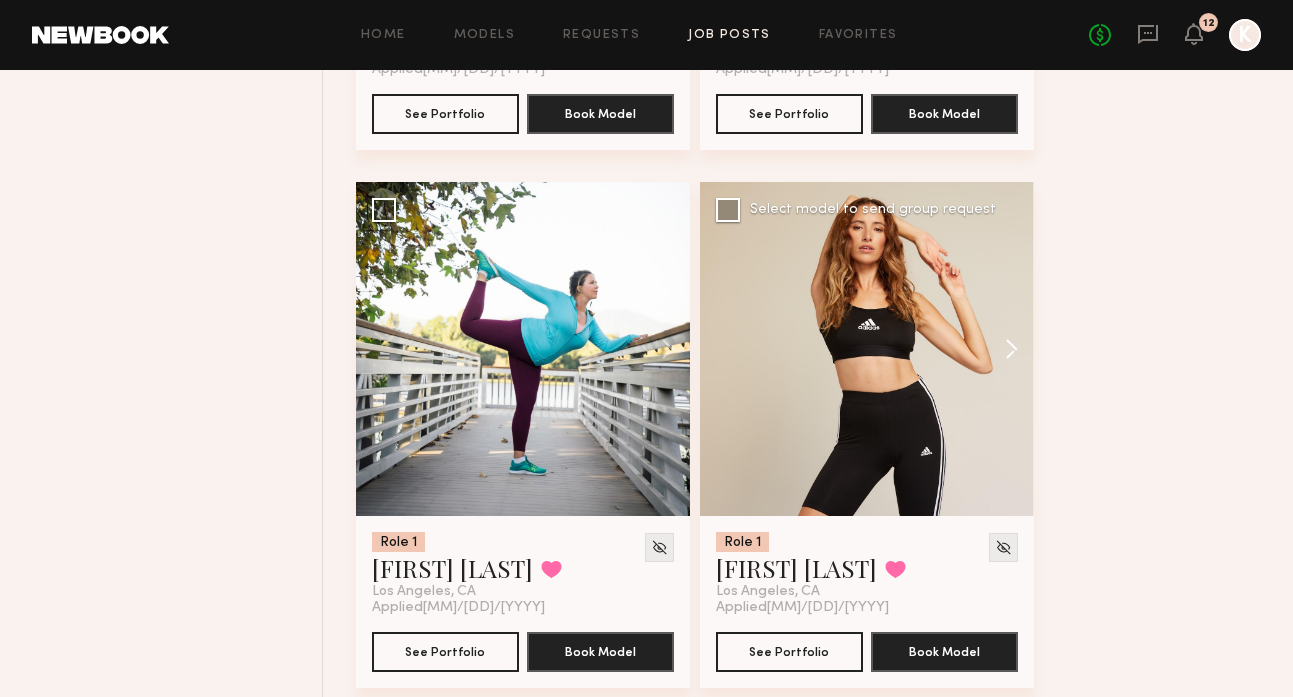 click 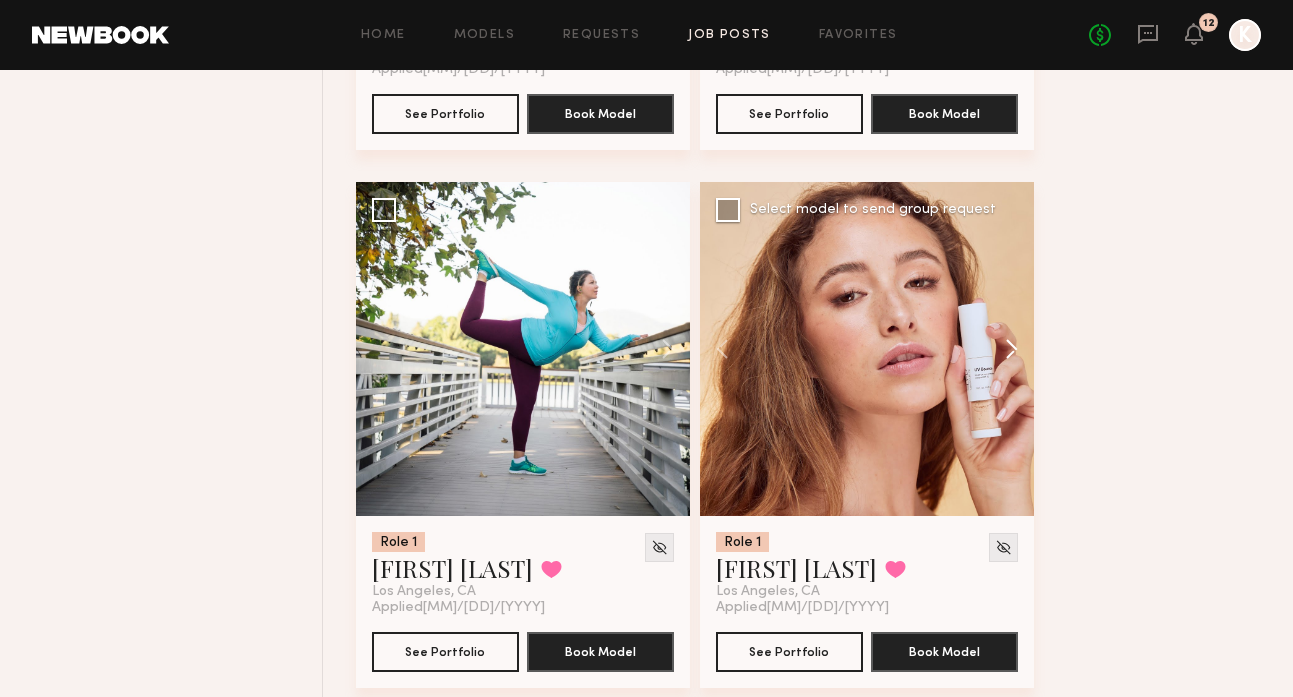click 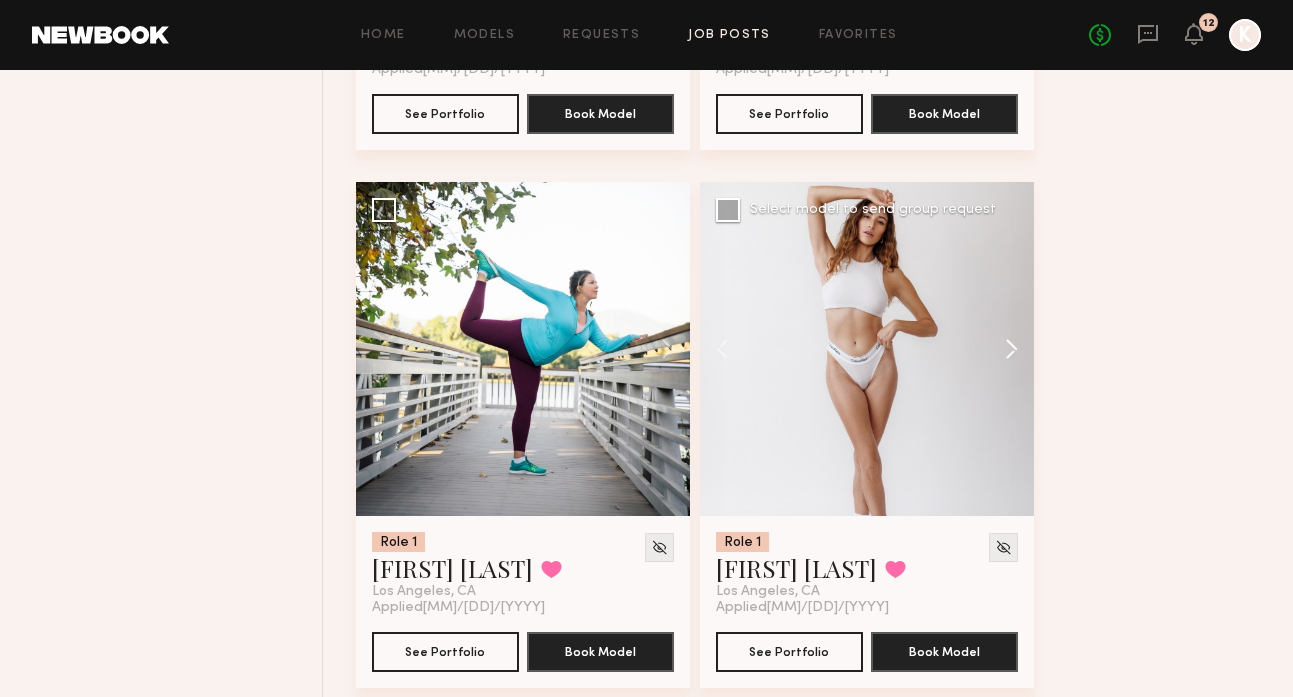 click 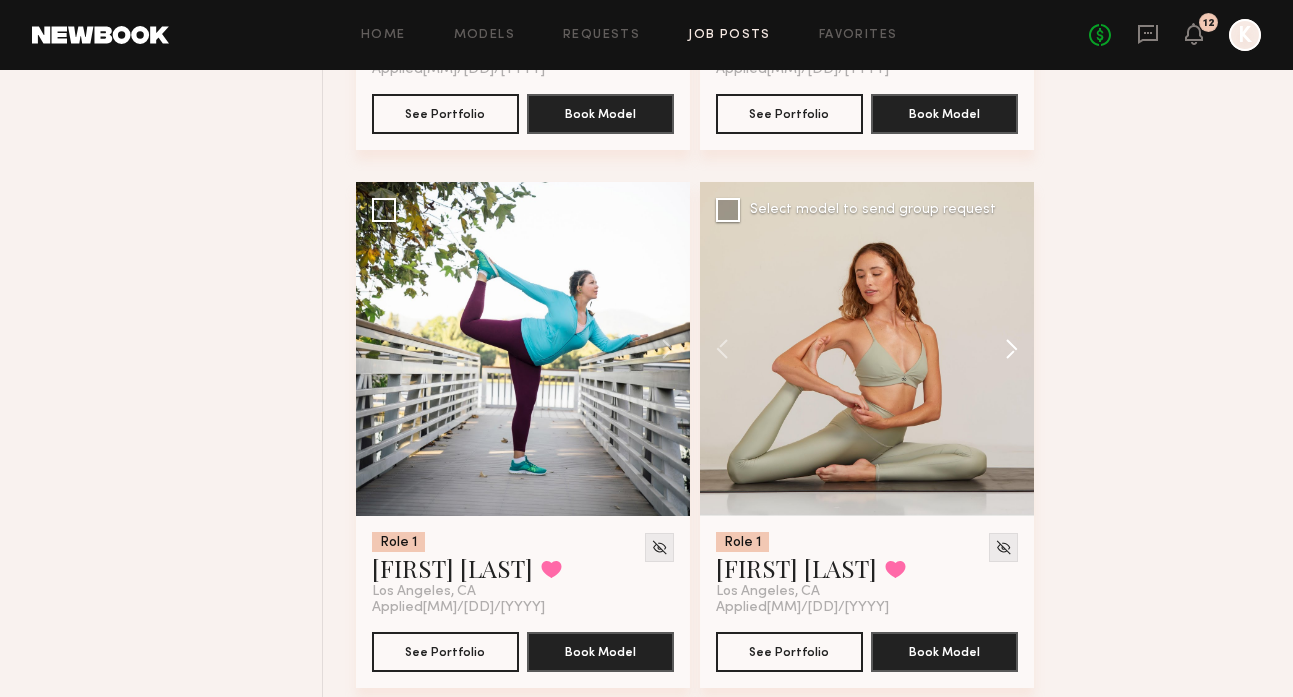 click 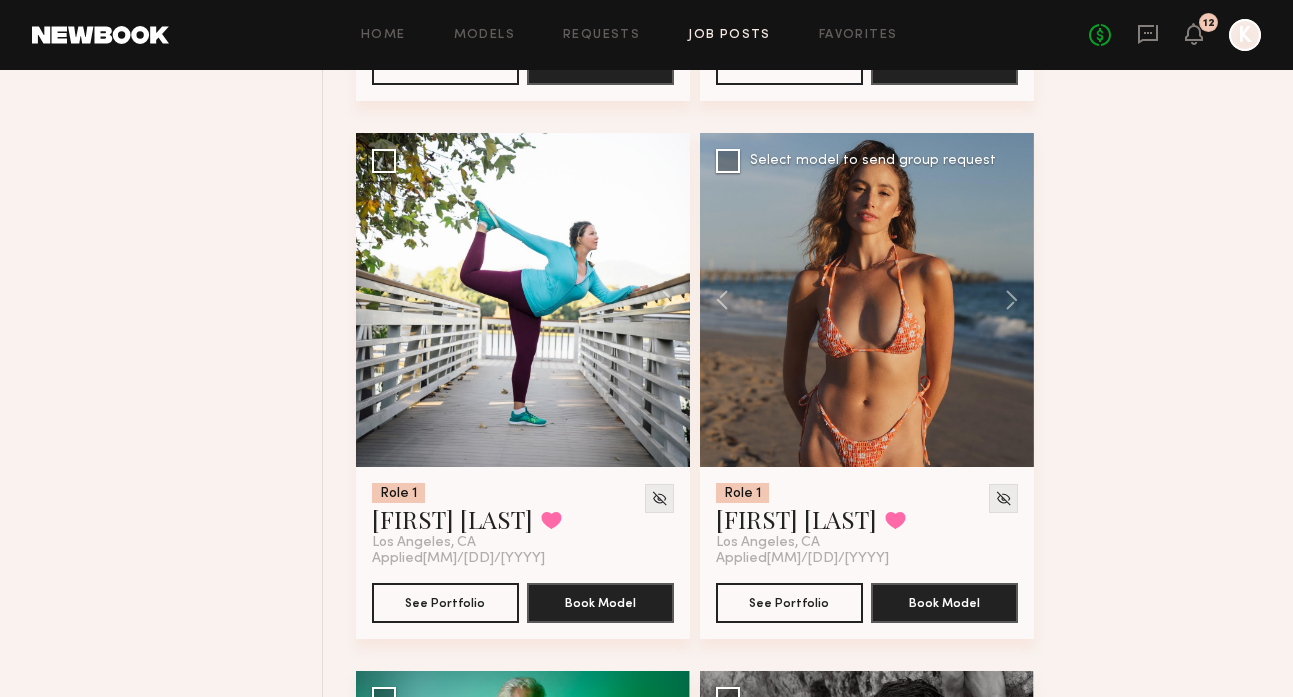 scroll, scrollTop: 4532, scrollLeft: 0, axis: vertical 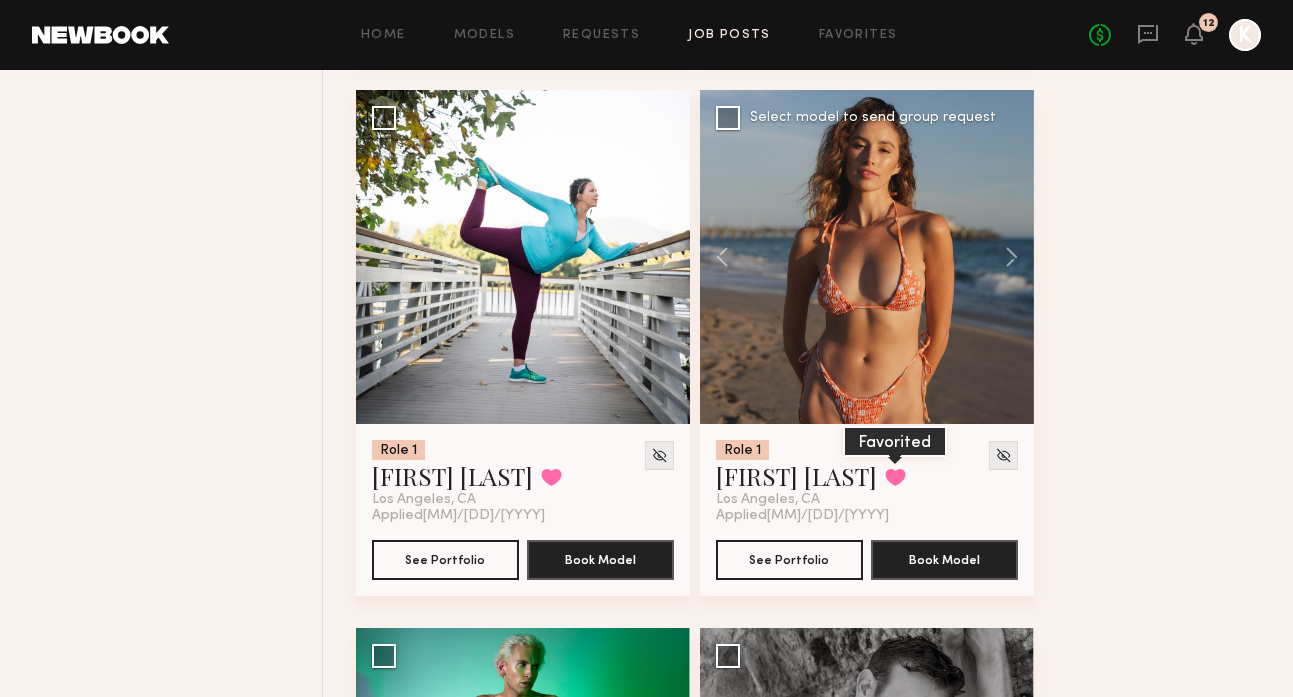 click 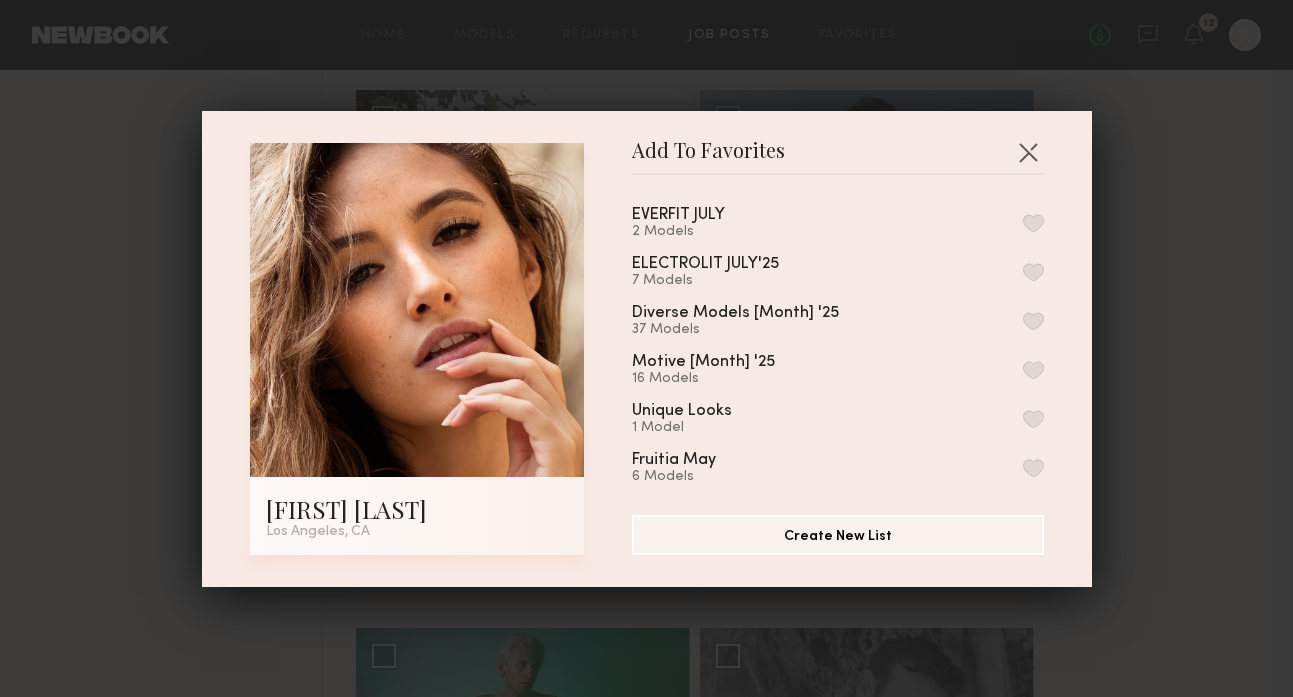 click at bounding box center (1033, 223) 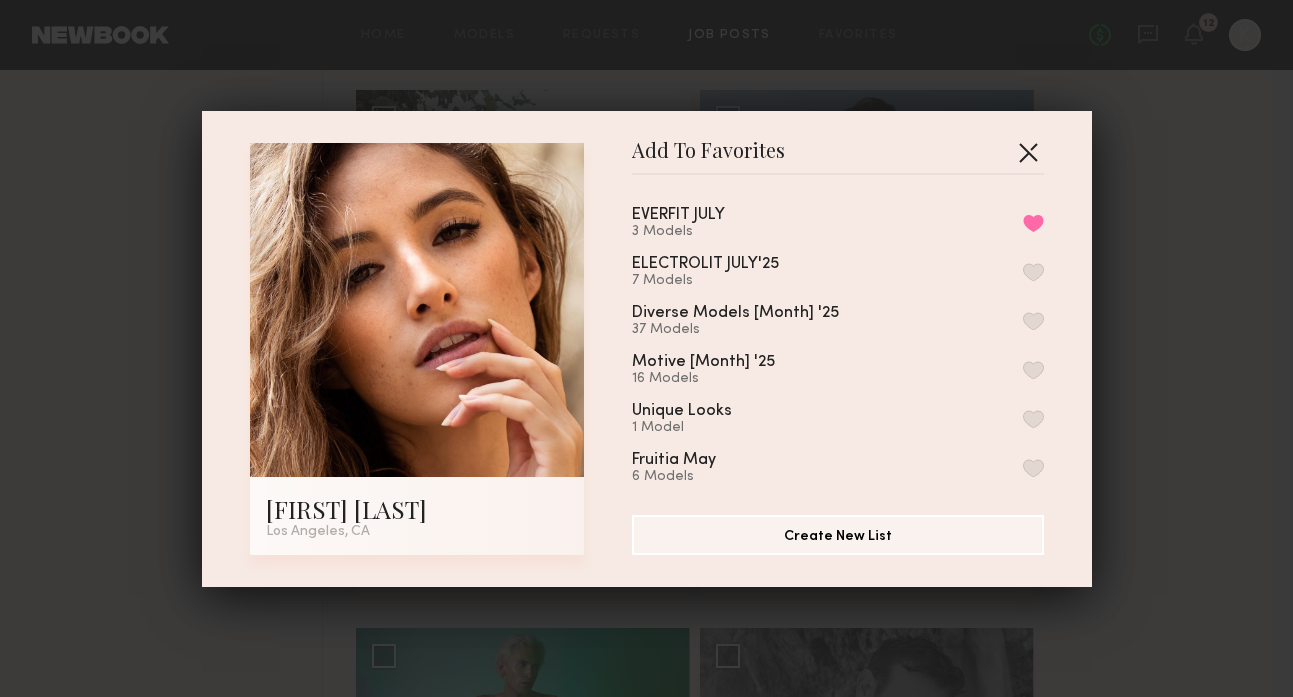 click at bounding box center [1028, 152] 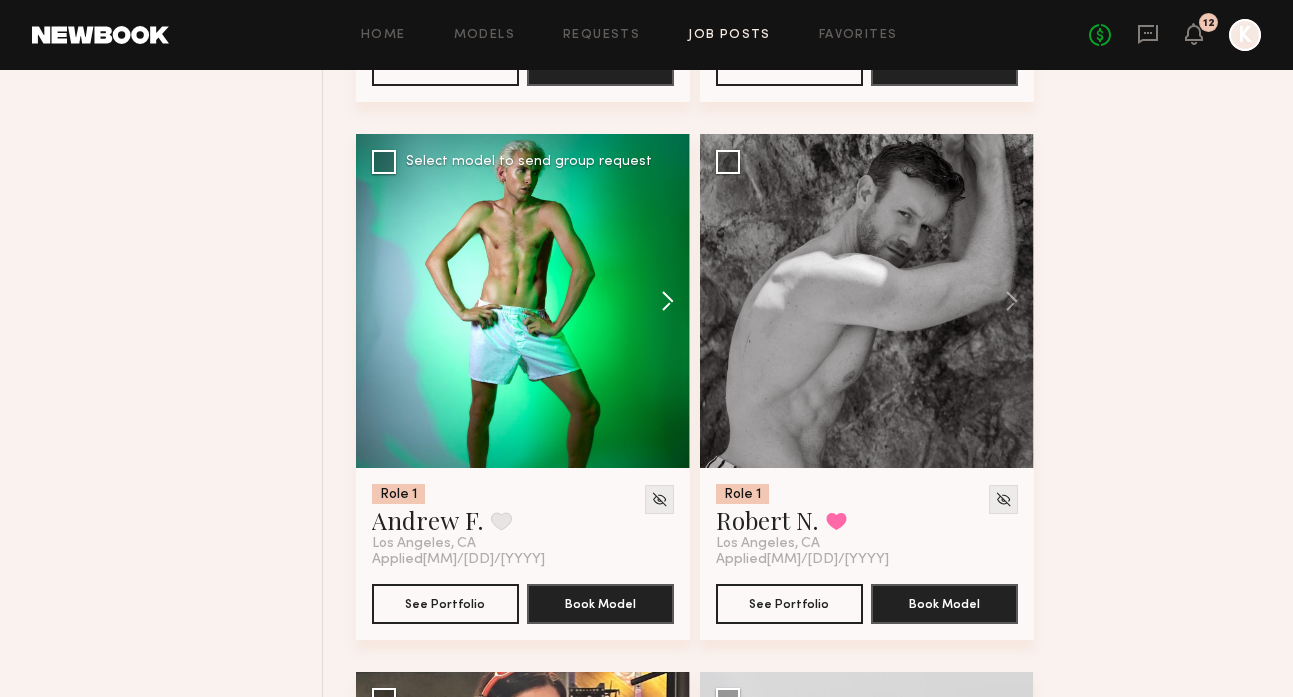 scroll, scrollTop: 5027, scrollLeft: 0, axis: vertical 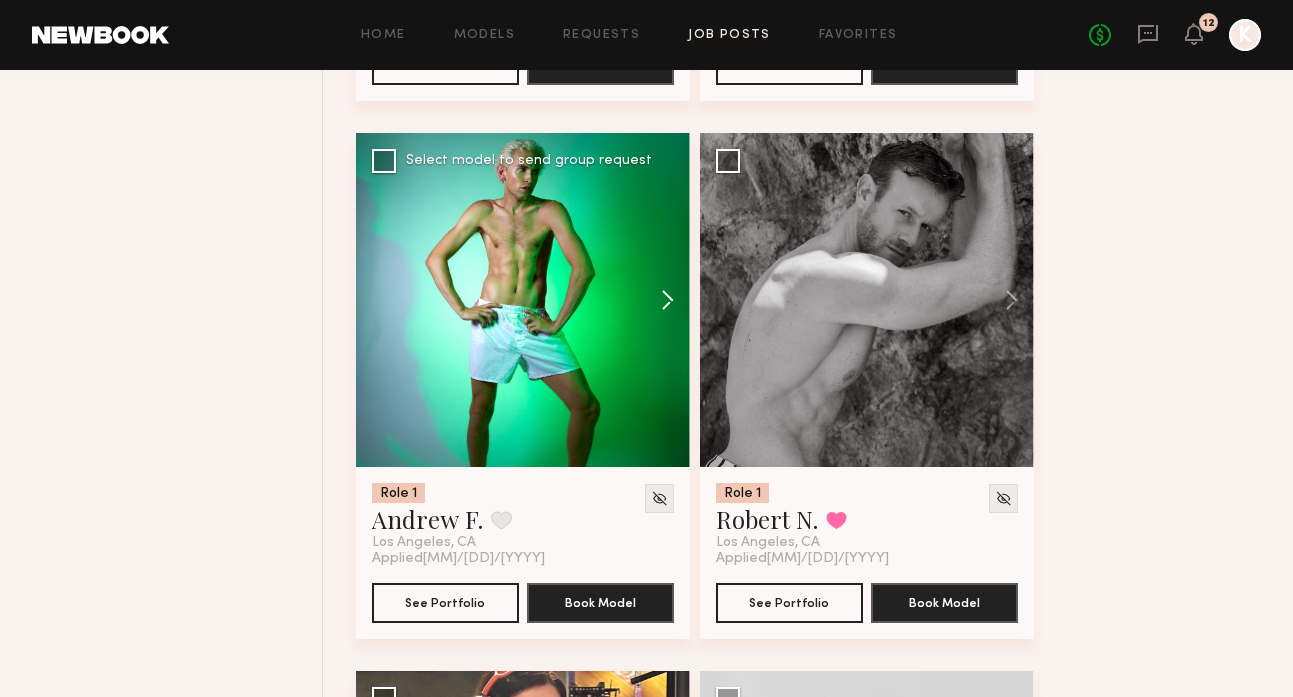click 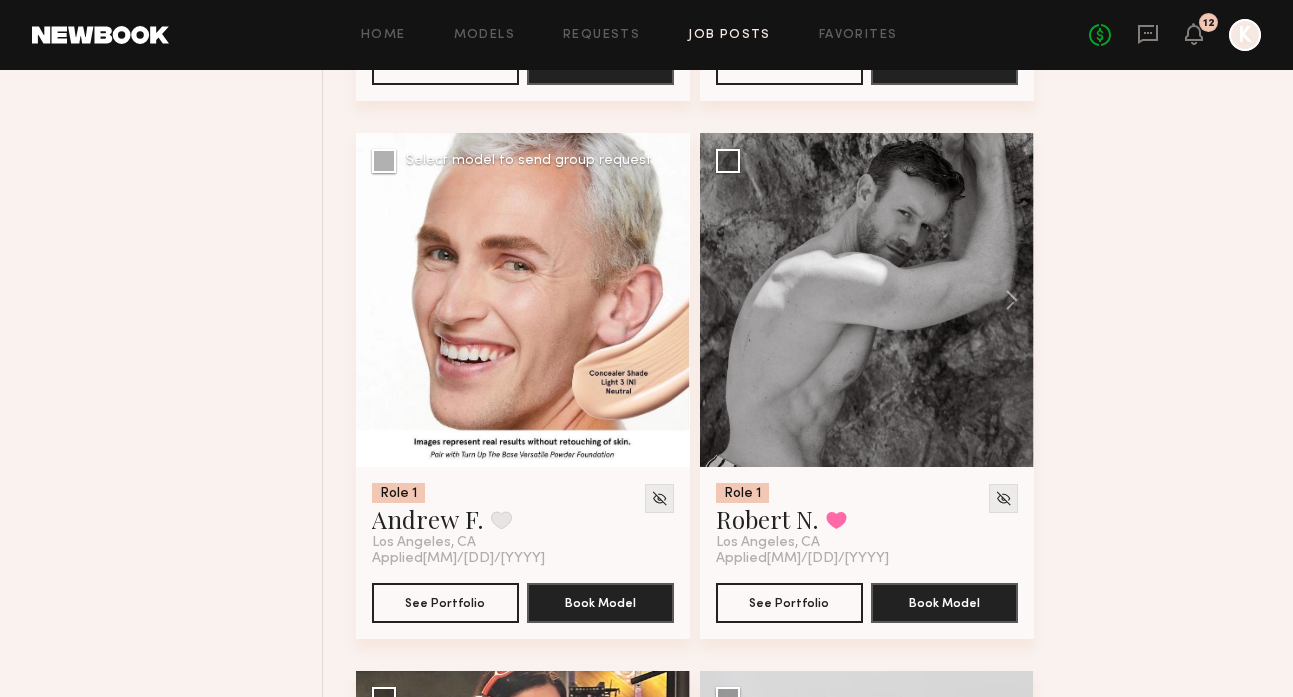 click 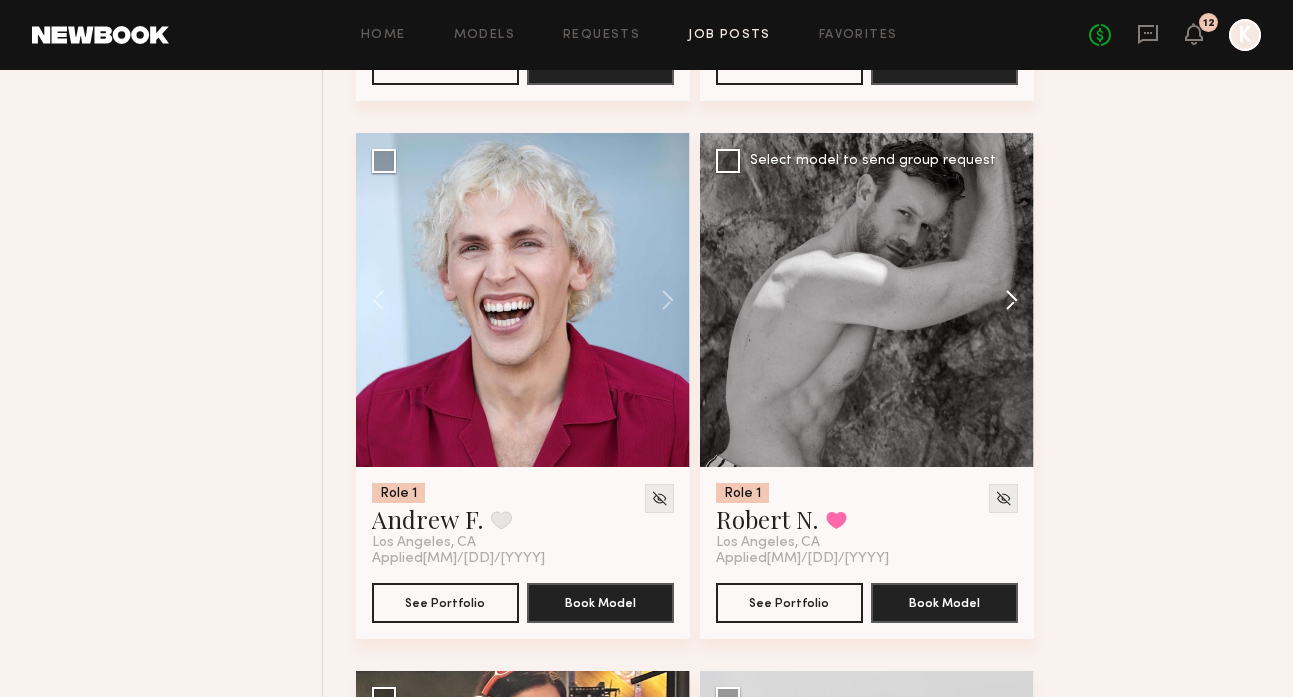 click 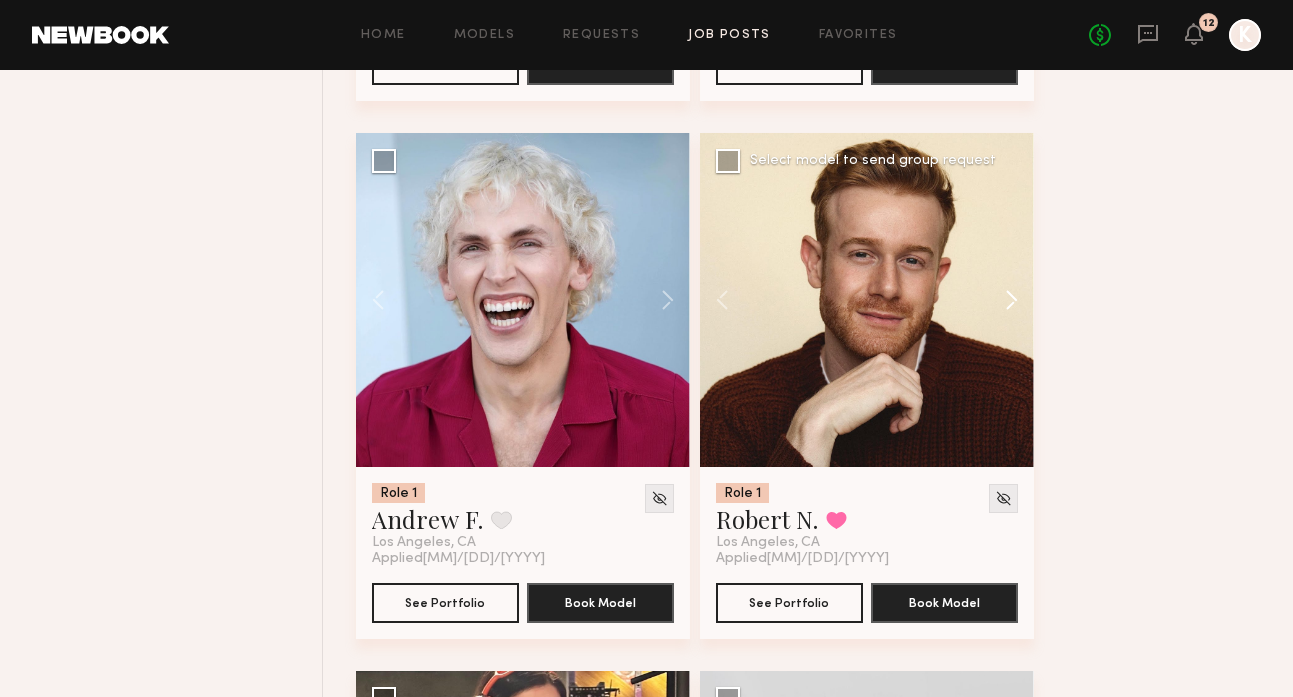 click 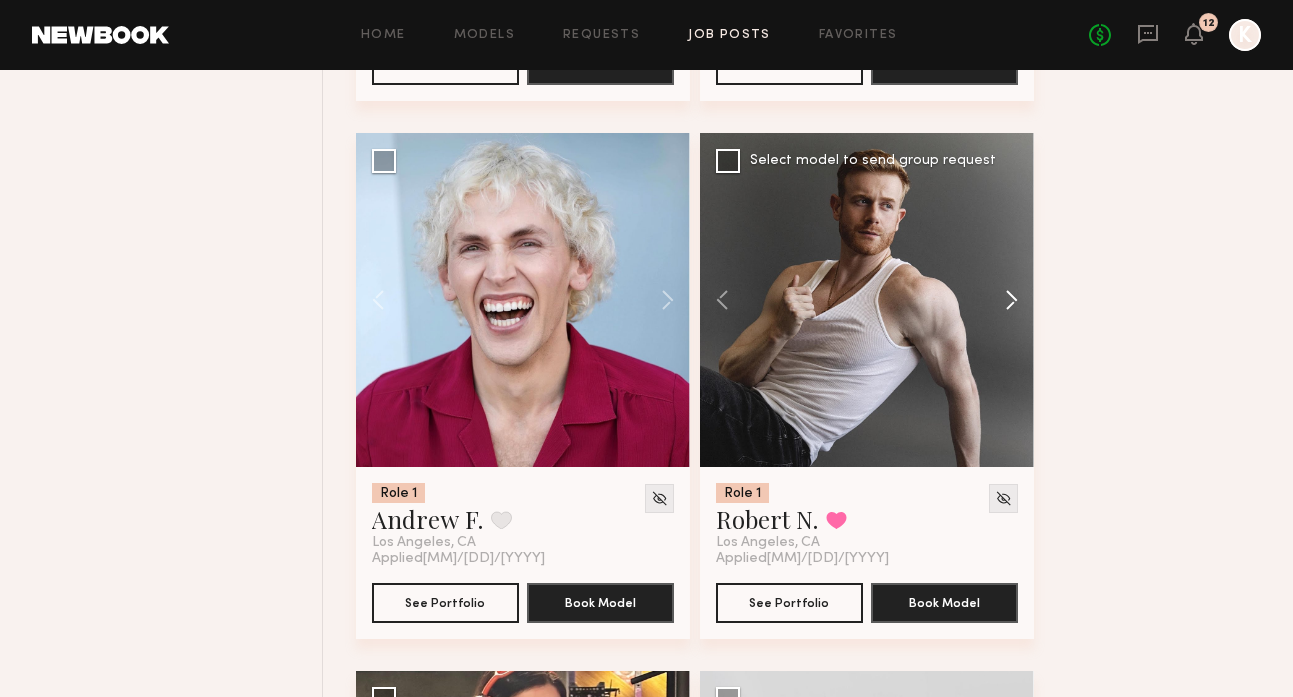 click 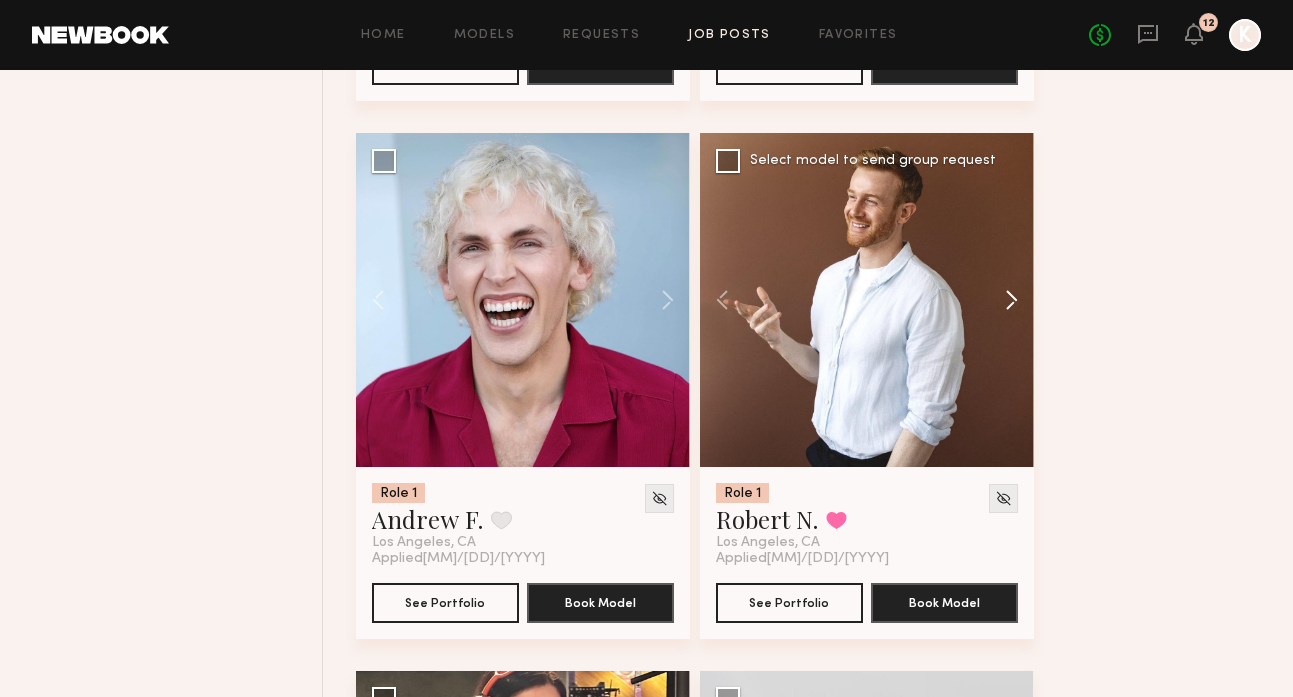 click 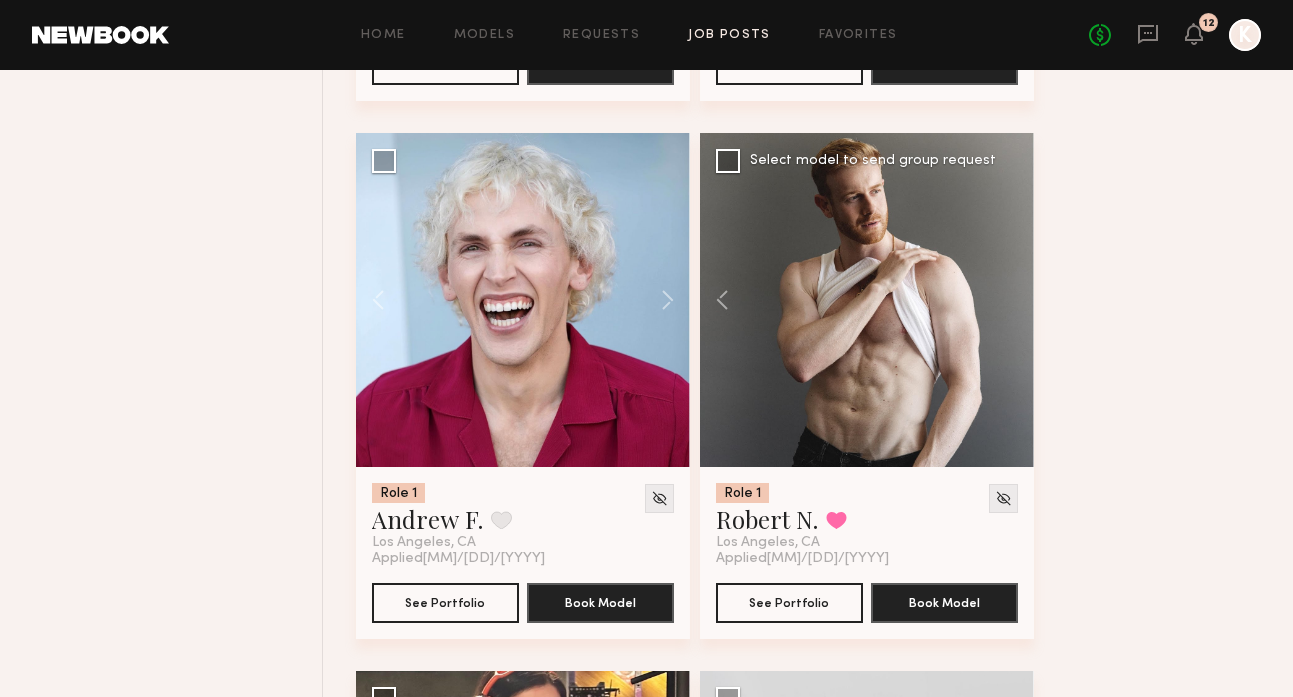 click 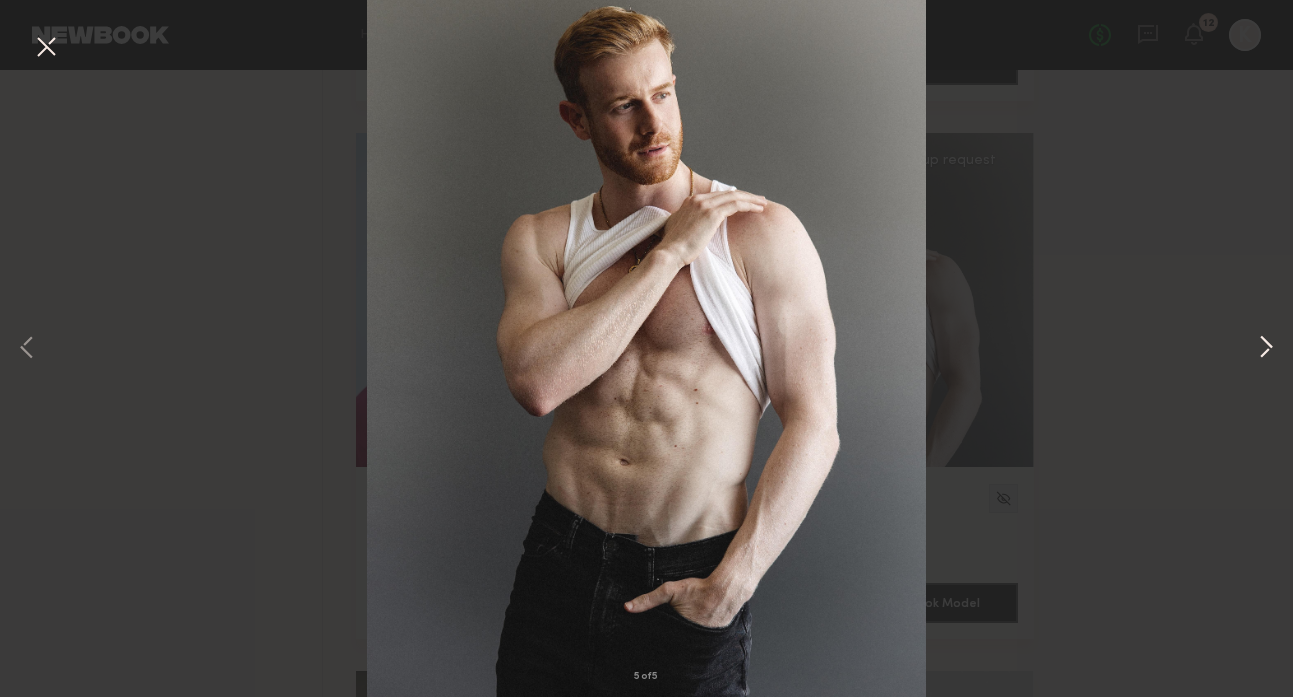 click at bounding box center (1266, 349) 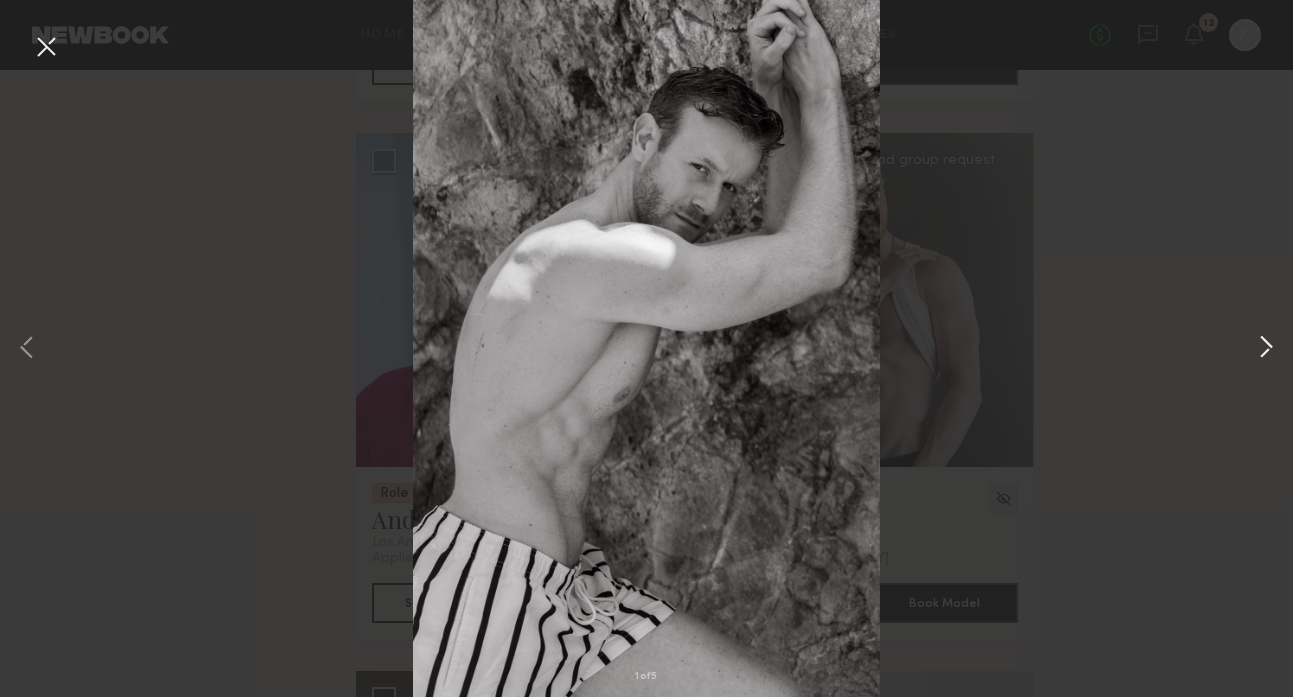click at bounding box center [1266, 349] 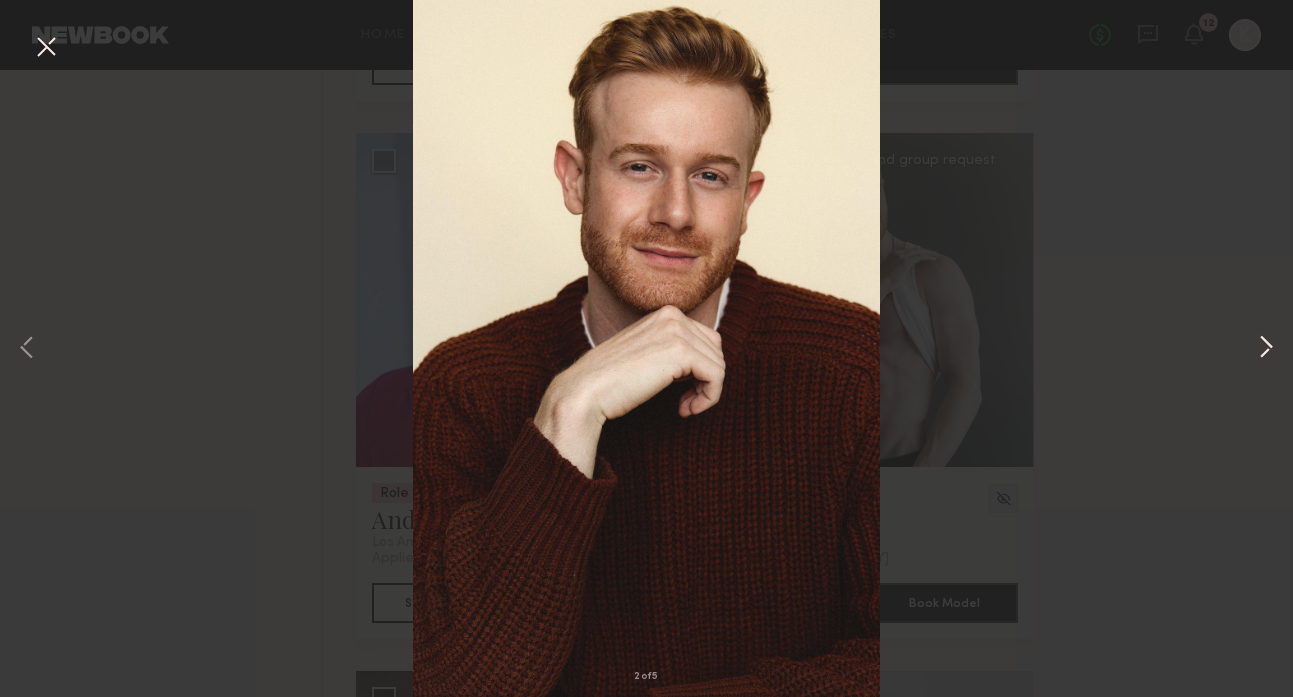 click at bounding box center (1266, 349) 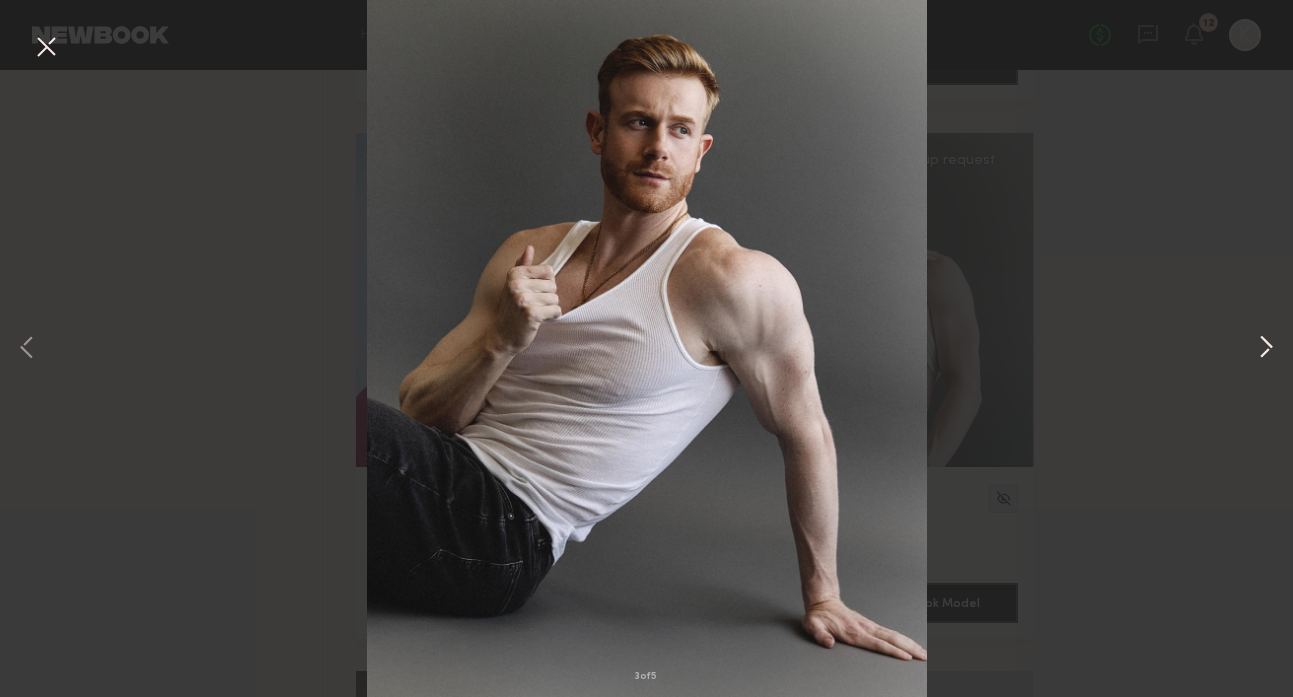 click at bounding box center [1266, 349] 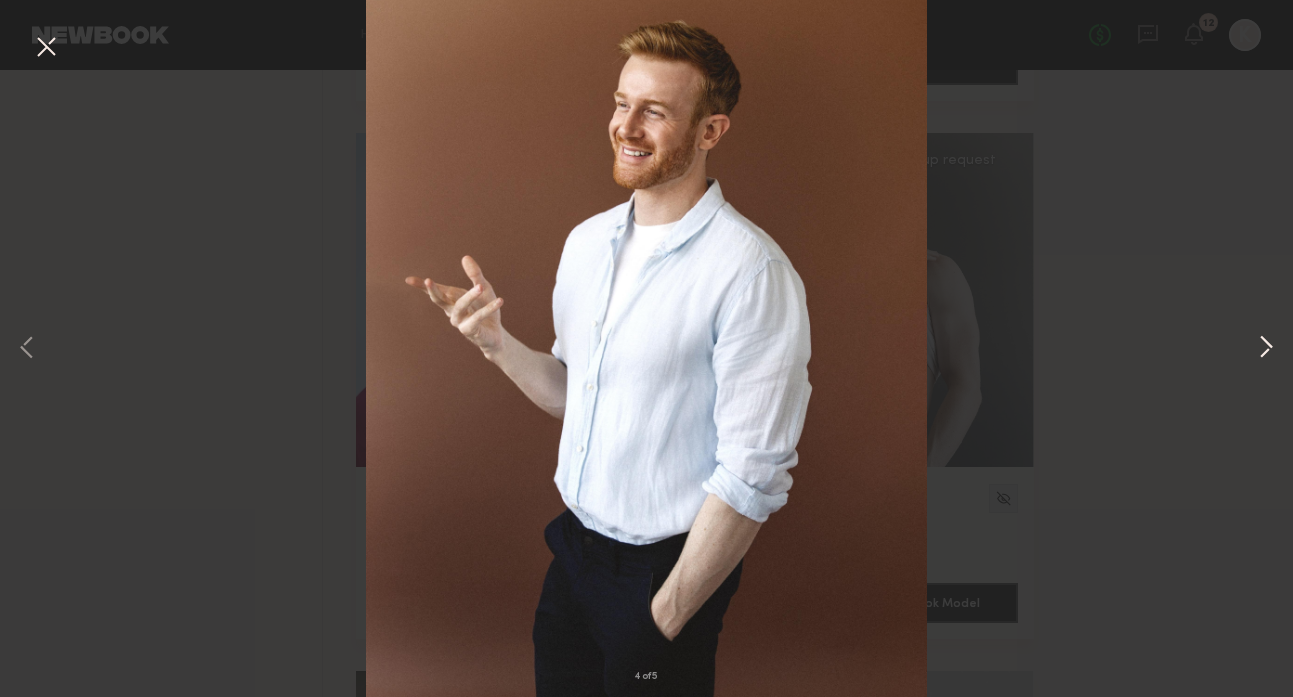 click at bounding box center [1266, 349] 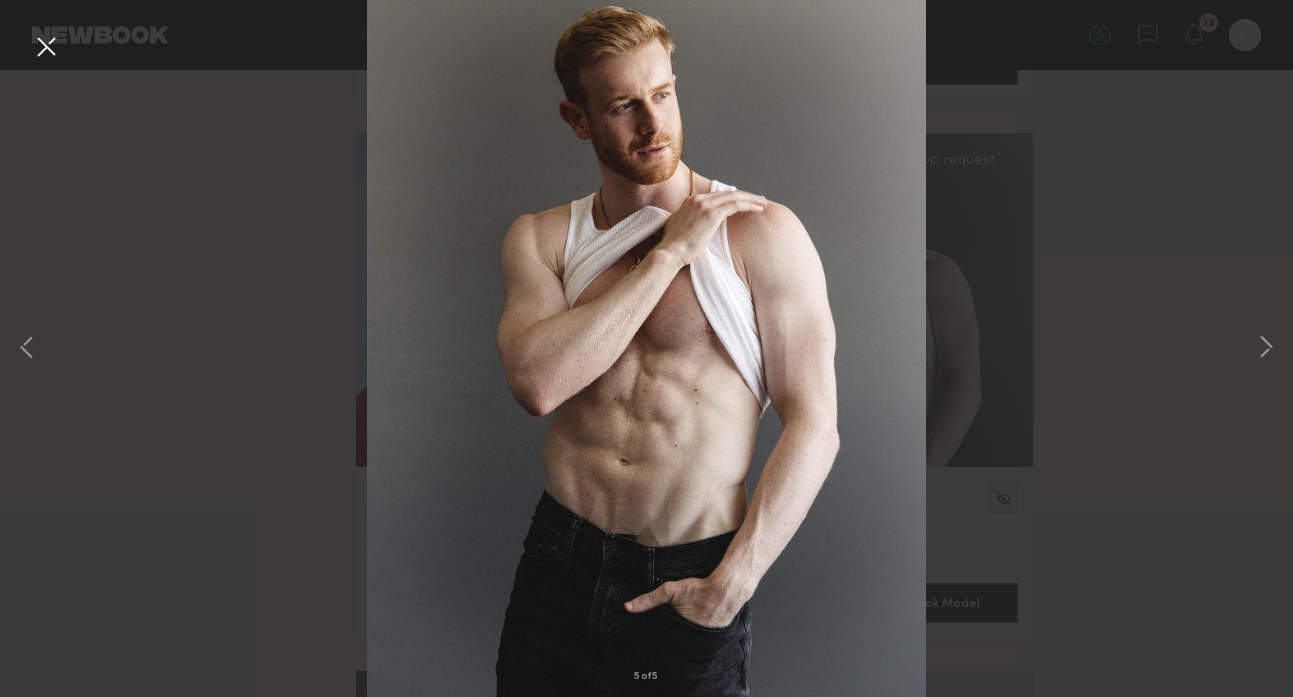 click on "5  of  5" at bounding box center (646, 348) 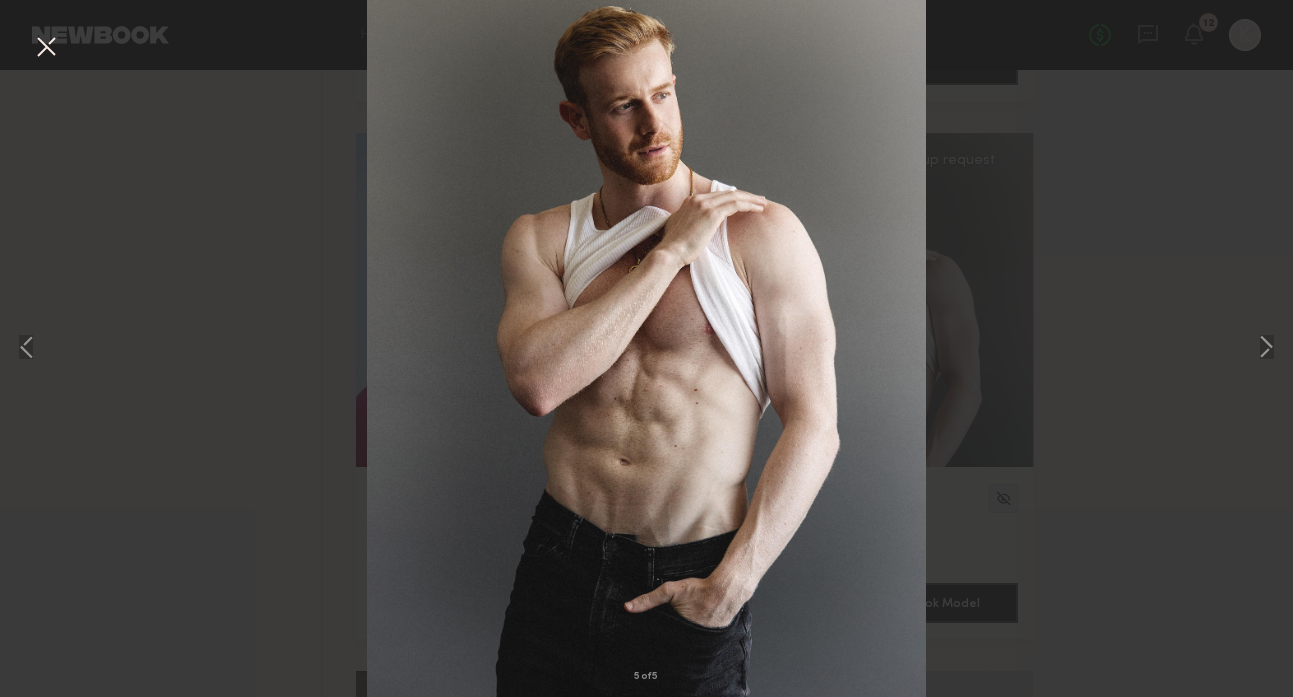 click at bounding box center (46, 48) 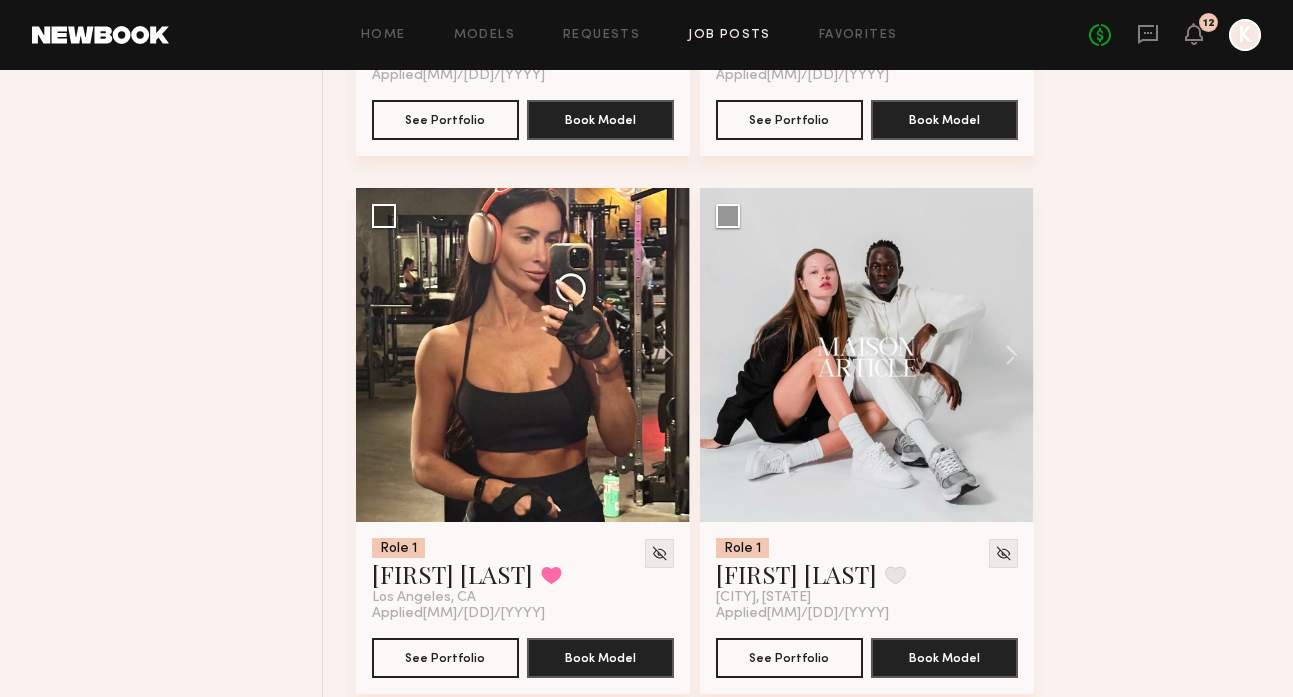 scroll, scrollTop: 5512, scrollLeft: 0, axis: vertical 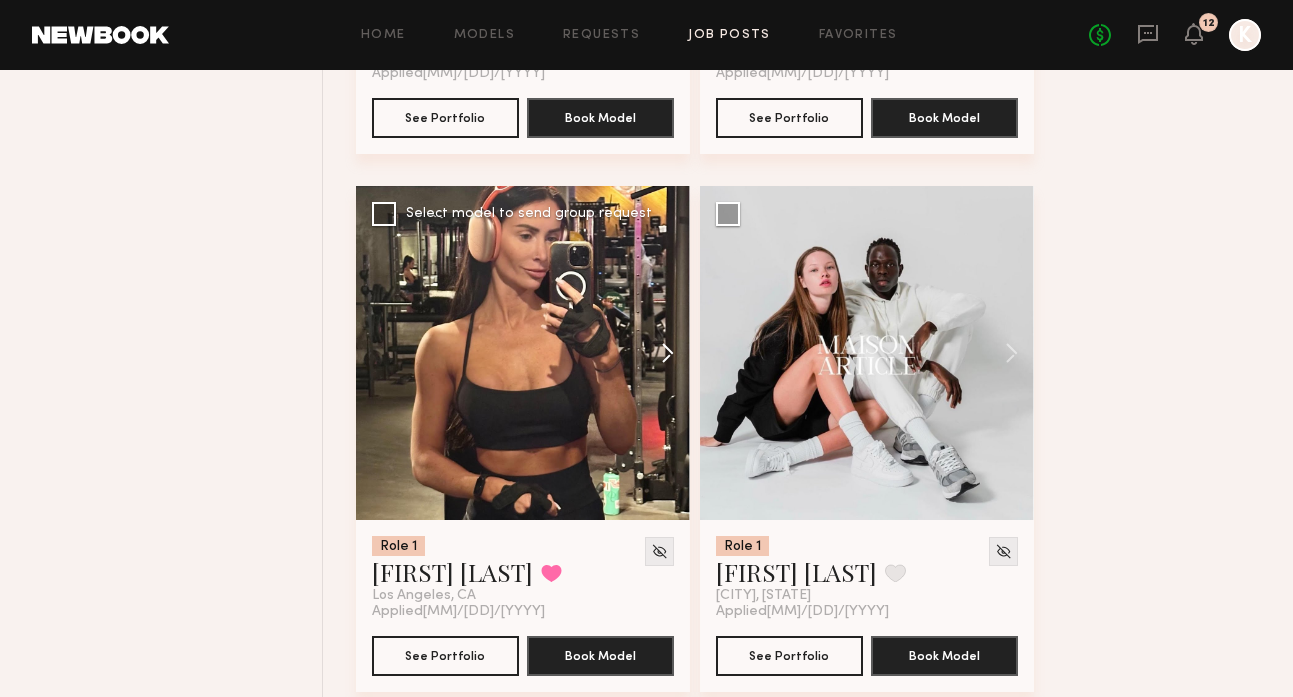 click 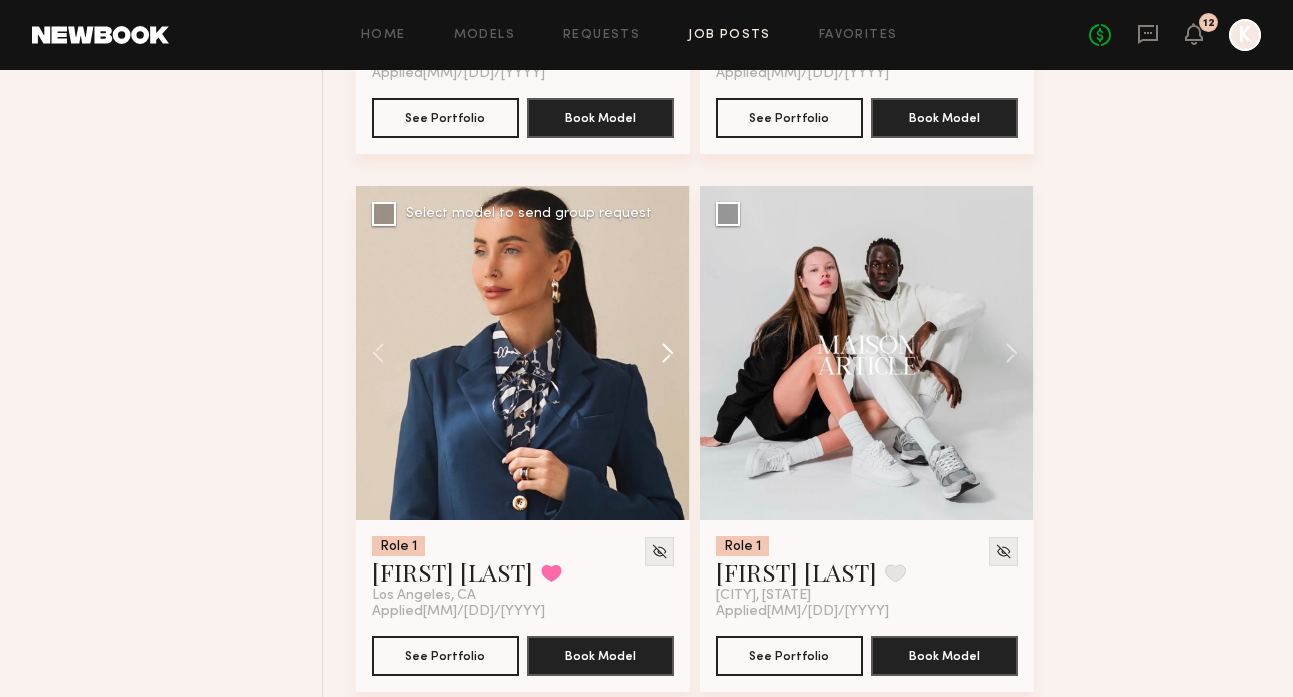 click 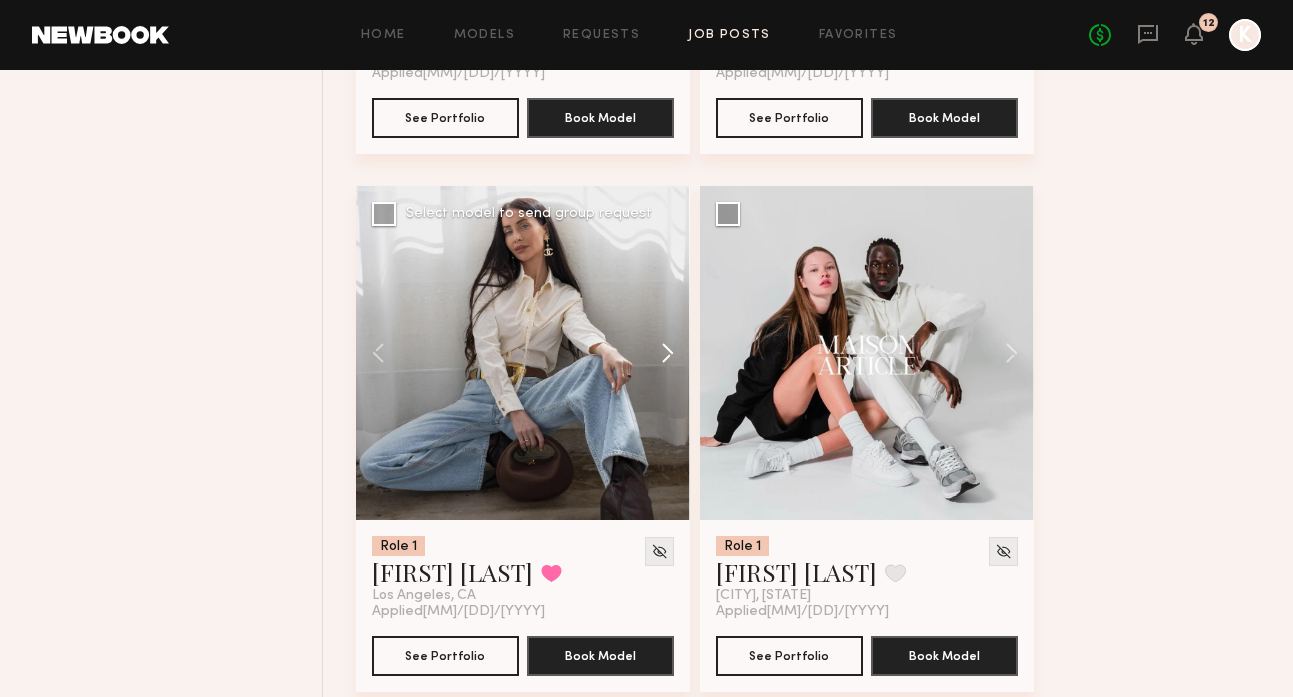 click 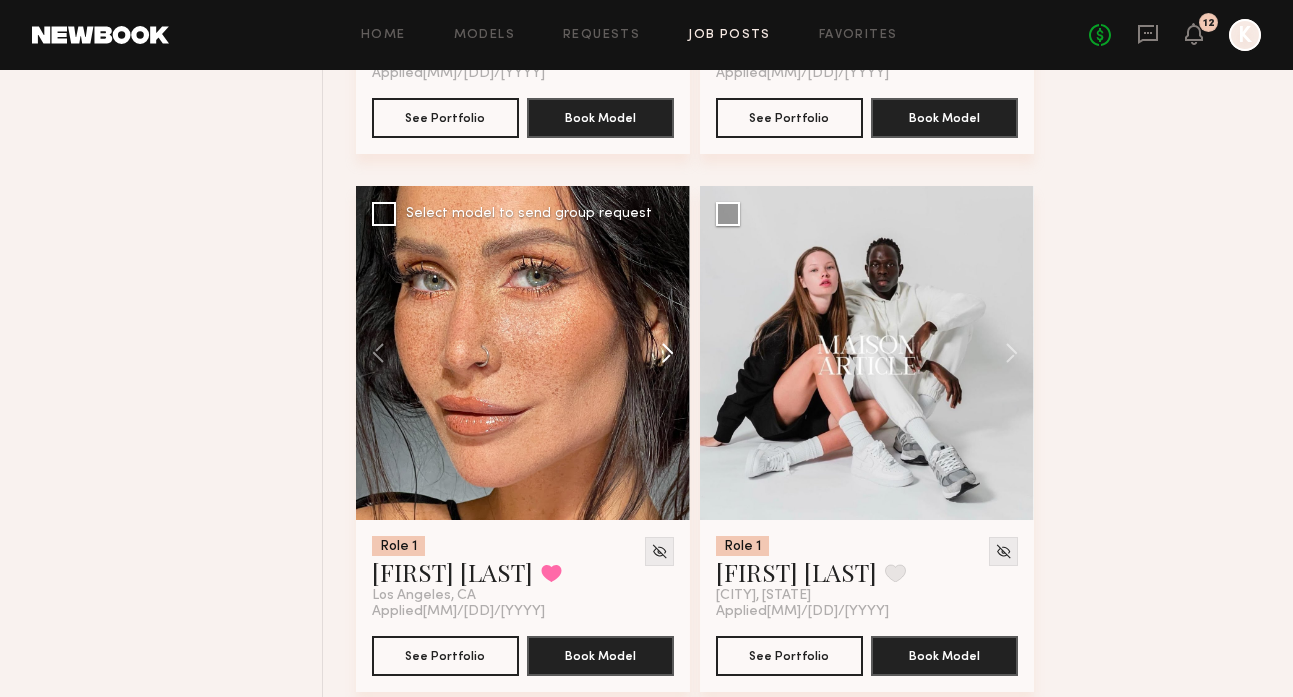 click 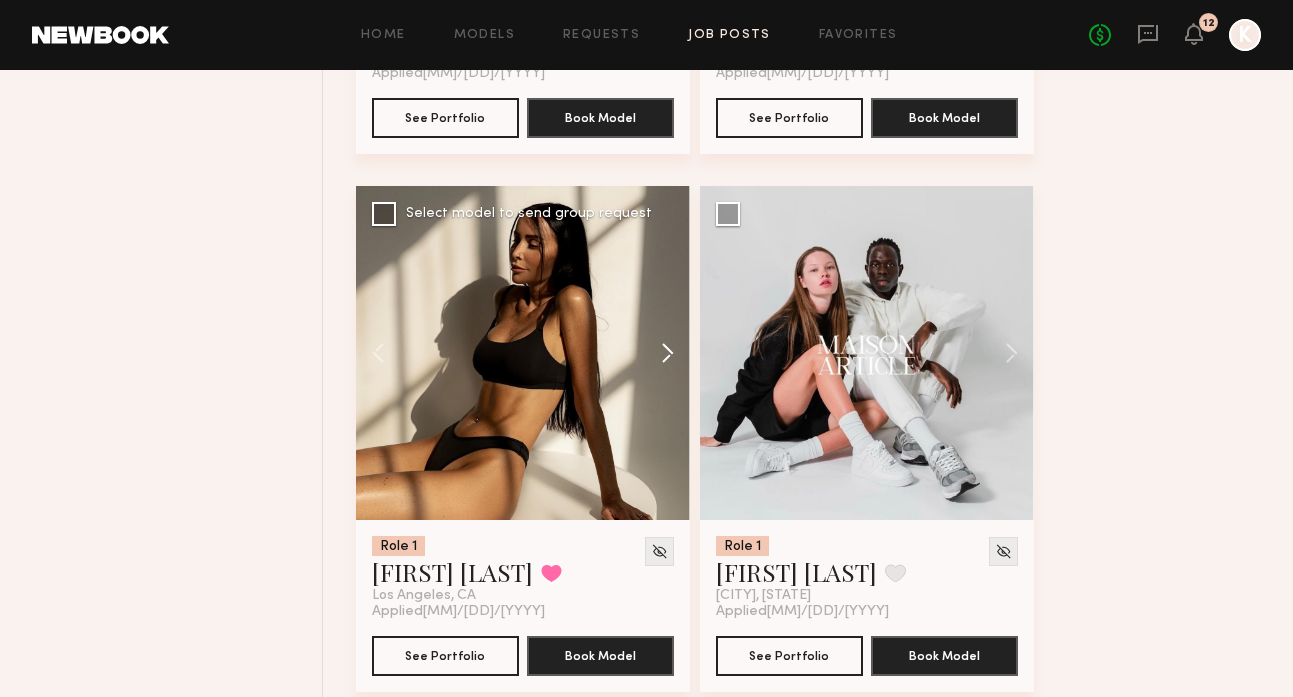 click 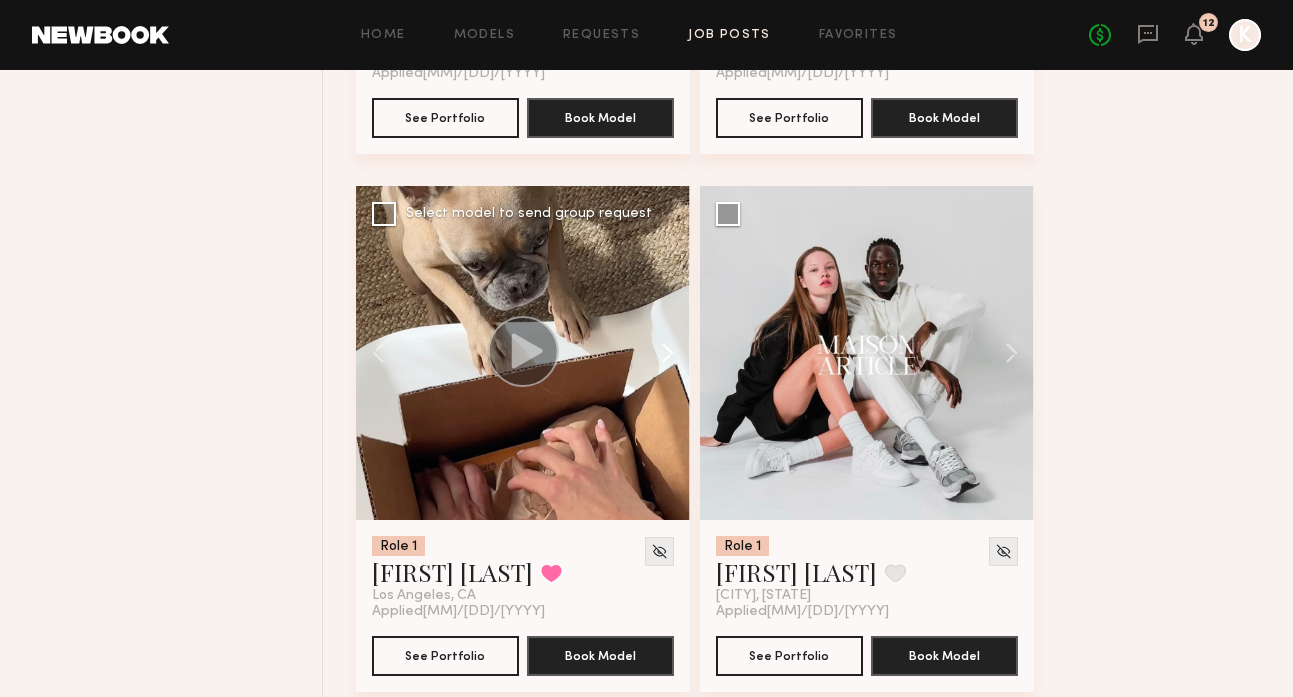 click 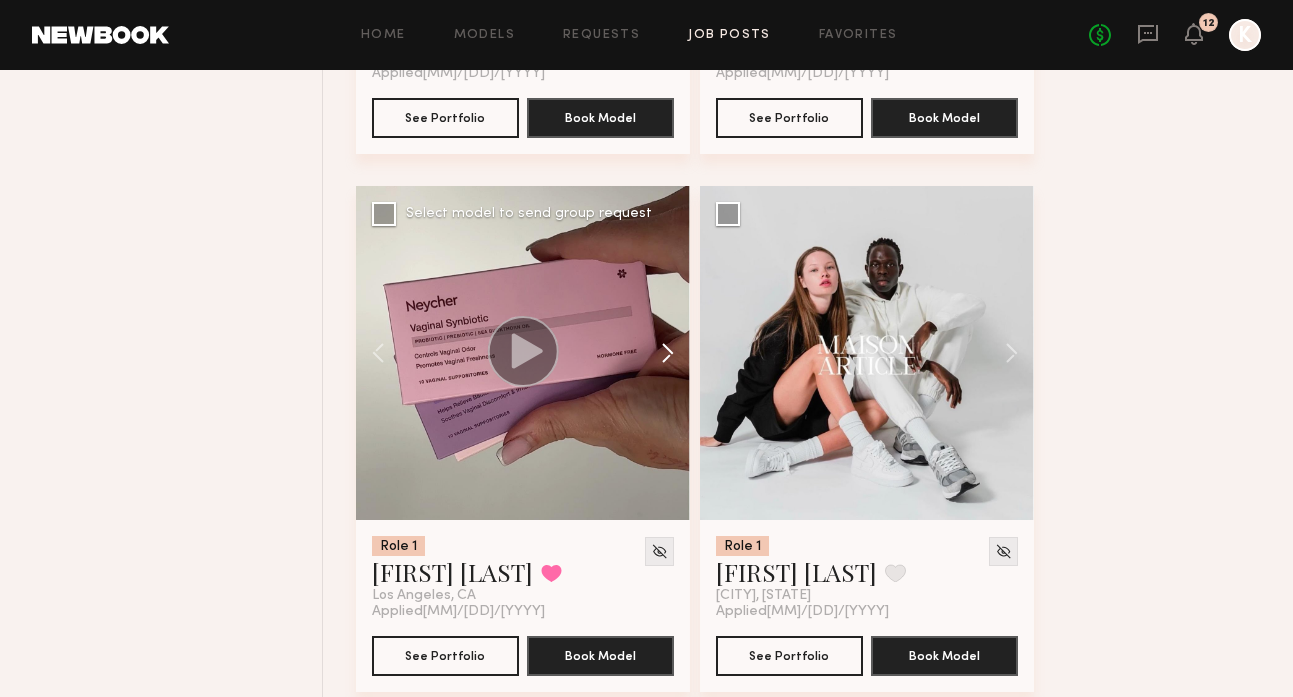 click 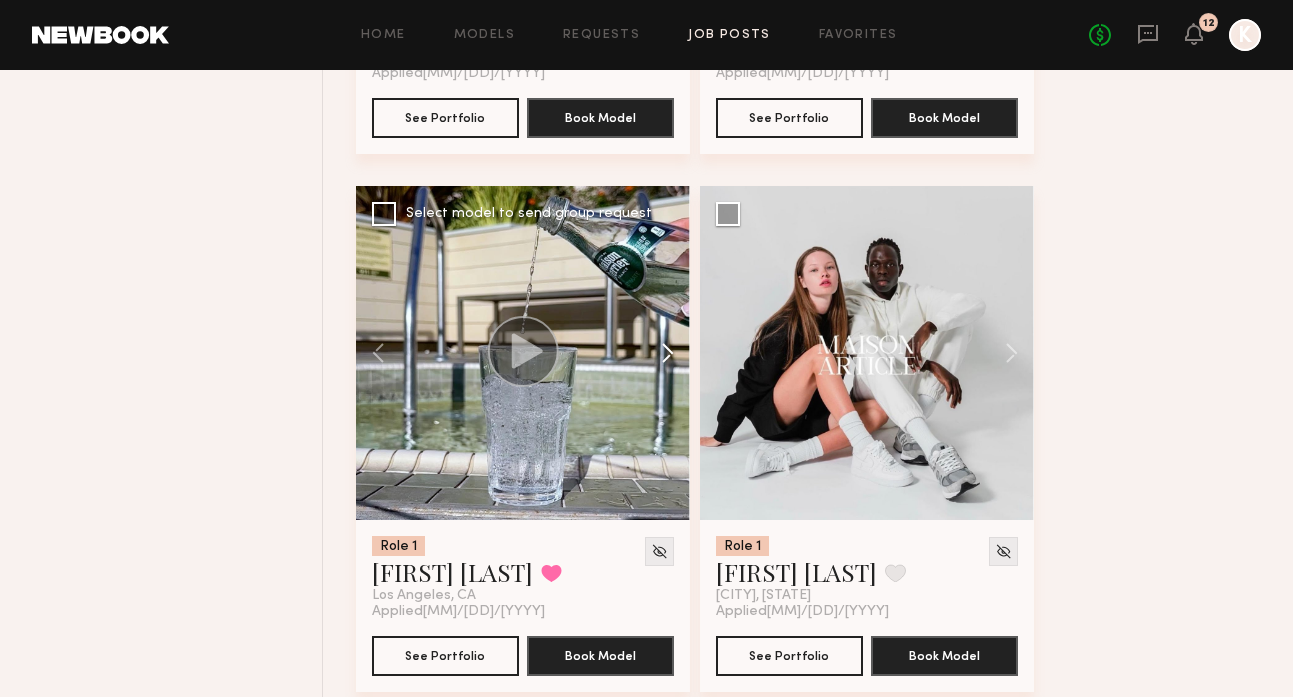 click 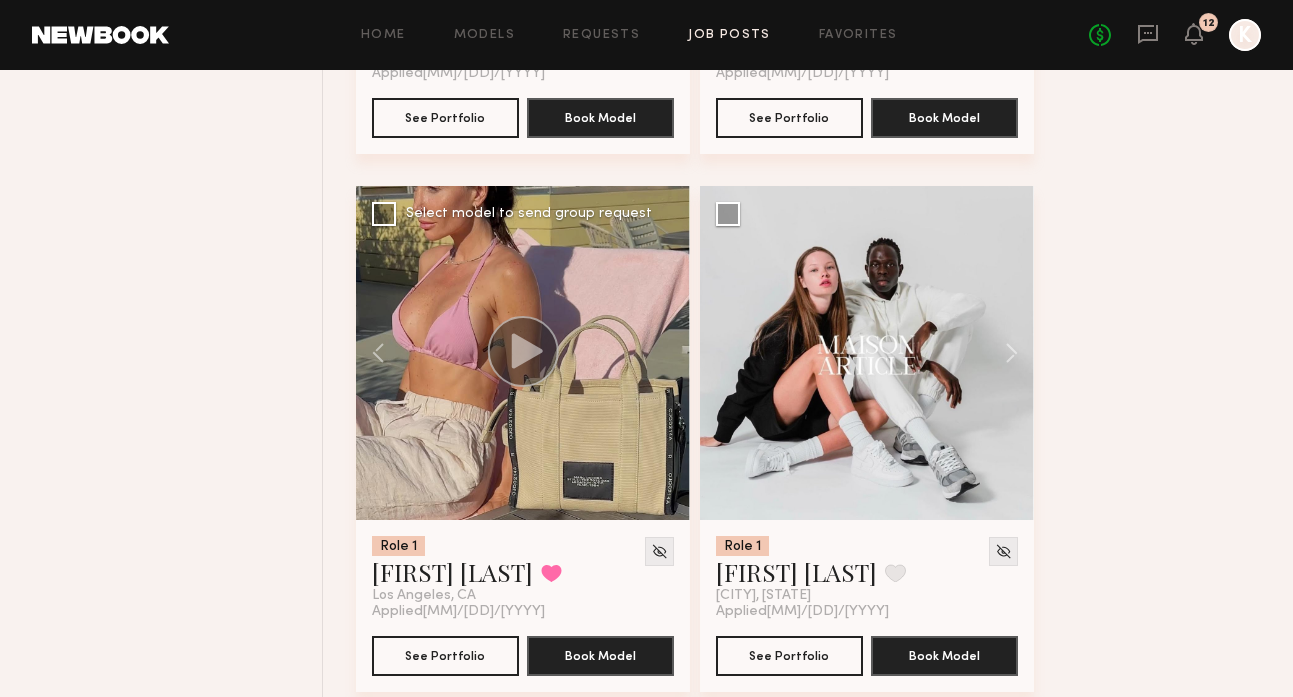 click 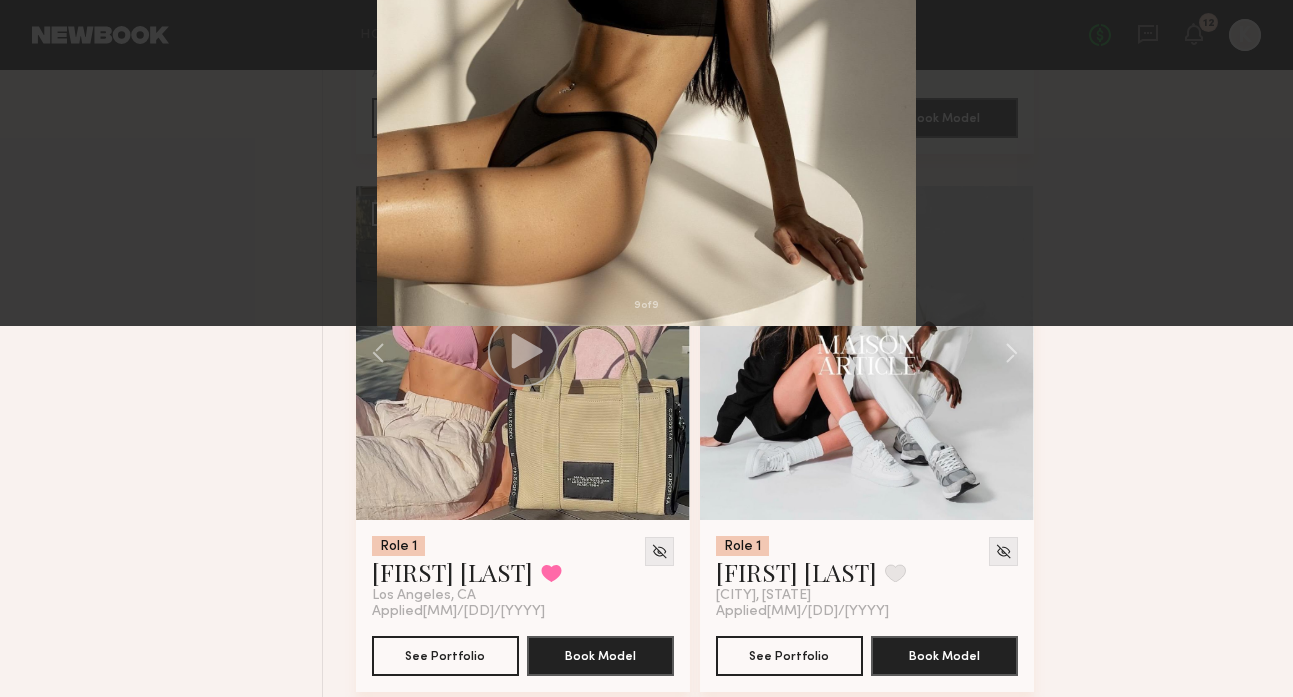 click on "9  of  9" at bounding box center (646, 348) 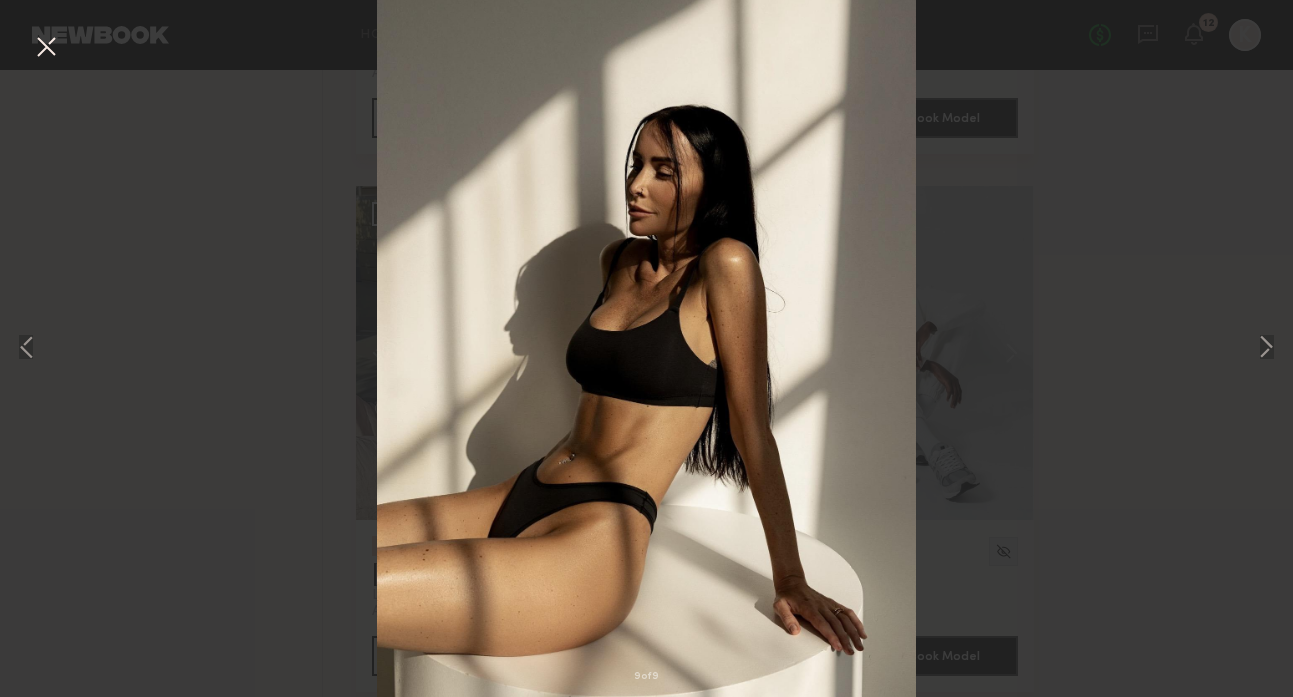 click at bounding box center [46, 48] 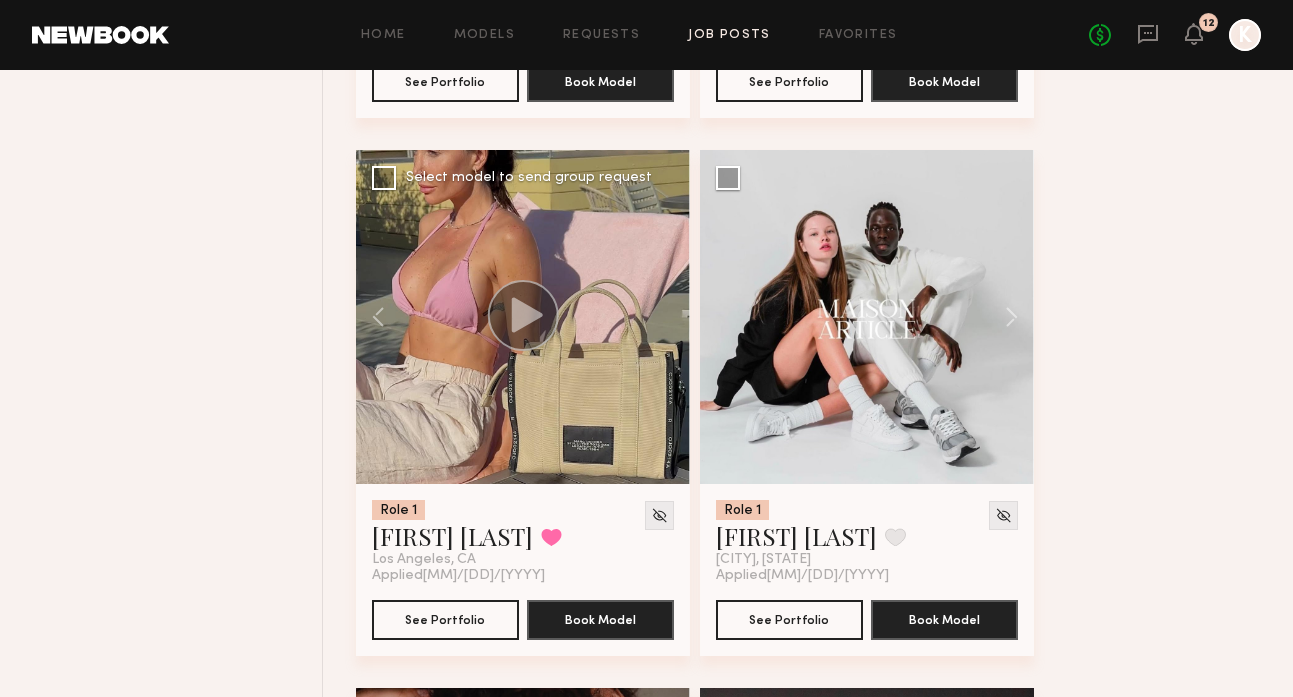 scroll, scrollTop: 5563, scrollLeft: 0, axis: vertical 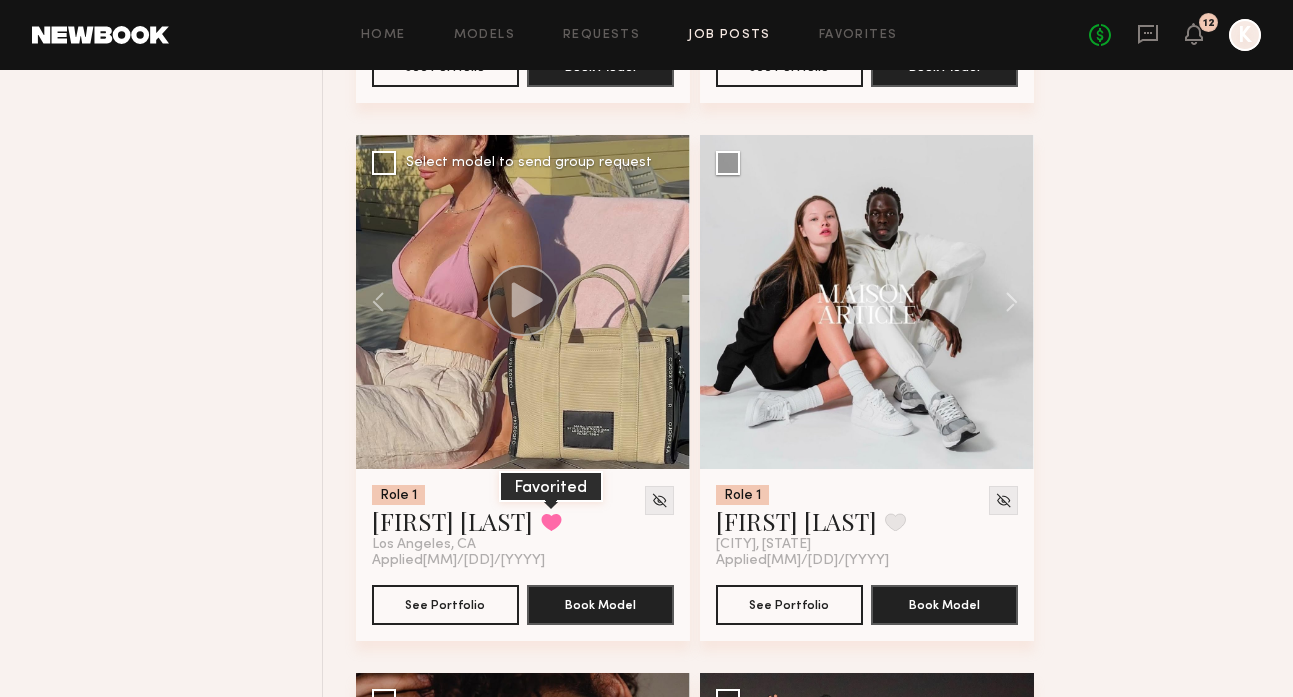 click 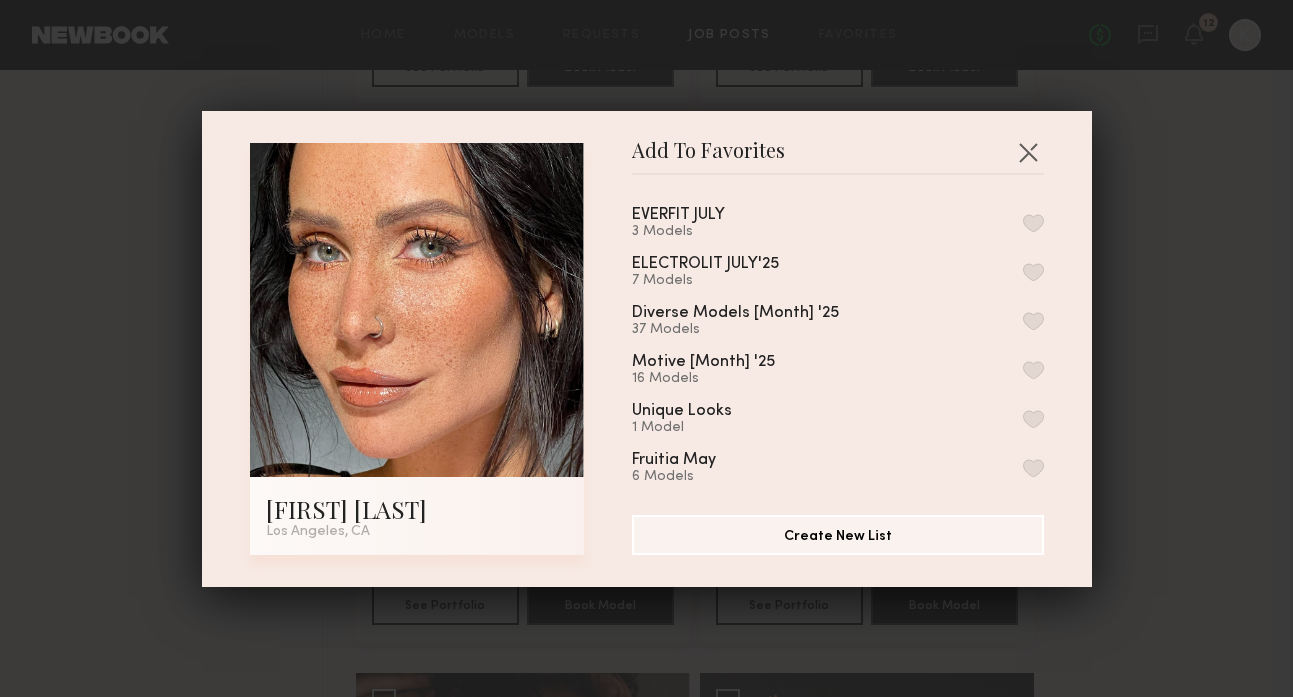 click on "EVERFIT [Month]   Models ELECTROLIT [Month]'25 7   Models Diverse Models [Month] '25 37   Models Motive [Month] '25 16   Models Unique Looks 1   Model Fruitia [Month] 6   Models ThirdLove 40+ 1   Model ThirdLove 6   Models [Brand Name] [Month] 25 6   Models Simple Protein 2 1   Model Simply Protein | Female 1   Model Screen Skinz - Male 0   Models Screen Skinz - Female 0   Models MDaire [Month] 15   Models JewelBird Models #2 14   Models JewelBird Models 12   Models RESET [Month] - Male 4   Models RESET [Month] - Female 8   Models Simply Protein 6   Models EPU Male 11   Models EPU Female 15   Models Male Half Bak'd 11   Models Female Half Bak'D 17   Models Reset [Month] 12   Models RESET BRENTWOOD 8   Models Reset Manhattan 7/[DD] 5   Models MDAIRE Female Models 12   Models Motive Male 18   Models MOTIVE Female 18   Models EPU 12   Models" at bounding box center [848, 337] 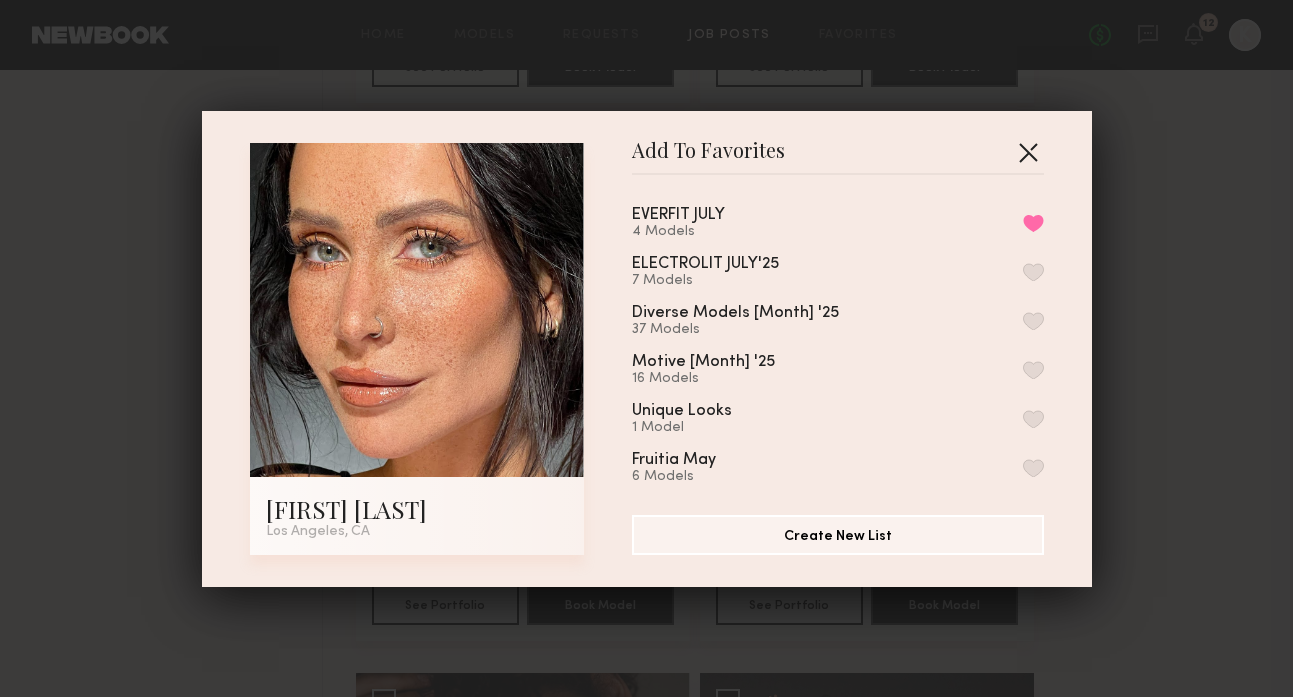 click at bounding box center [1028, 152] 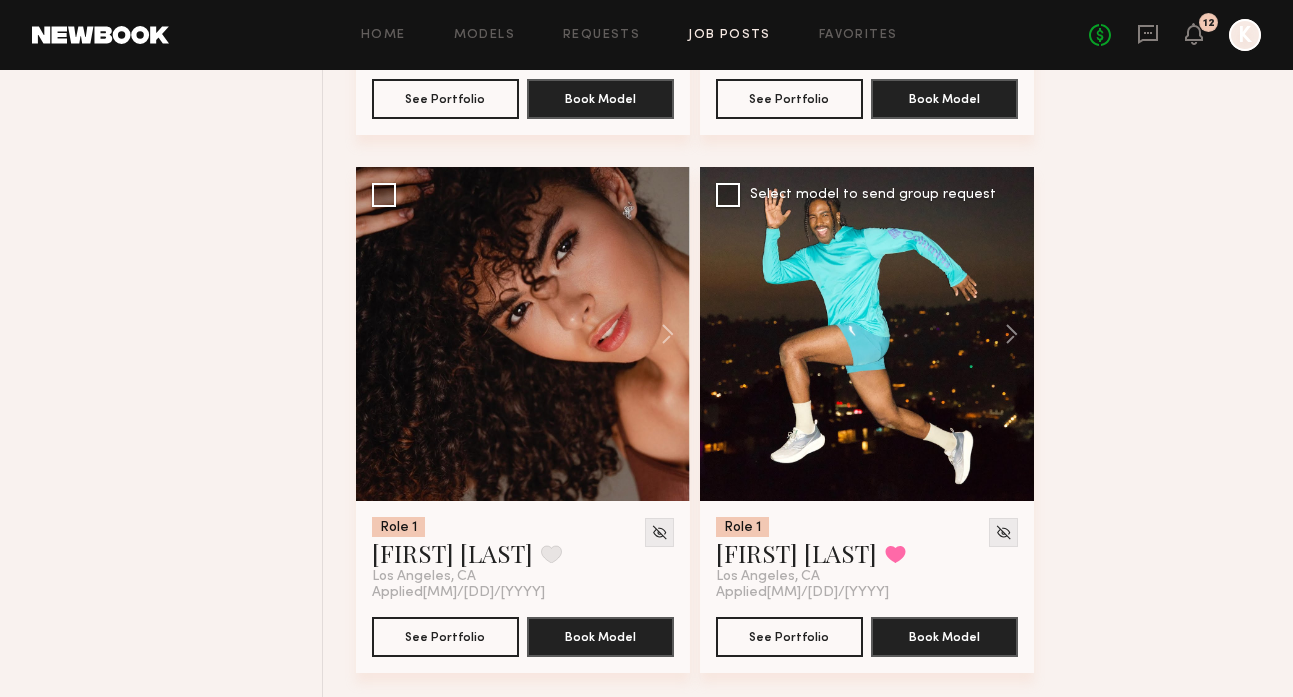 scroll, scrollTop: 6095, scrollLeft: 0, axis: vertical 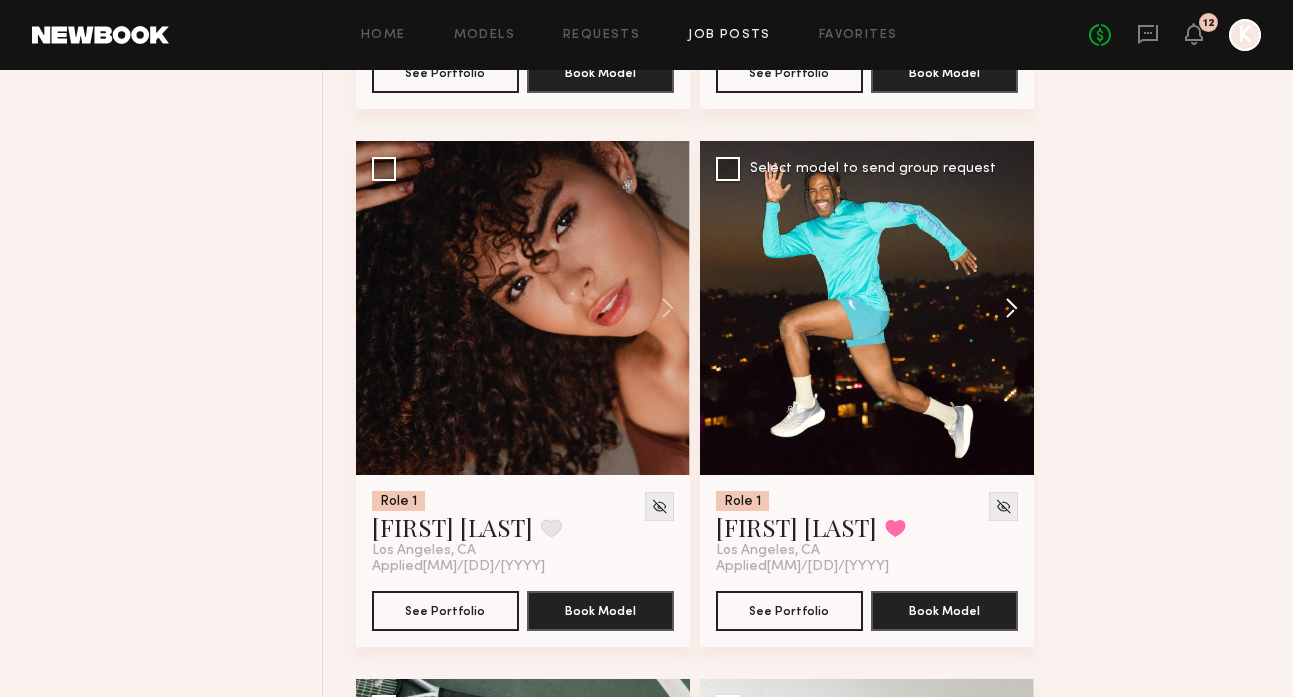 click 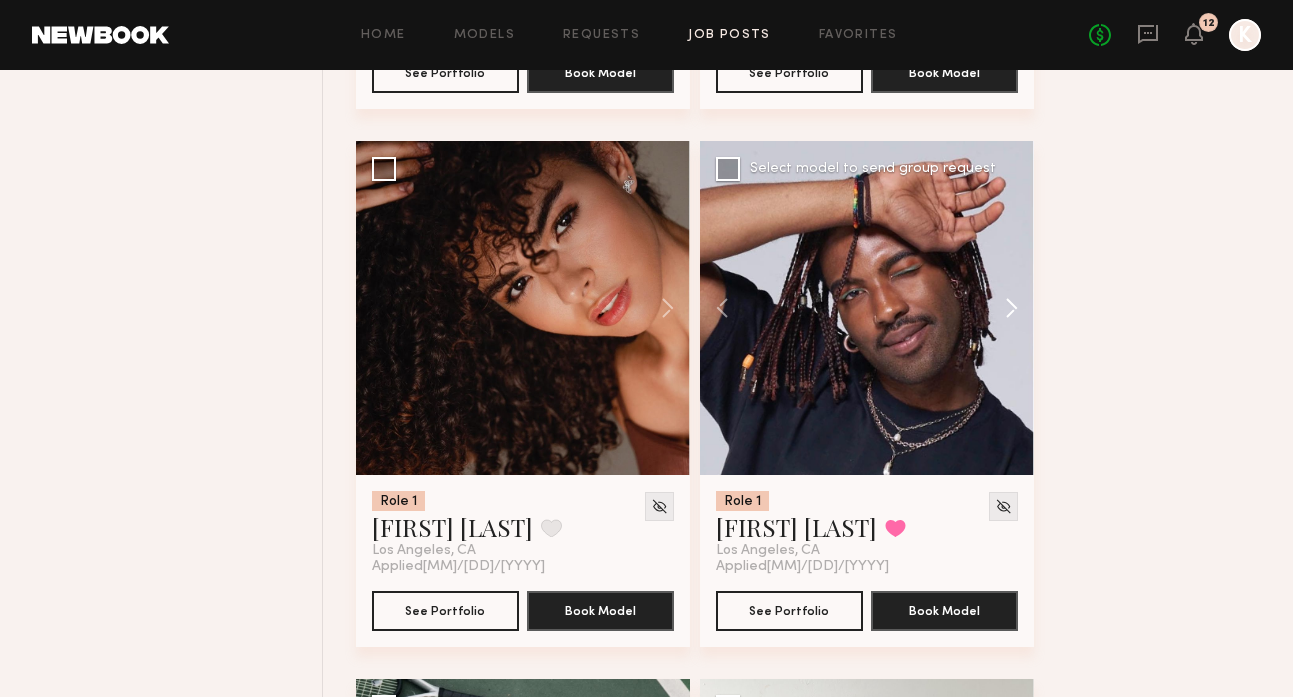 click 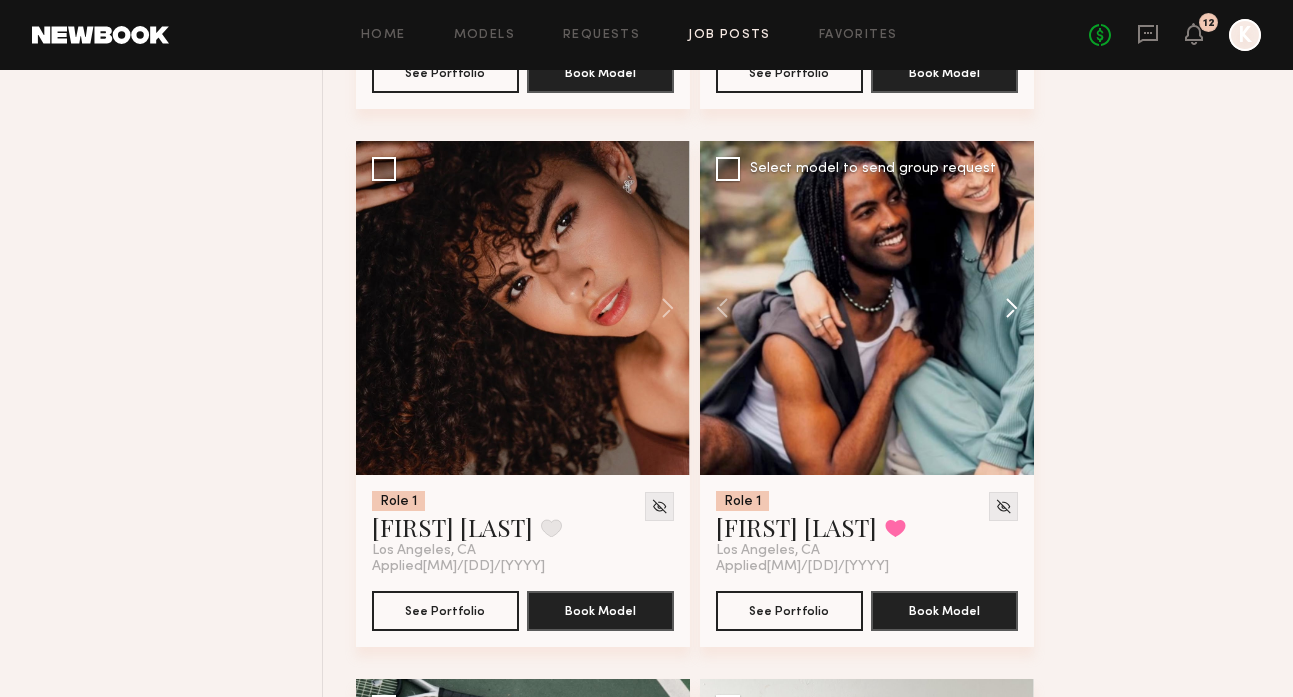 click 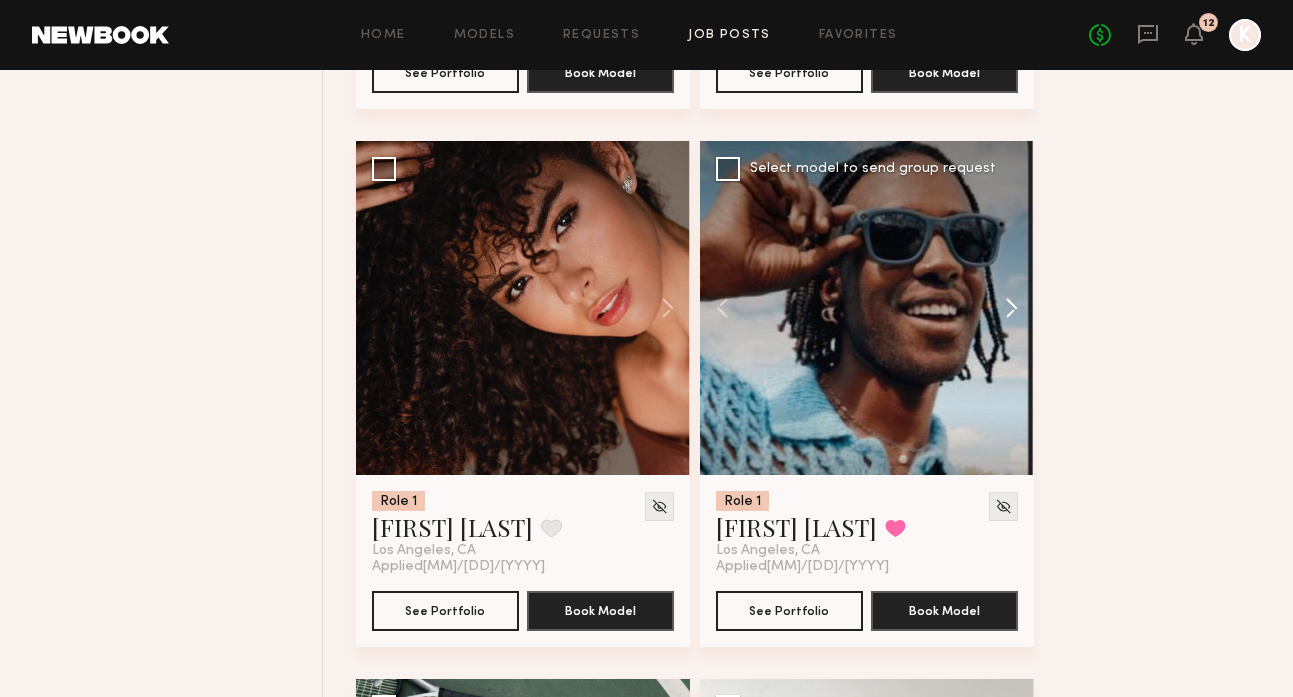 click 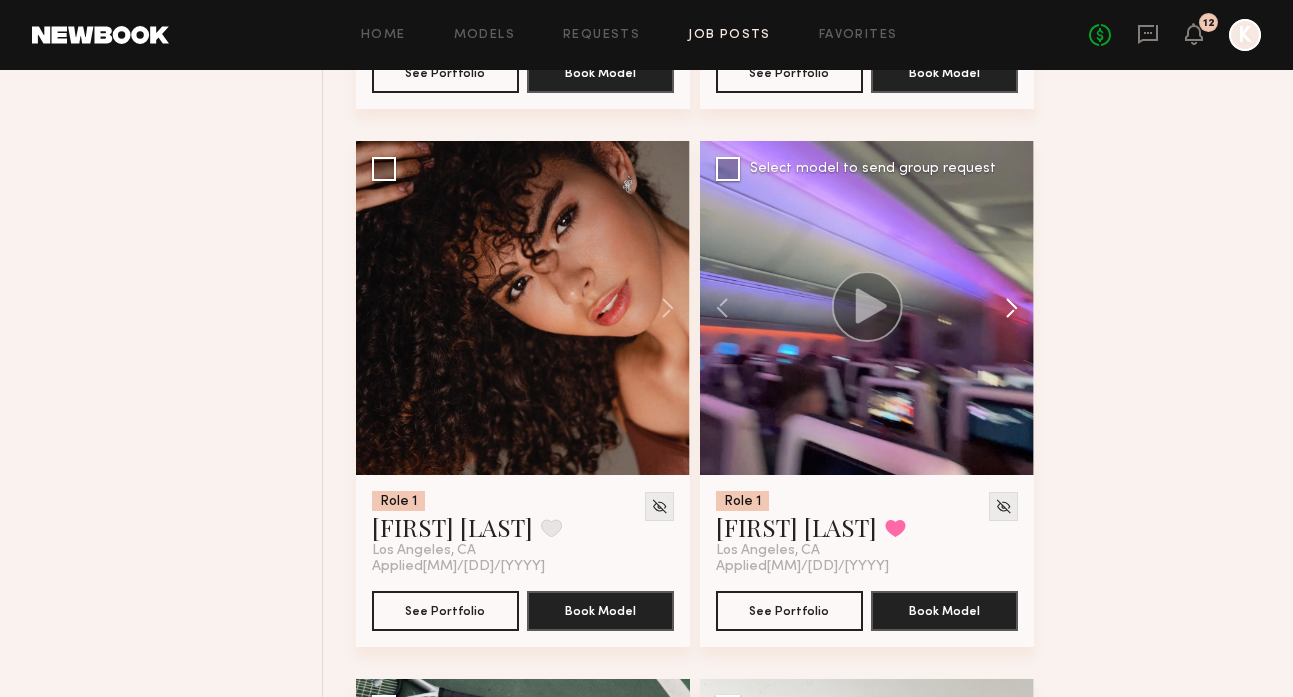 click 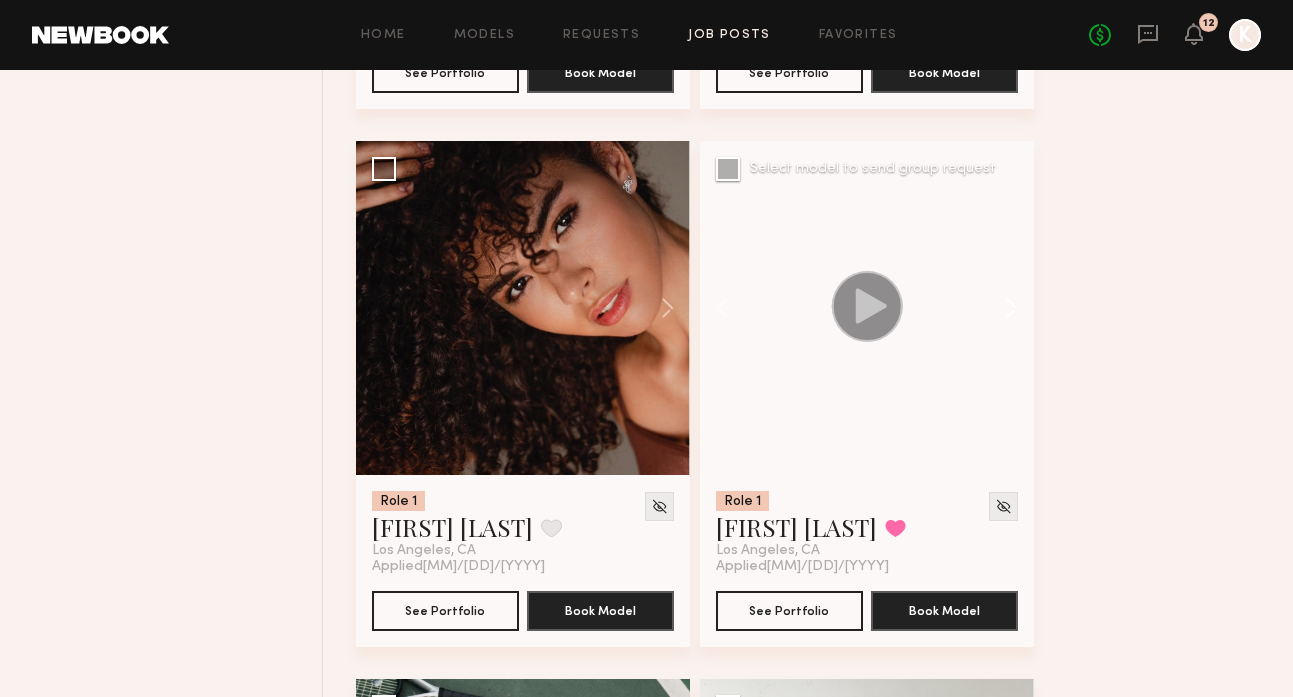 click 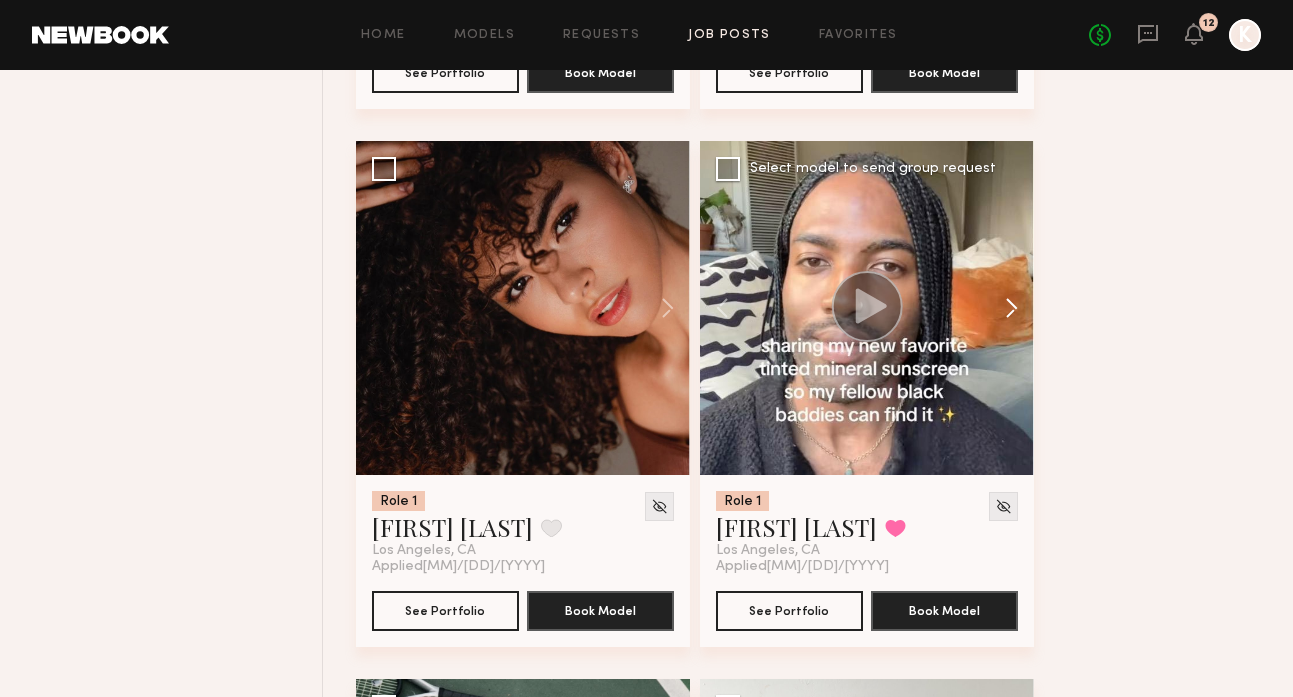 click 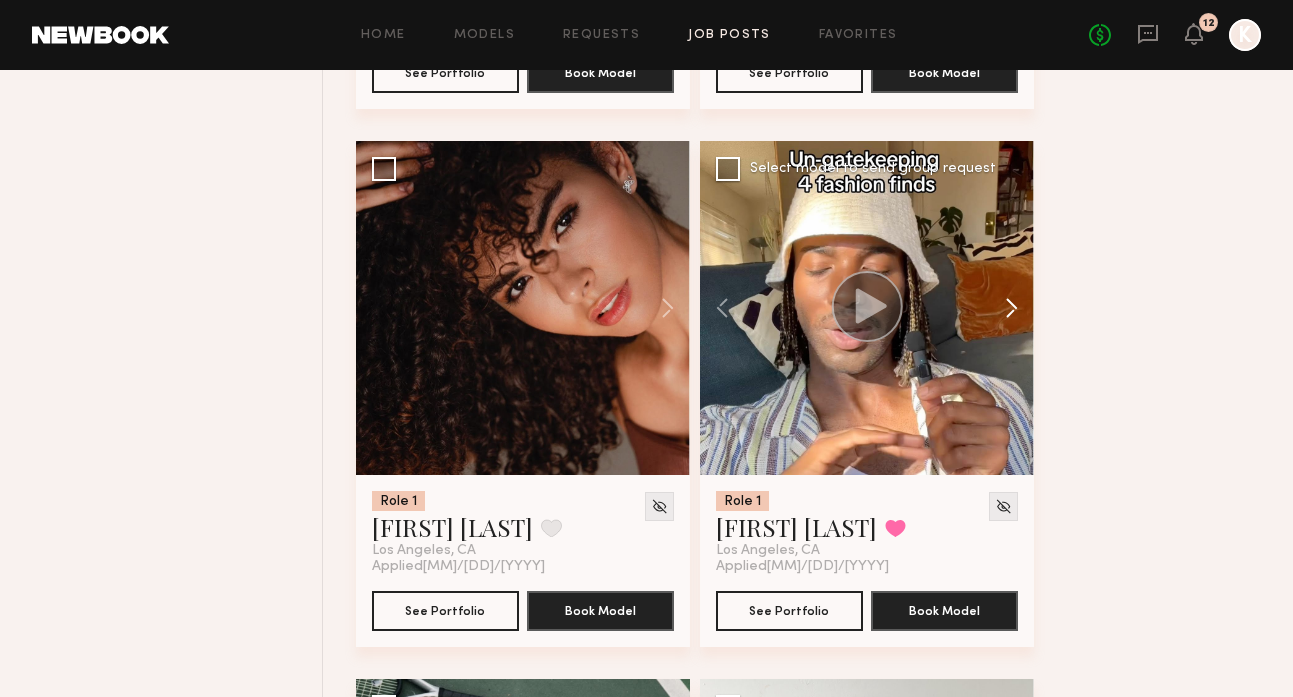 click 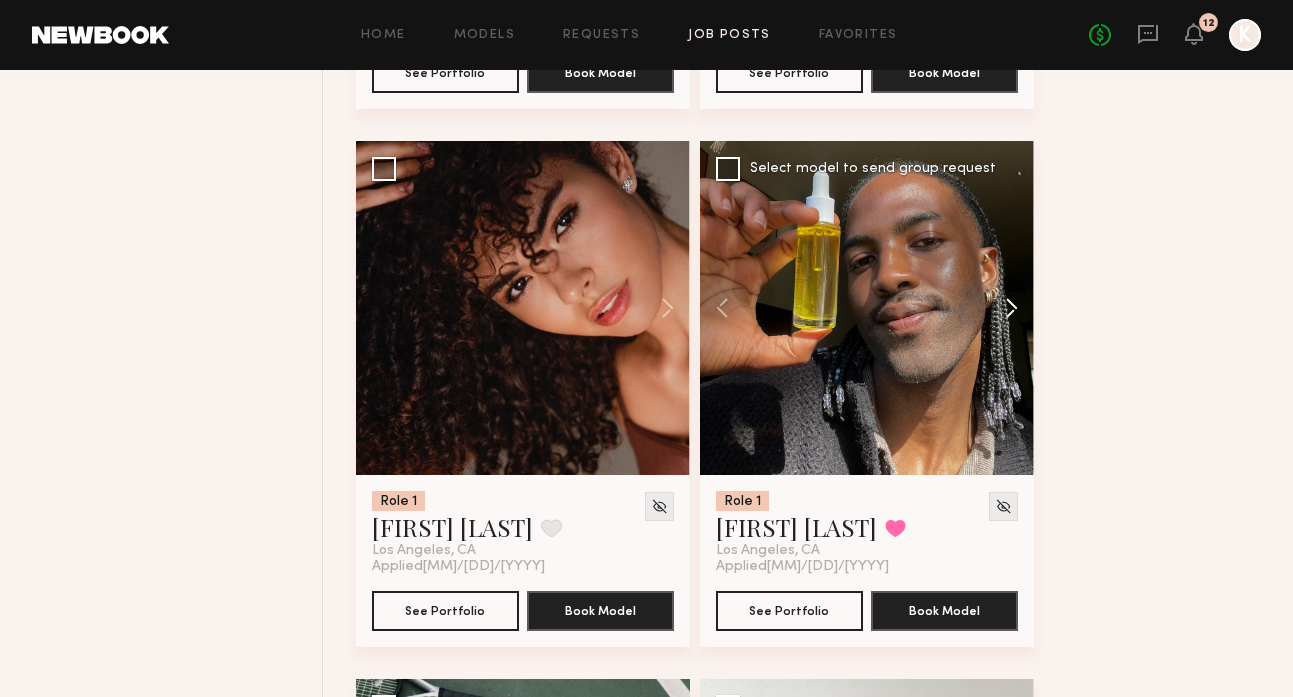 click 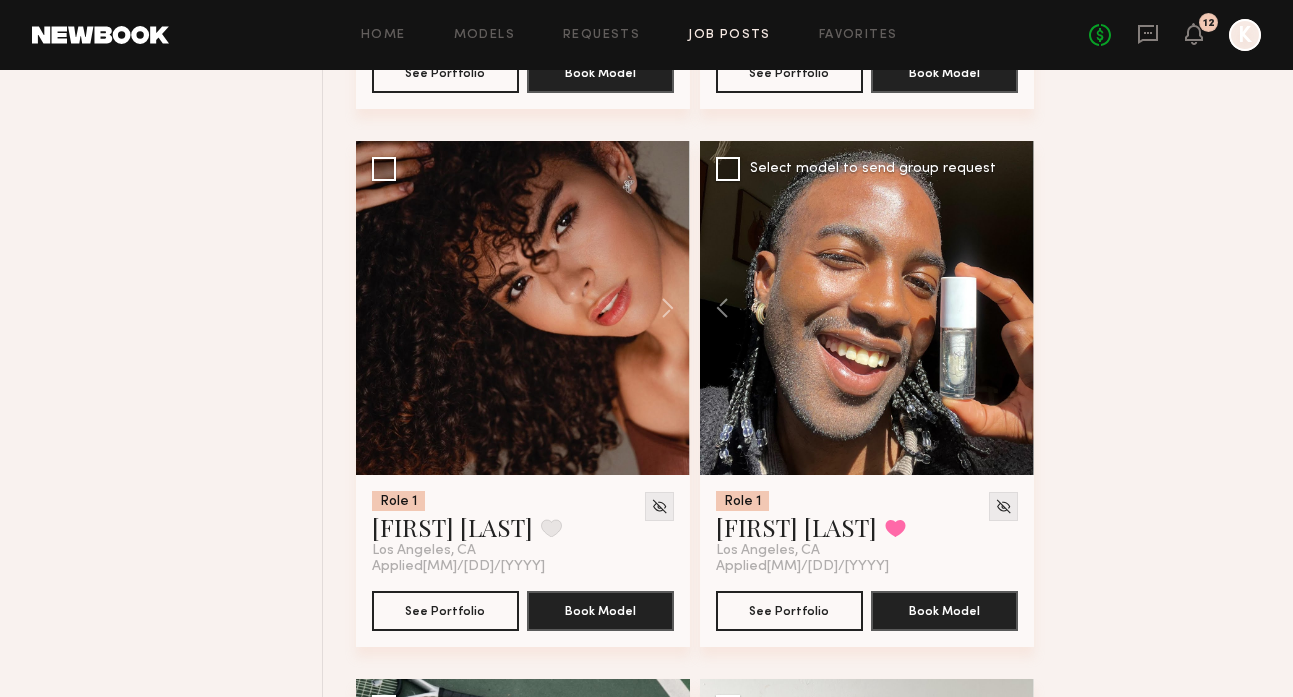 click 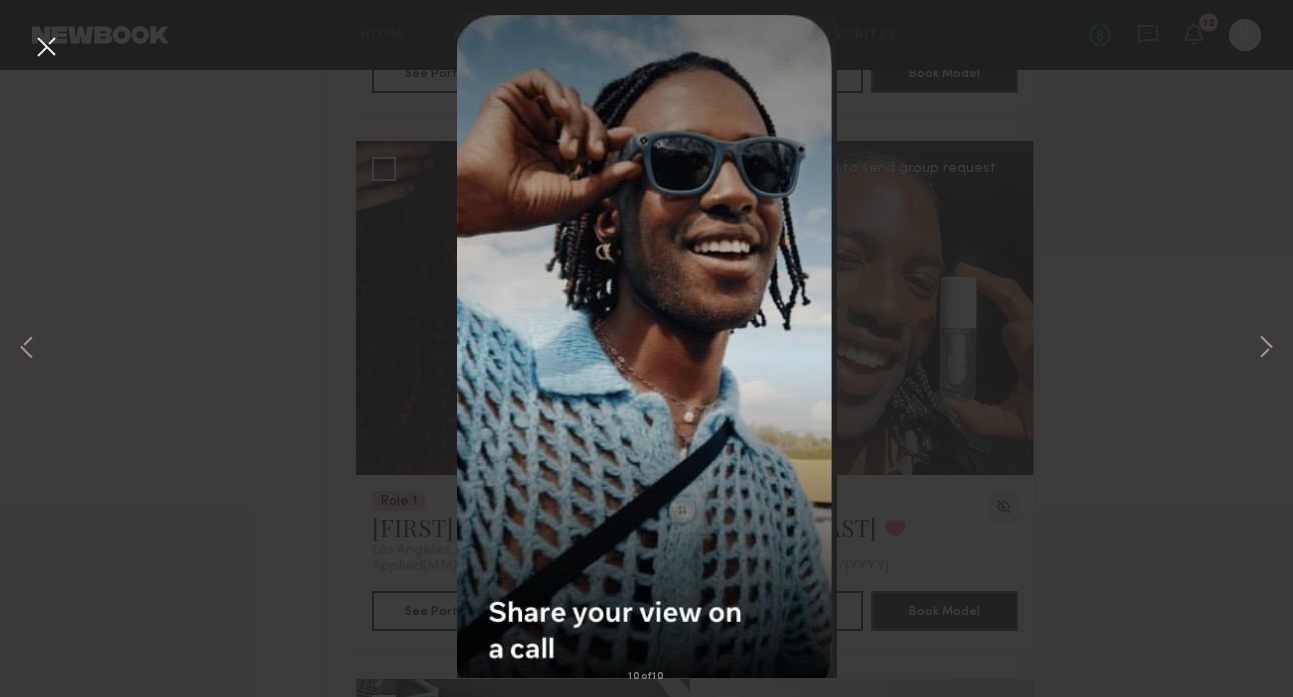 click on "10  of  10" at bounding box center (646, 348) 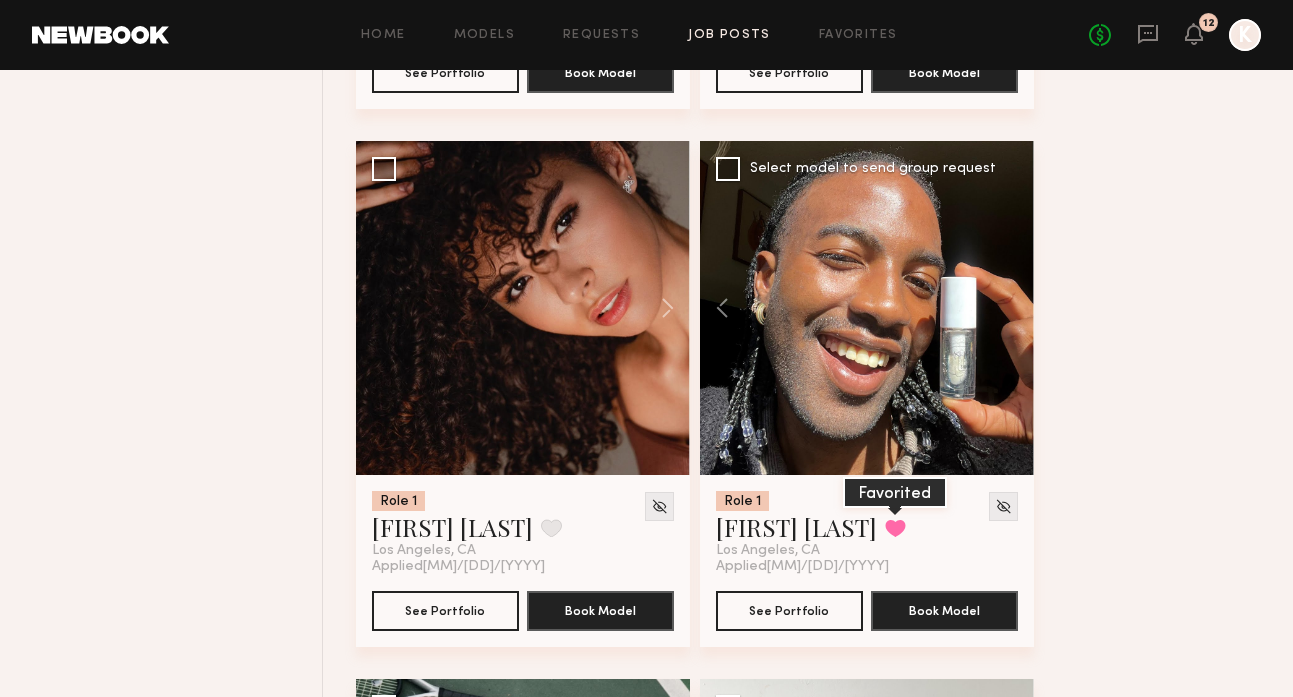 click 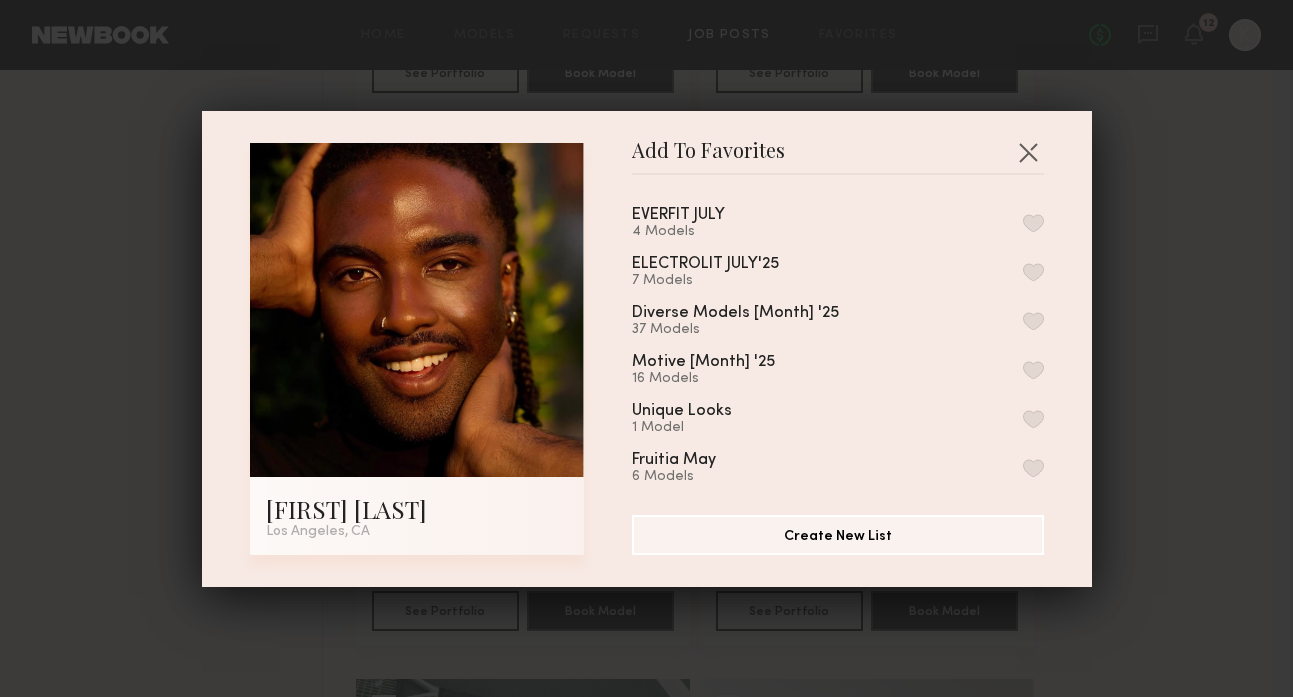 click at bounding box center [1033, 223] 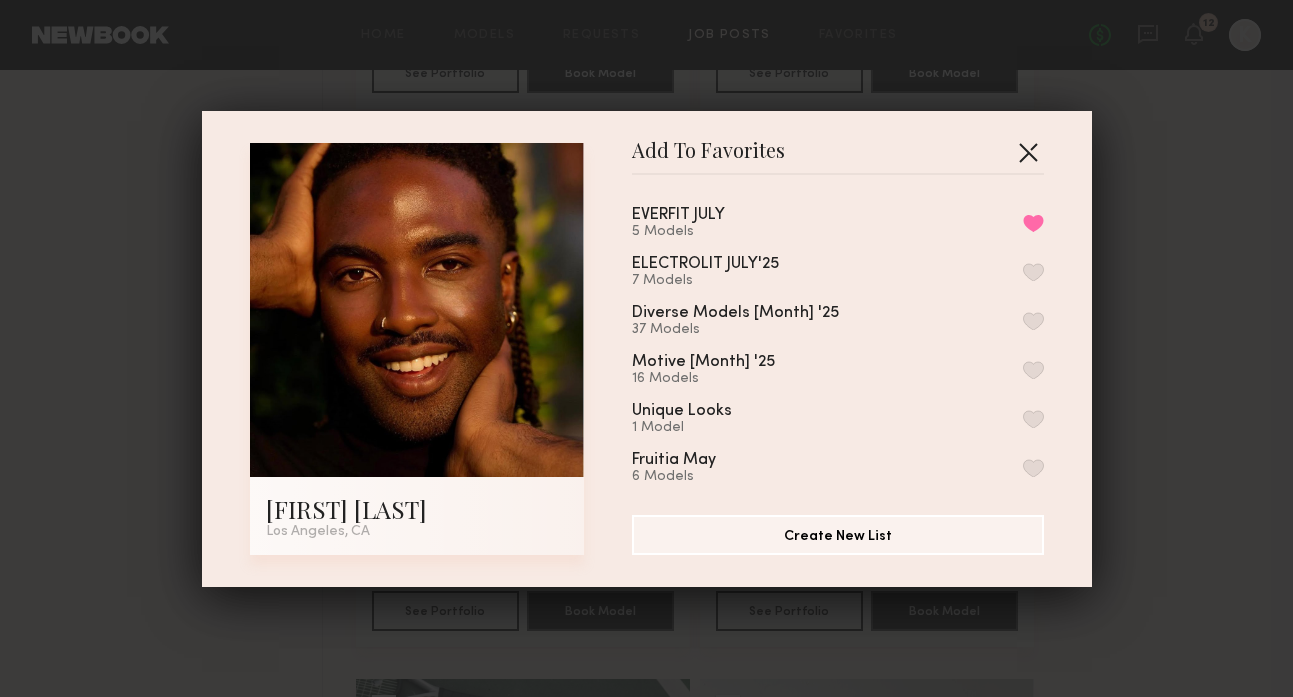 click at bounding box center (1028, 152) 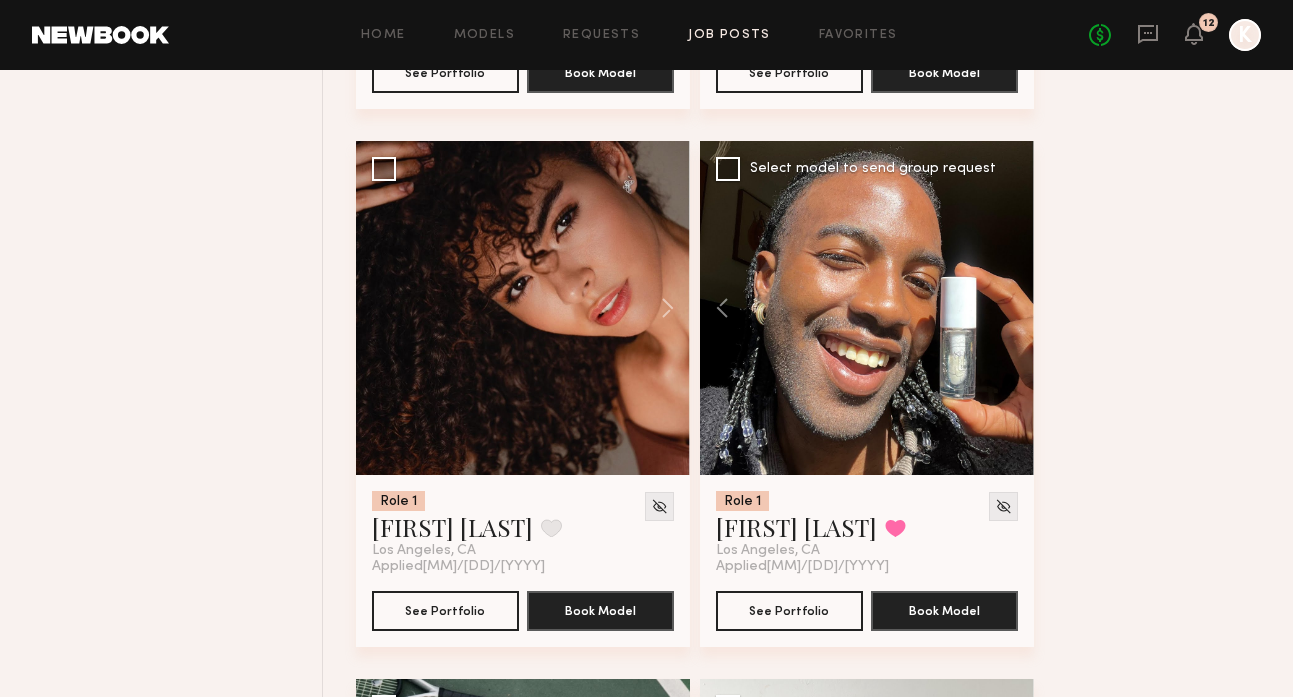 scroll, scrollTop: 6185, scrollLeft: 0, axis: vertical 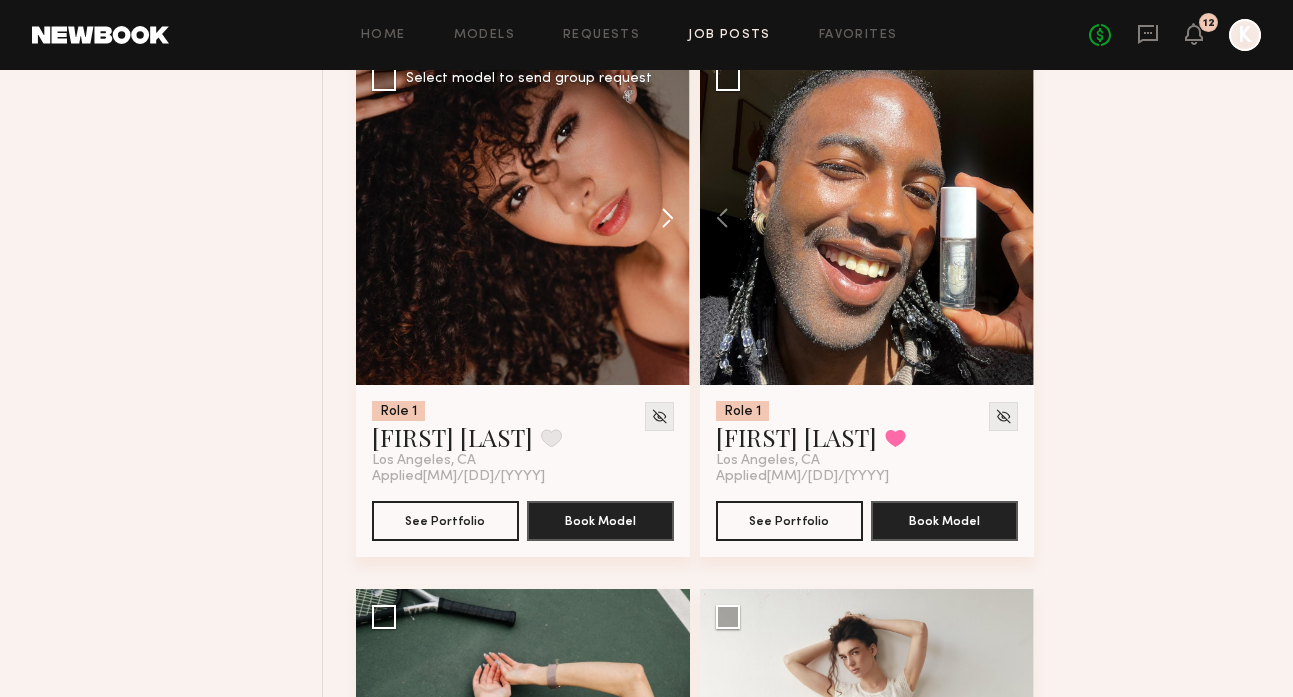 click 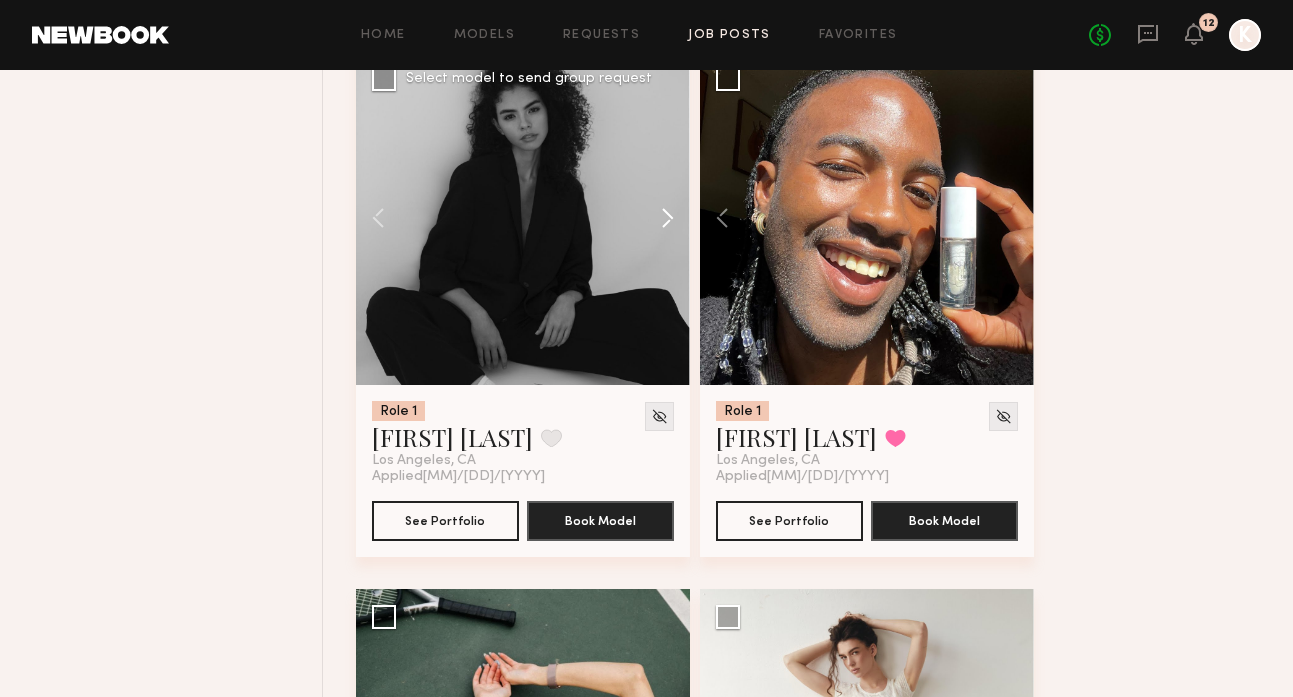 click 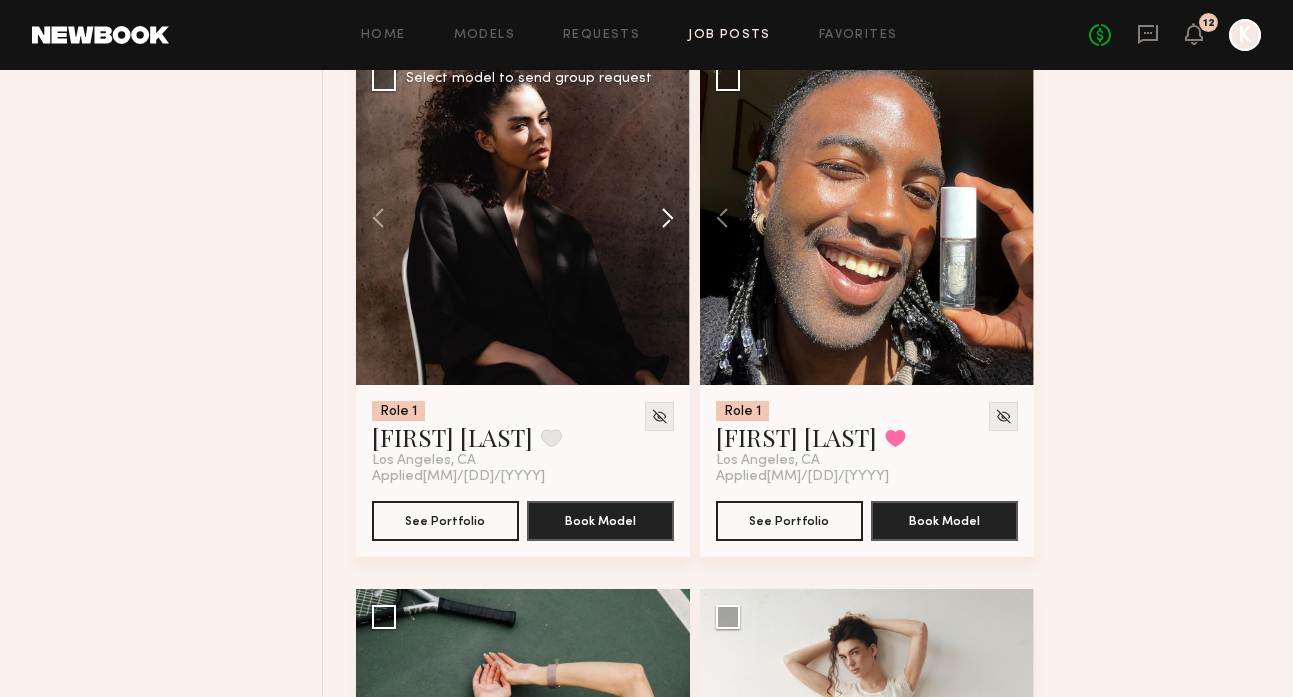 click 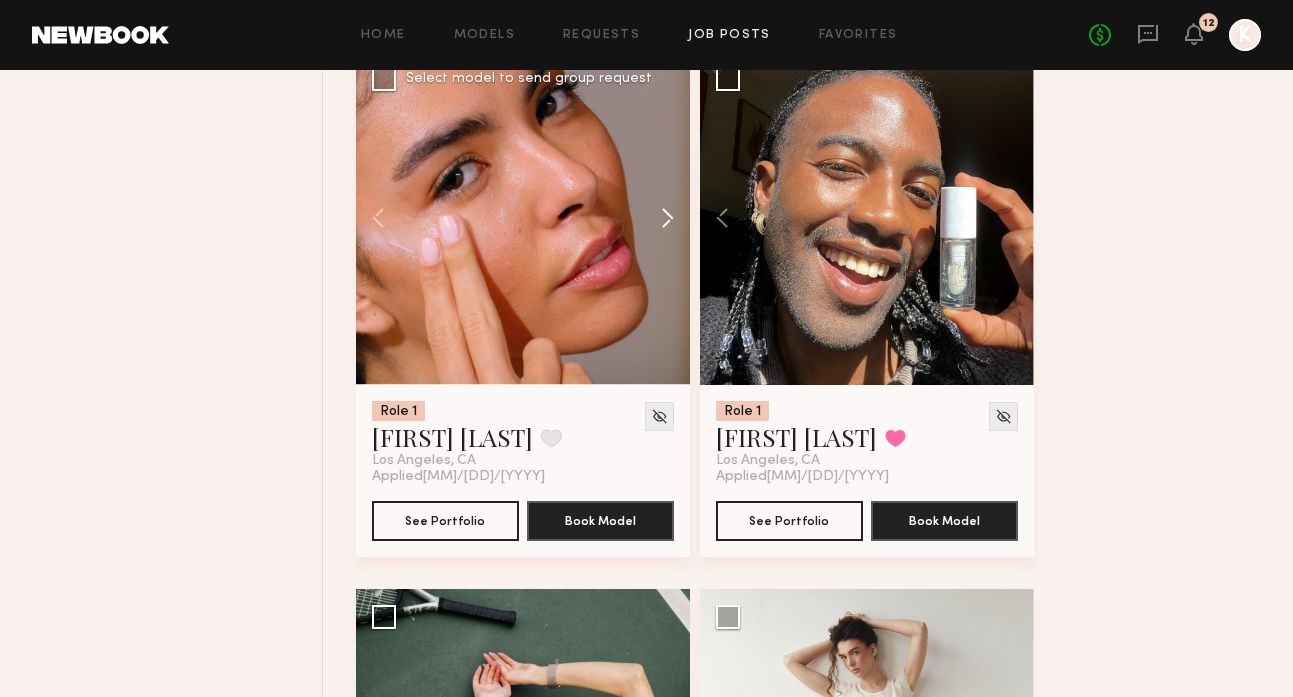 click 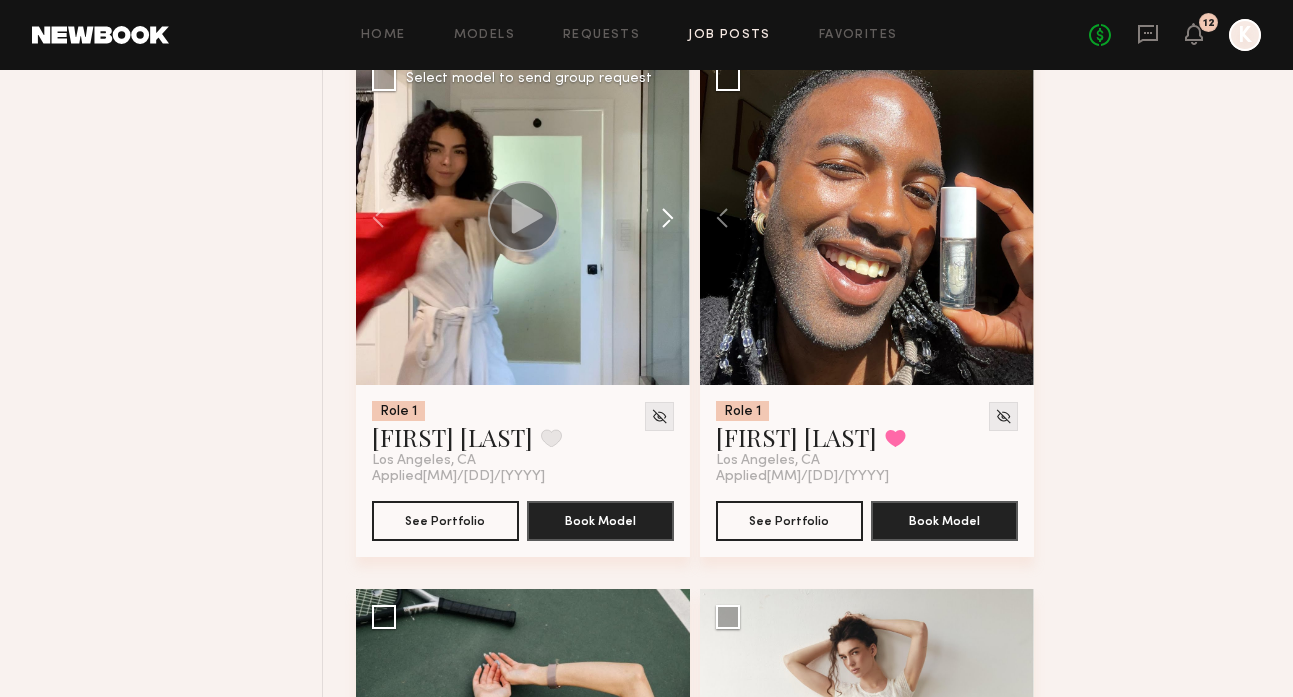 click 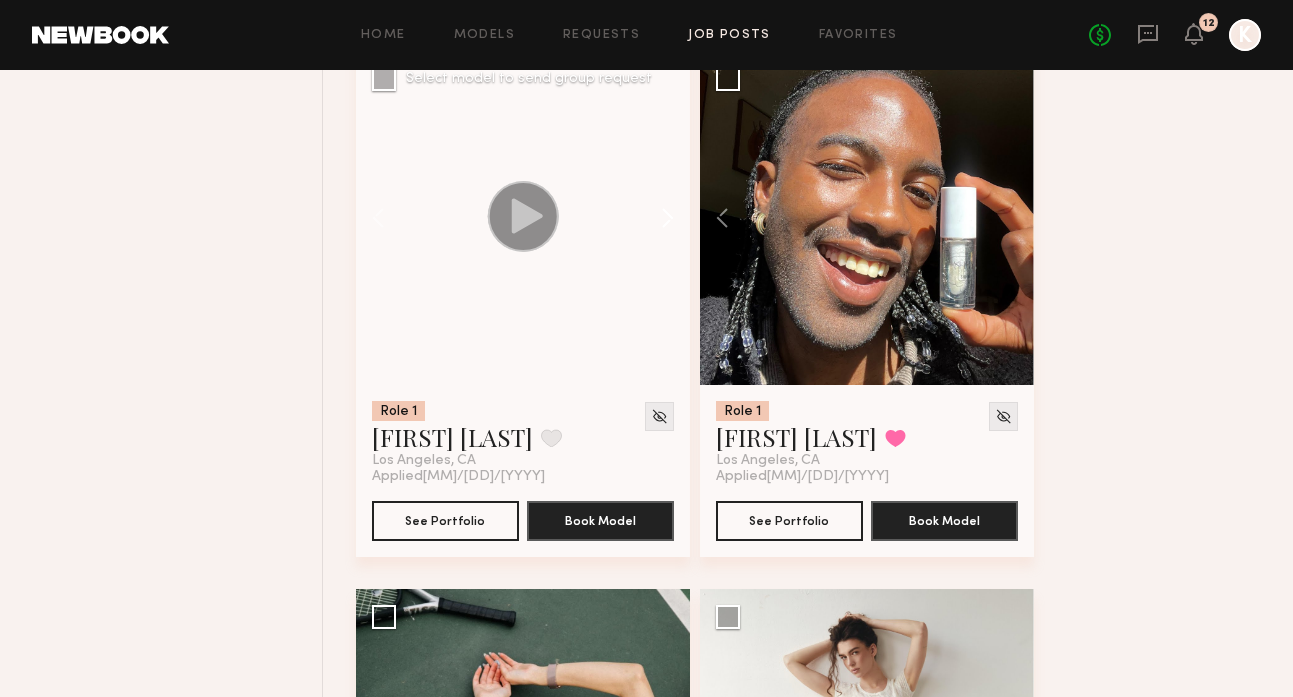 click 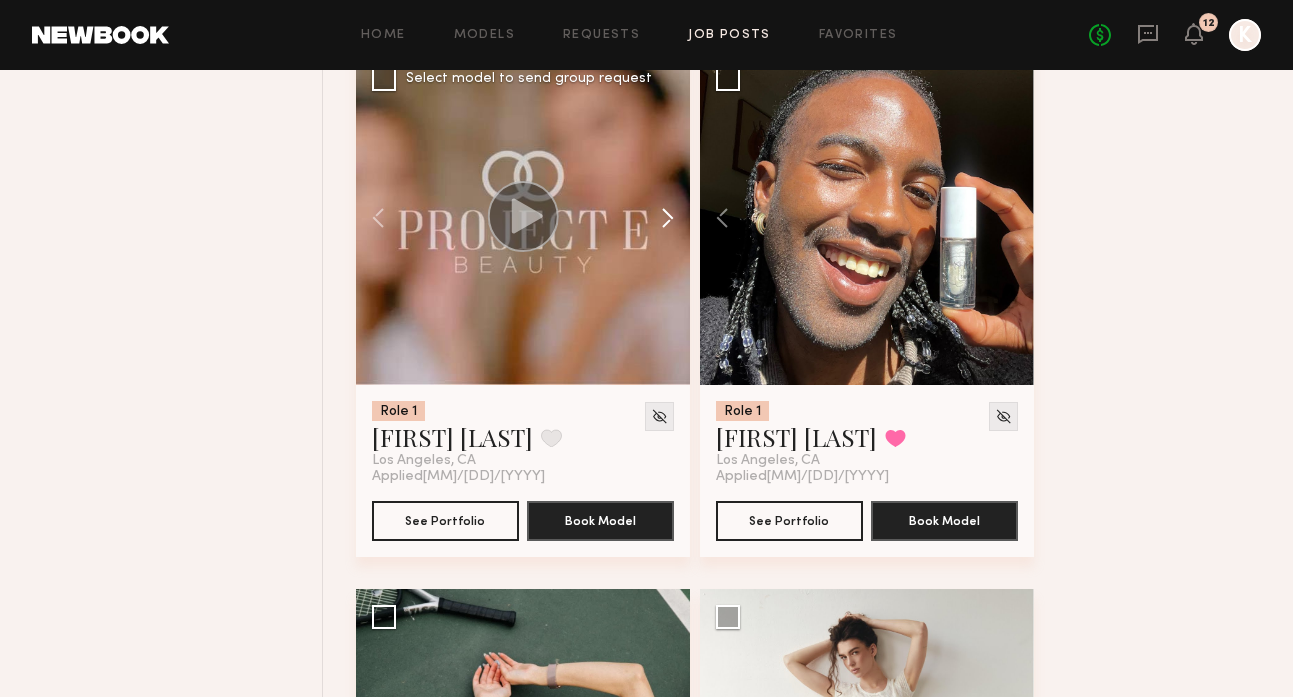 click 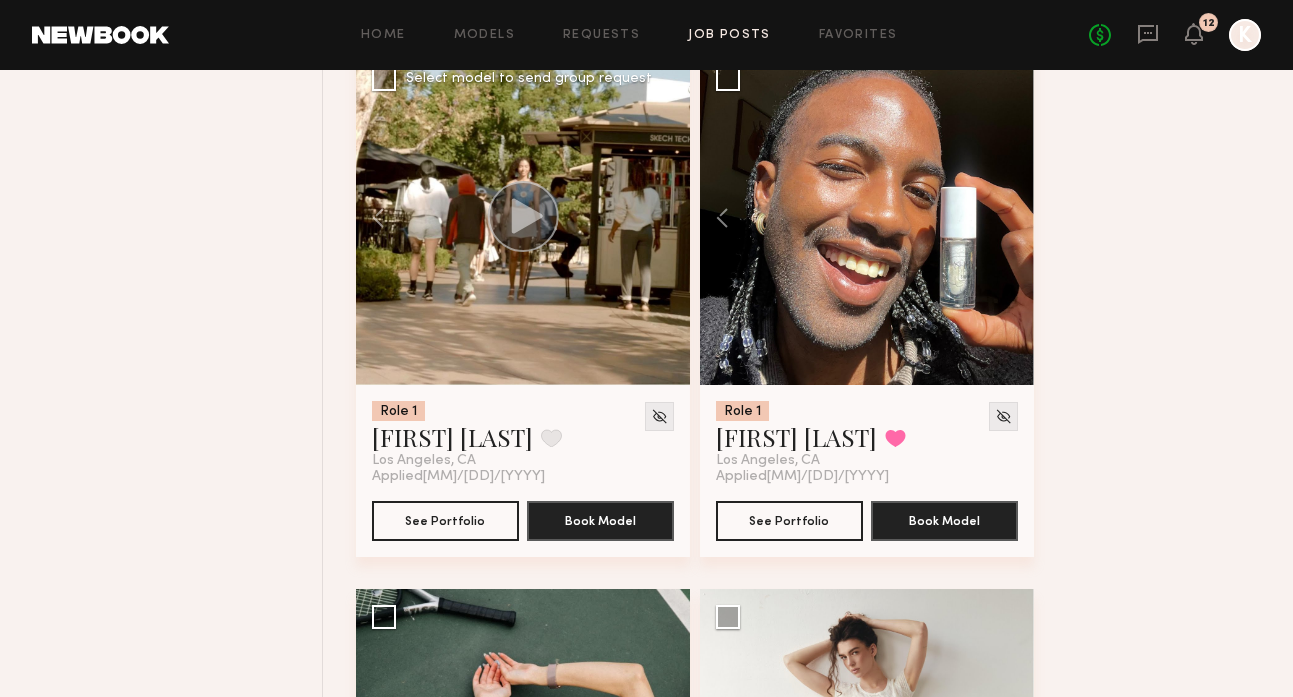 click 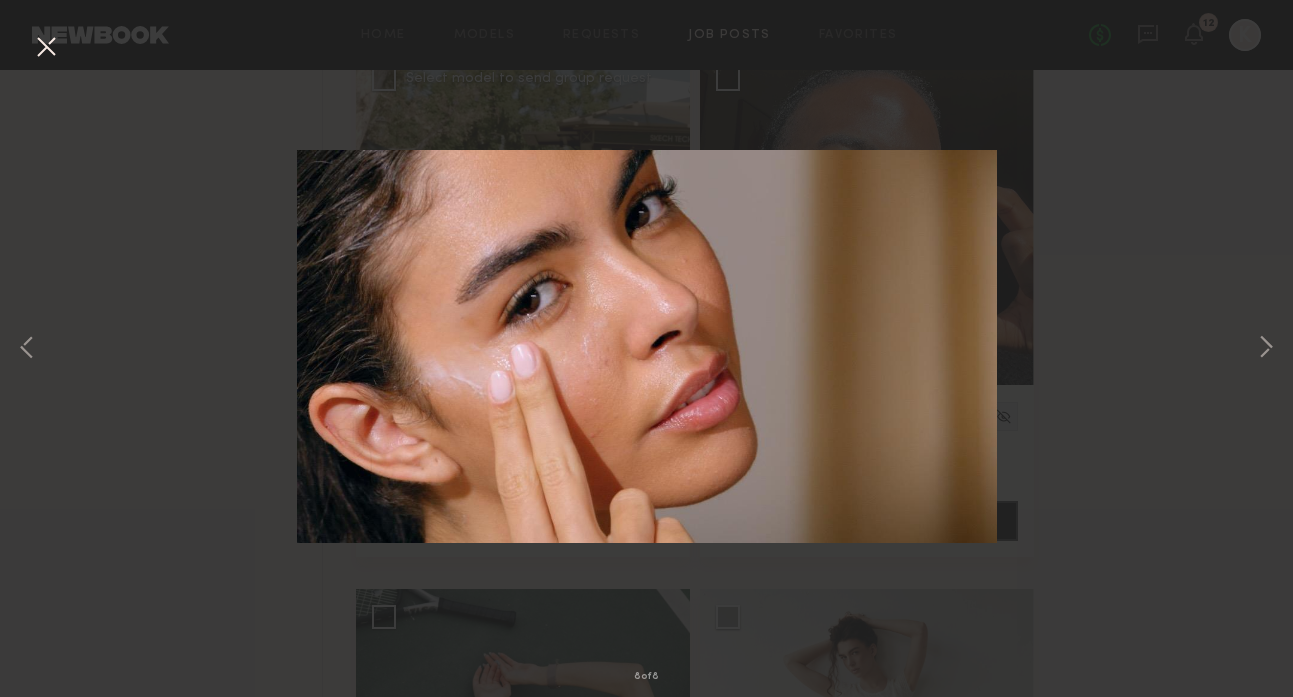 click at bounding box center (647, 346) 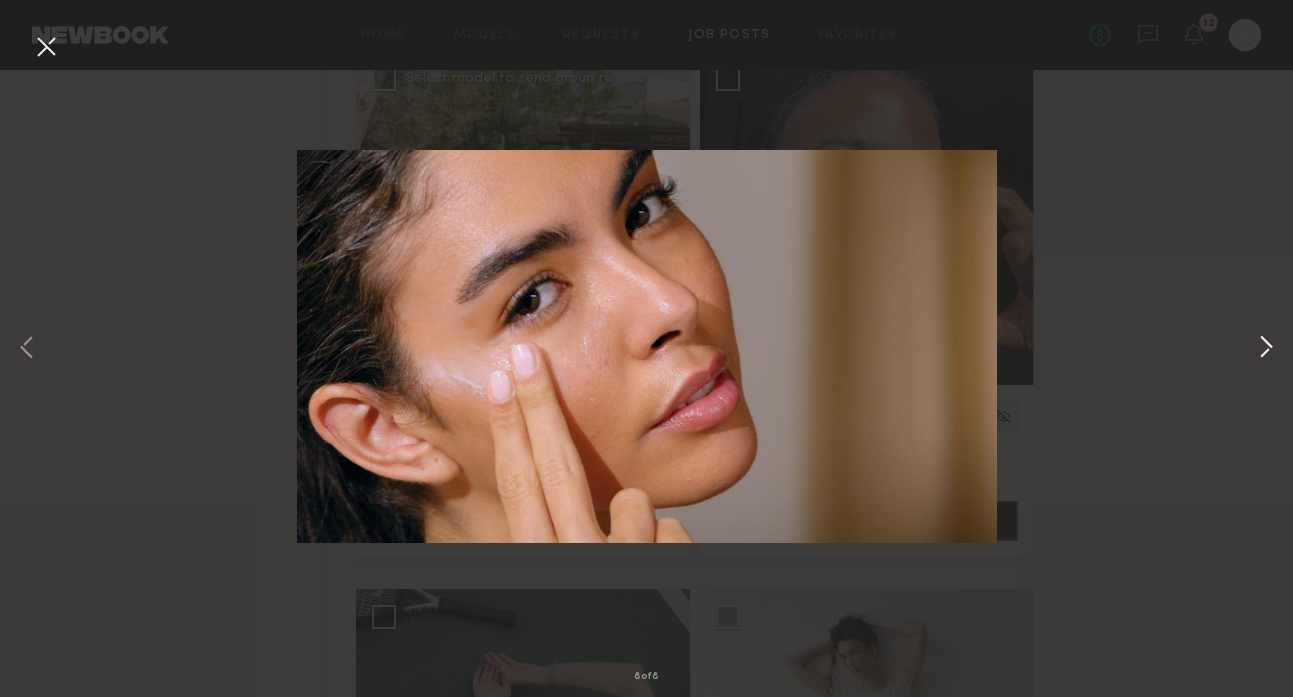 click at bounding box center [1266, 349] 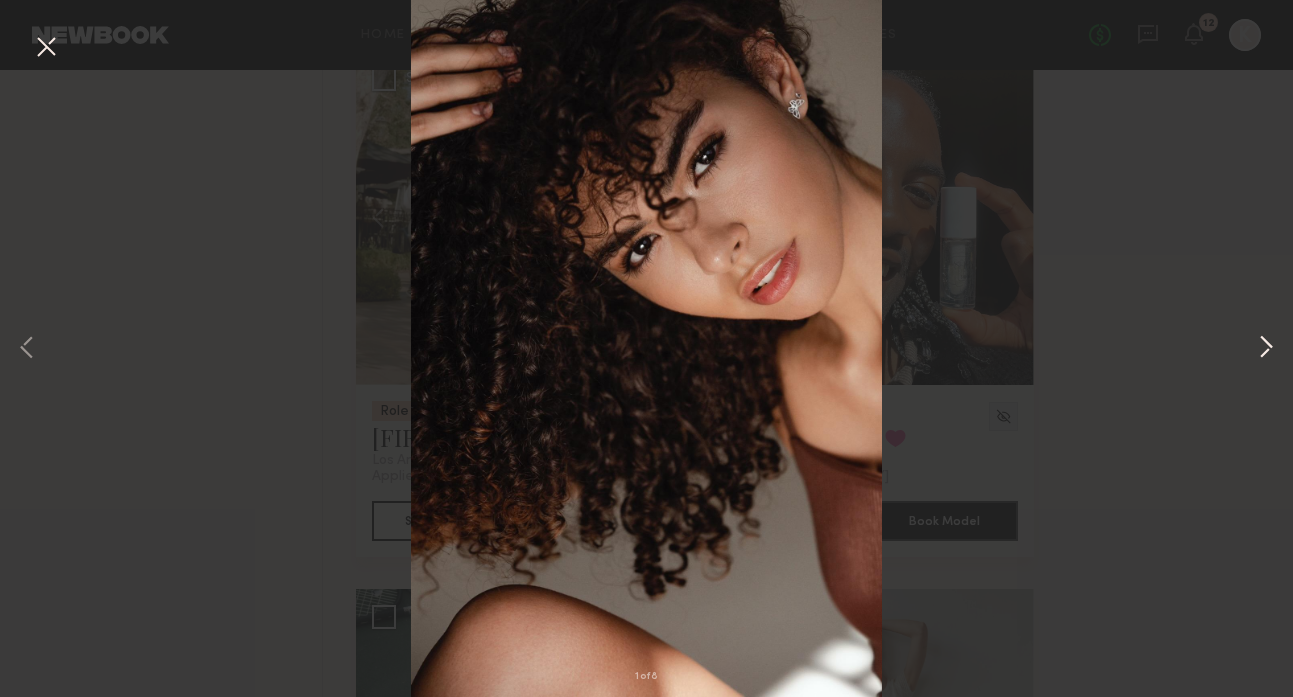 click at bounding box center [1266, 349] 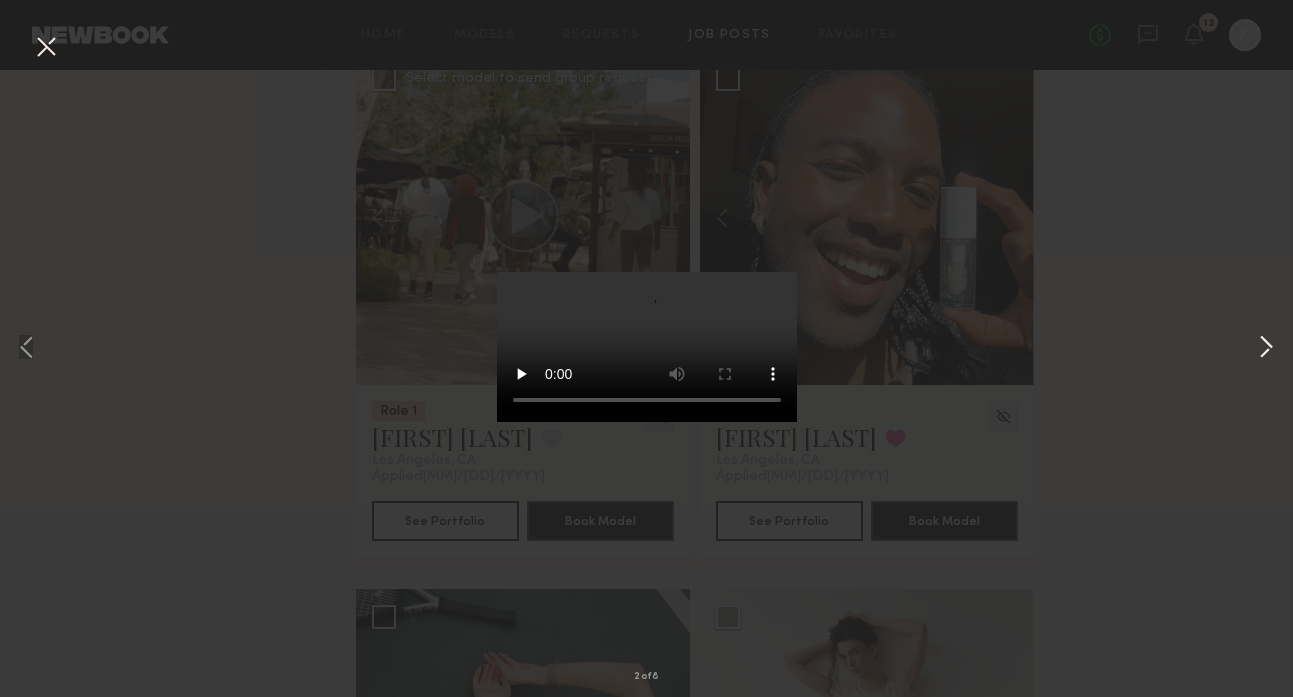 click at bounding box center (1266, 349) 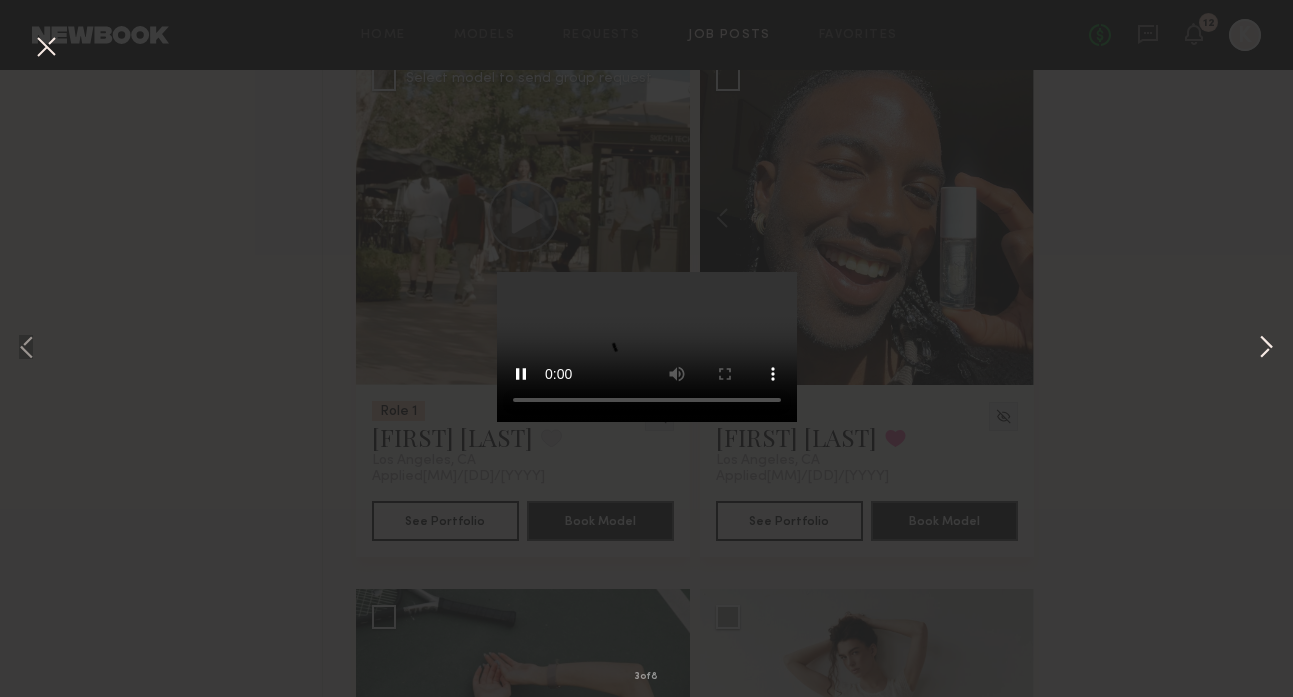 click at bounding box center (1266, 349) 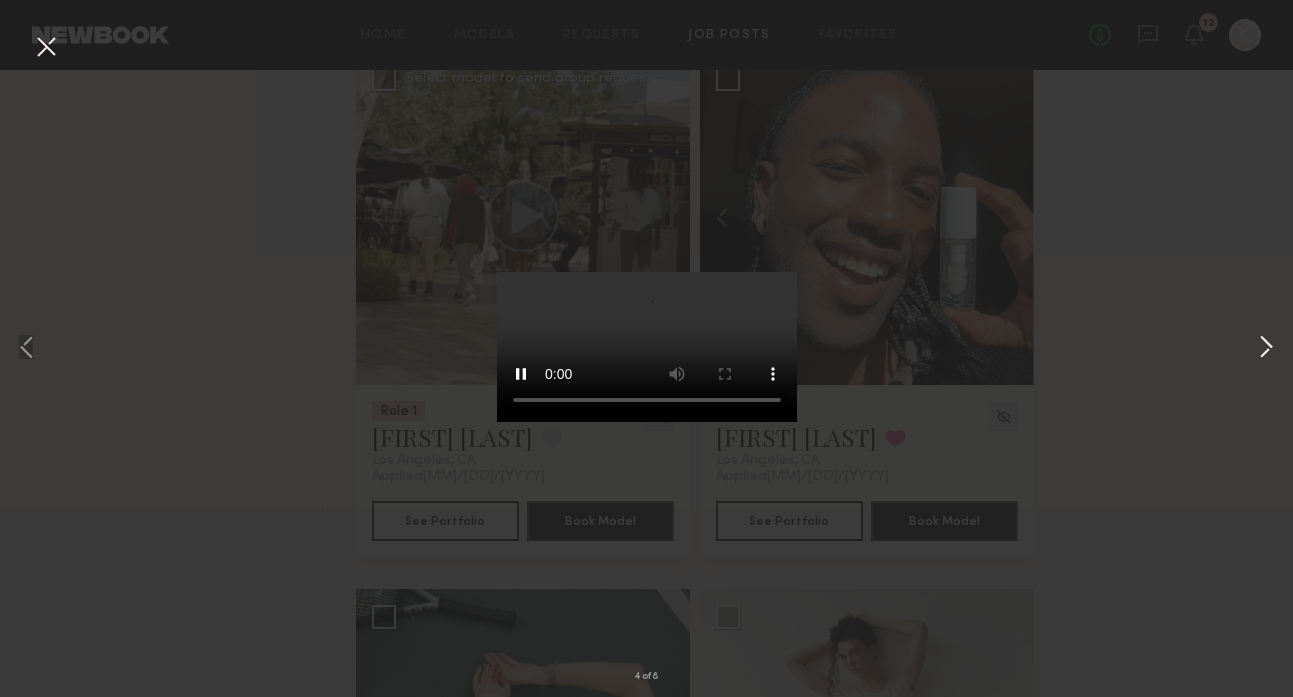 click at bounding box center (1266, 349) 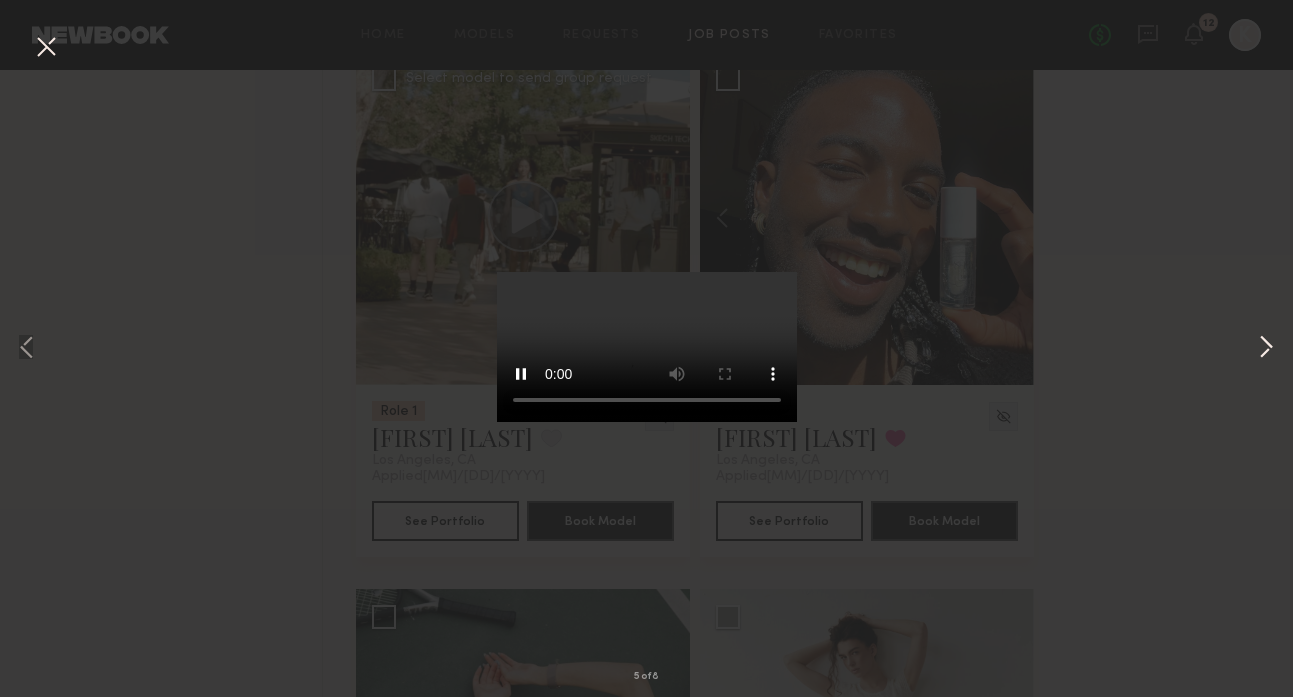 click at bounding box center [1266, 349] 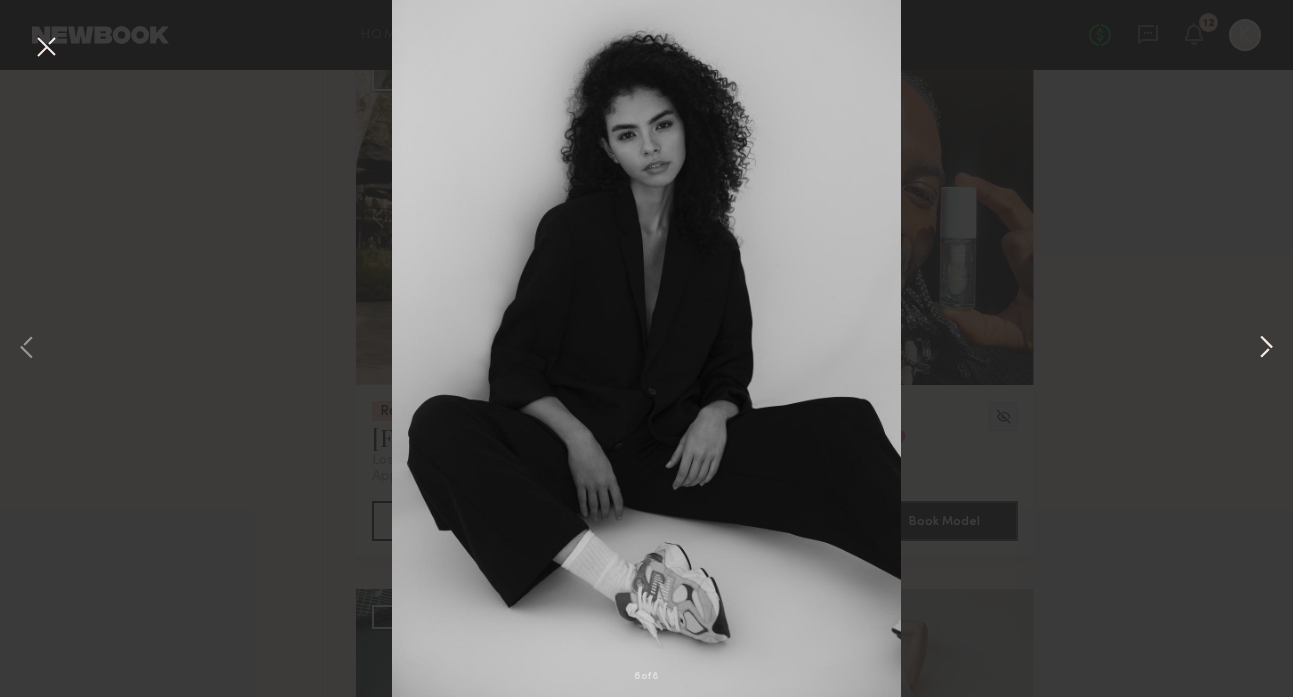 click at bounding box center [1266, 349] 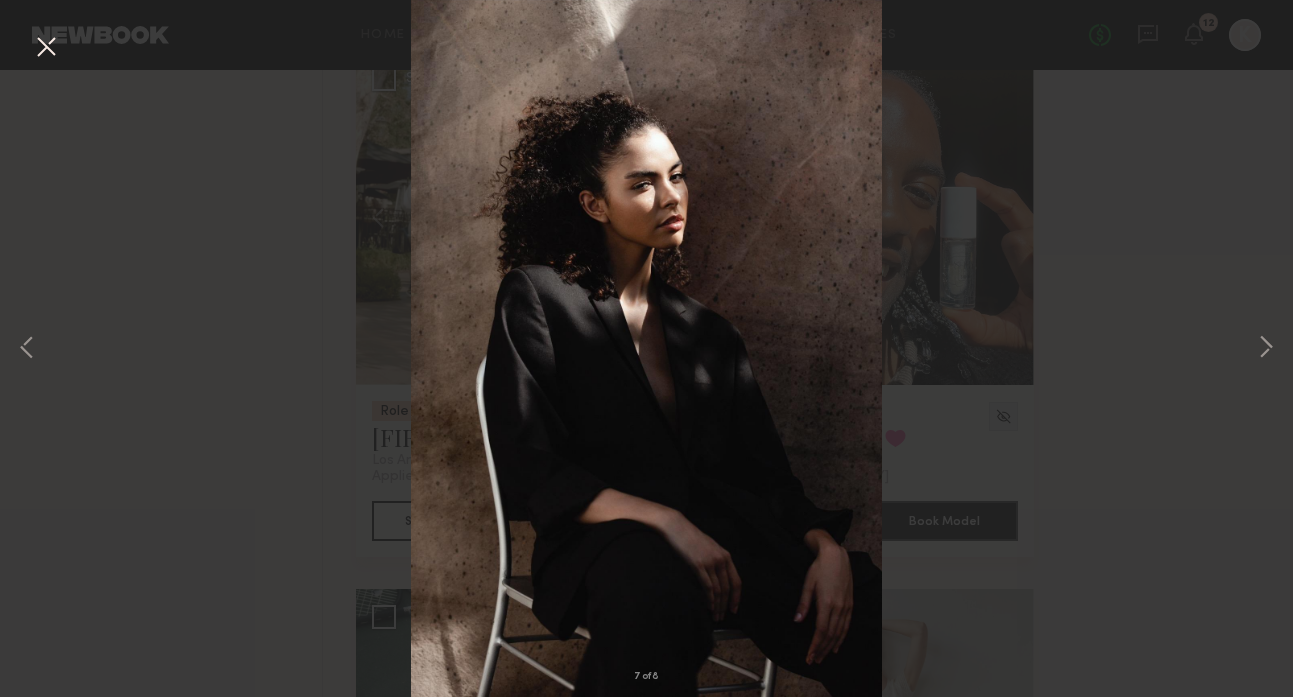 click on "7  of  8" at bounding box center (646, 348) 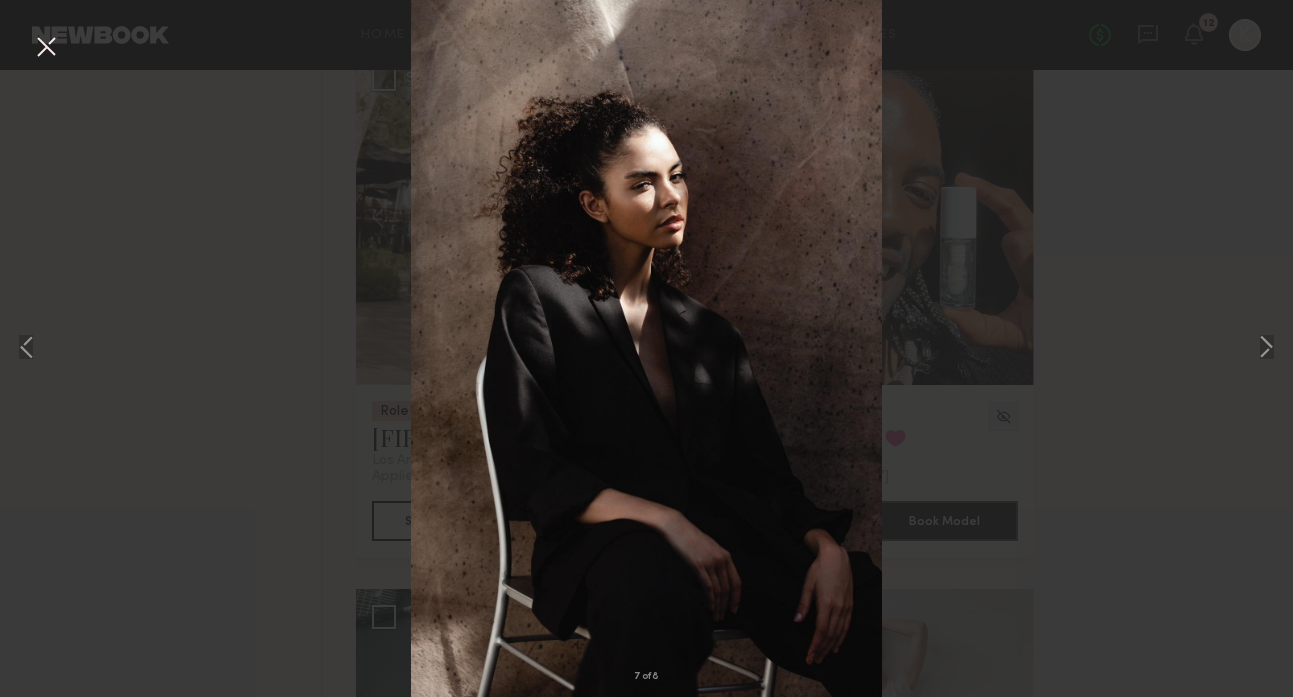 click at bounding box center [46, 48] 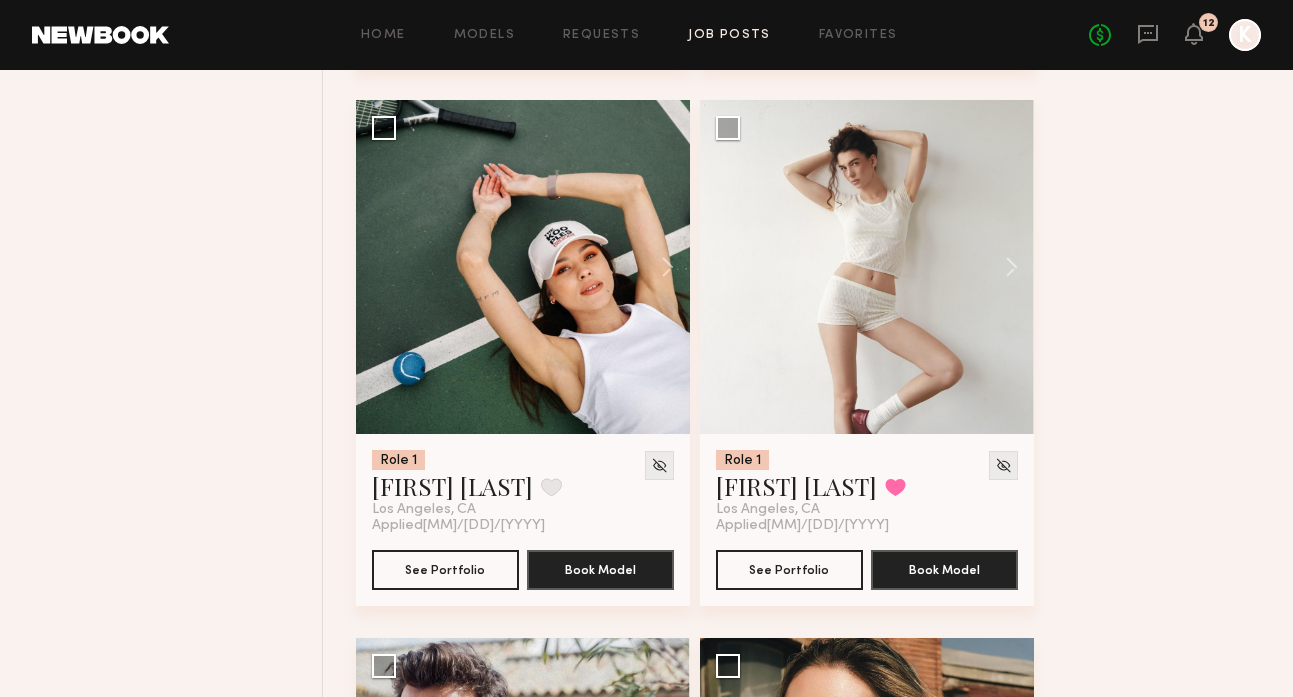 scroll, scrollTop: 6678, scrollLeft: 0, axis: vertical 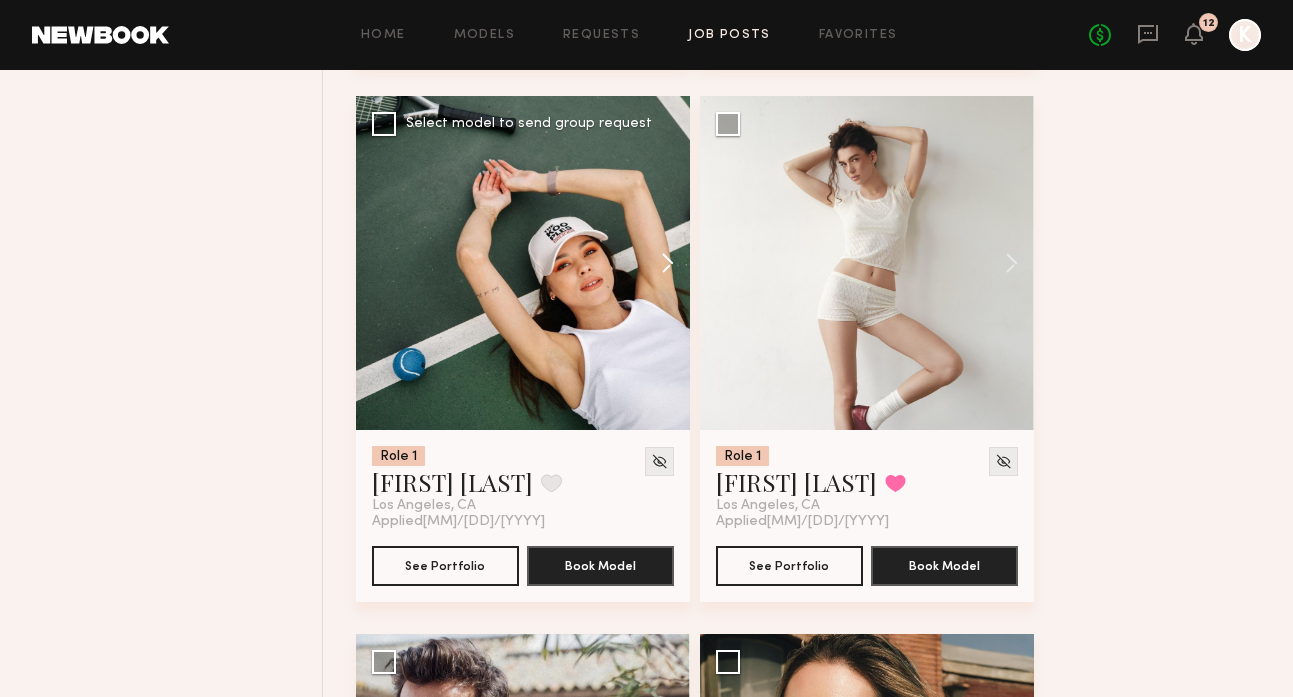 click 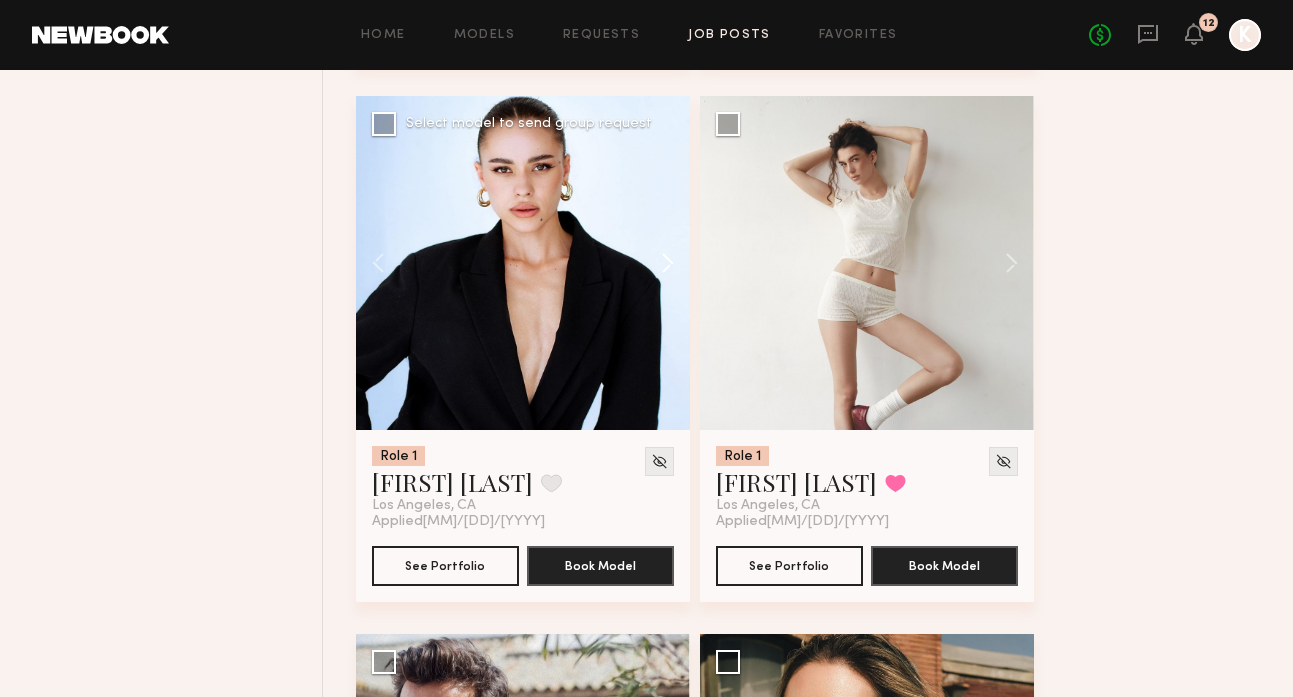 click 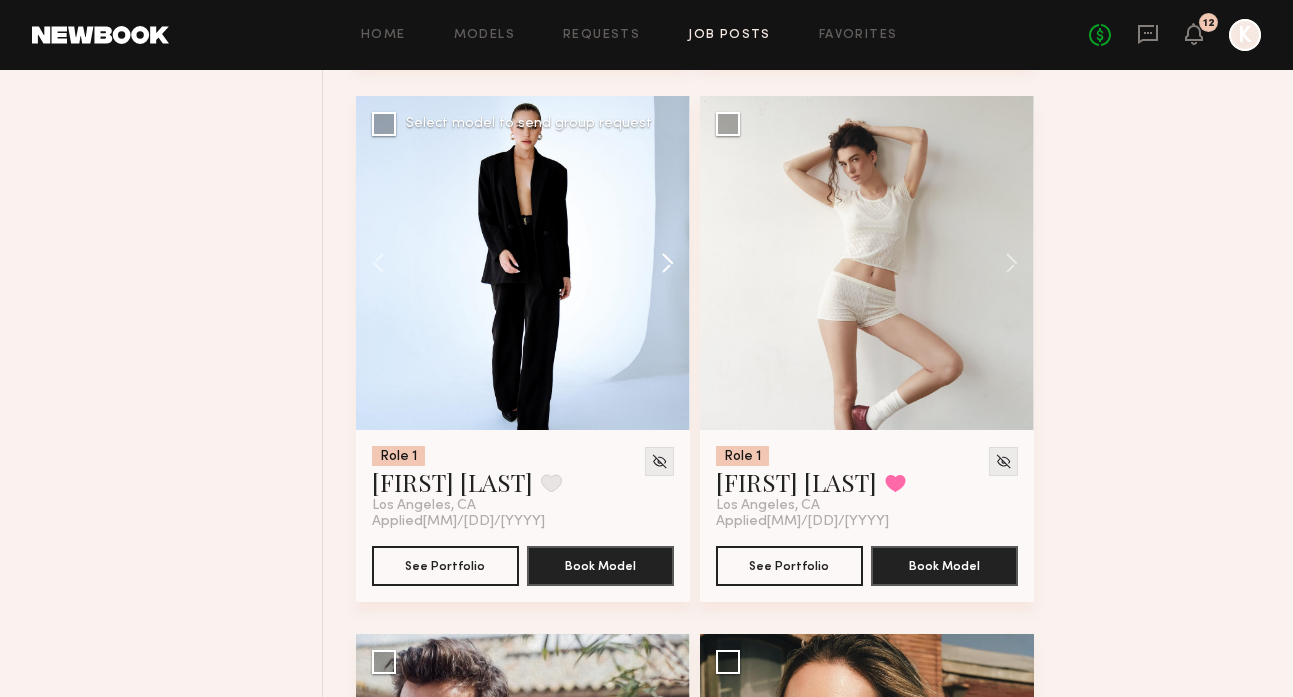 click 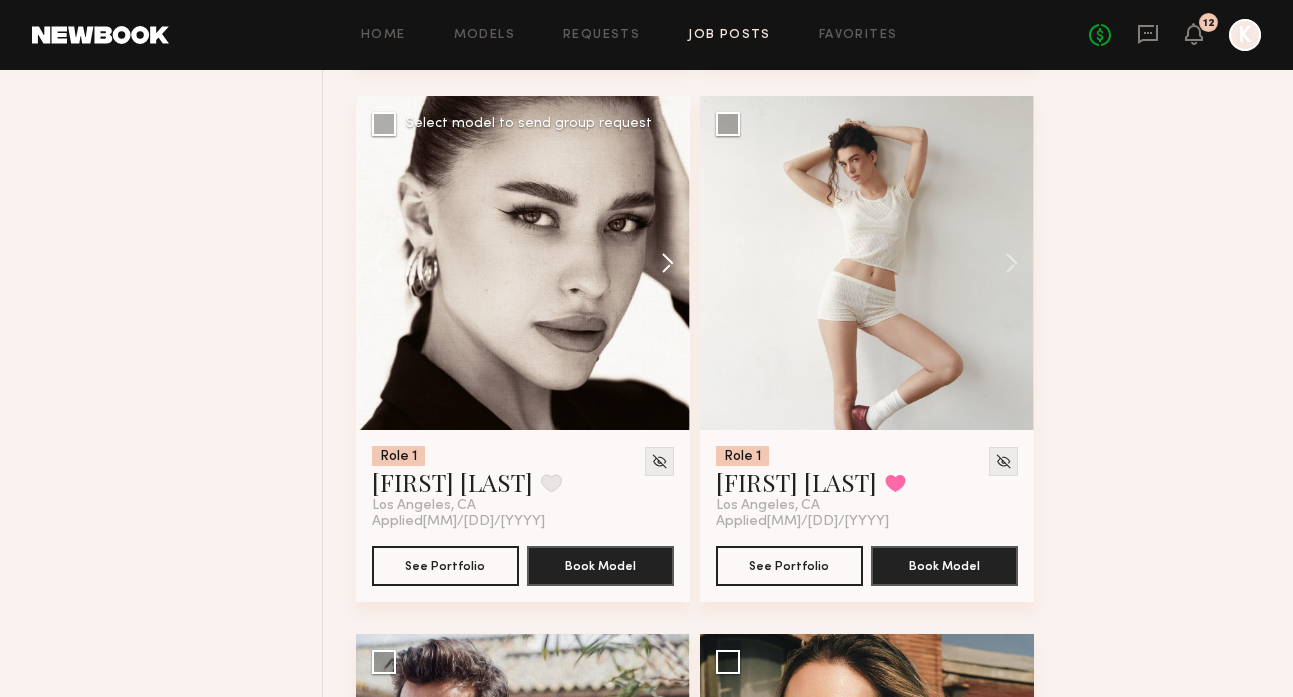 click 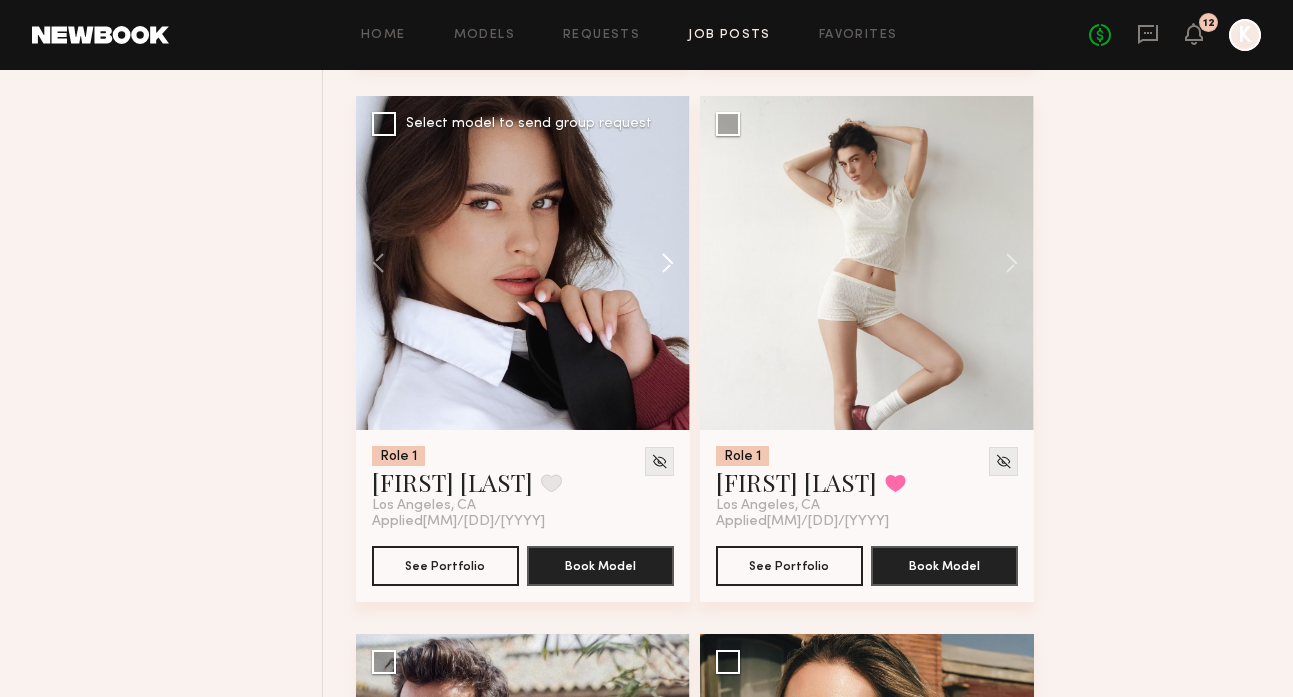 click 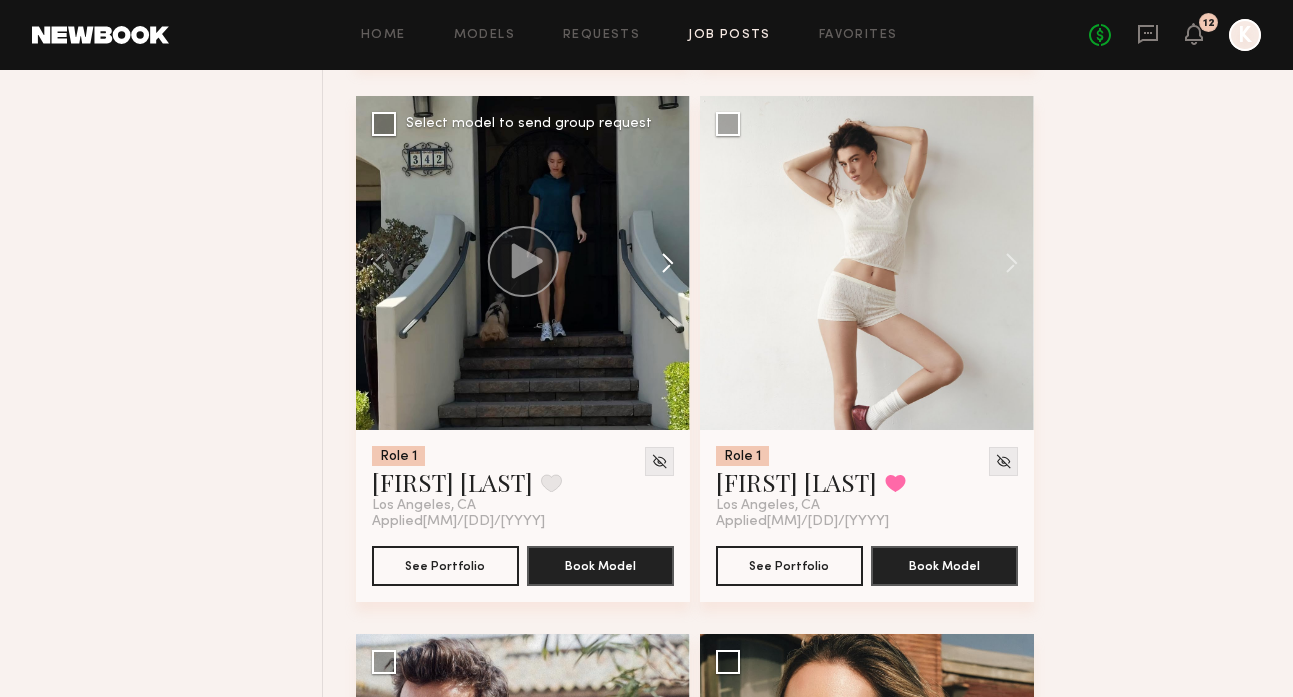 click 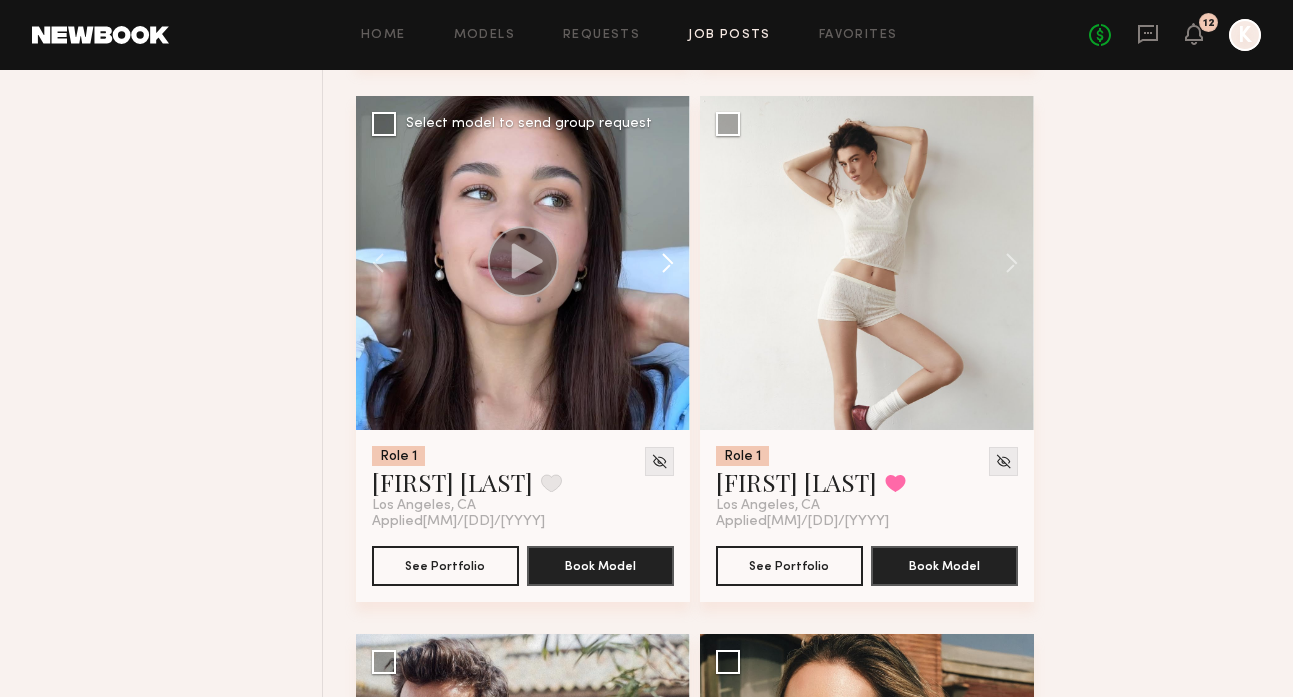 click 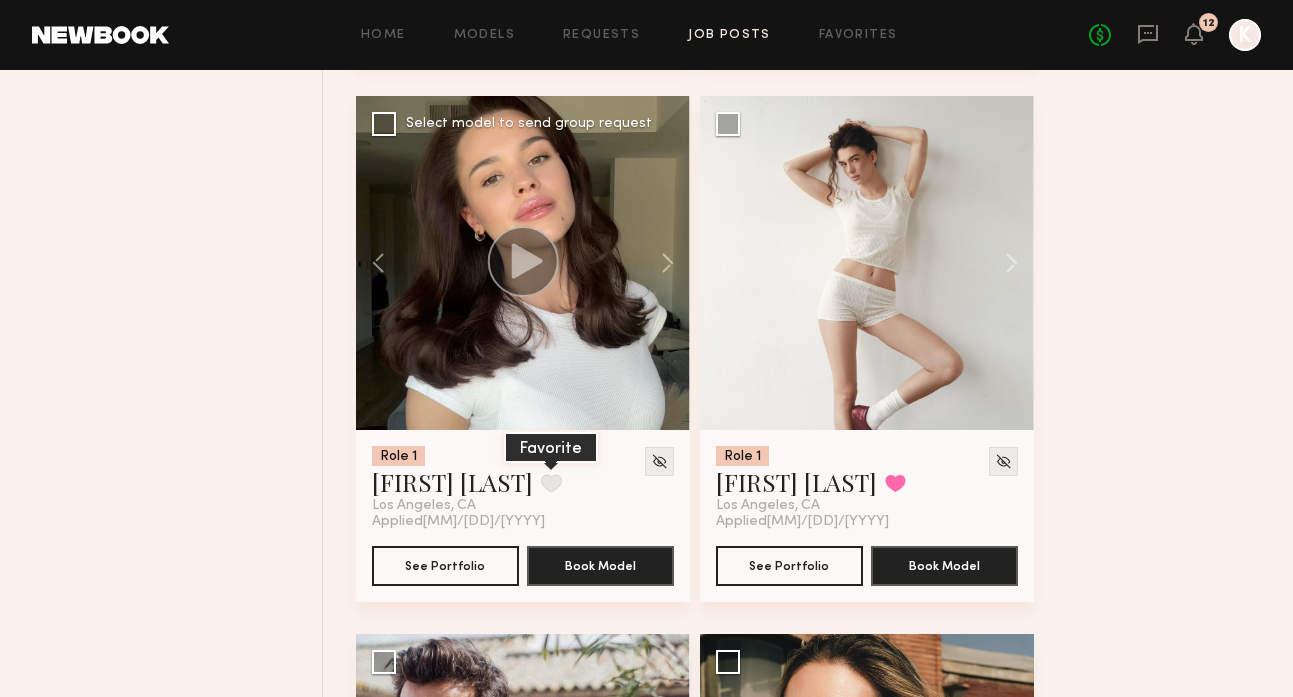 click 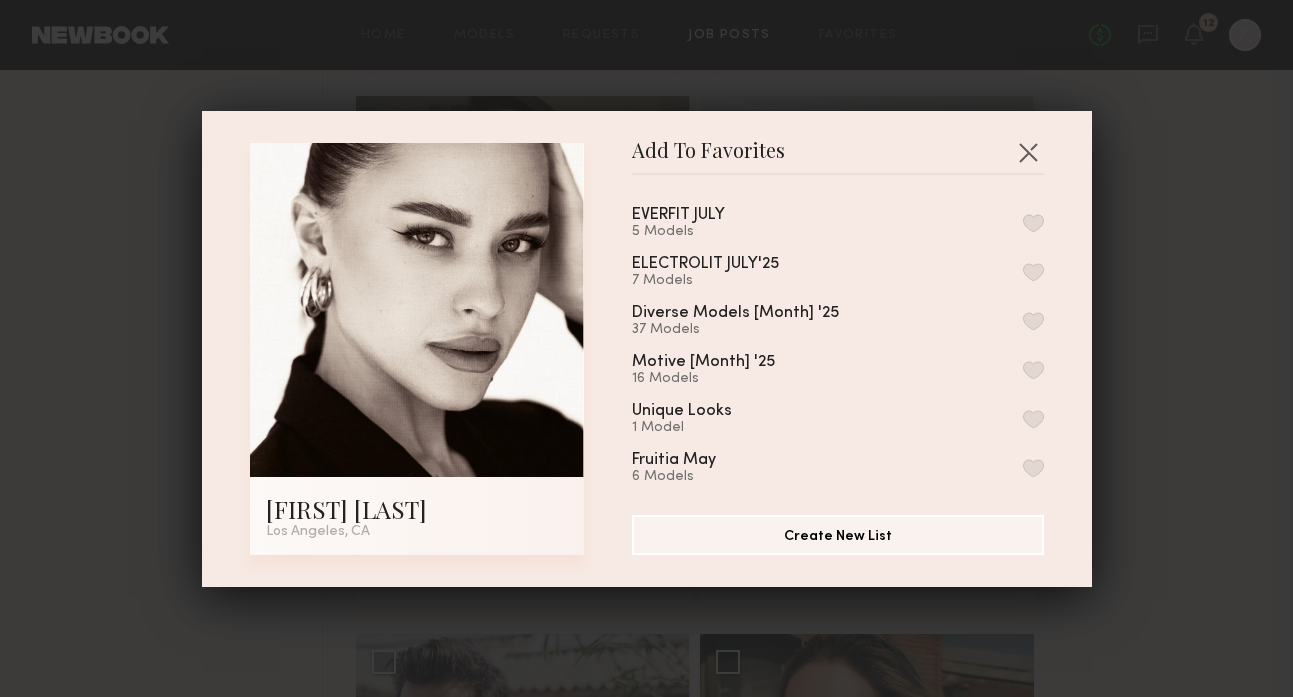 click at bounding box center [1033, 223] 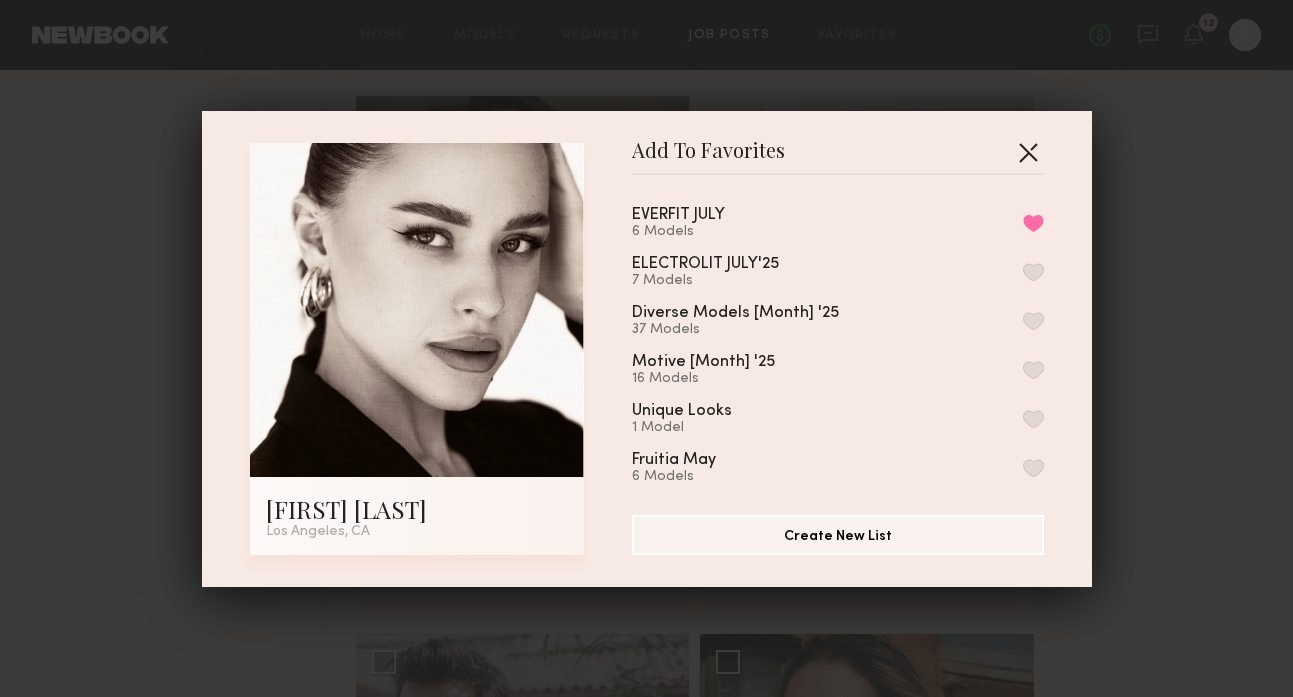 click at bounding box center [1028, 152] 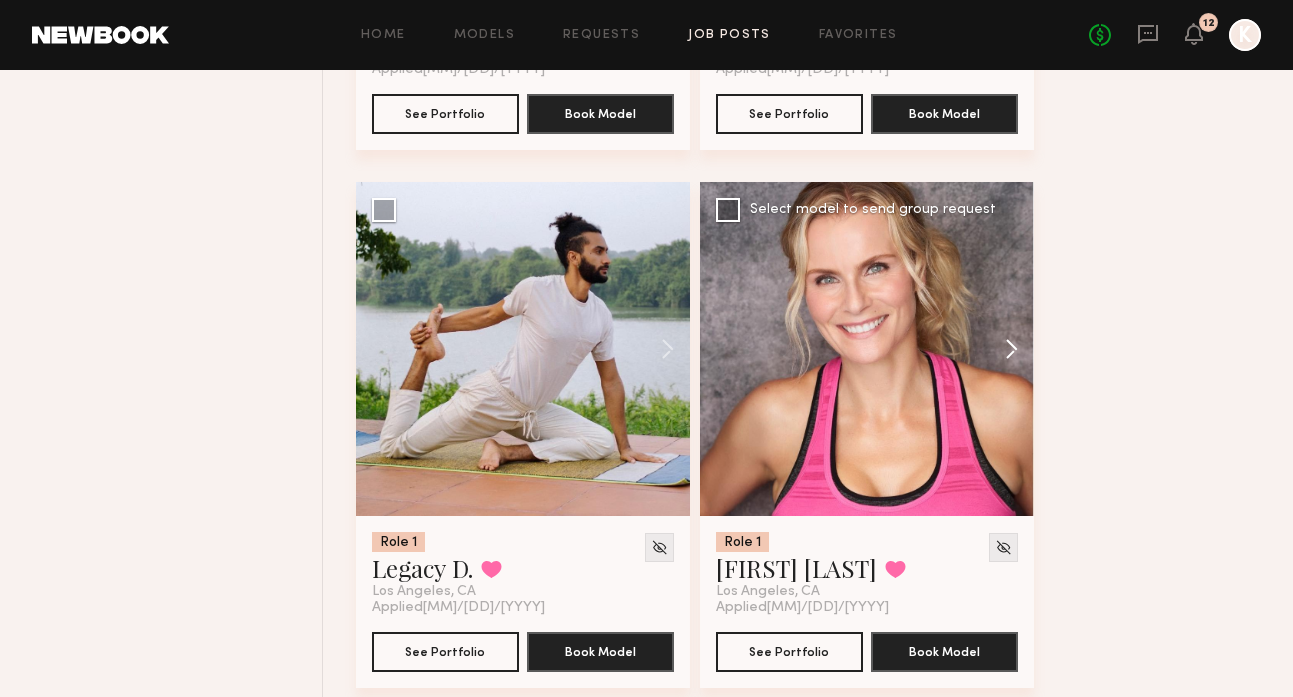 scroll, scrollTop: 8218, scrollLeft: 0, axis: vertical 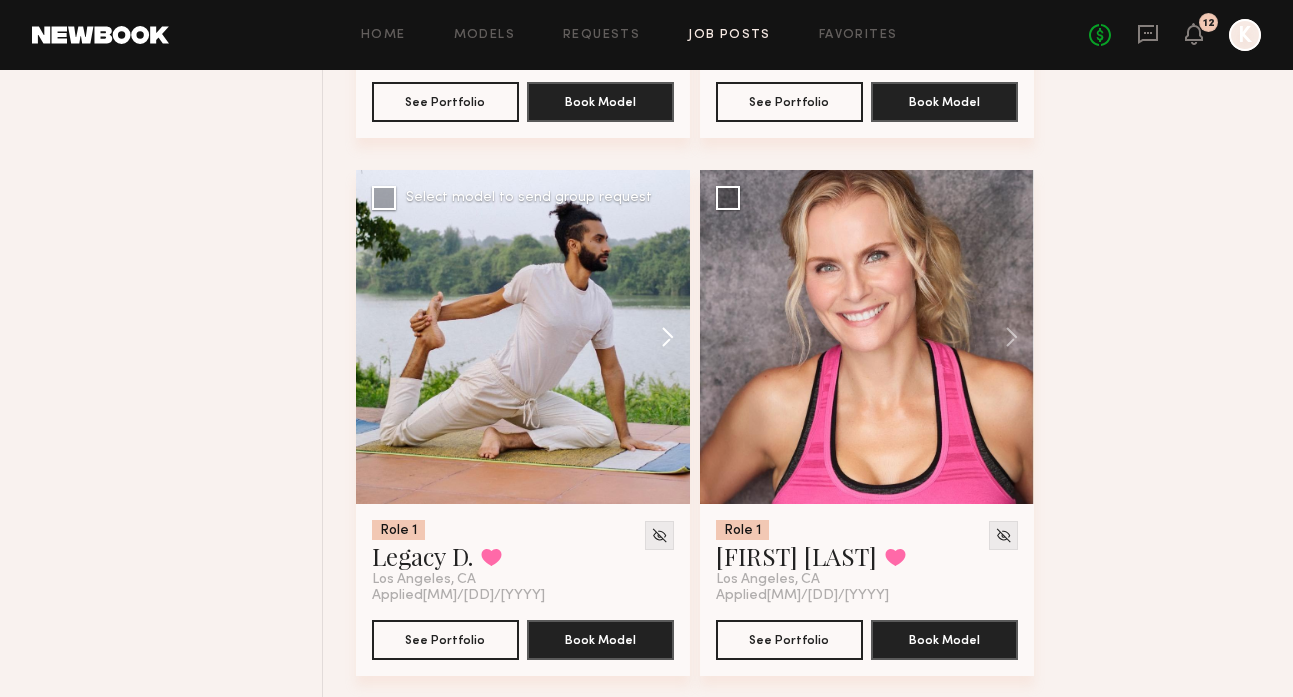 click 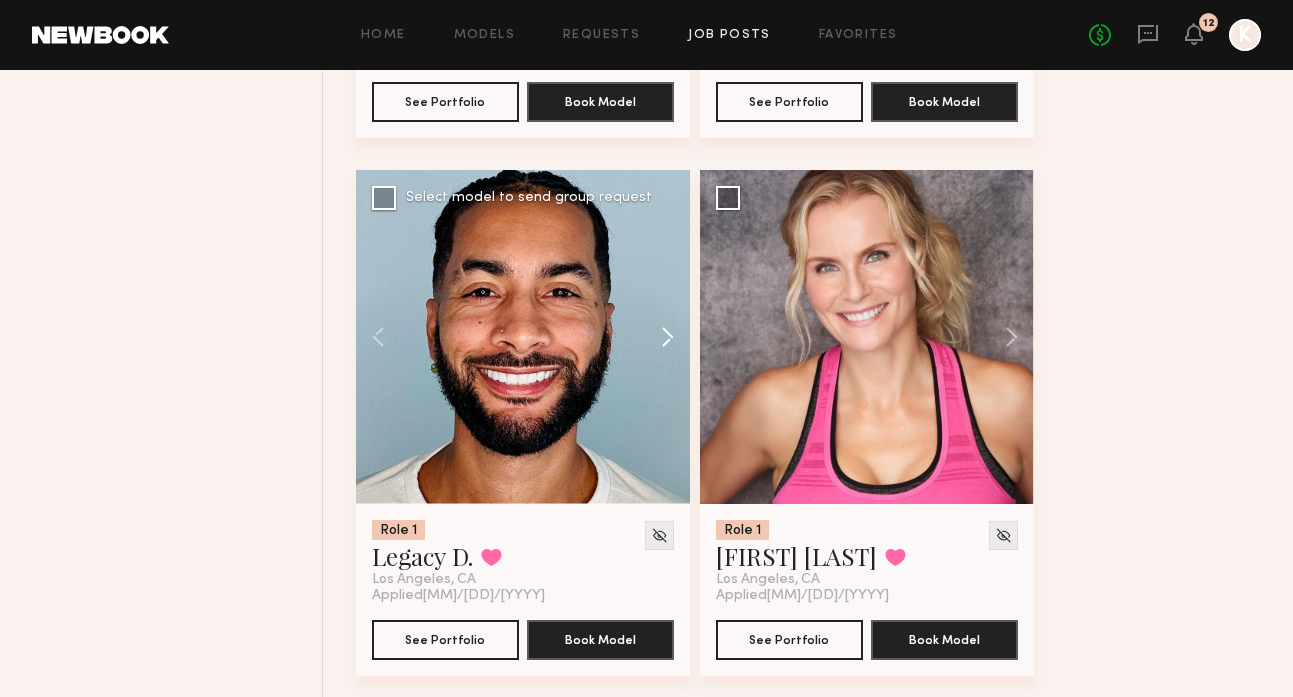 click 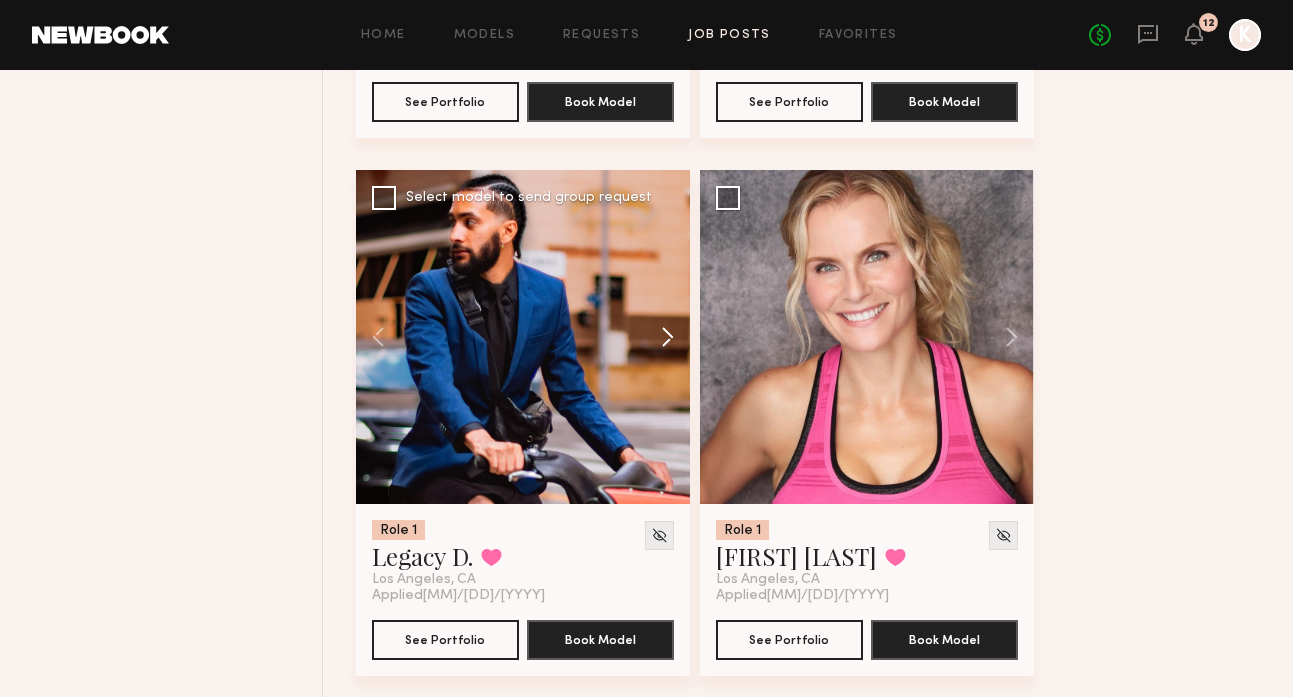 click 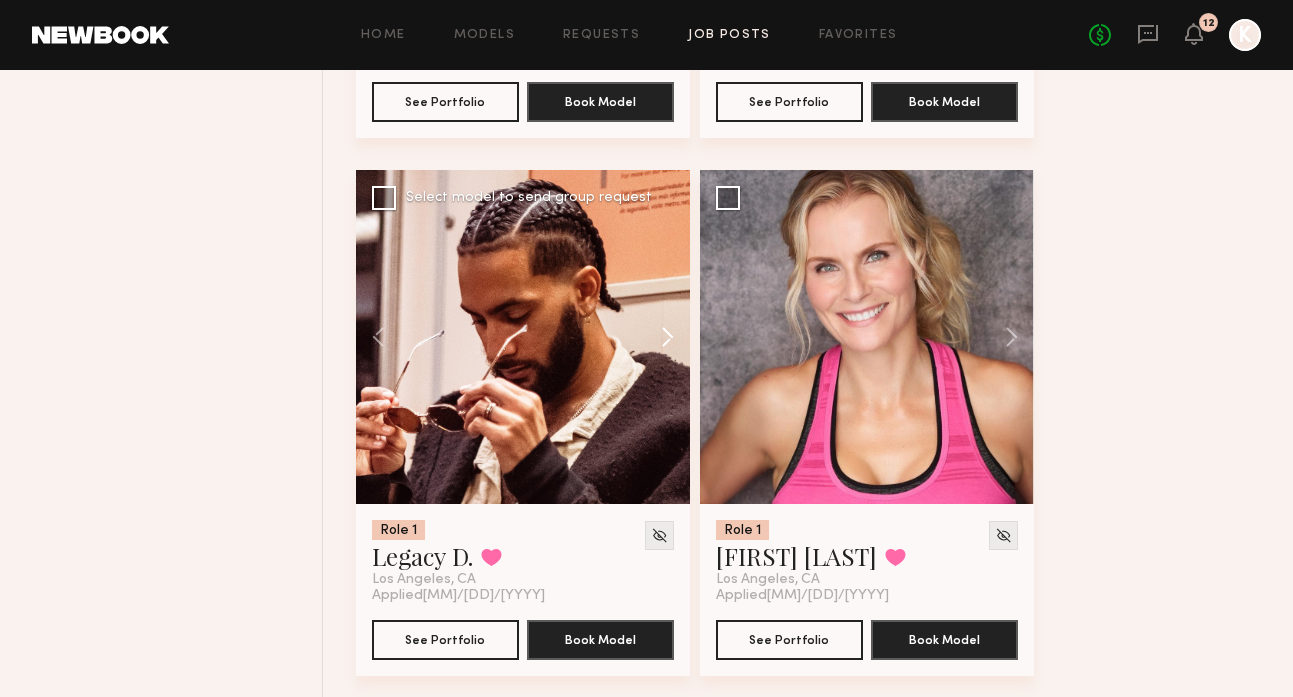 click 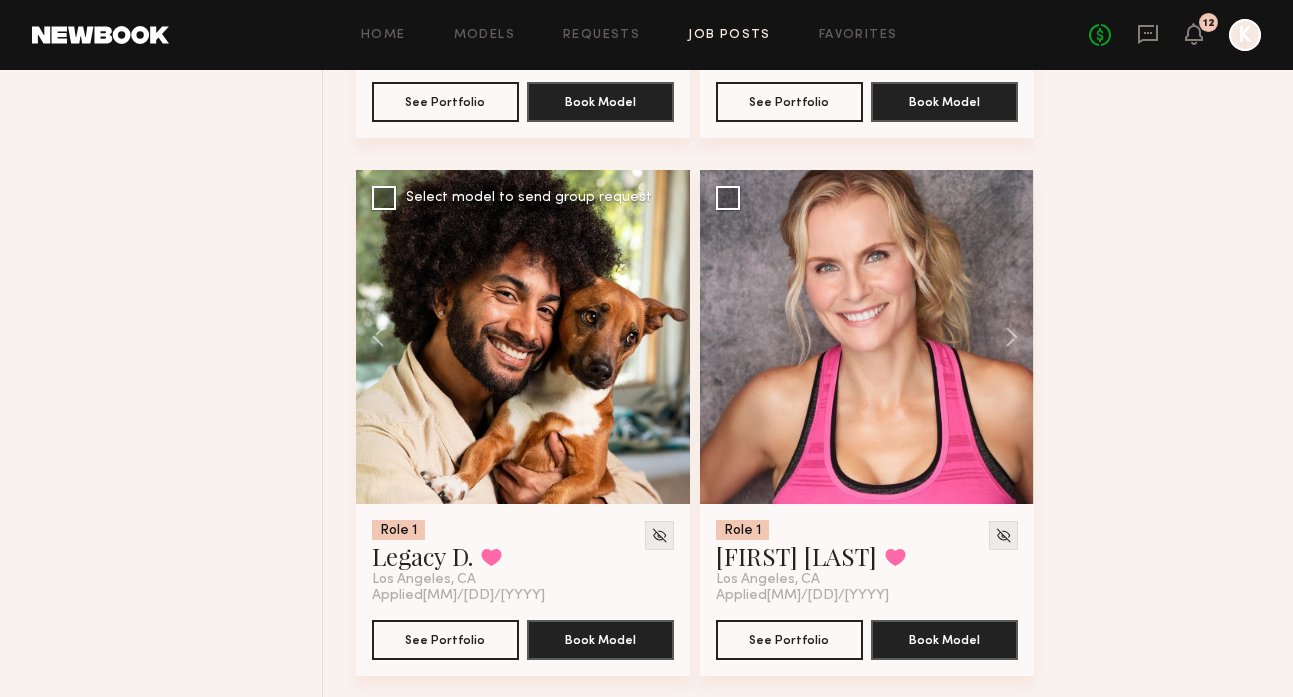click 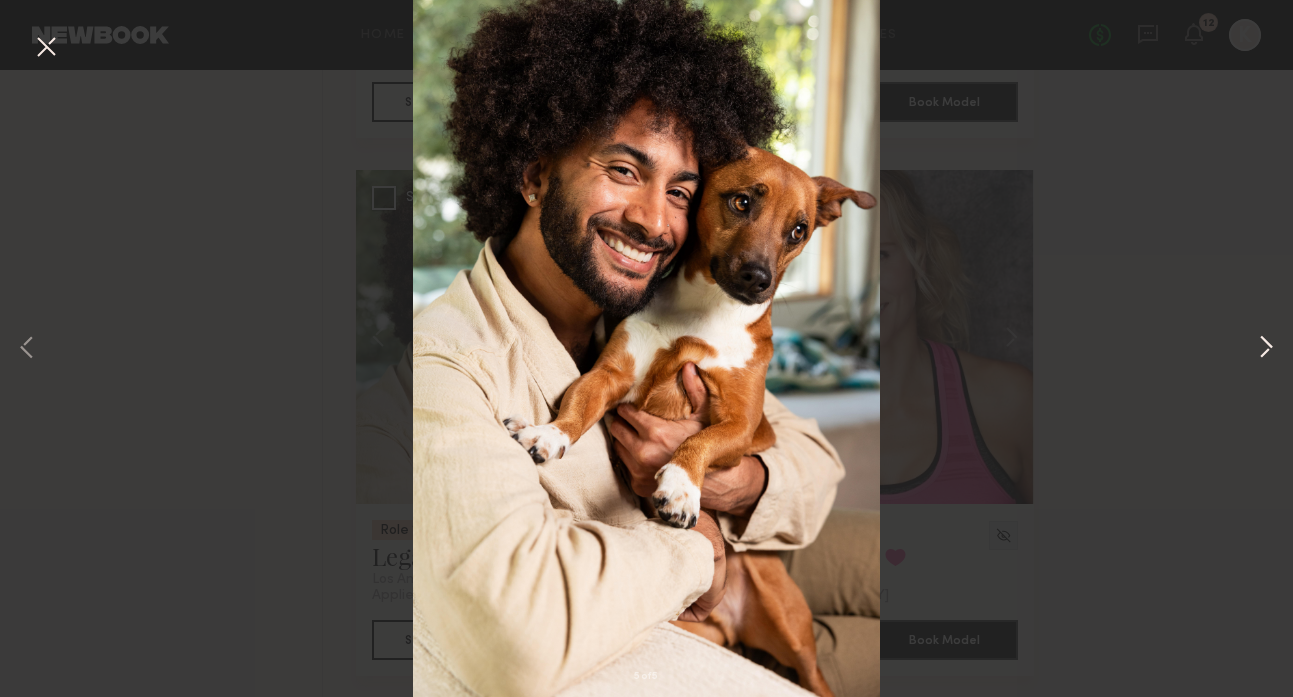 click at bounding box center [1266, 349] 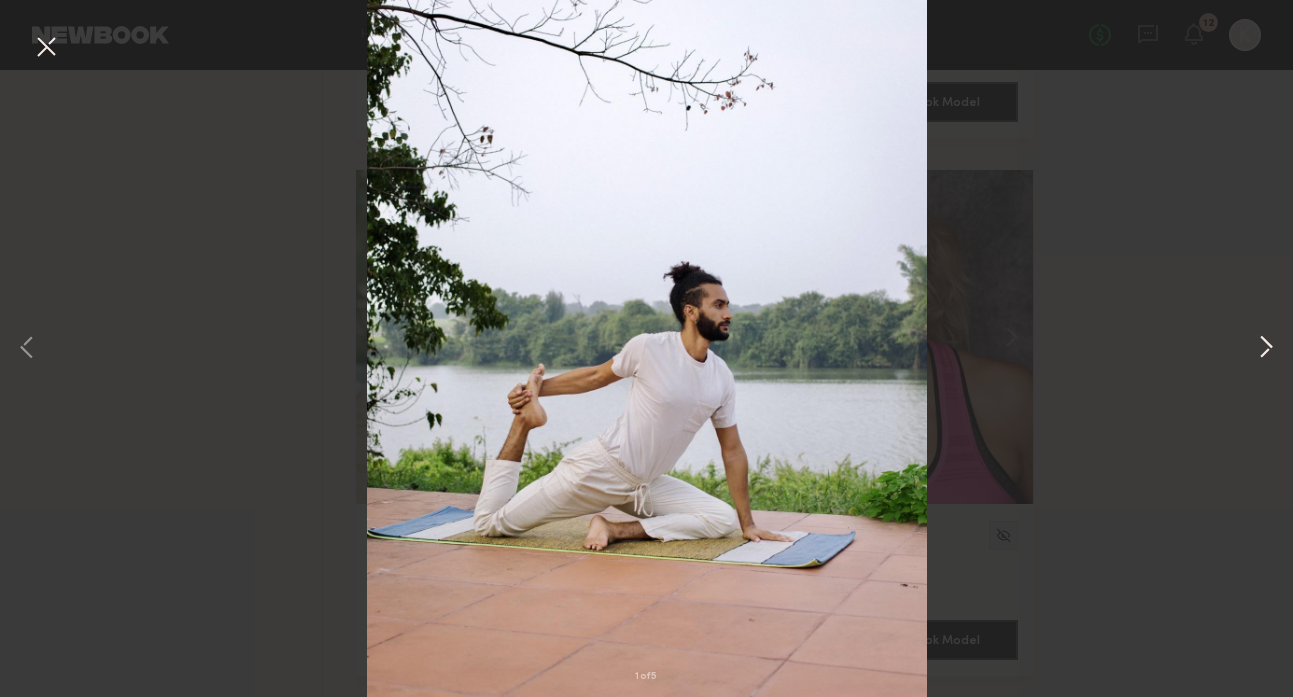 click at bounding box center [1266, 349] 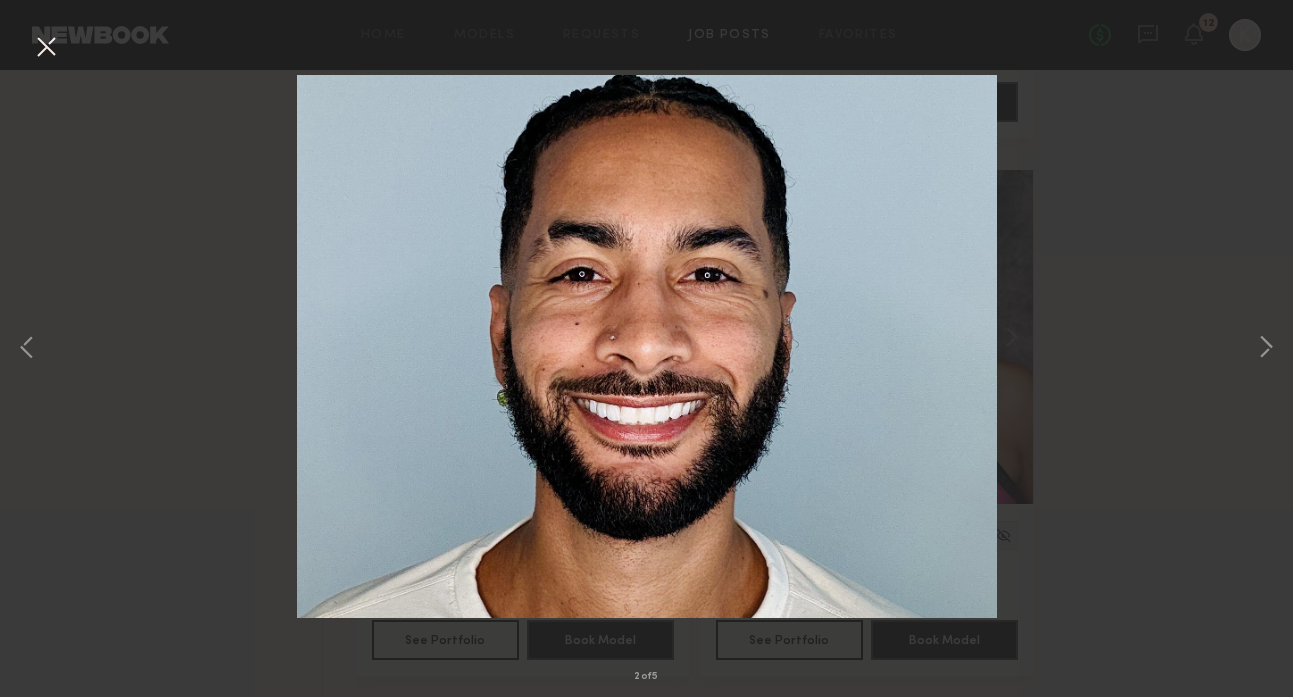 click on "2  of  5" at bounding box center [646, 348] 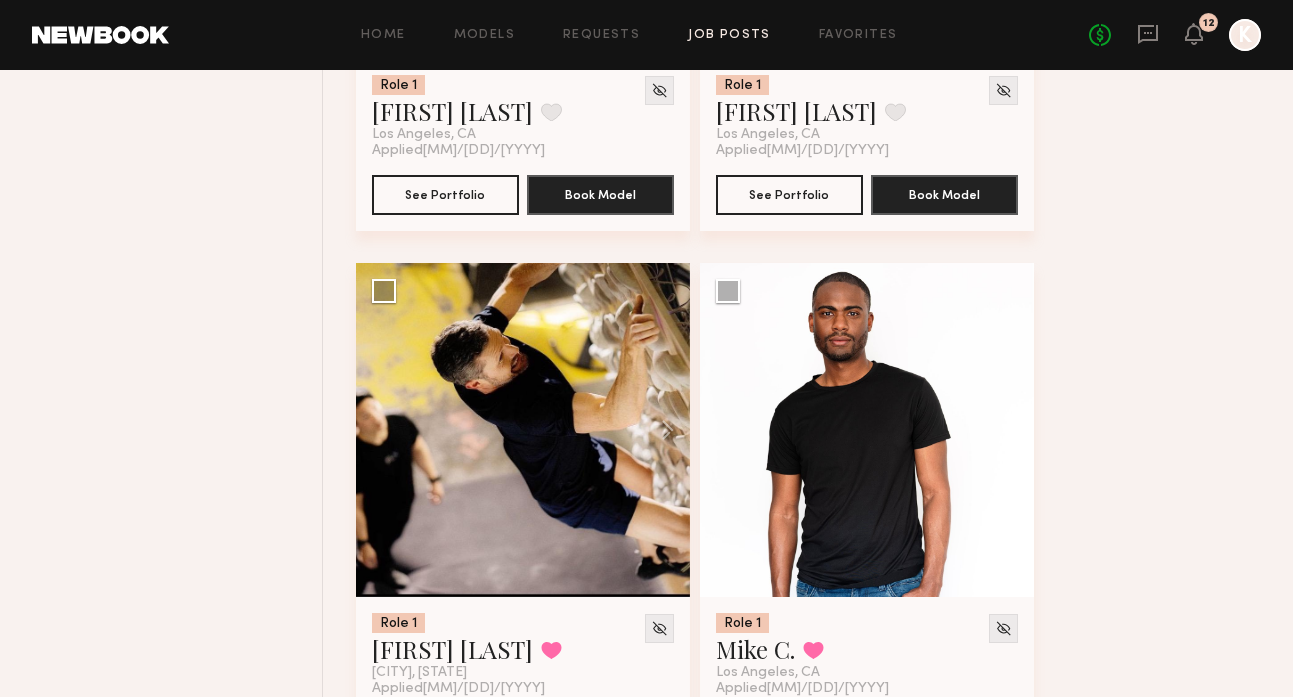 scroll, scrollTop: 9258, scrollLeft: 0, axis: vertical 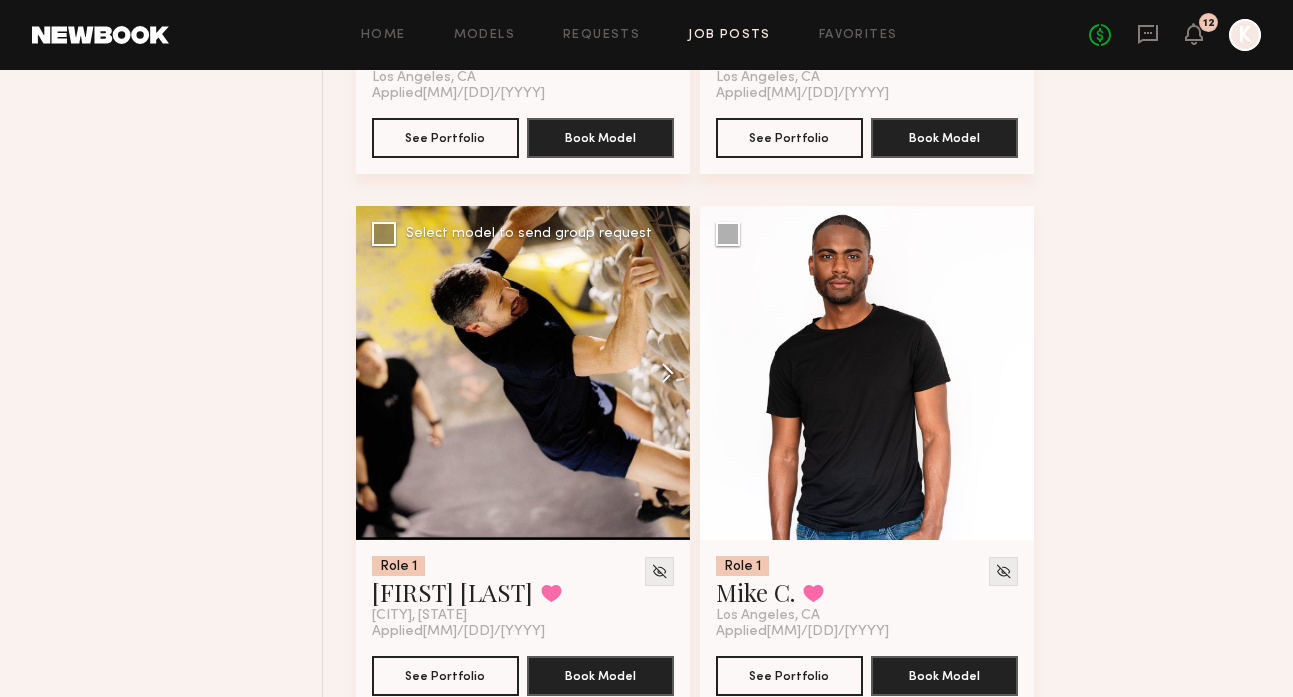 click 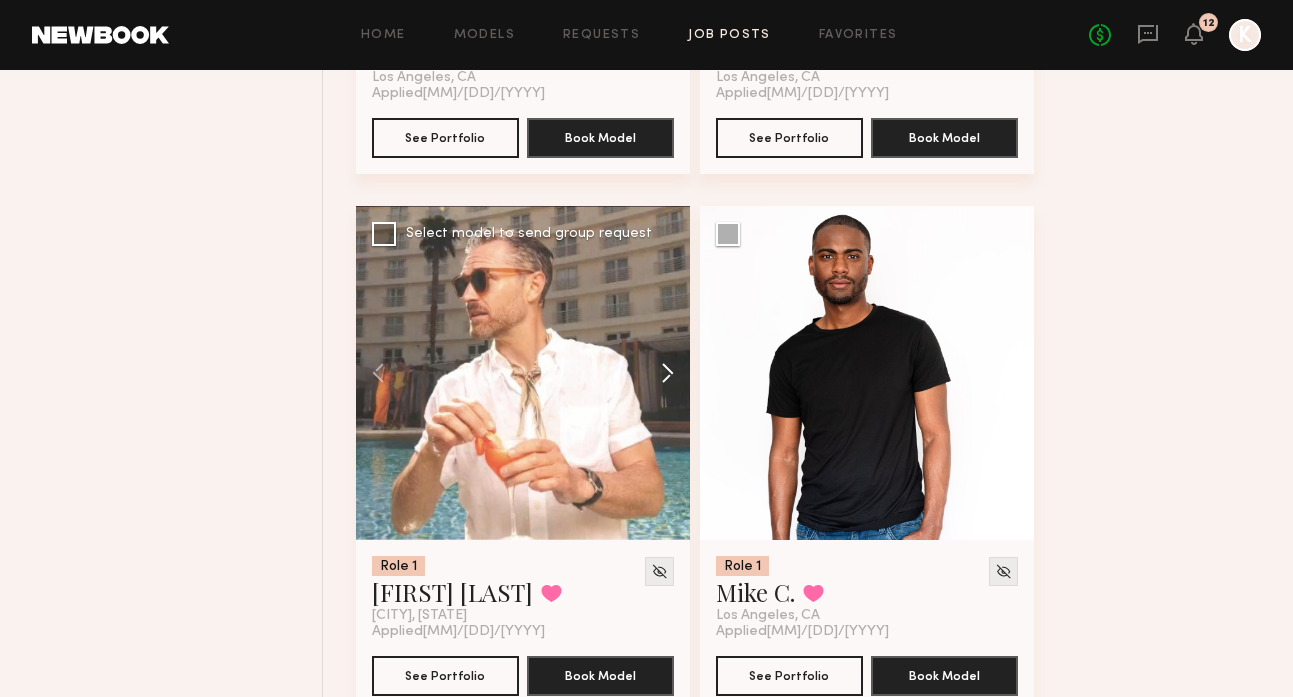 click 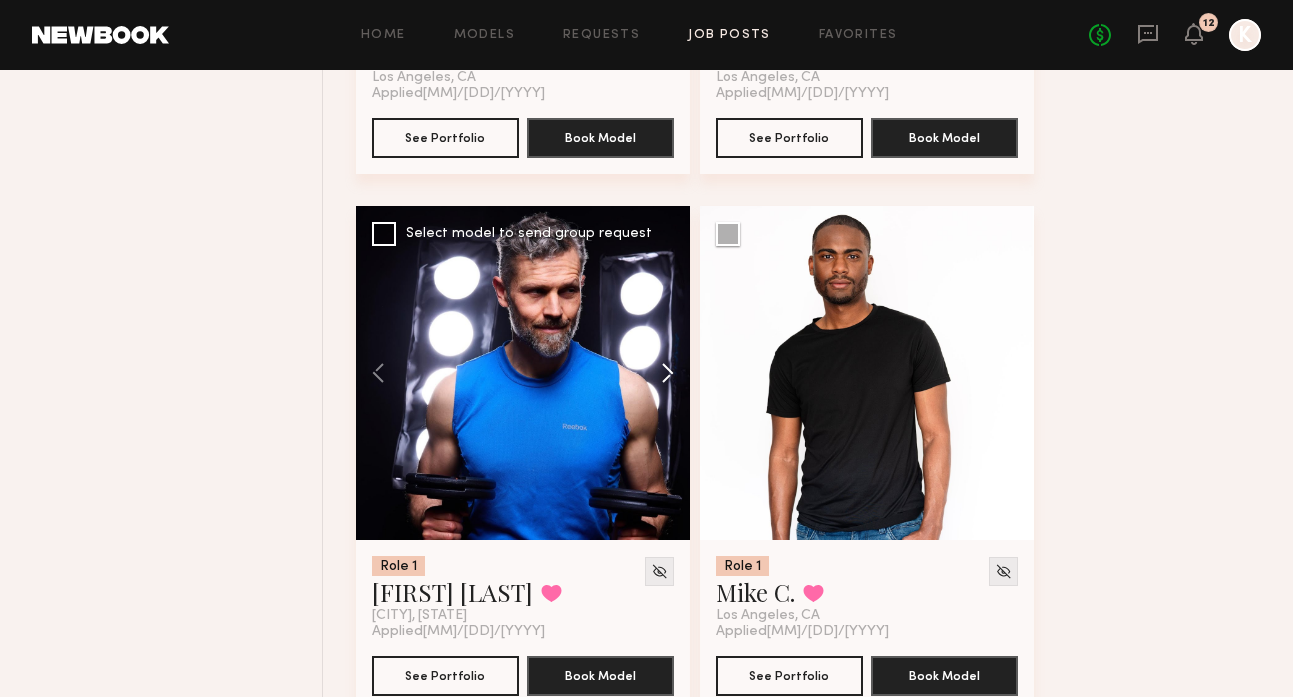 click 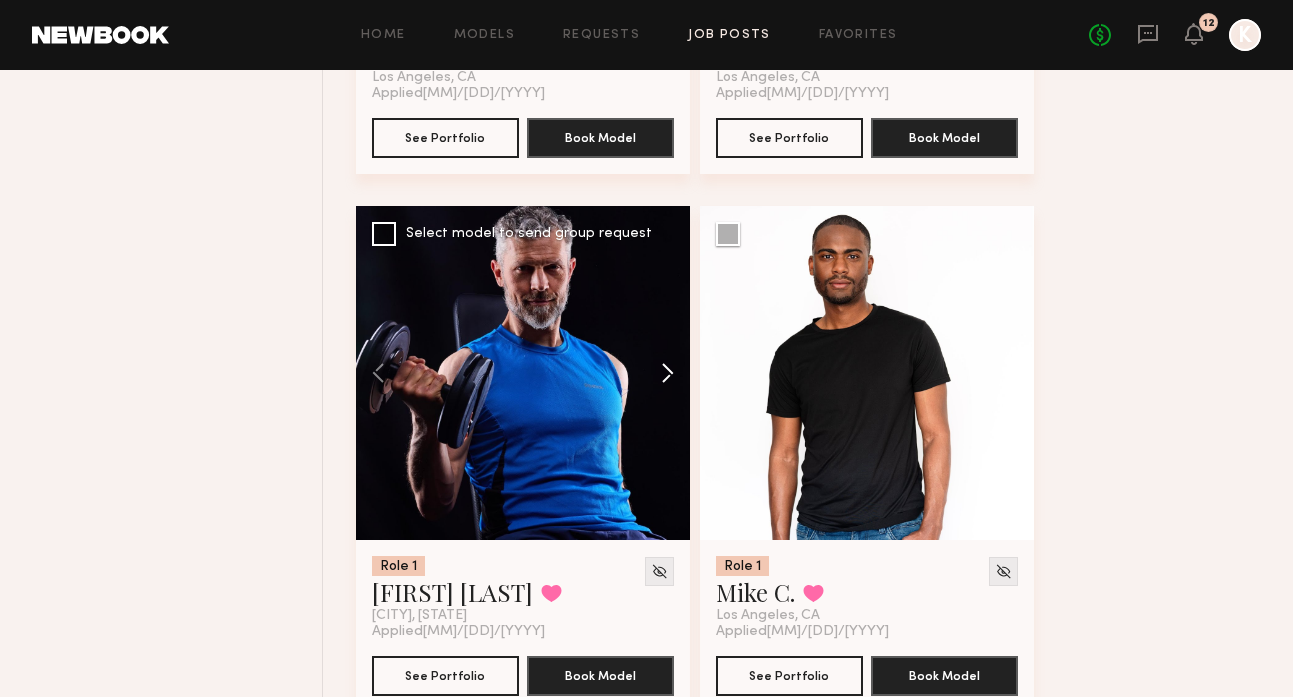 click 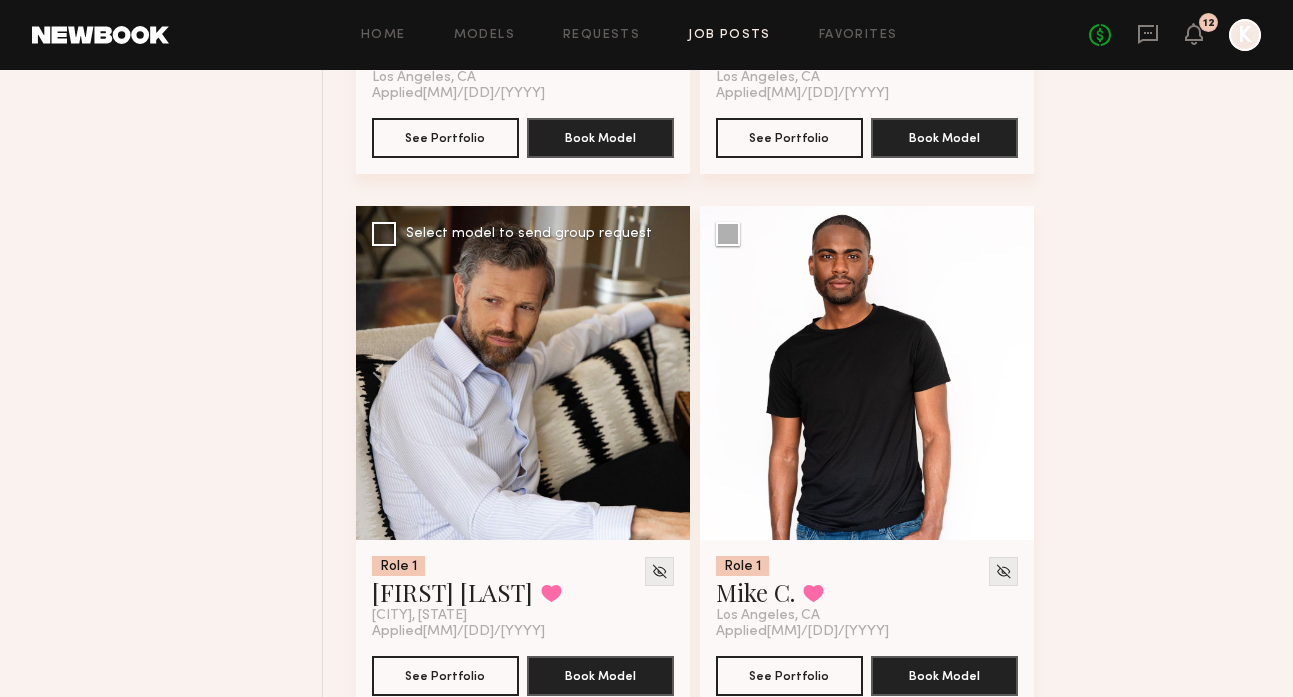 click 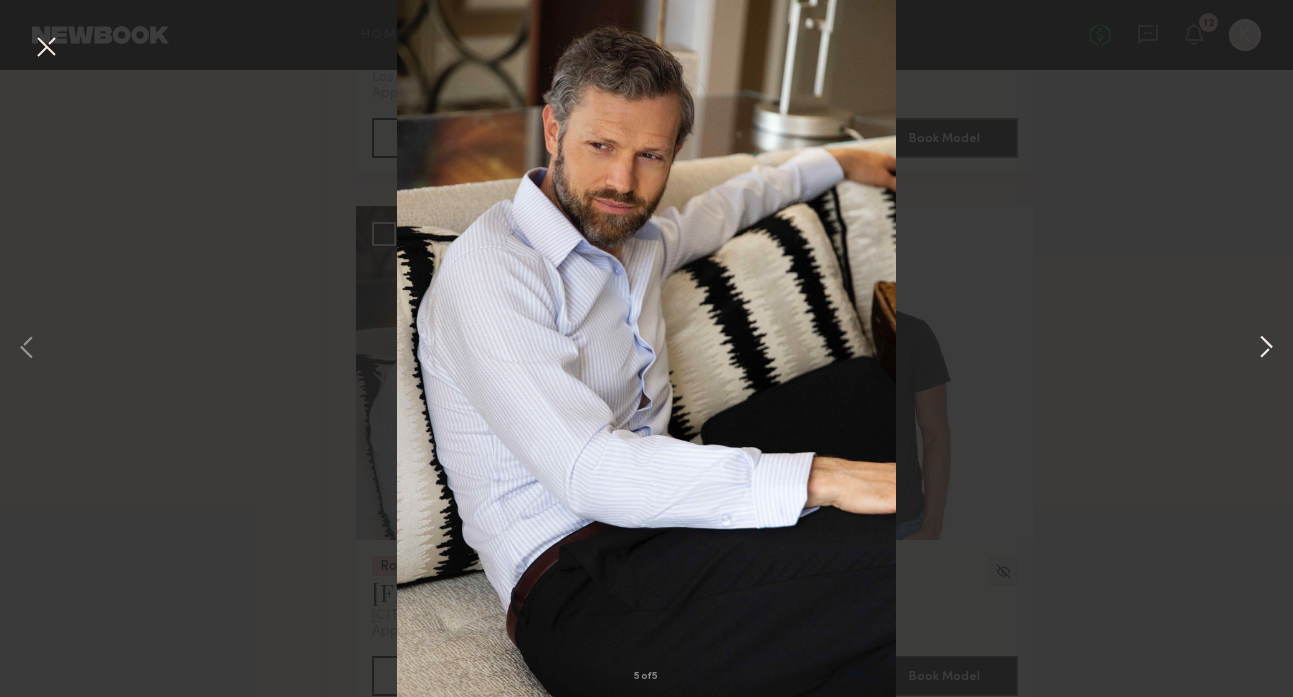 click at bounding box center (1266, 349) 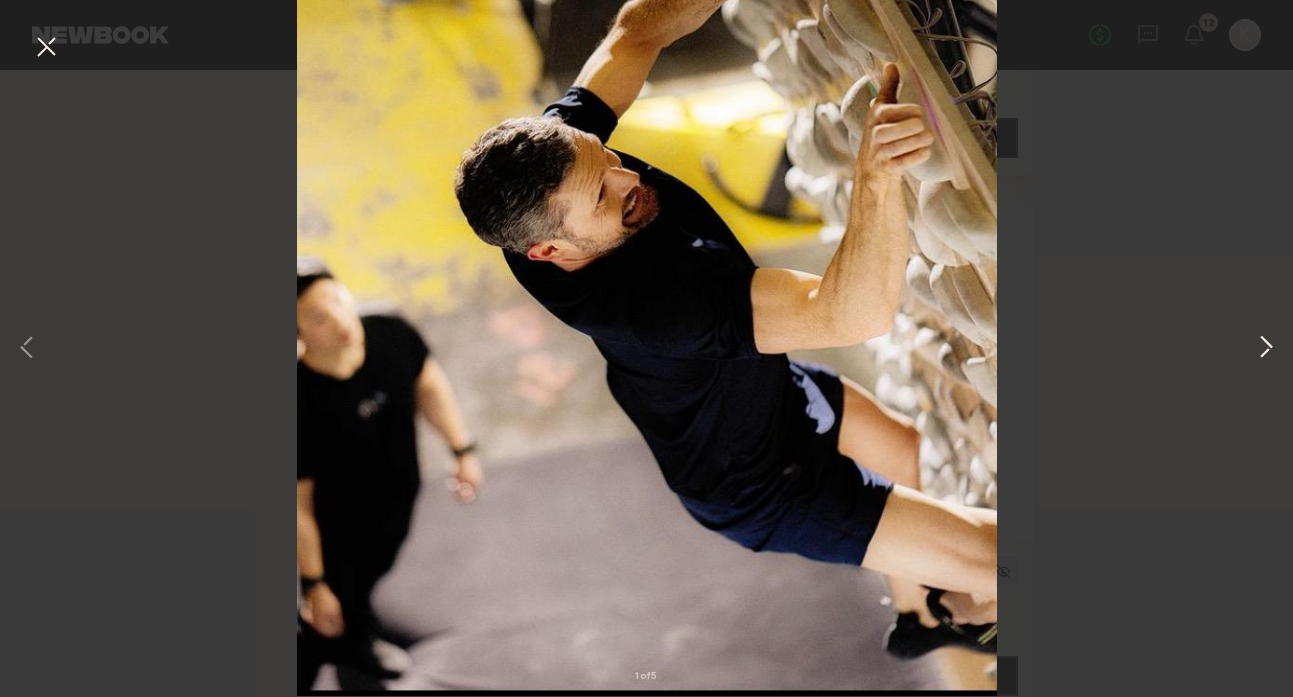 click at bounding box center [1266, 349] 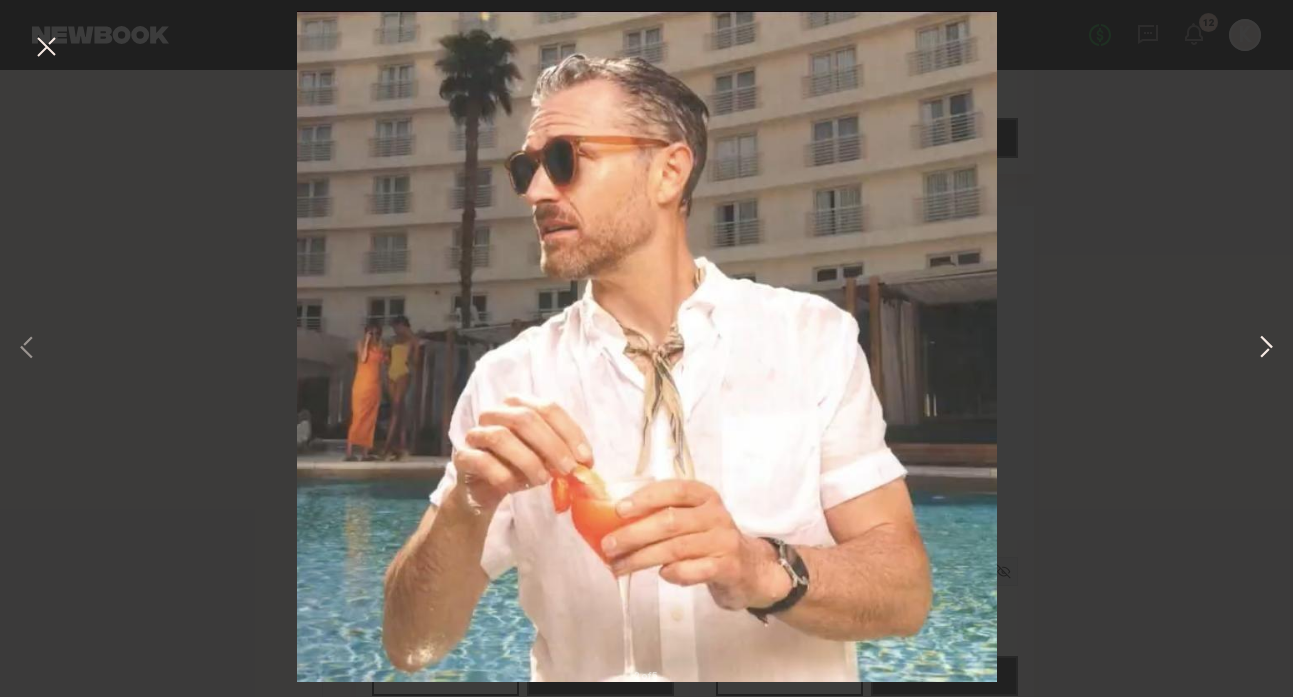 click at bounding box center [1266, 349] 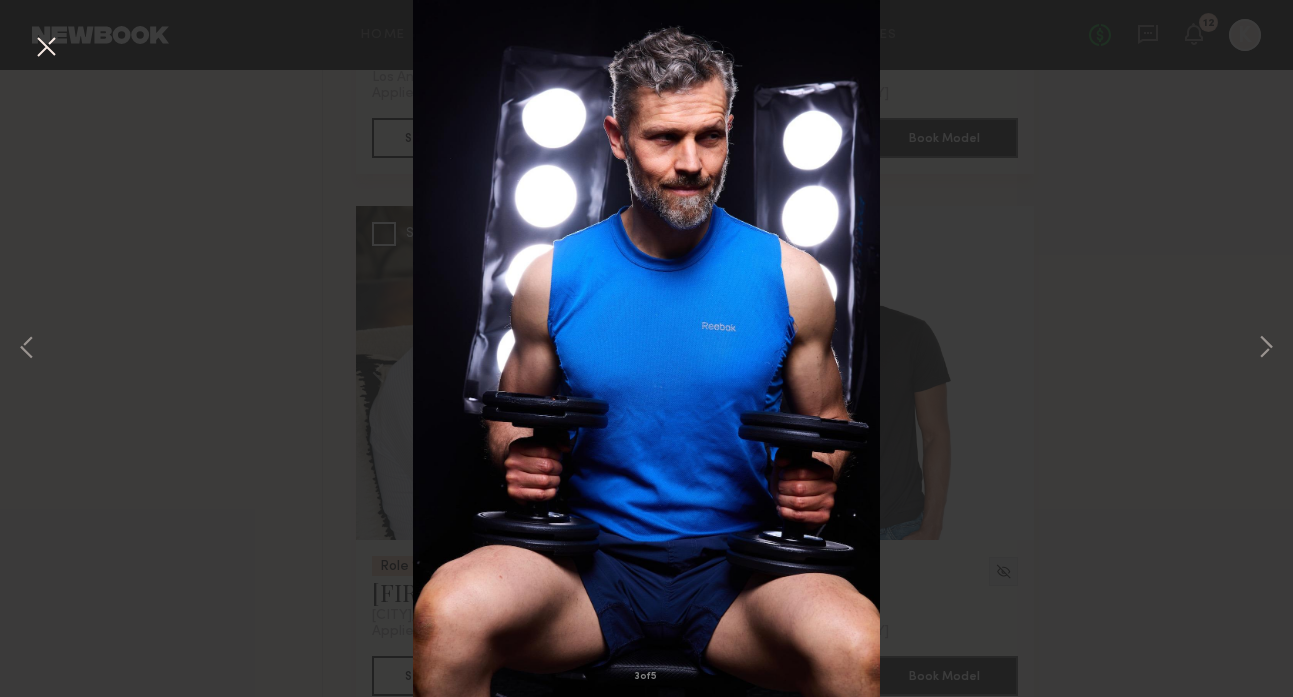 click at bounding box center [46, 48] 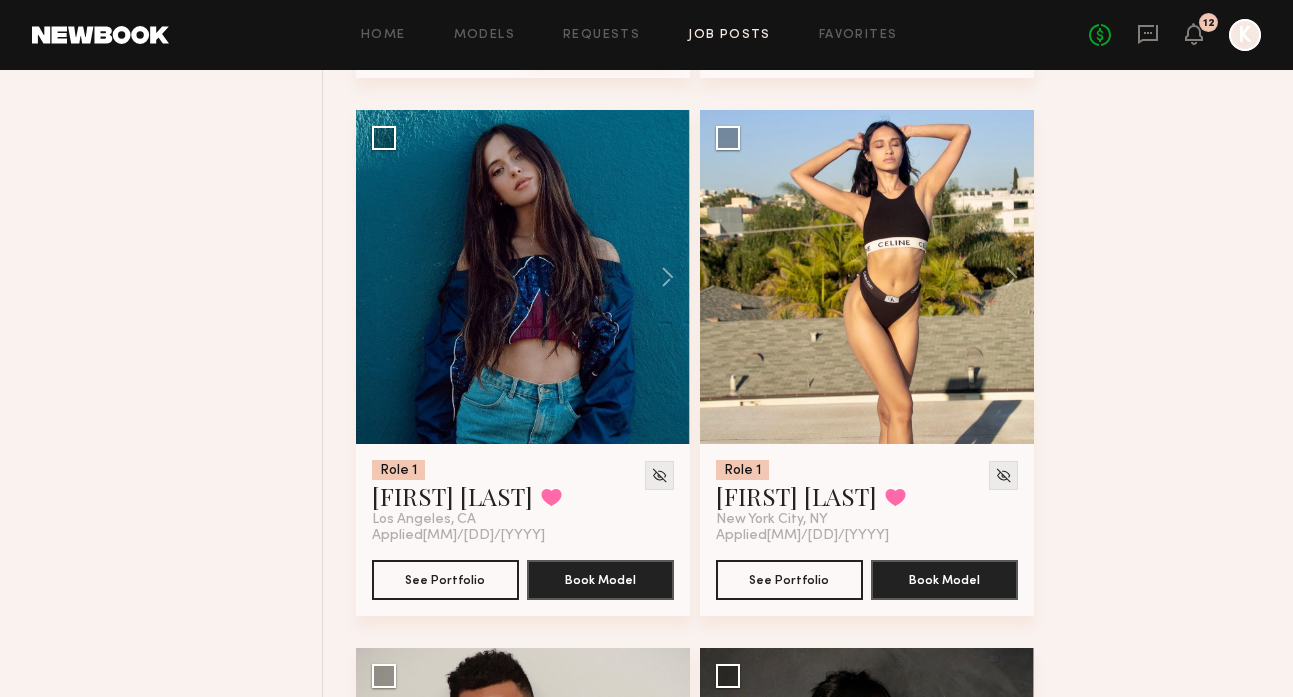 scroll, scrollTop: 14755, scrollLeft: 0, axis: vertical 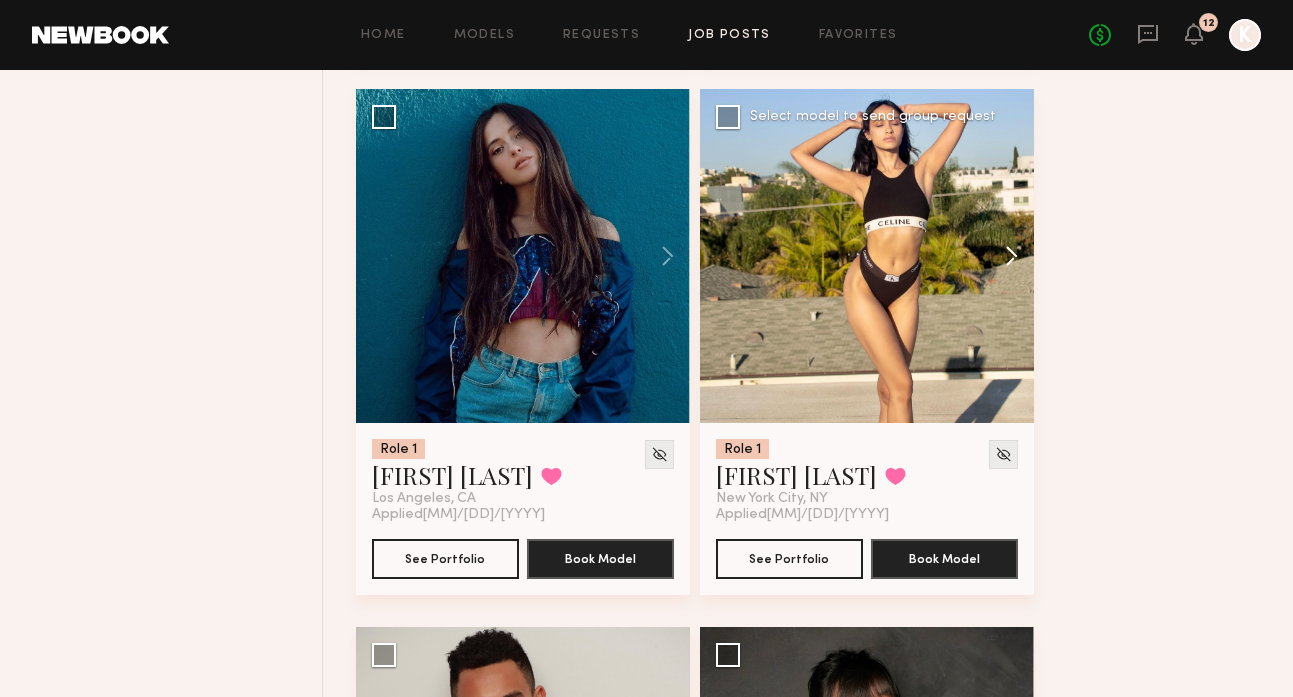 click 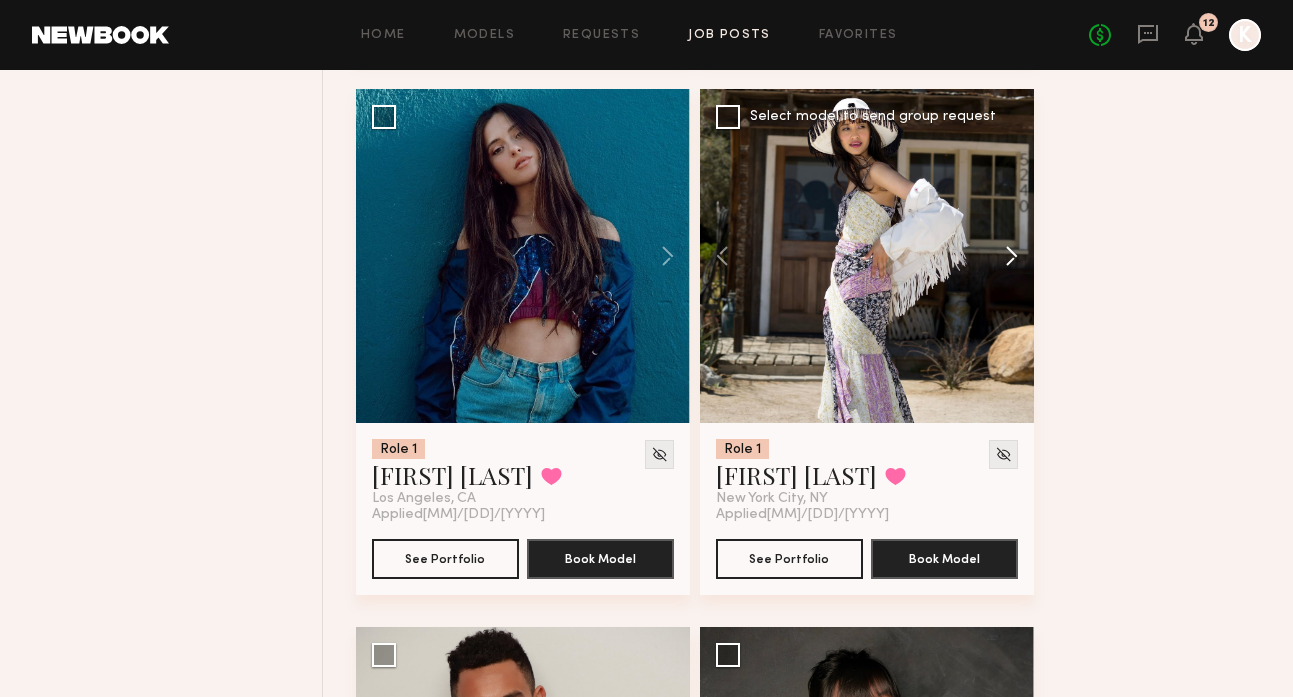 click 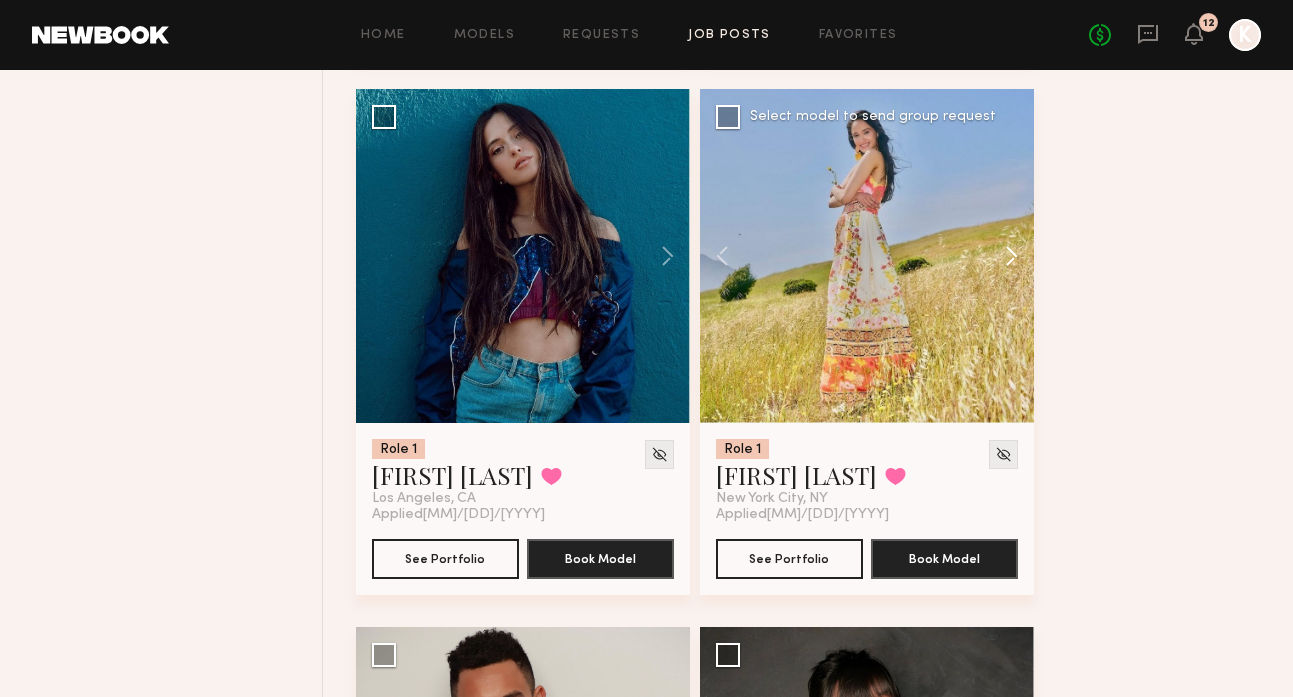 click 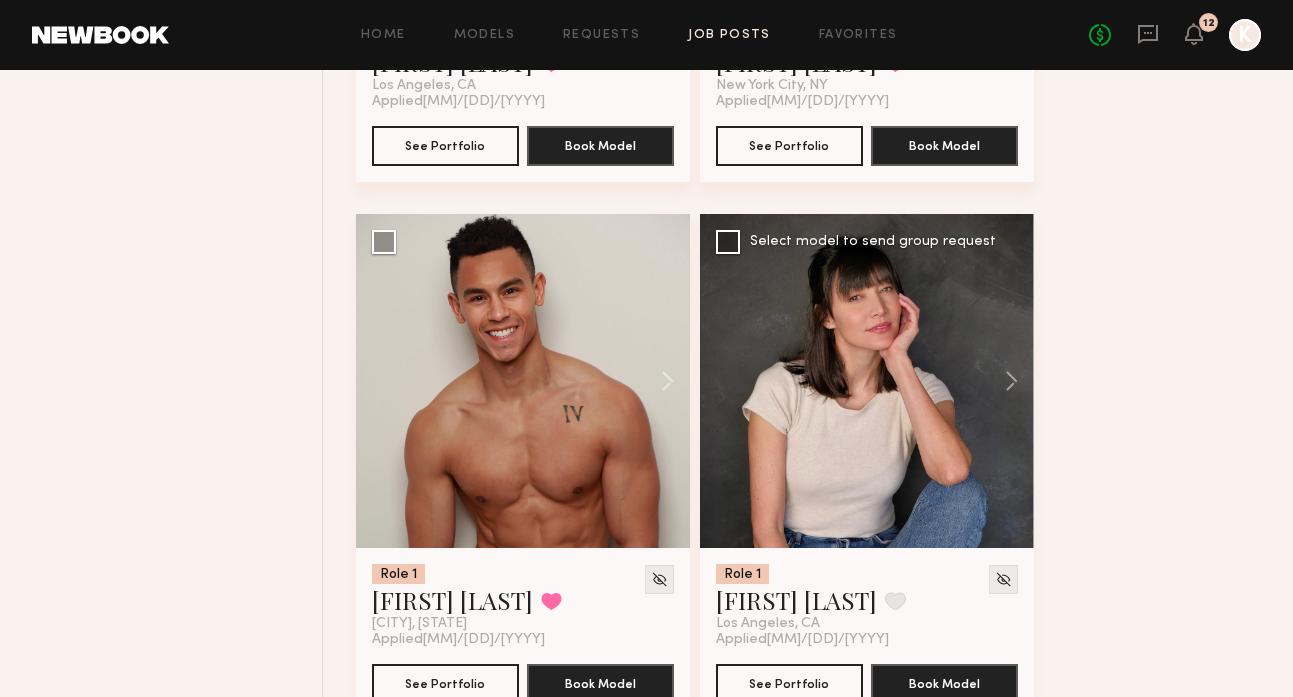 scroll, scrollTop: 15198, scrollLeft: 0, axis: vertical 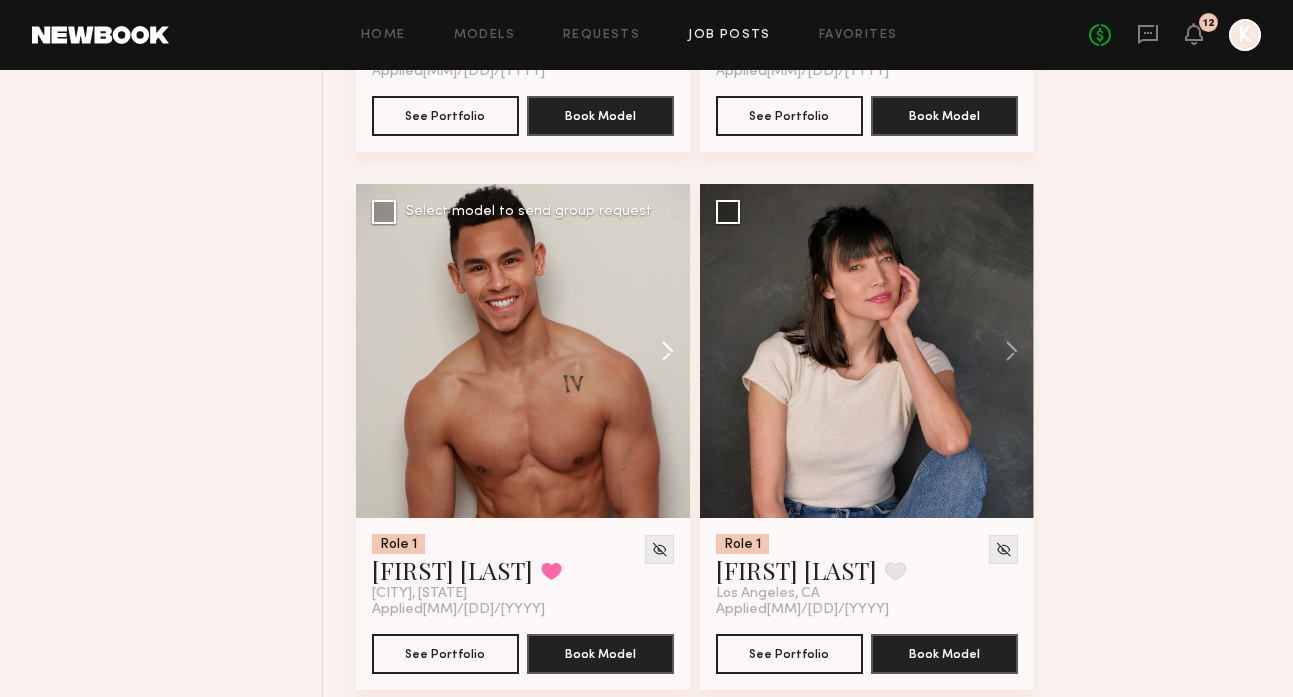 click 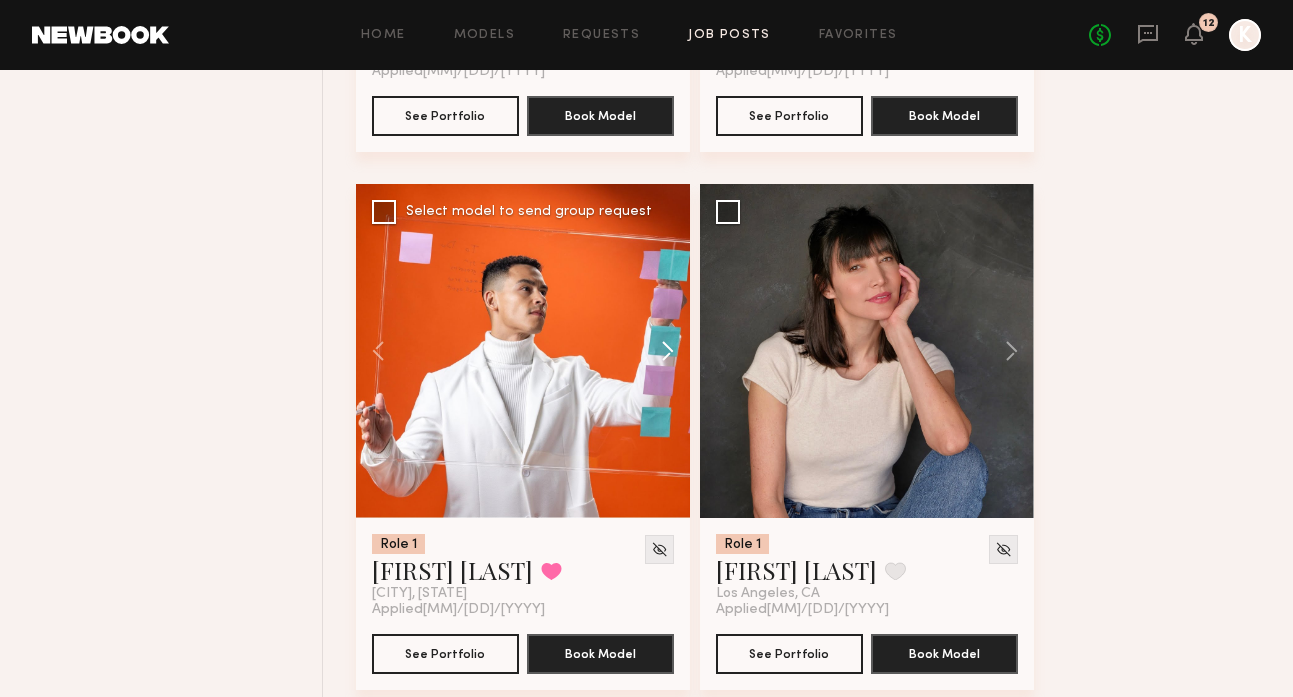 click 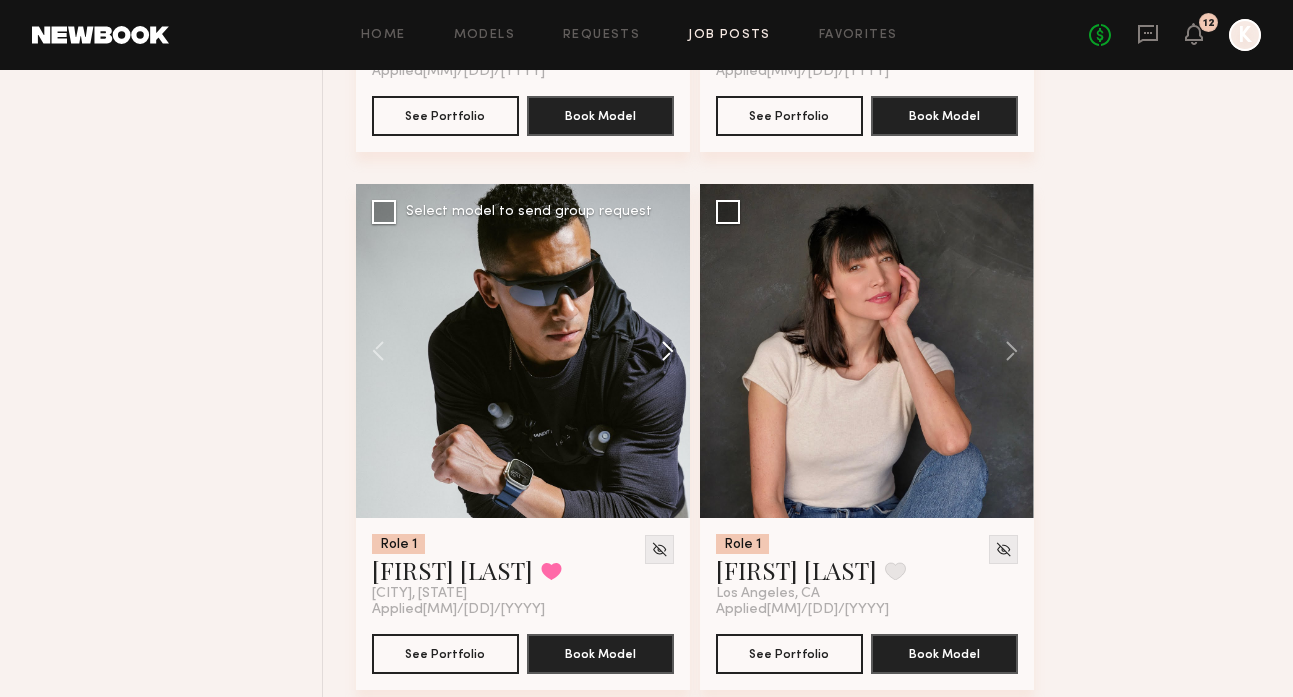 click 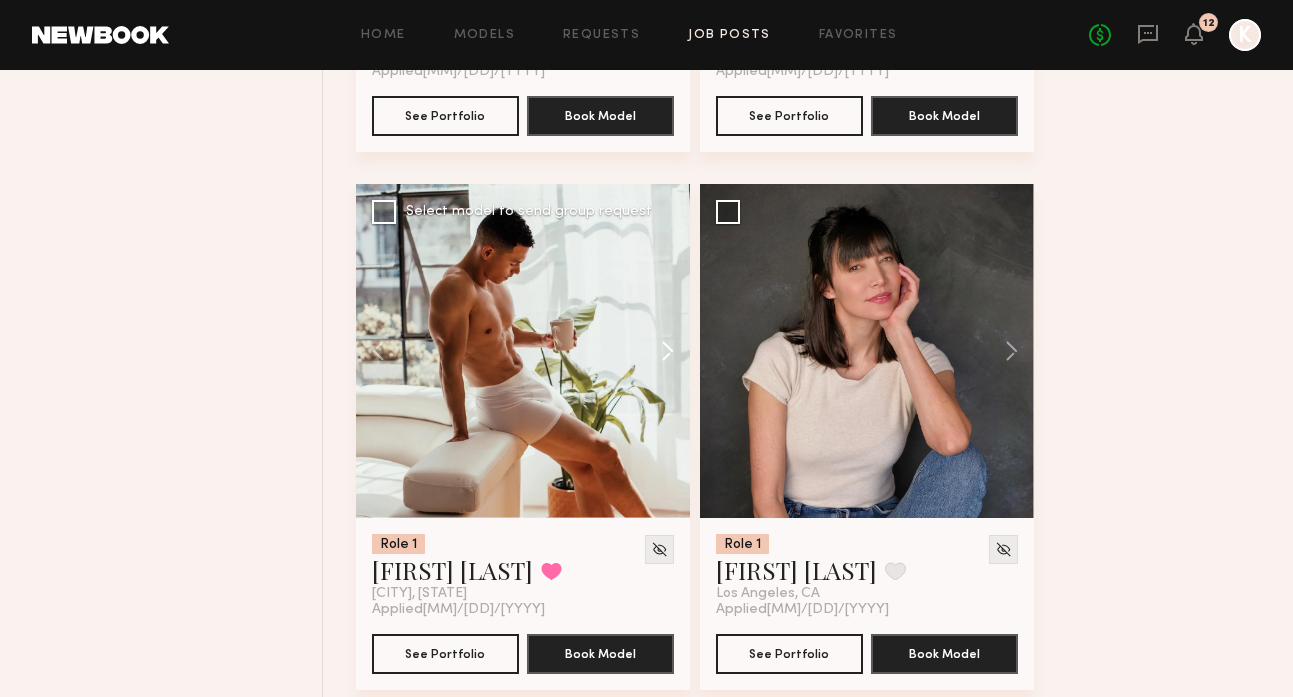 click 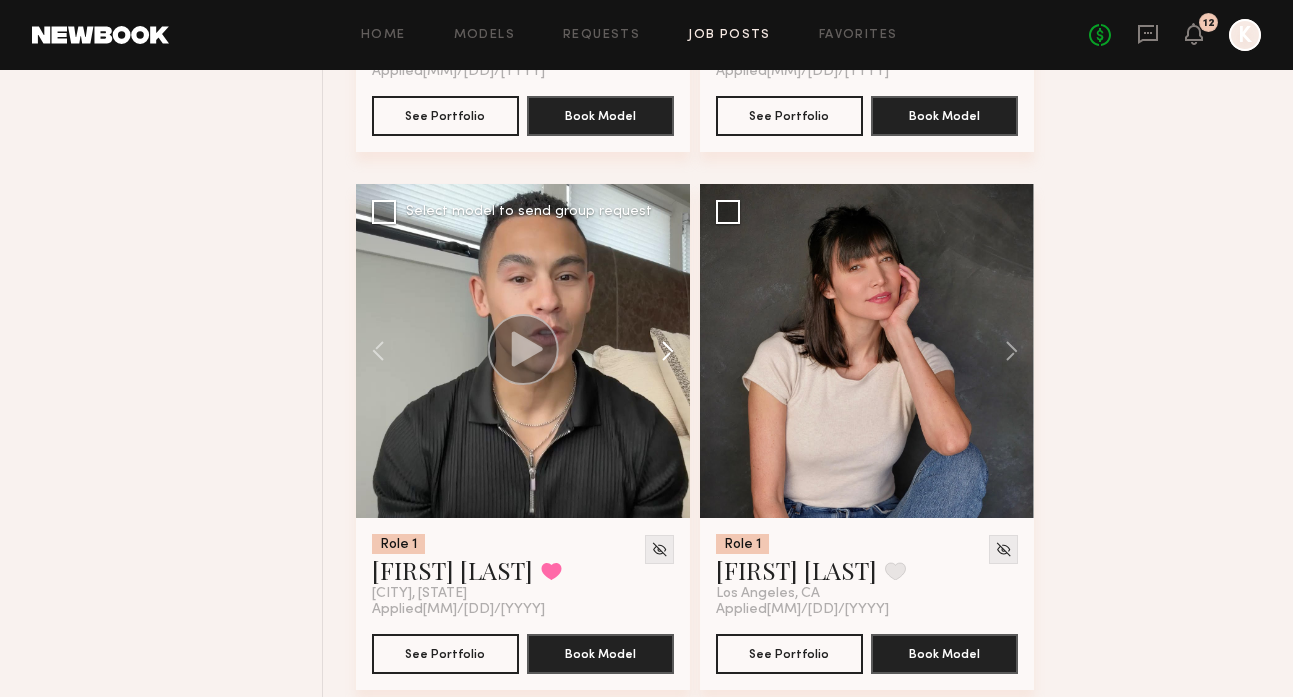 click 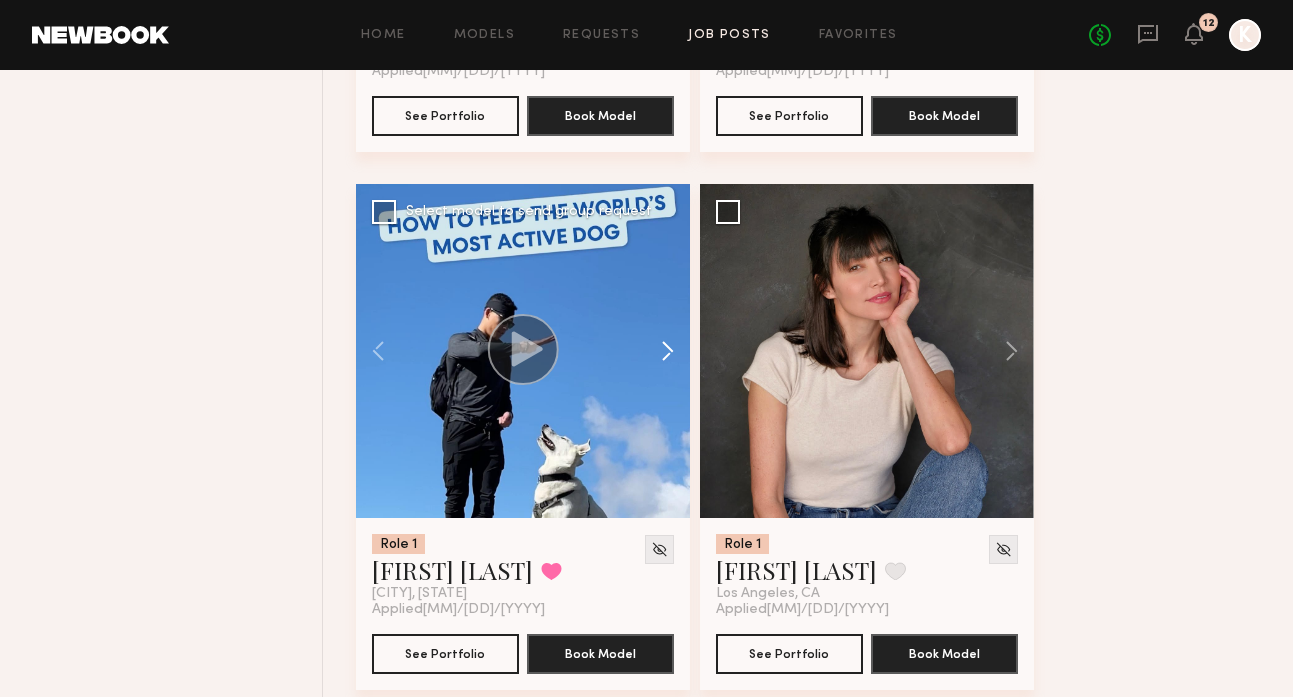 click 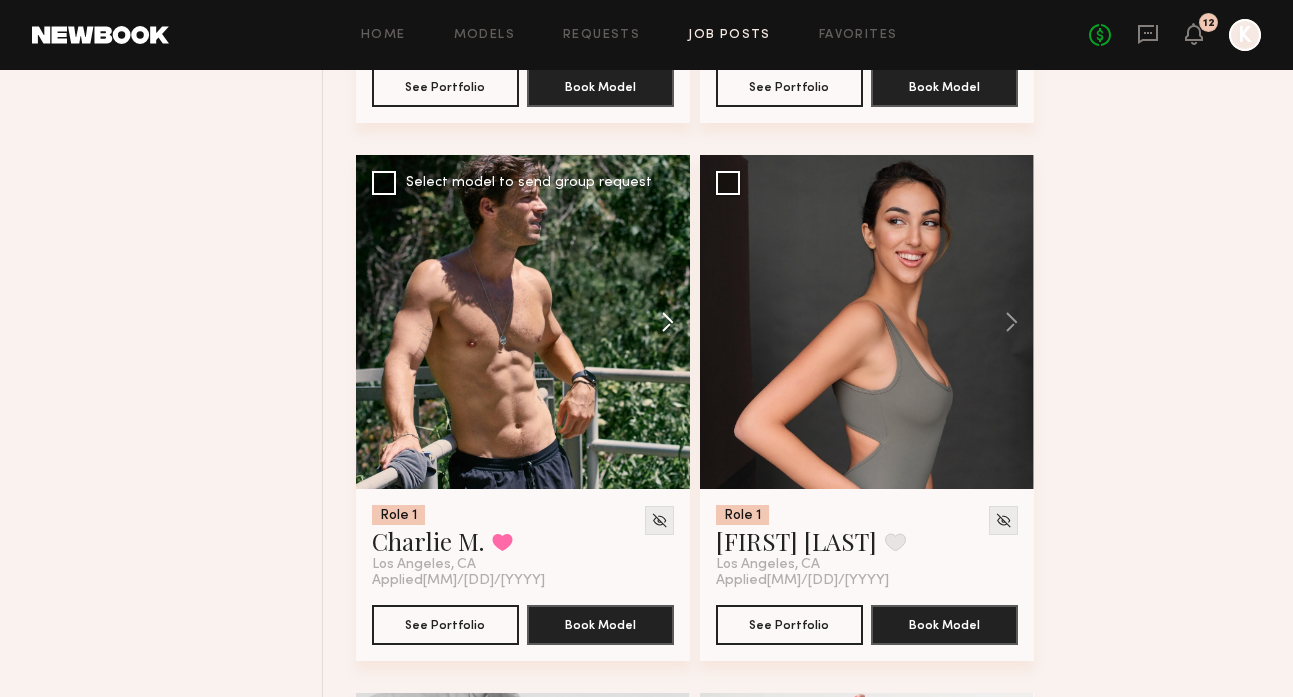 scroll, scrollTop: 15744, scrollLeft: 0, axis: vertical 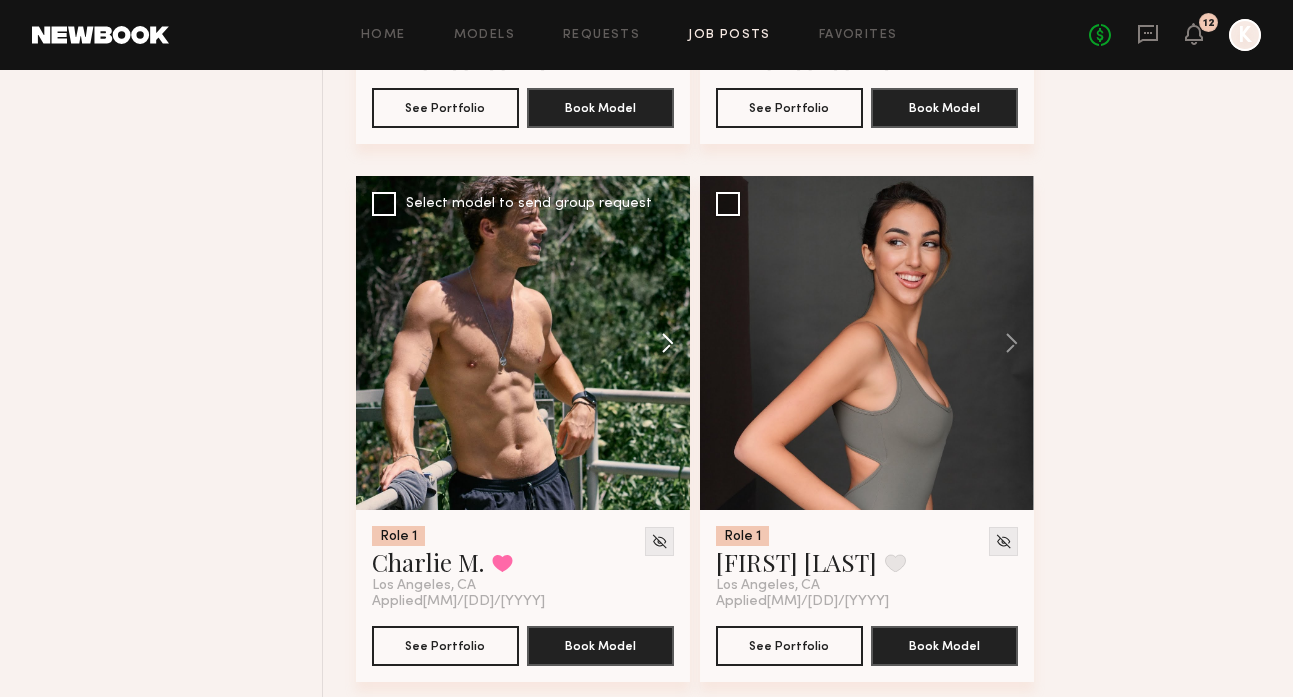 click 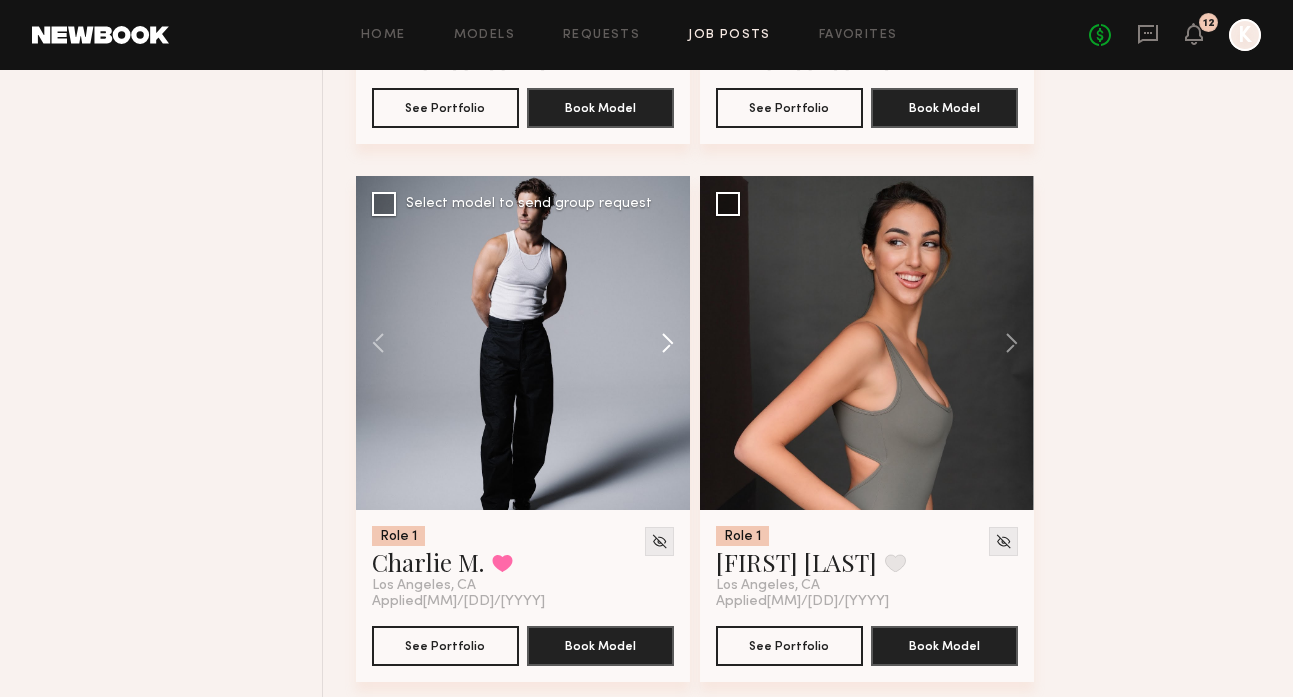 click 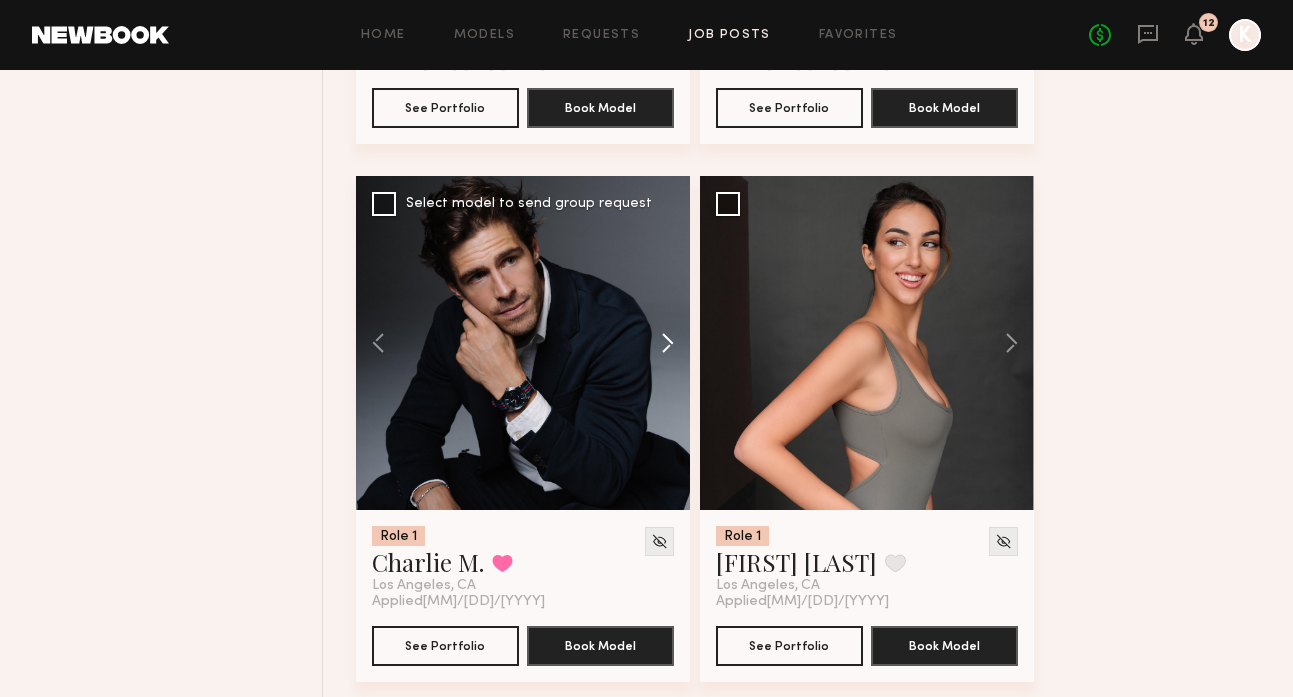 click 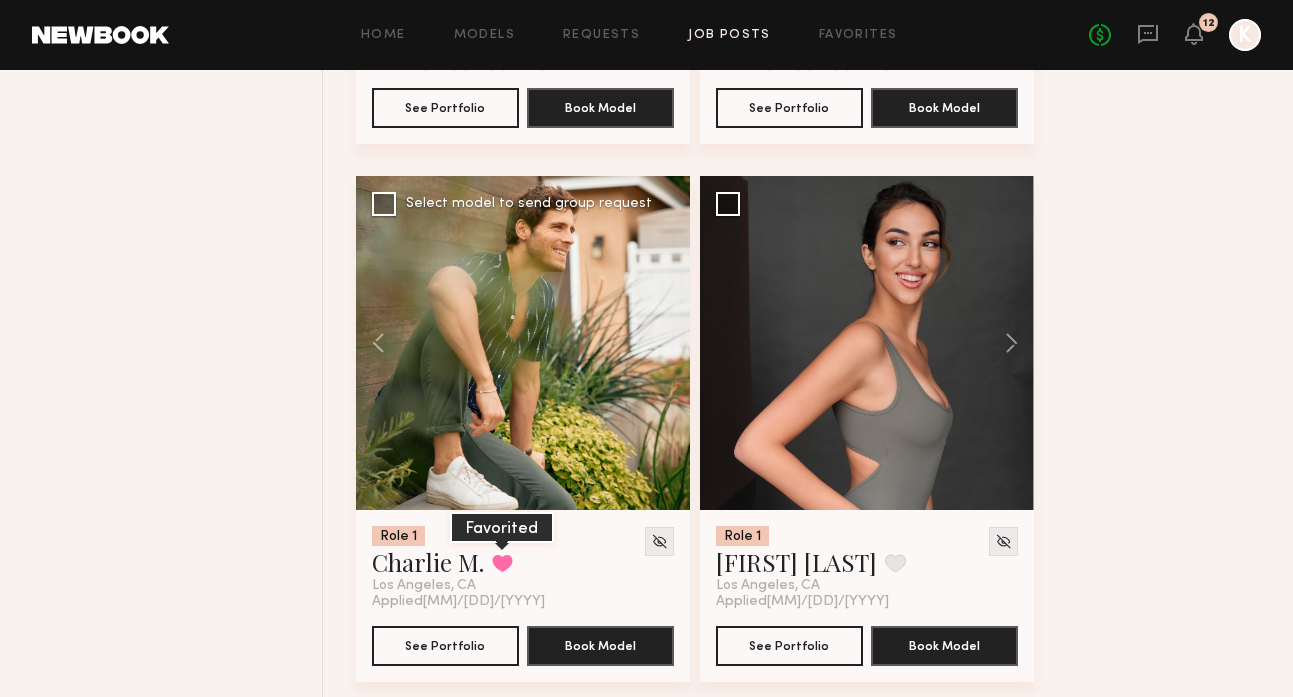 click 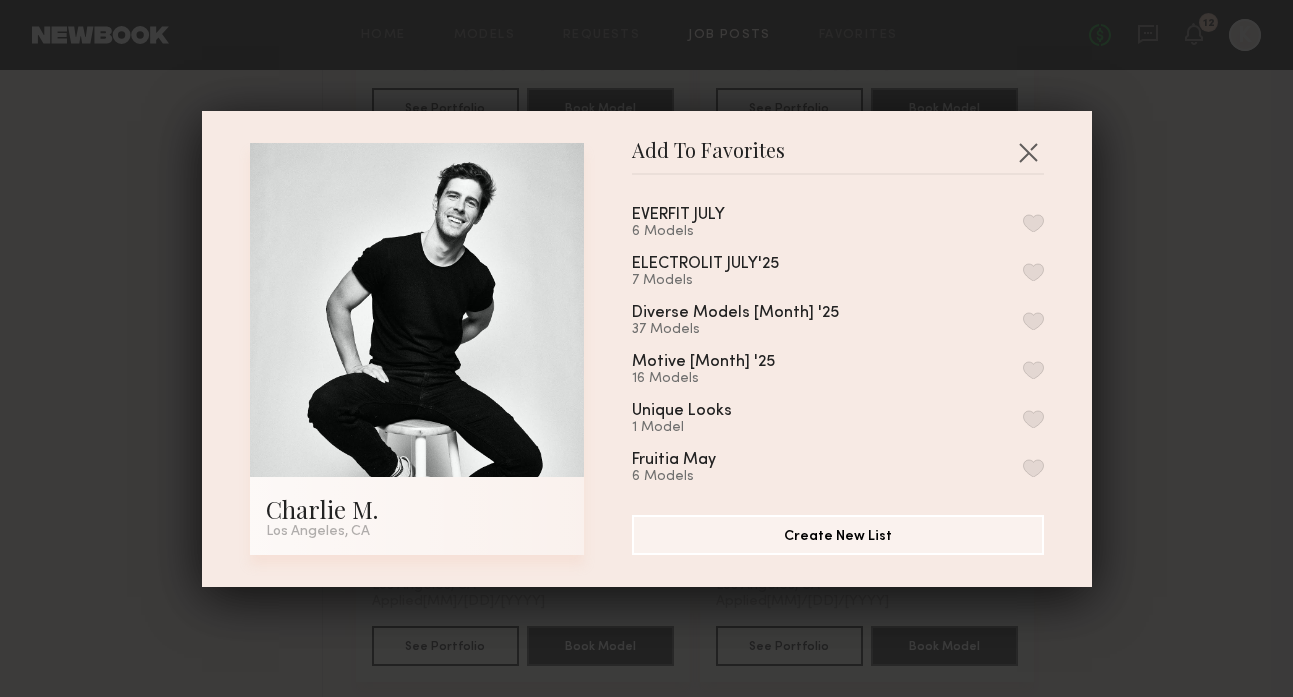 click at bounding box center (1033, 223) 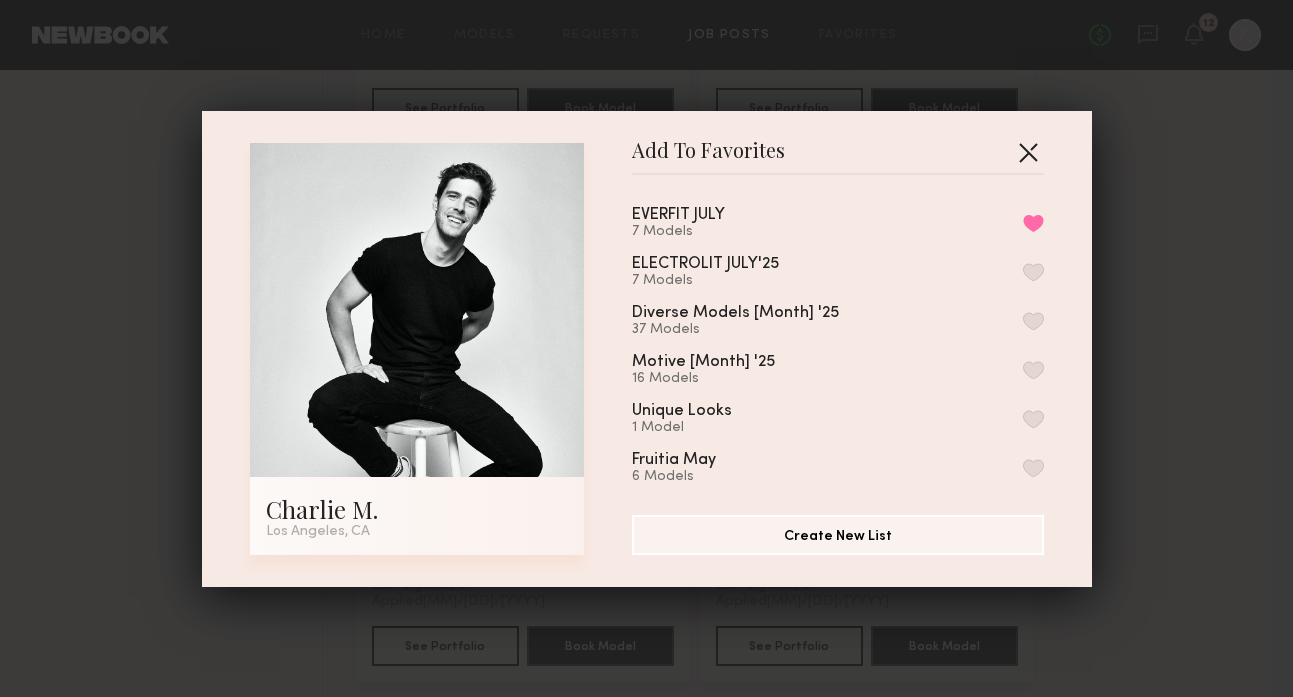 click at bounding box center [1028, 152] 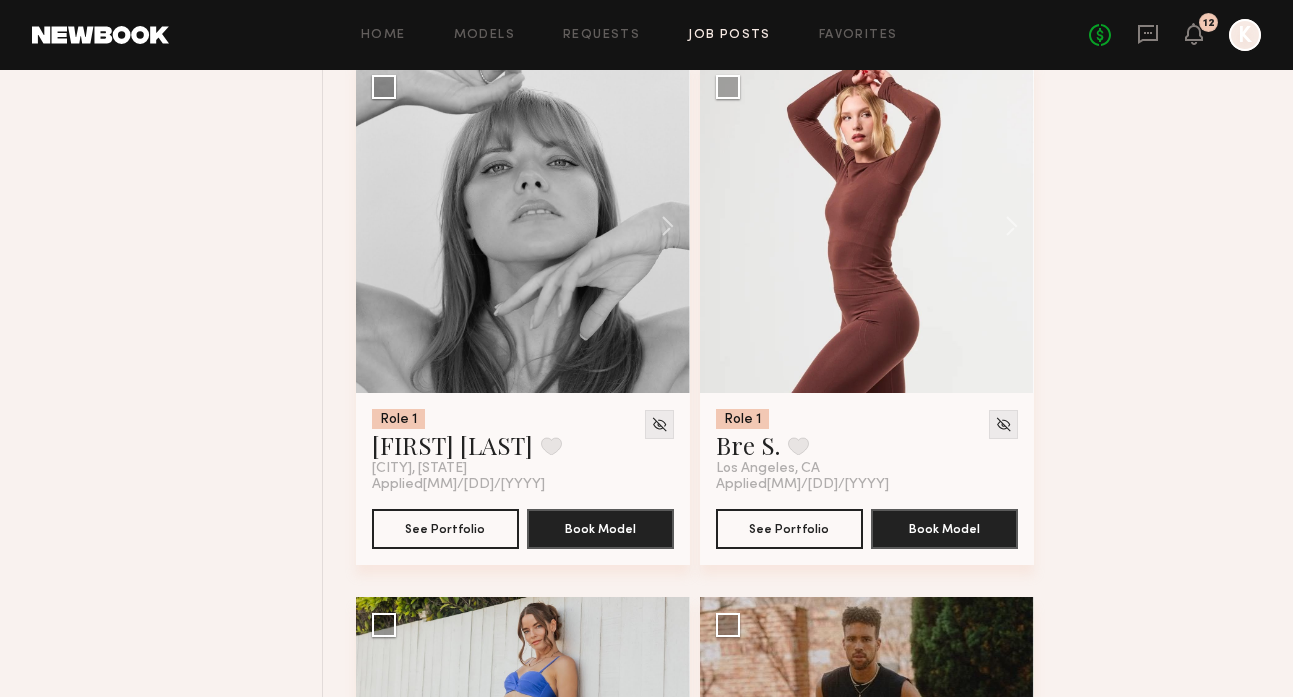 scroll, scrollTop: 16401, scrollLeft: 0, axis: vertical 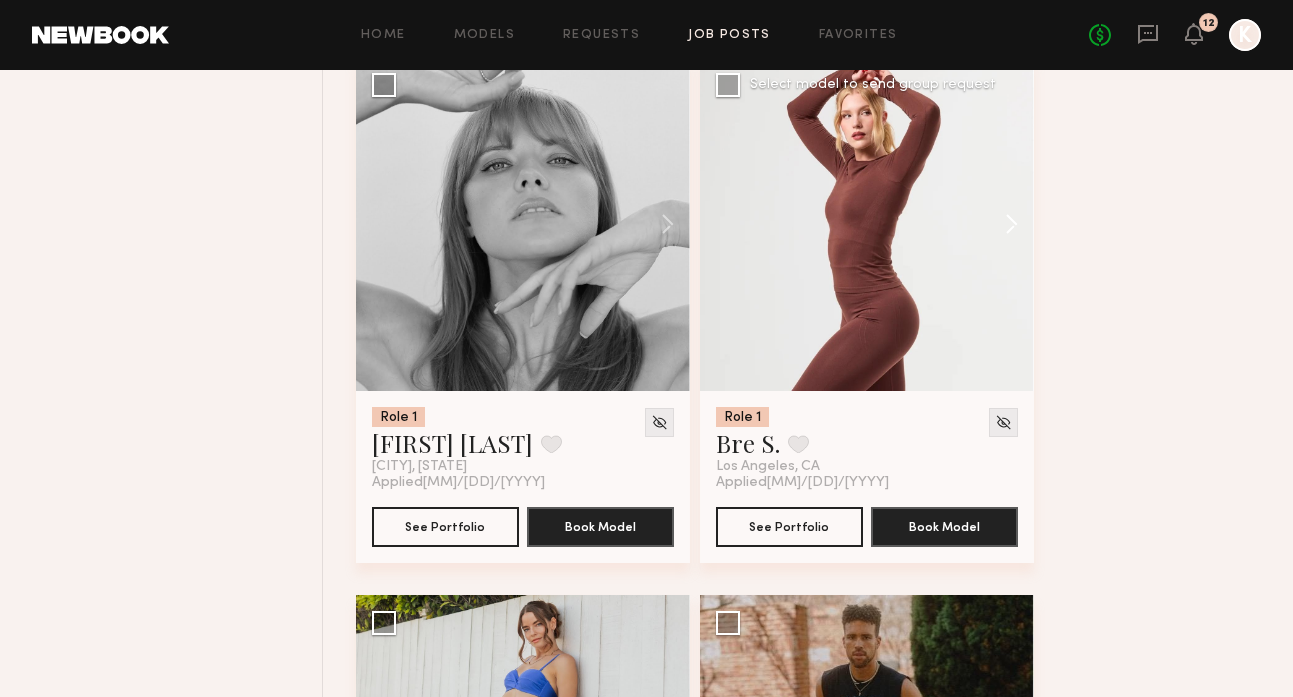 click 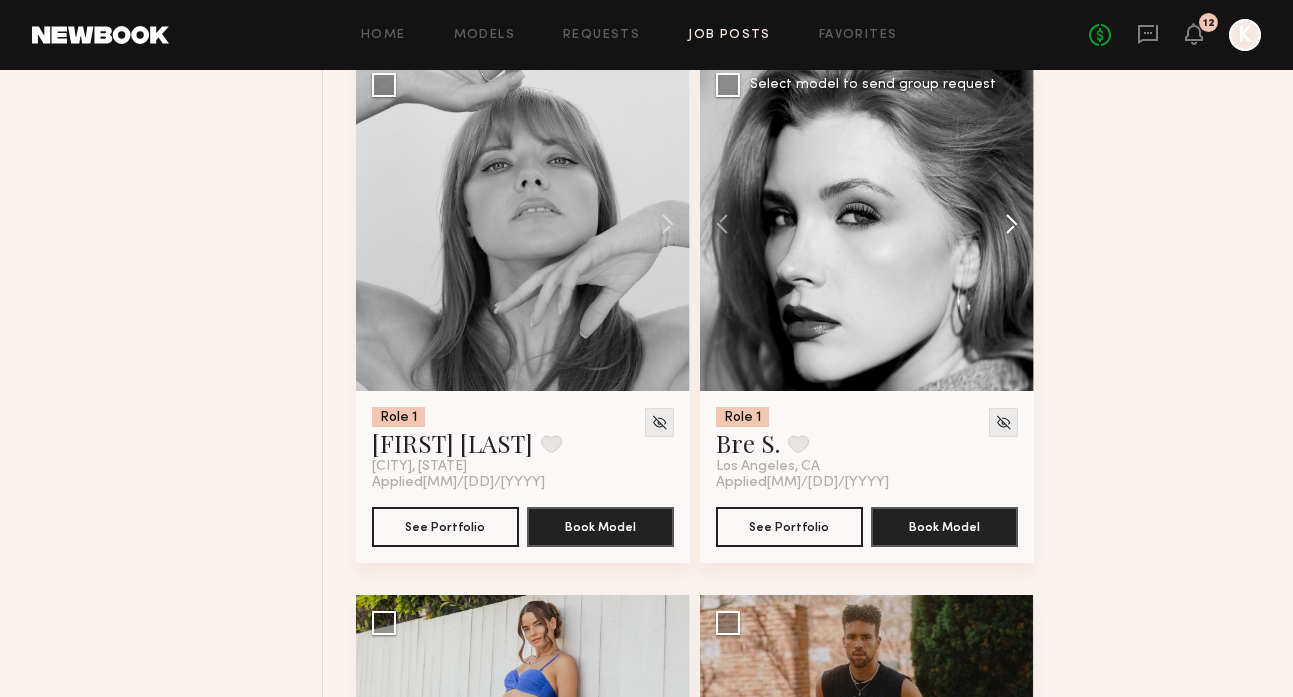click 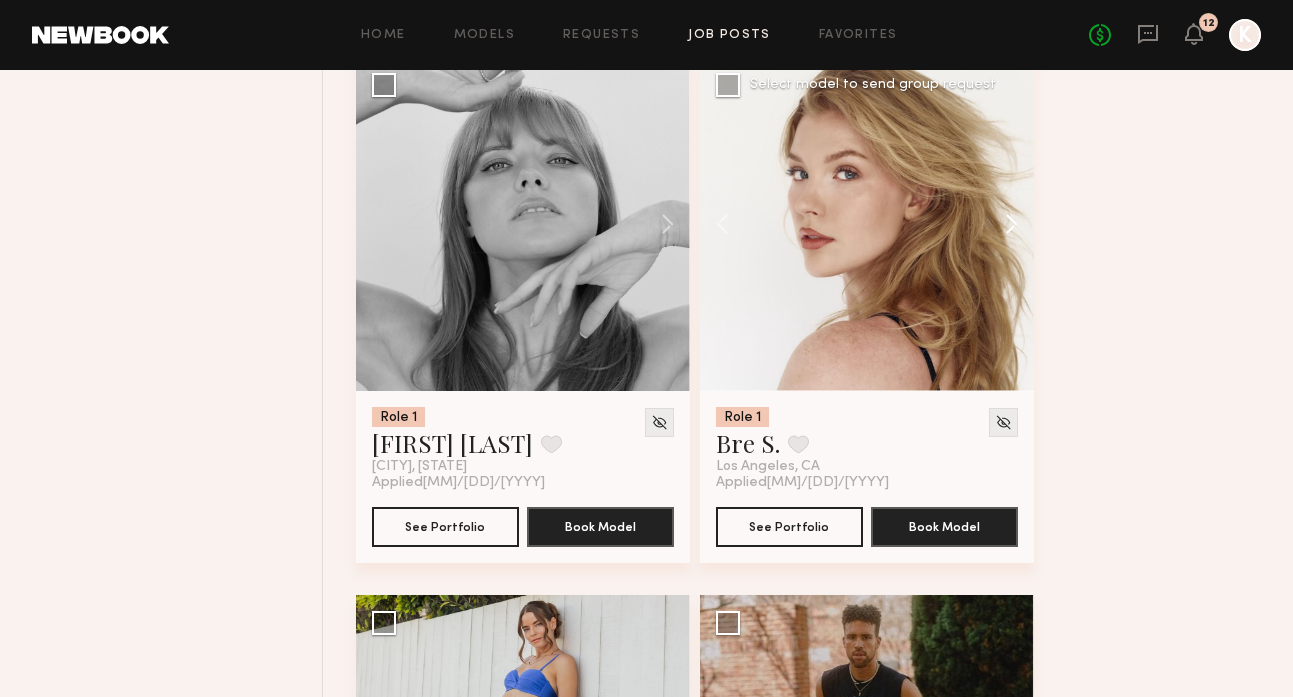 click 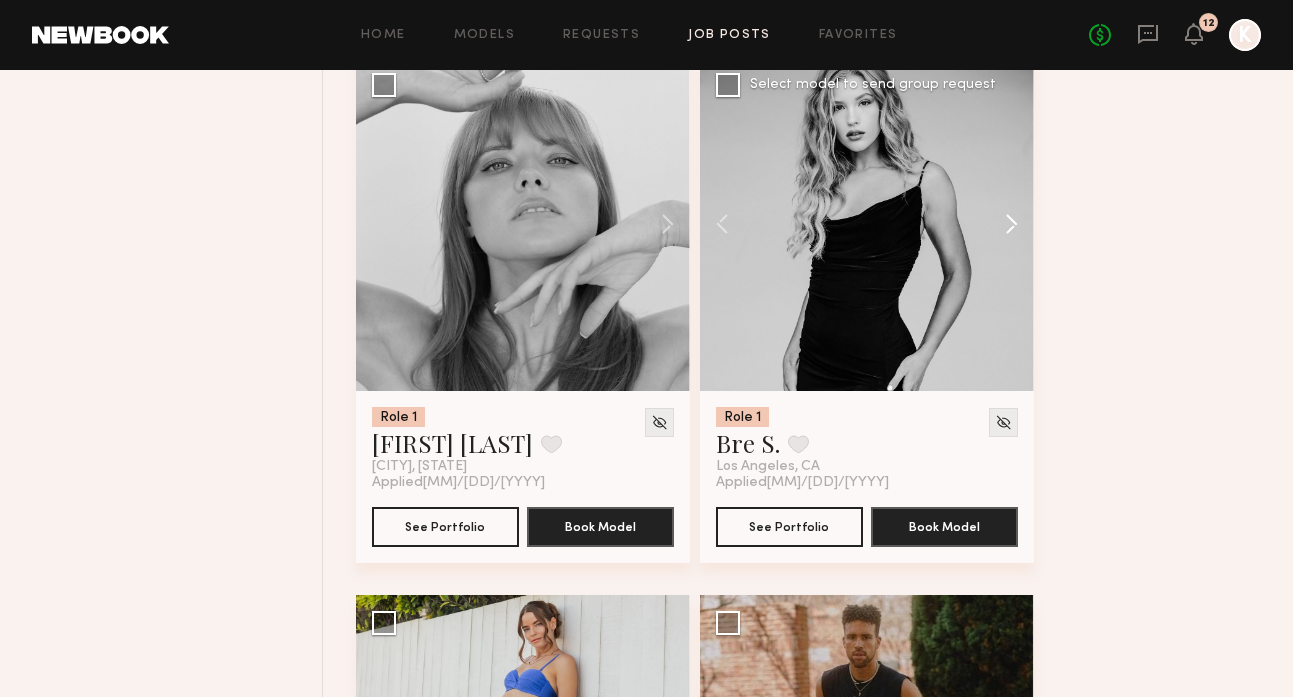 click 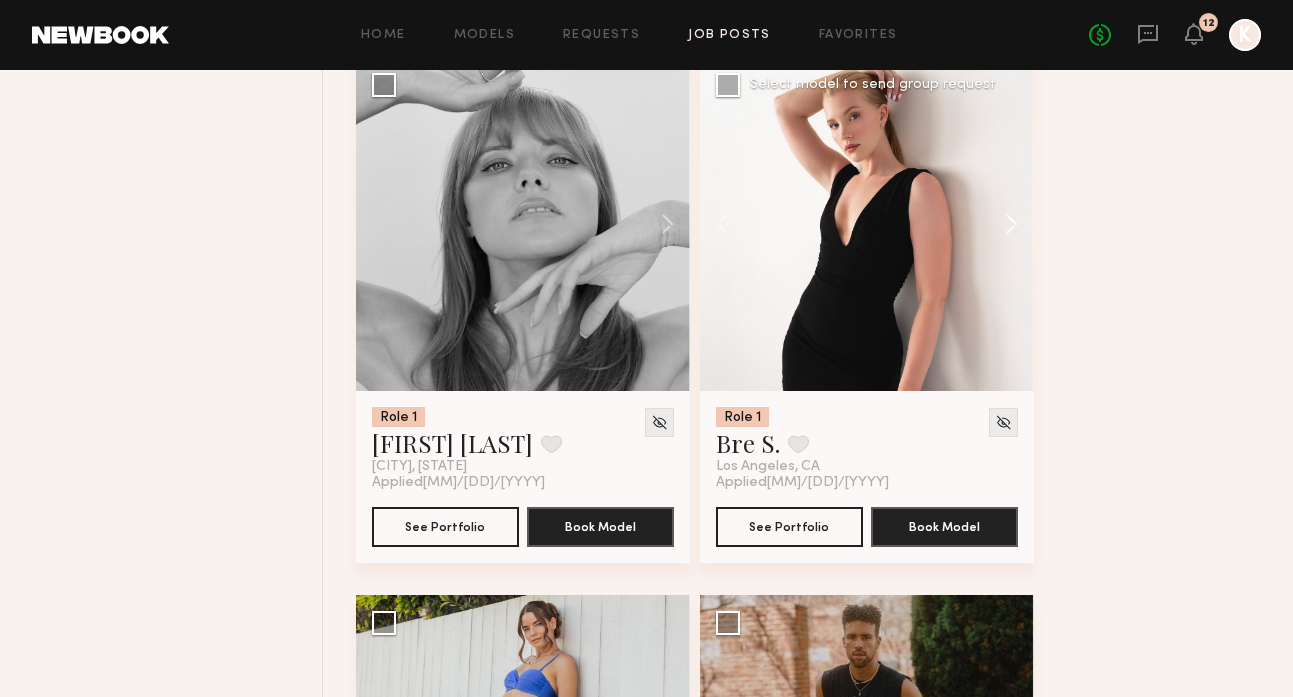 click 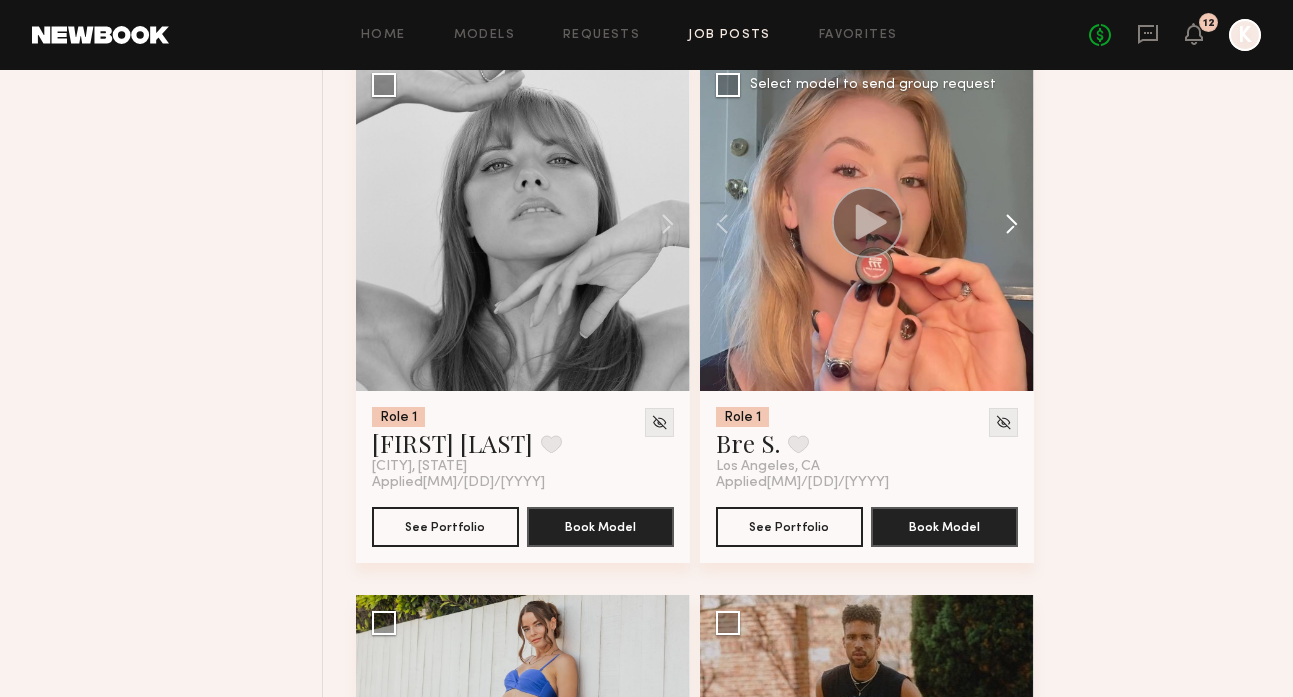 click 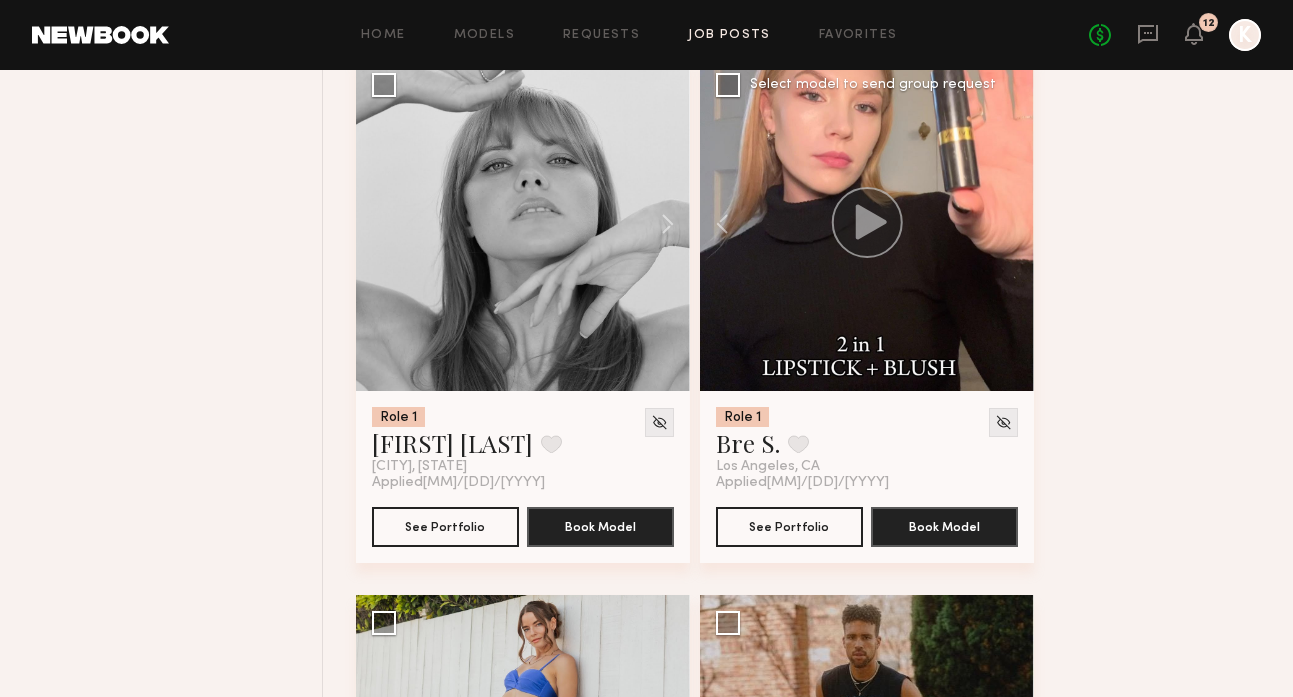 click 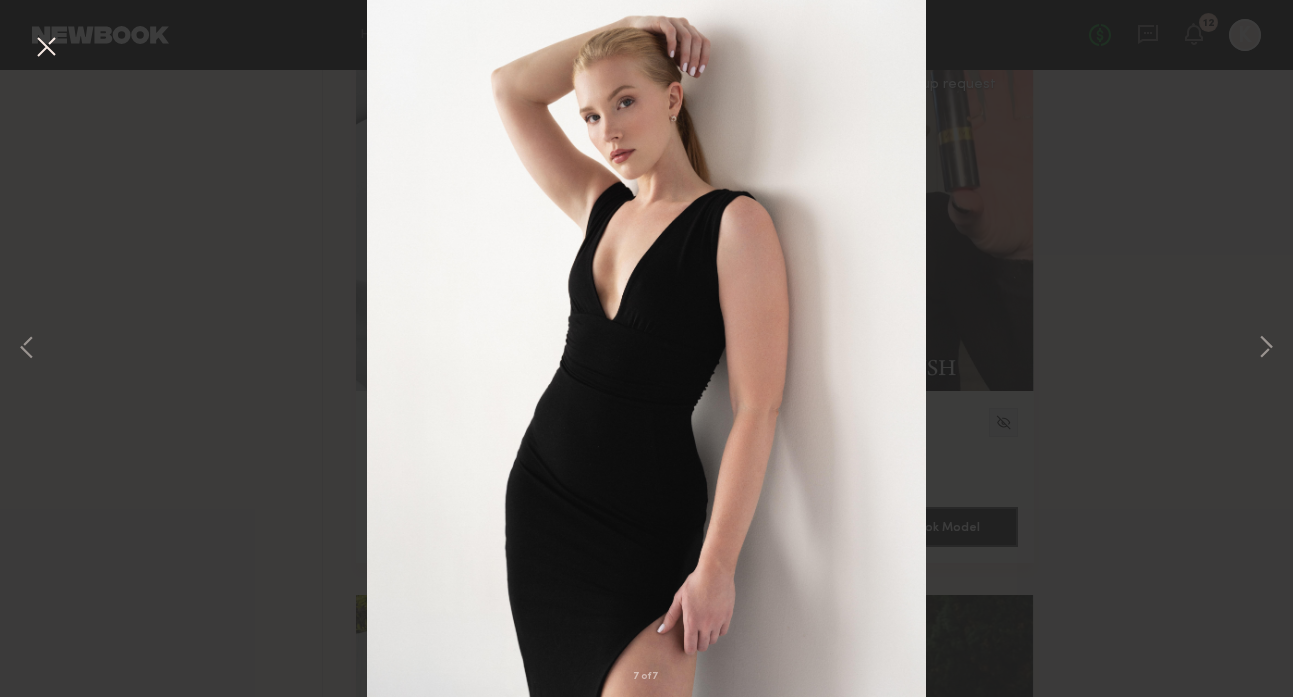 click on "7  of  7" at bounding box center (646, 348) 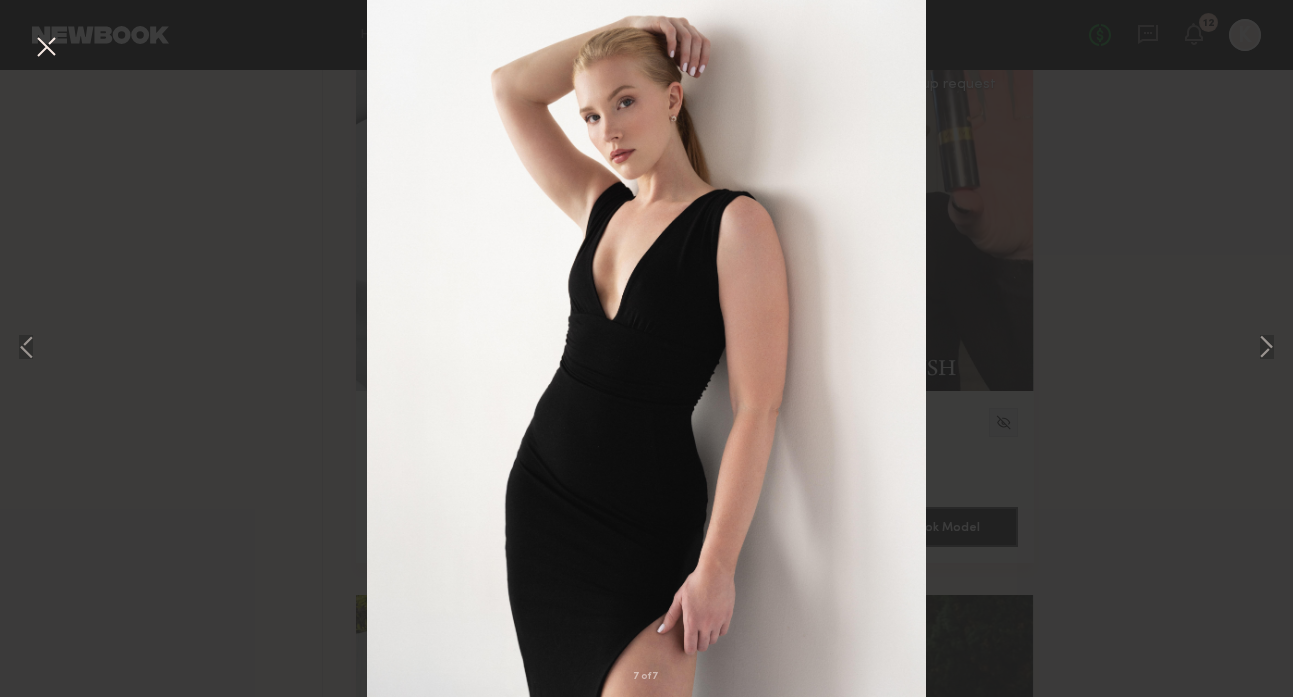 click at bounding box center [46, 48] 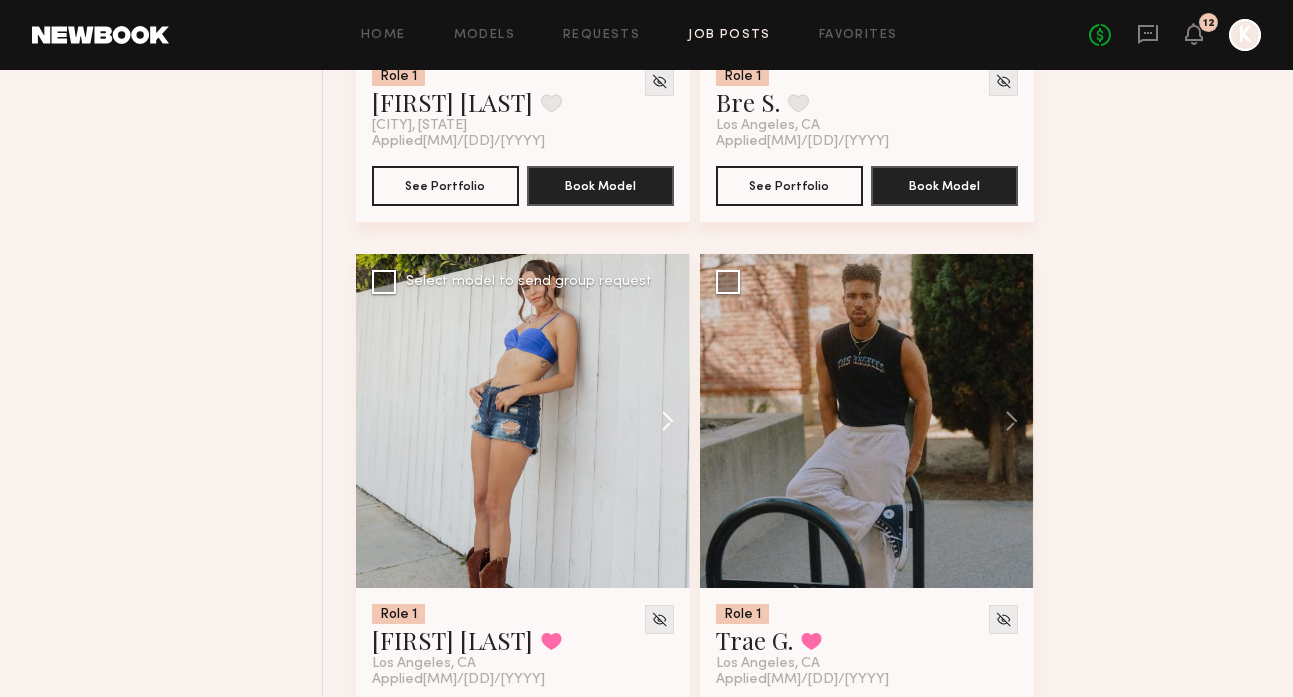 scroll, scrollTop: 16741, scrollLeft: 0, axis: vertical 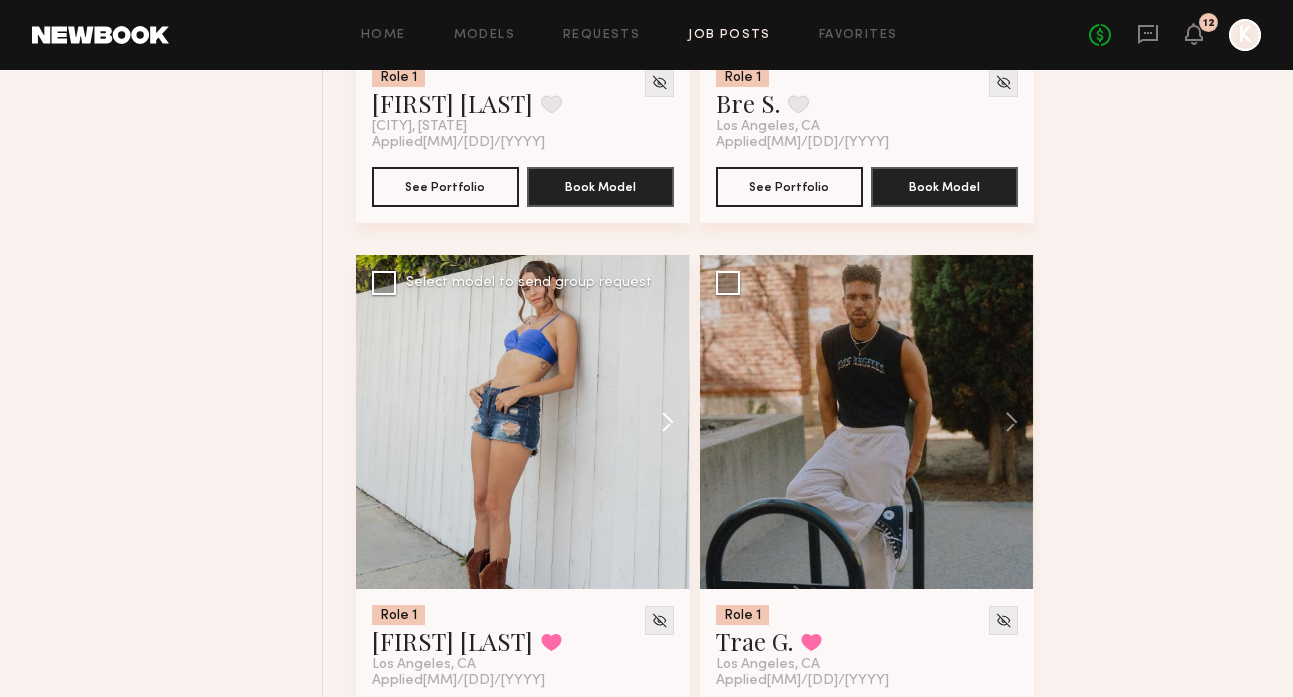 click 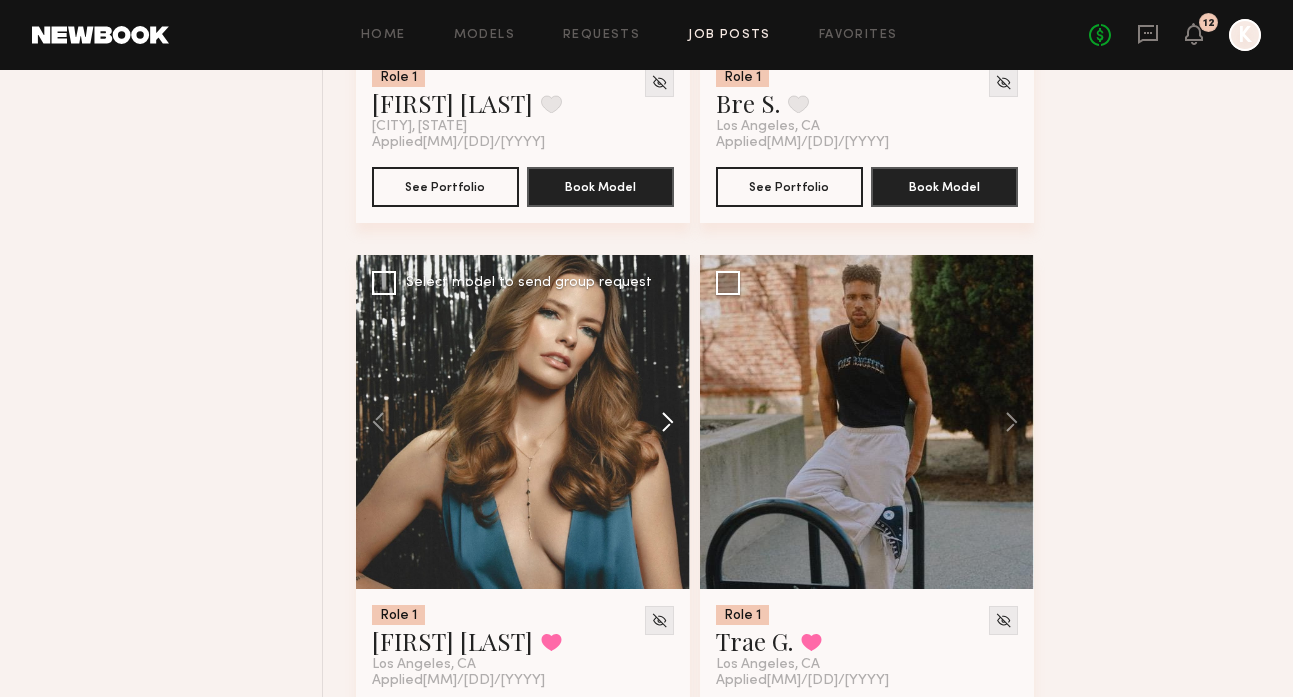 click 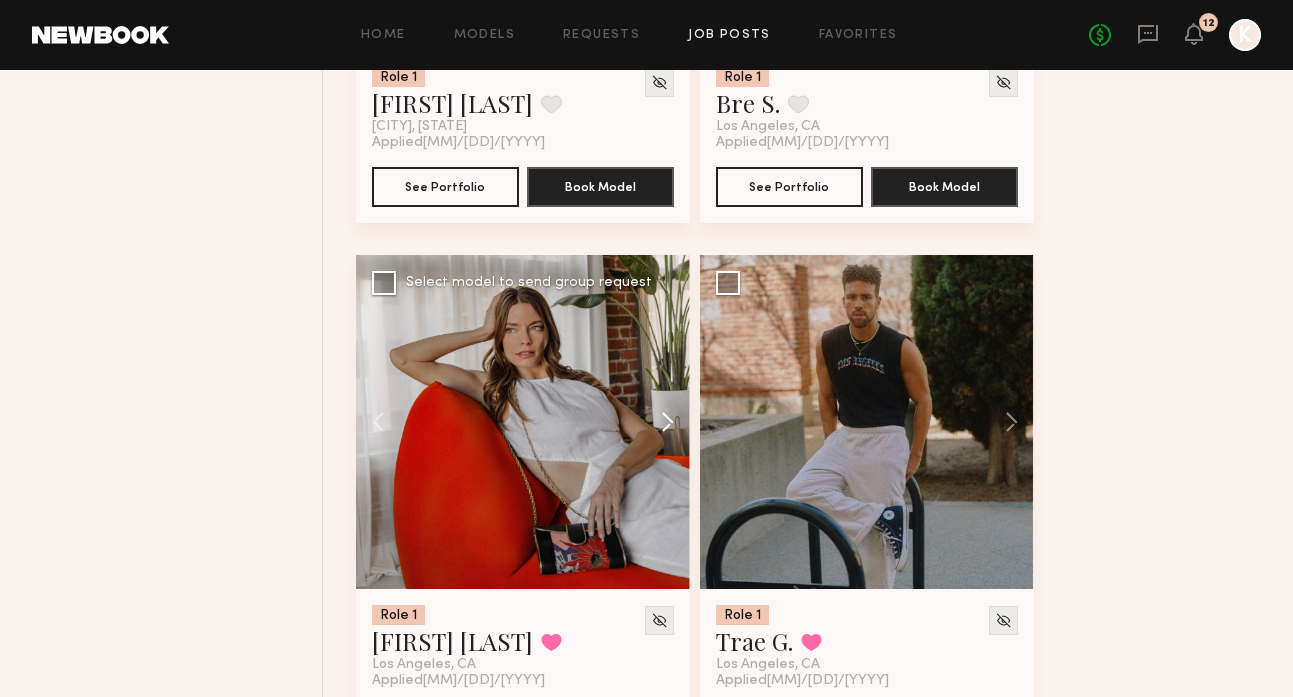 click 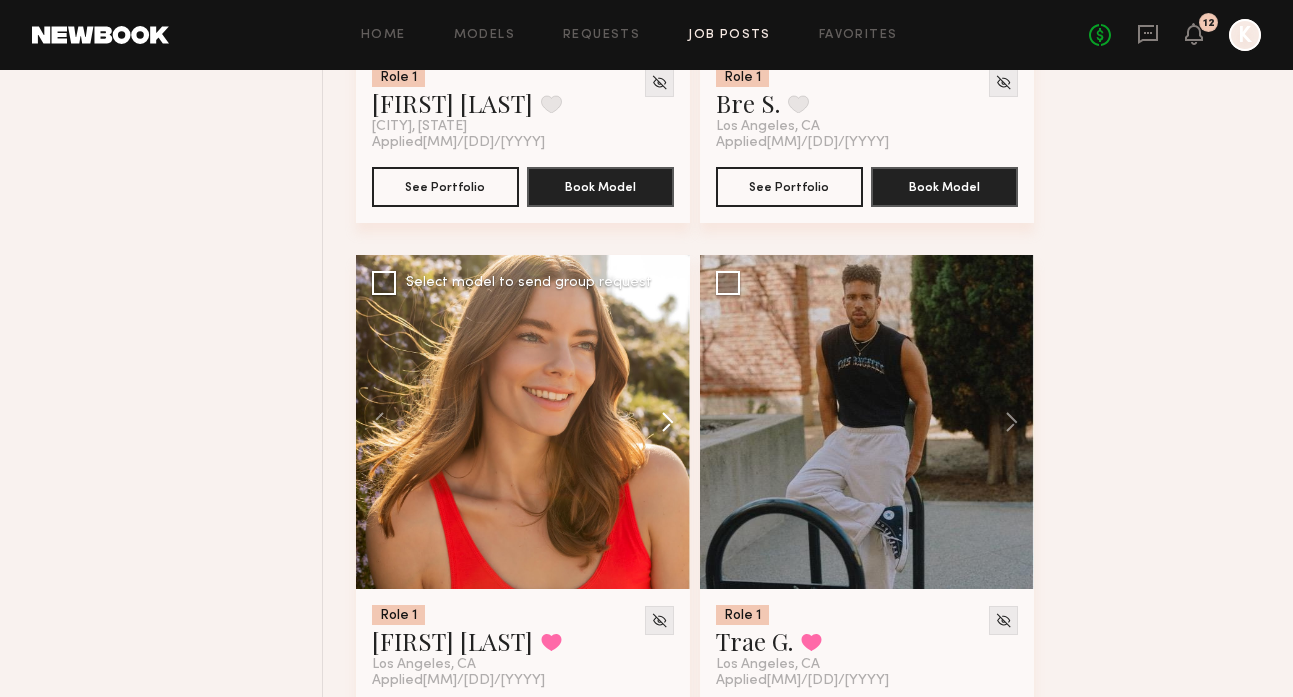 click 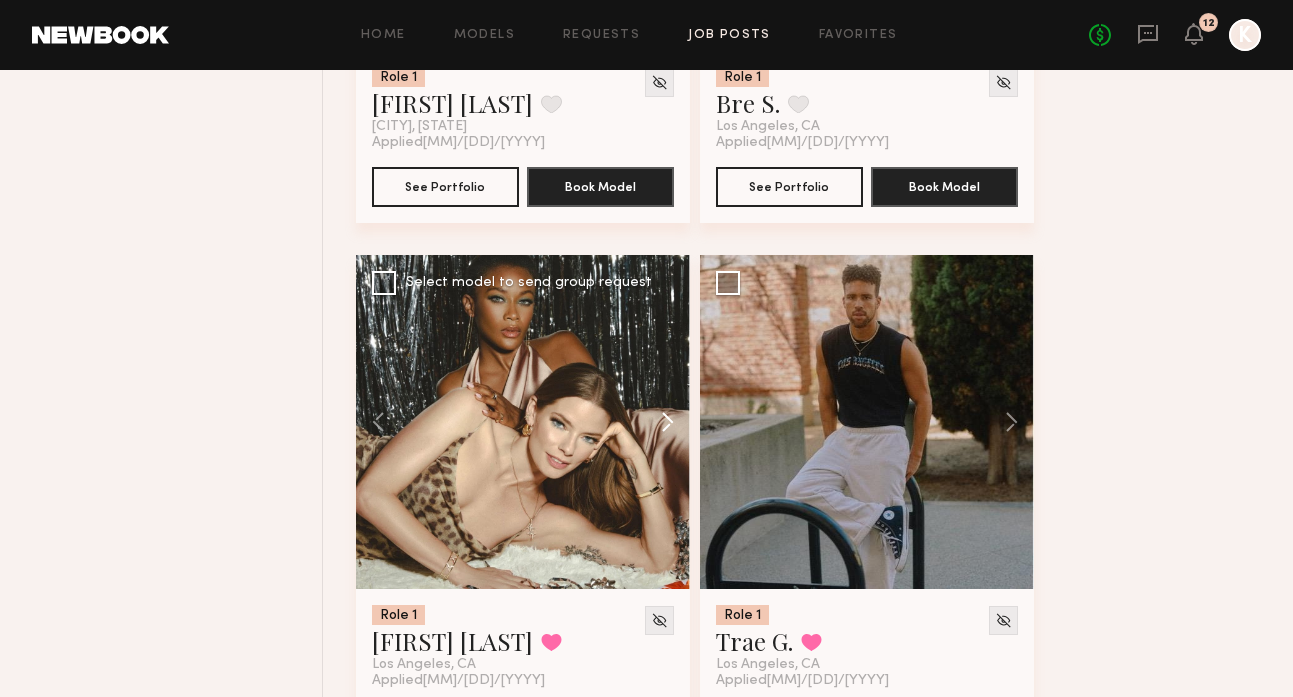click 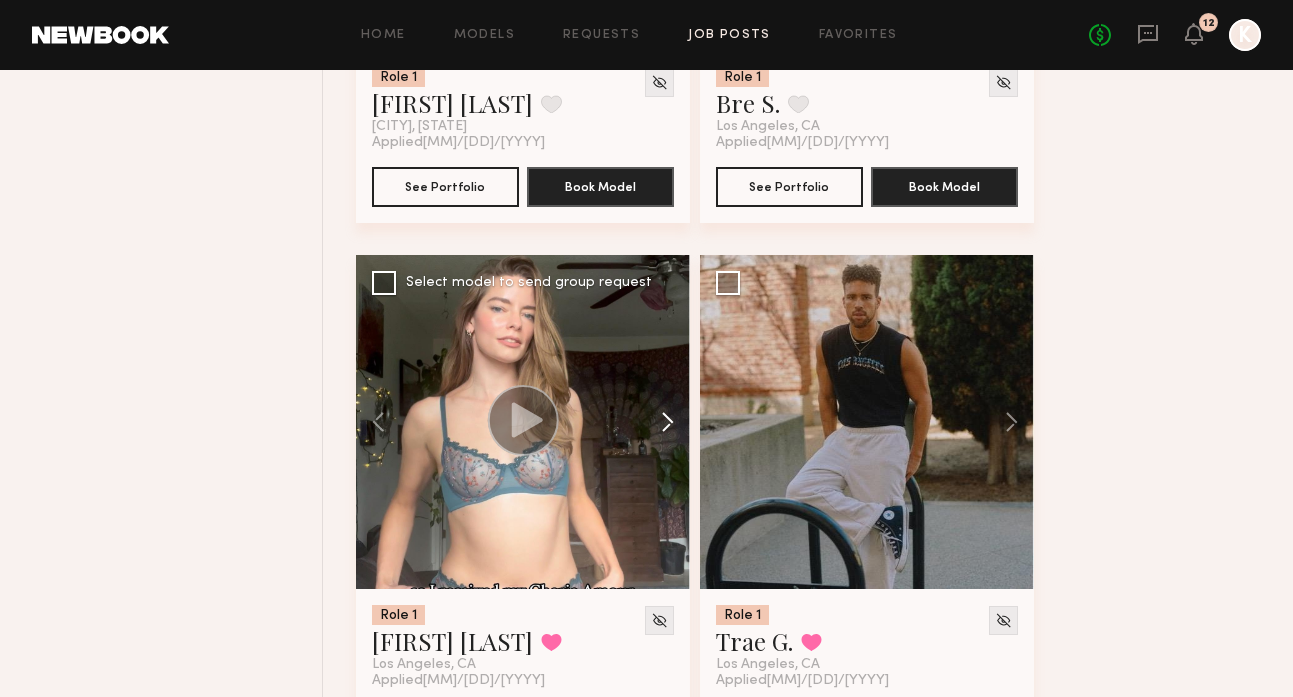 click 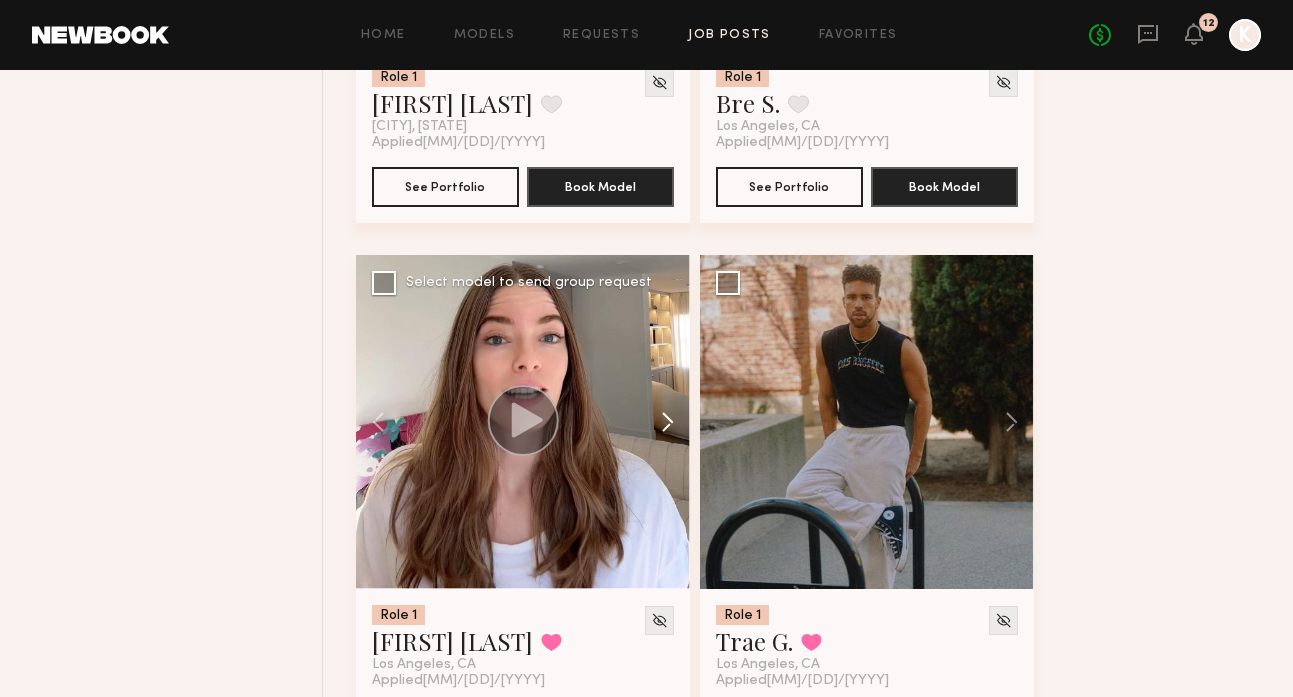 click 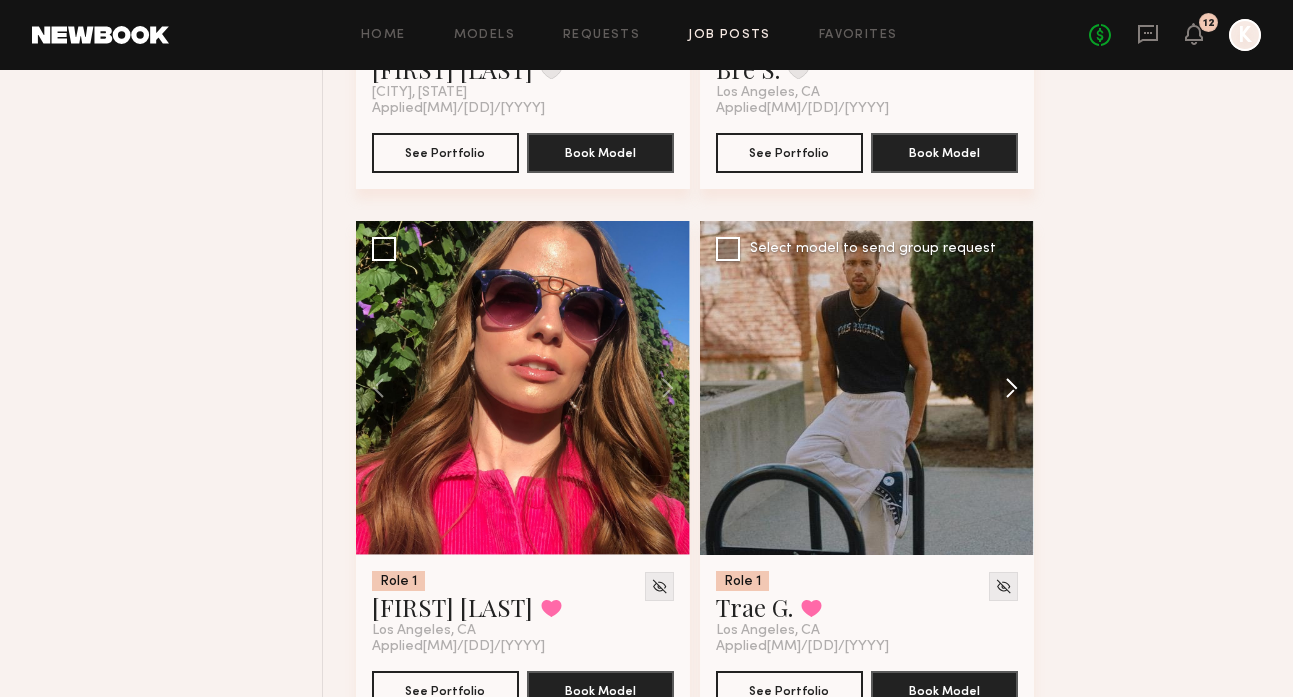 scroll, scrollTop: 16776, scrollLeft: 0, axis: vertical 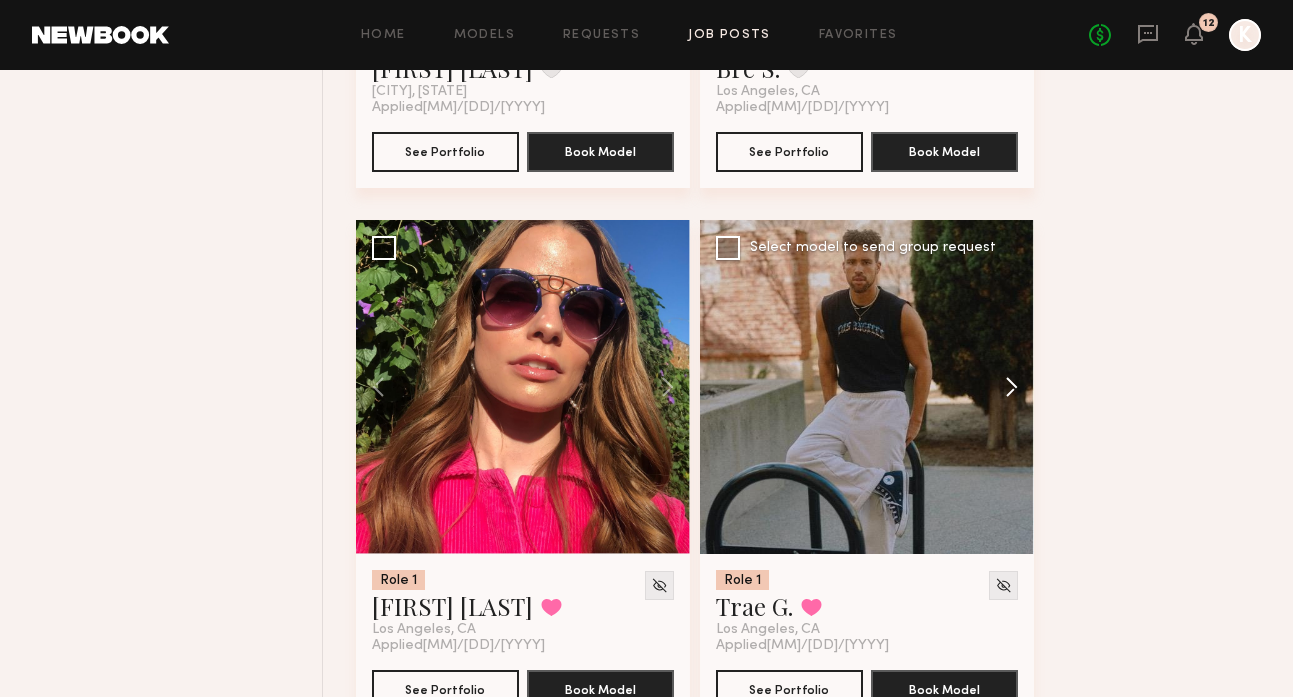 click 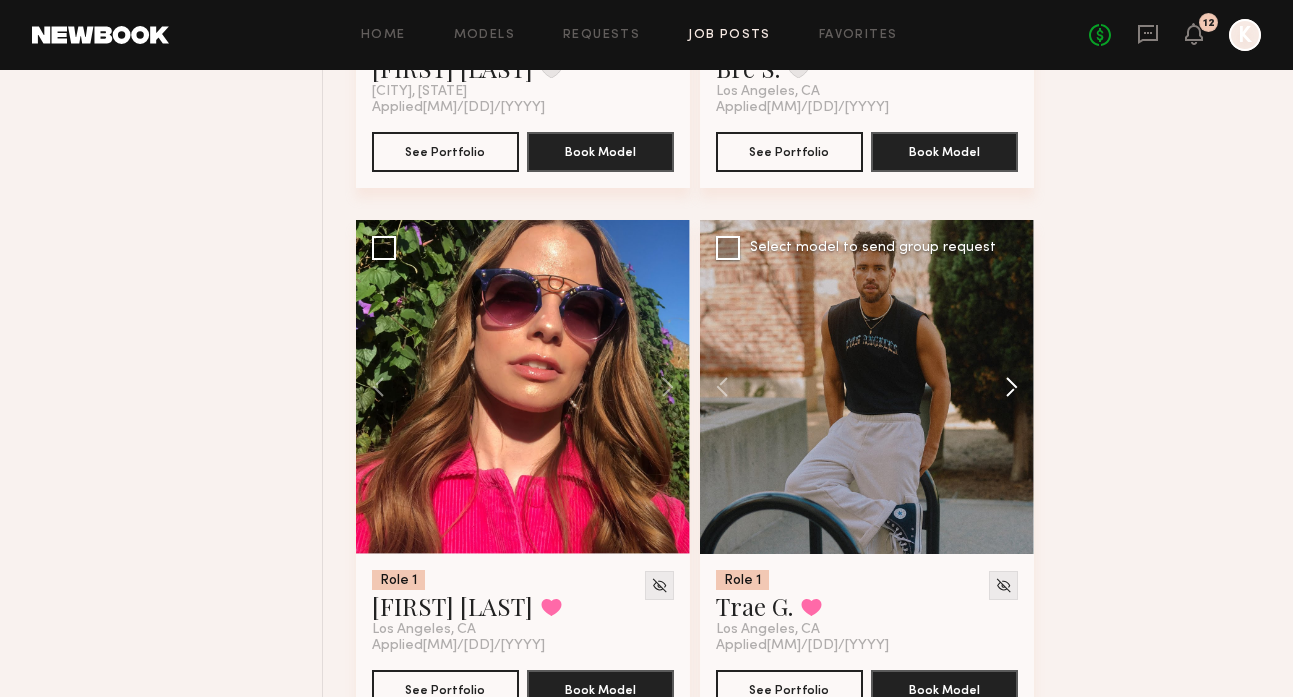 click 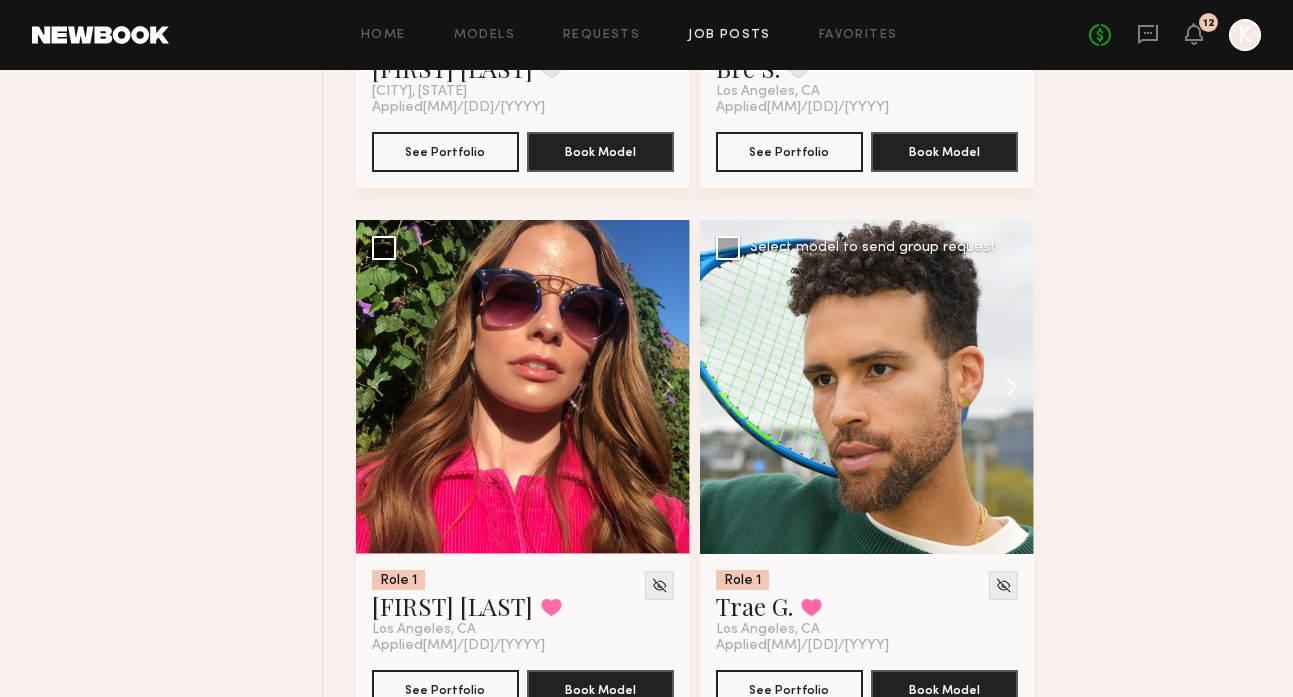 click 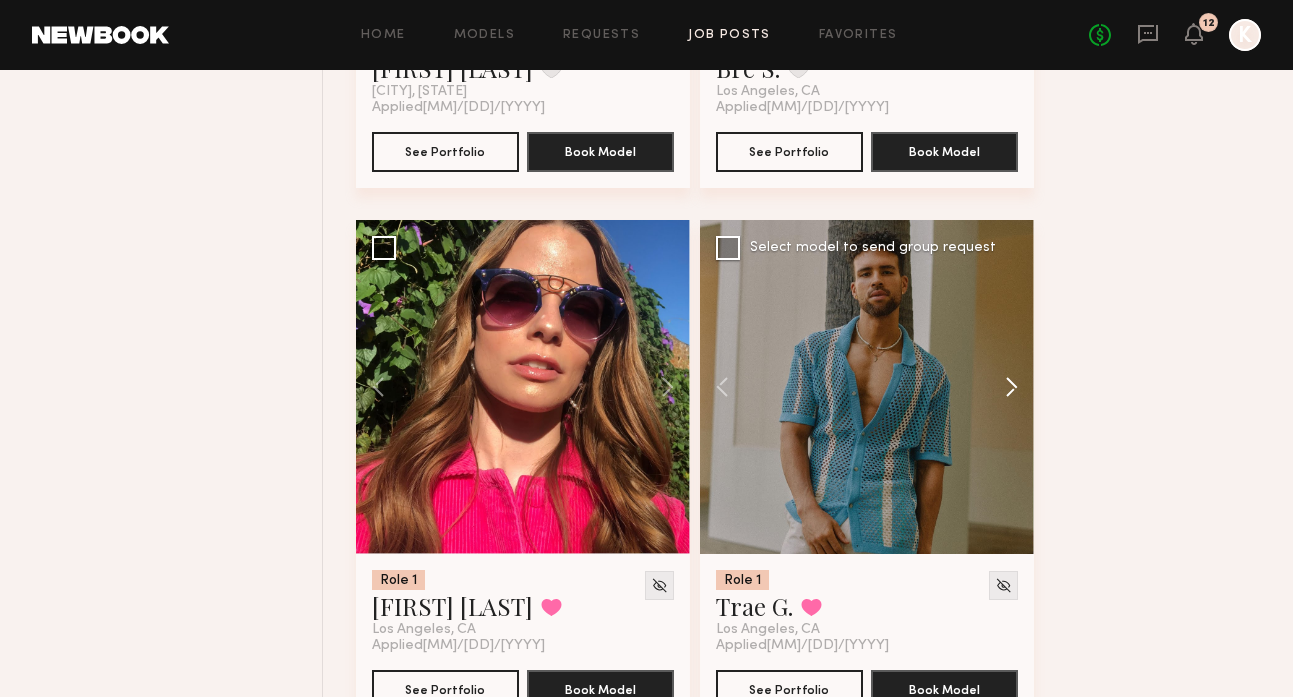 click 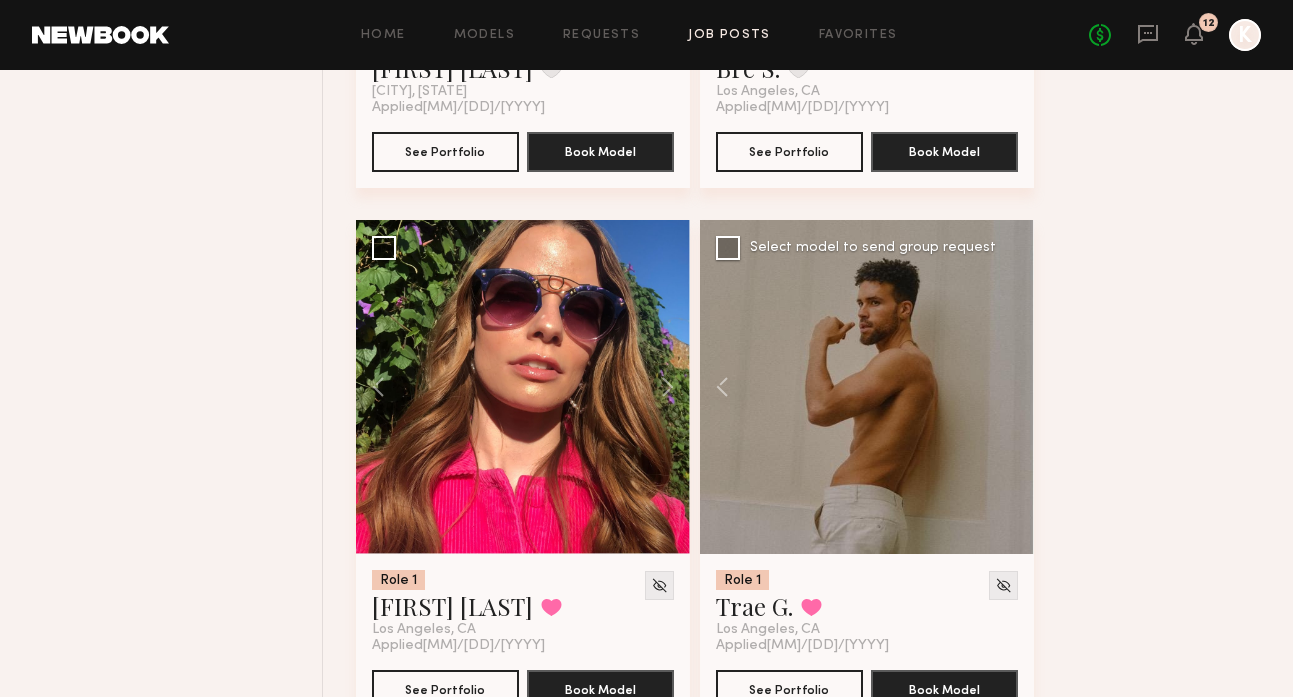 click 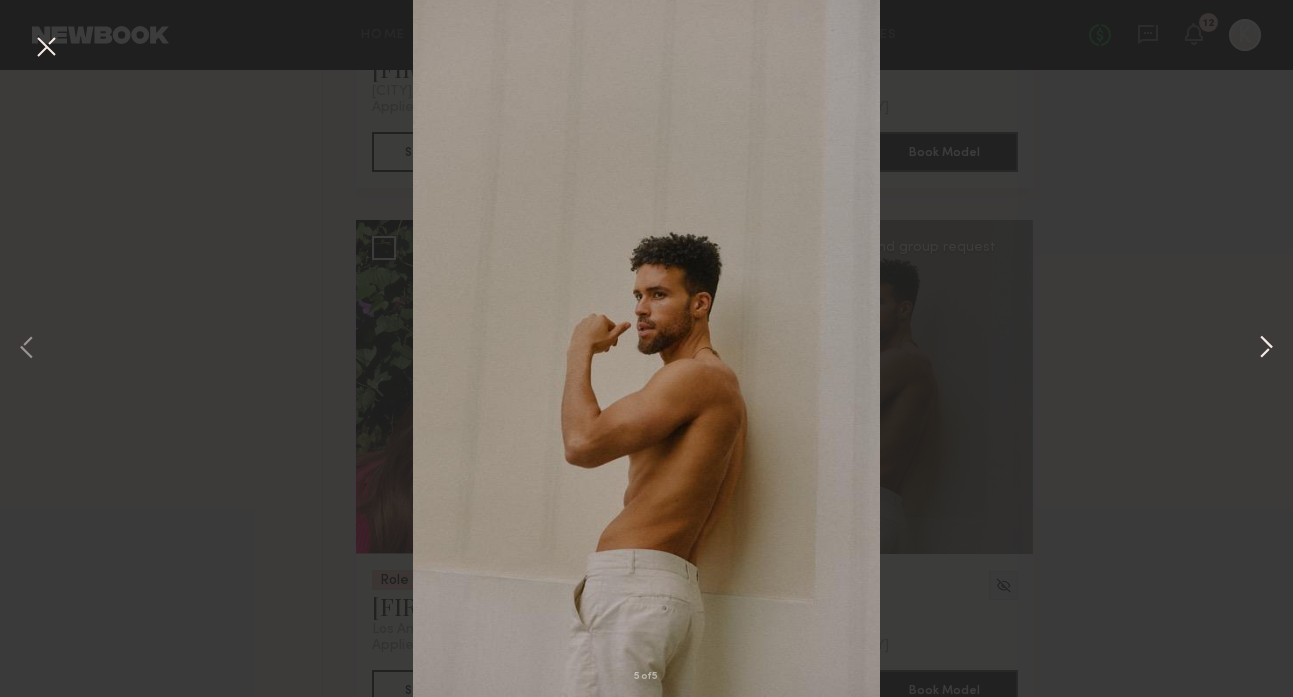 click at bounding box center (1266, 349) 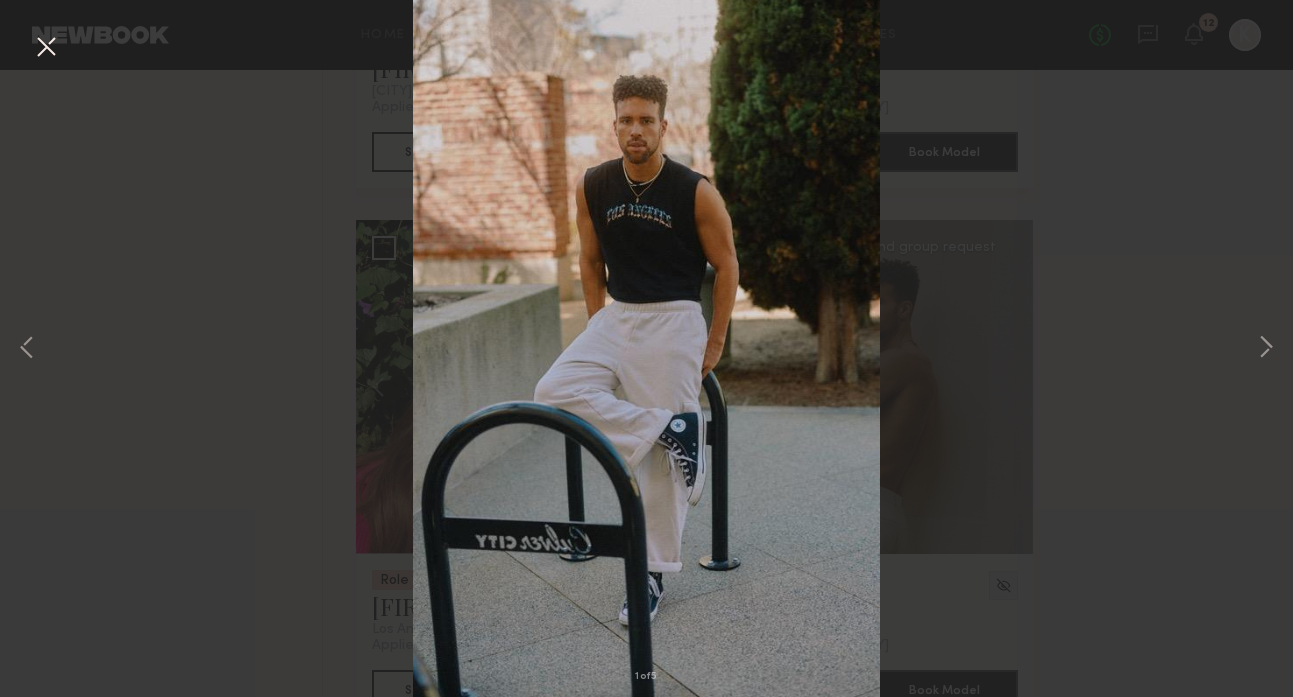 click on "1  of  5" at bounding box center [646, 348] 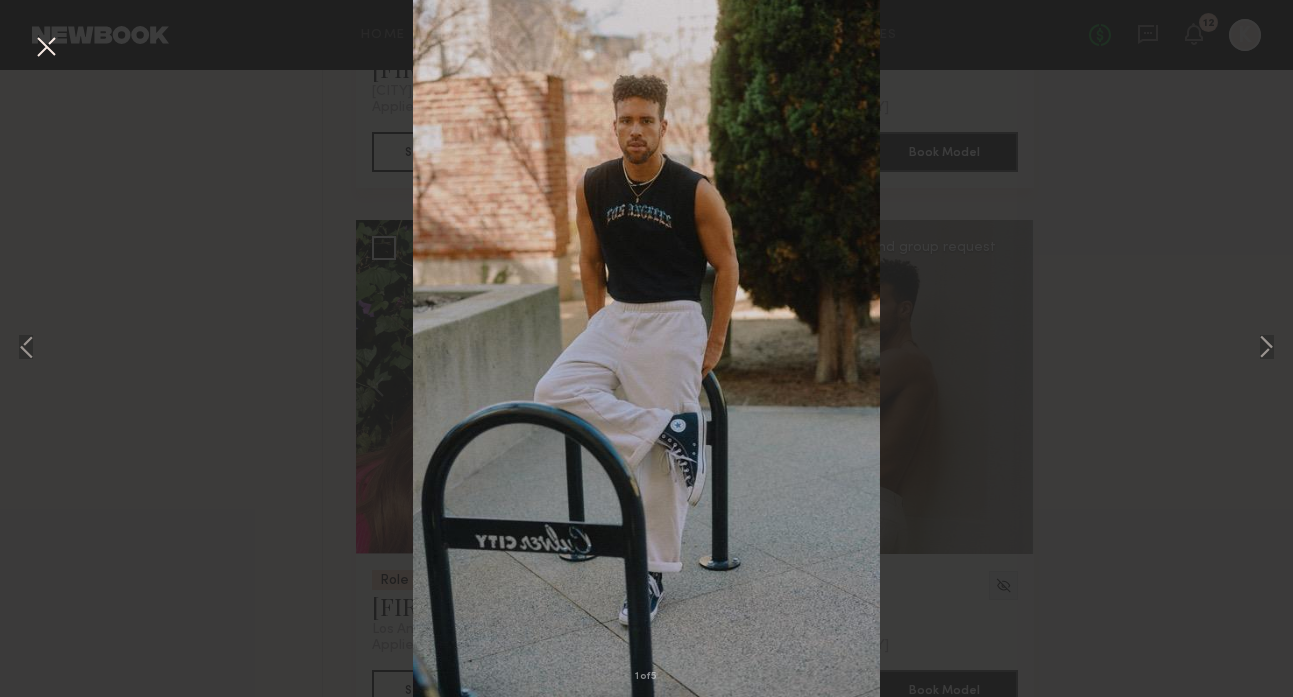 click at bounding box center [46, 48] 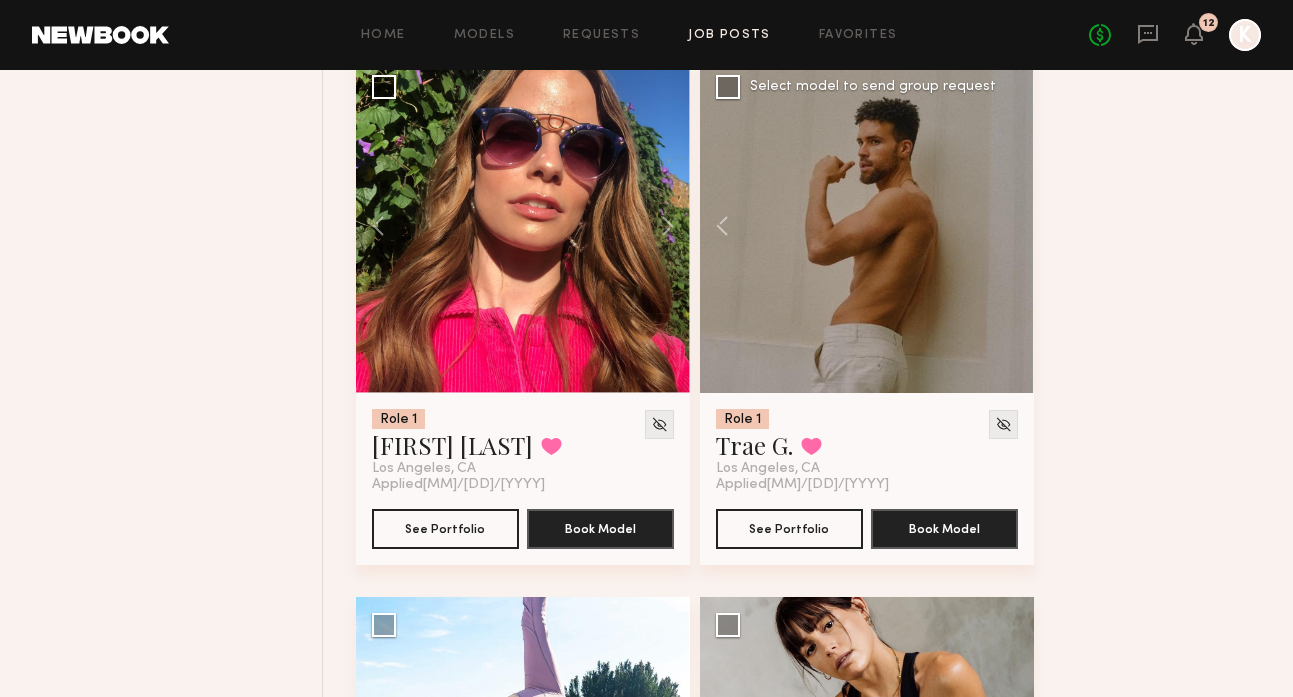 scroll, scrollTop: 16940, scrollLeft: 0, axis: vertical 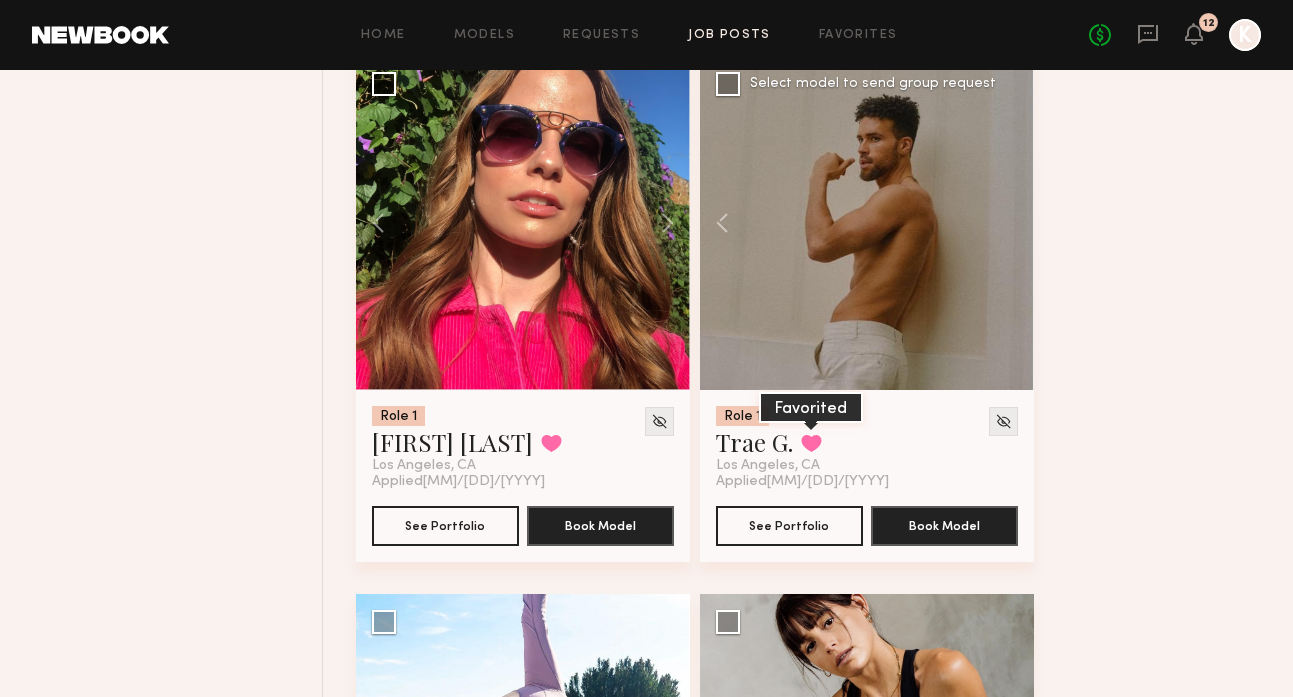 click 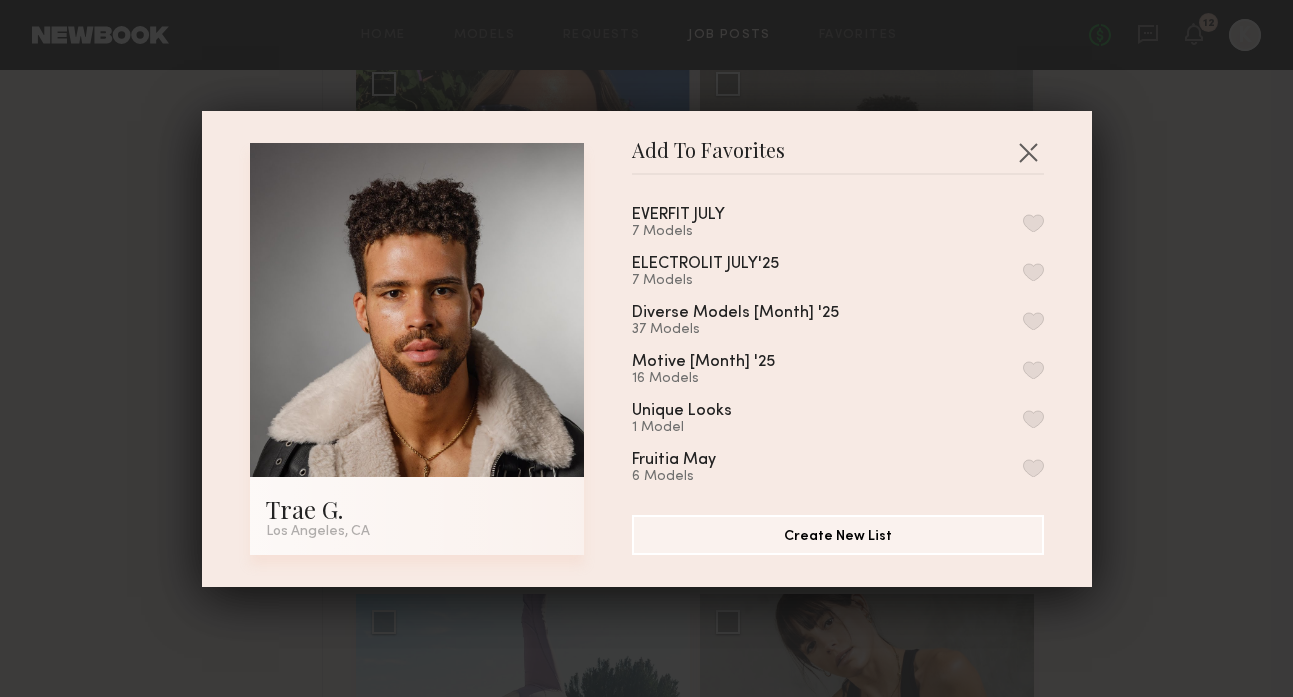 scroll, scrollTop: 0, scrollLeft: 0, axis: both 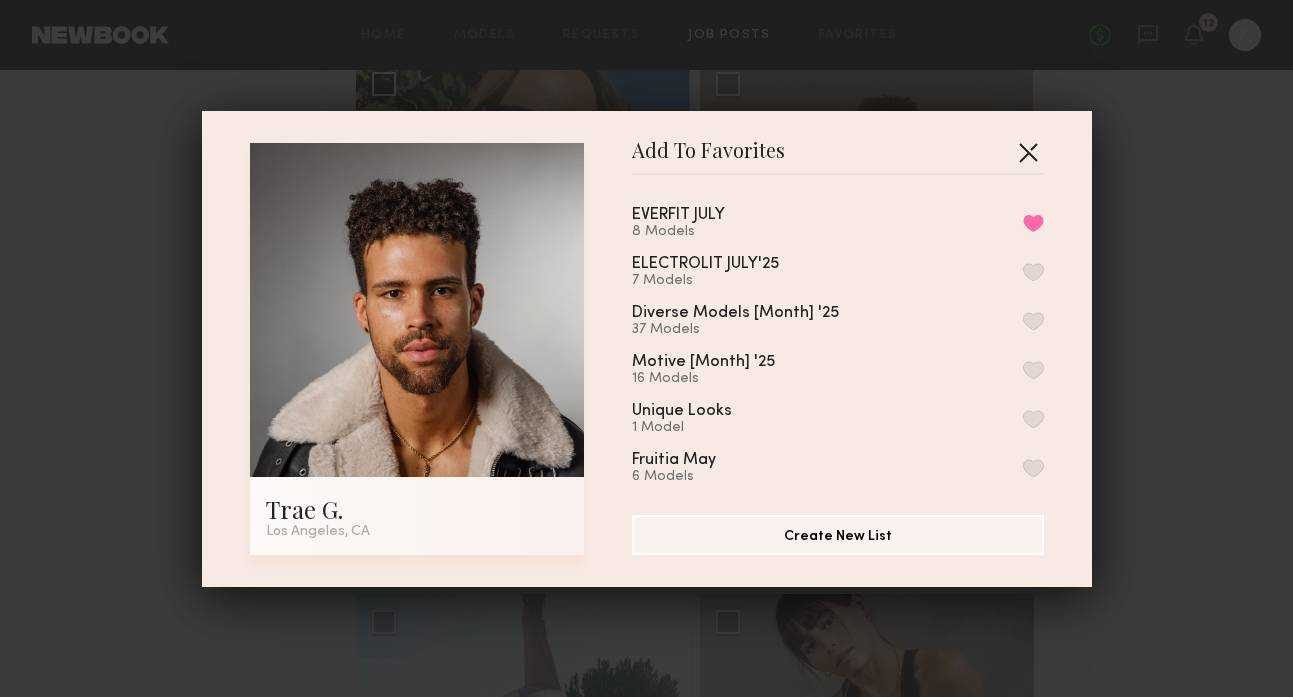 click at bounding box center (1028, 152) 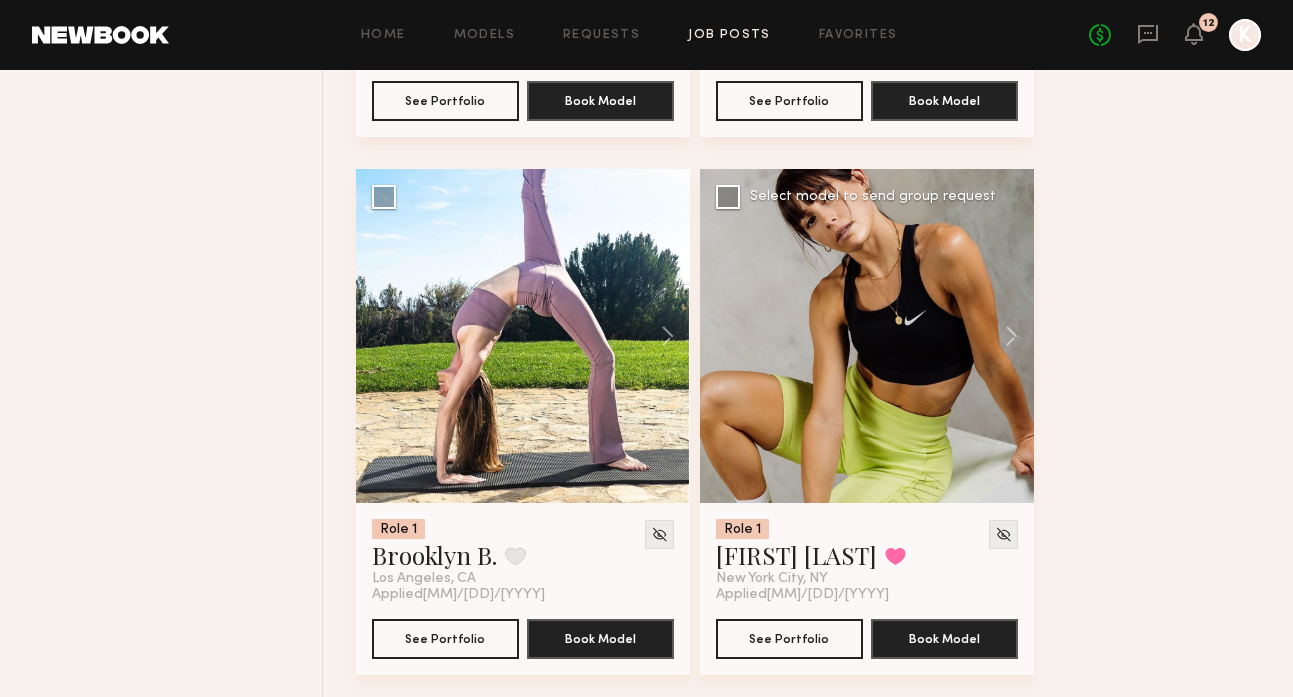 scroll, scrollTop: 17353, scrollLeft: 0, axis: vertical 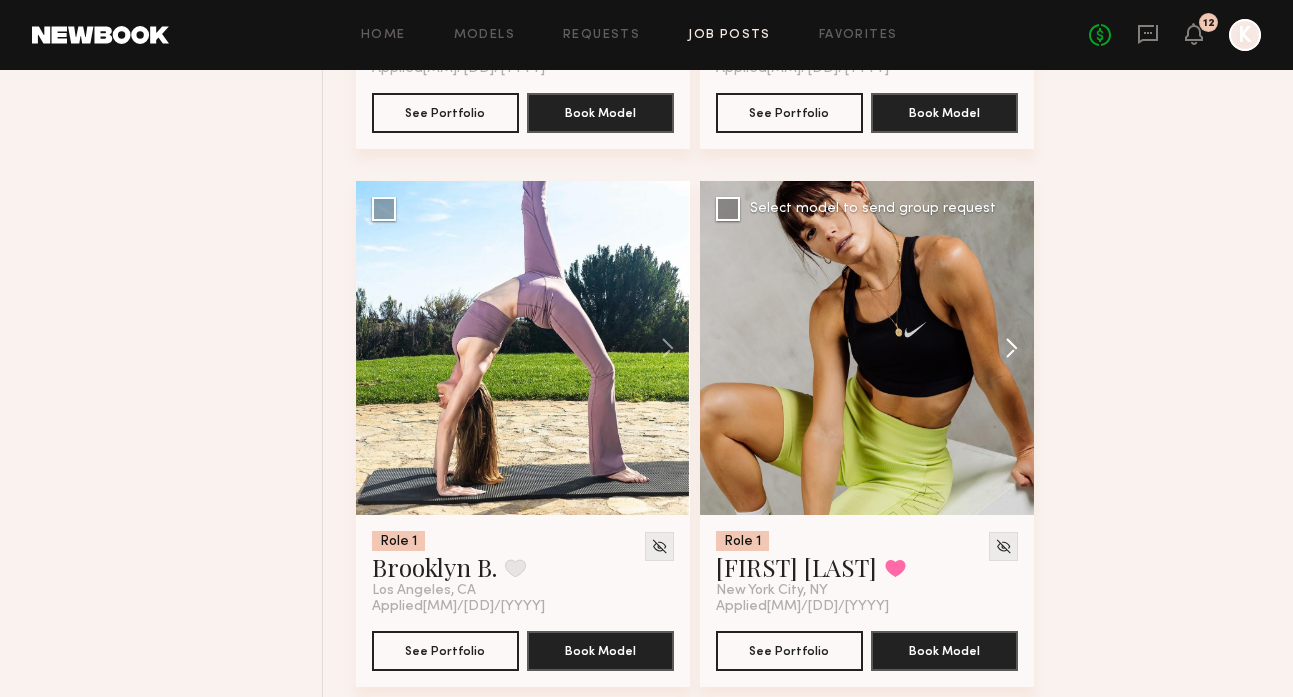 click 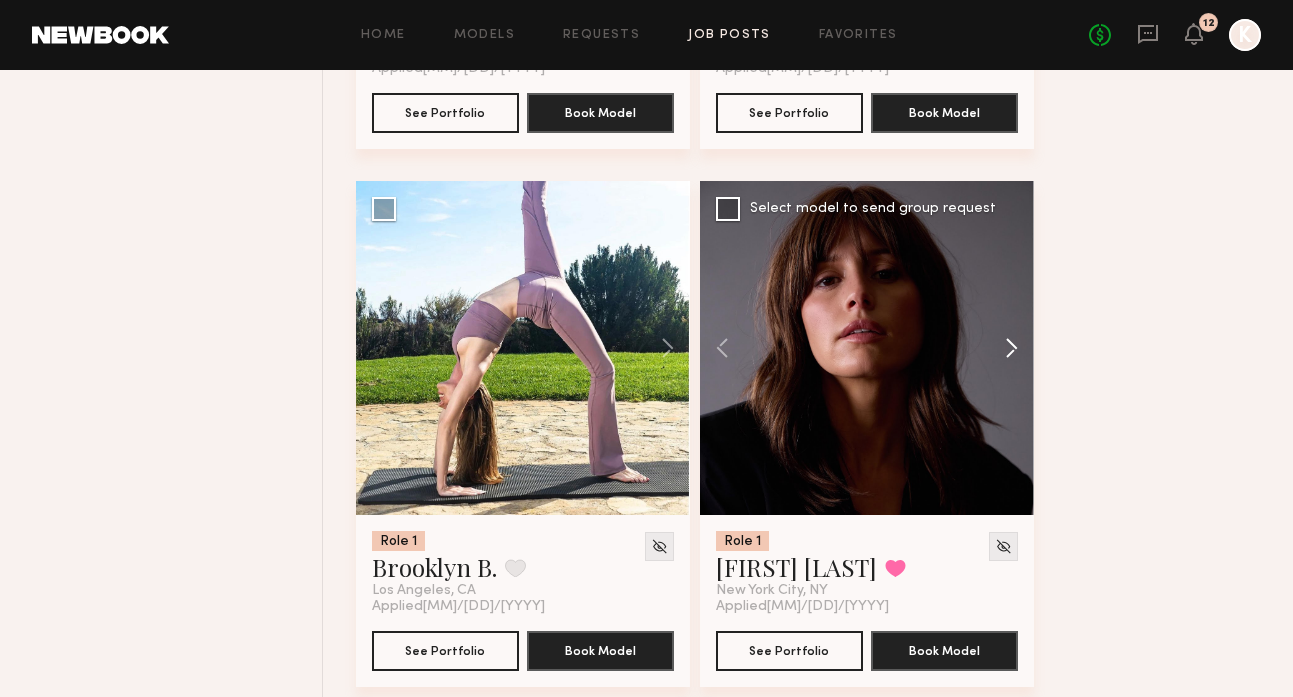 click 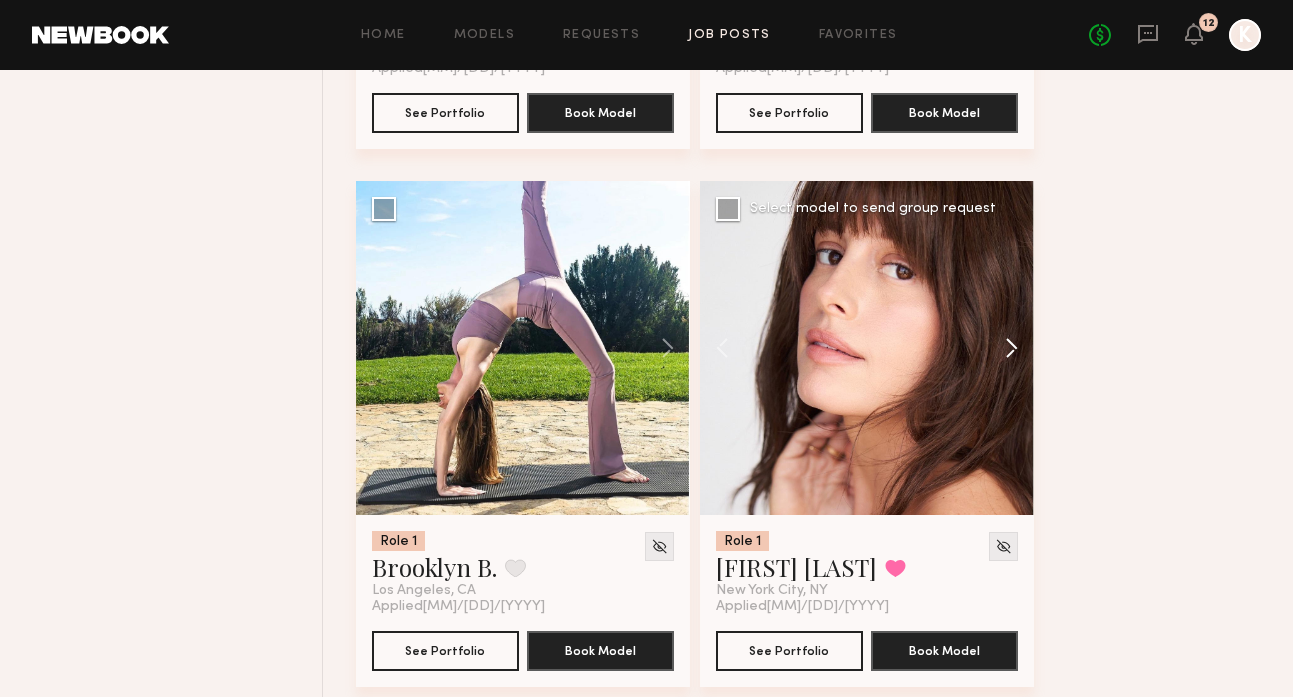 click 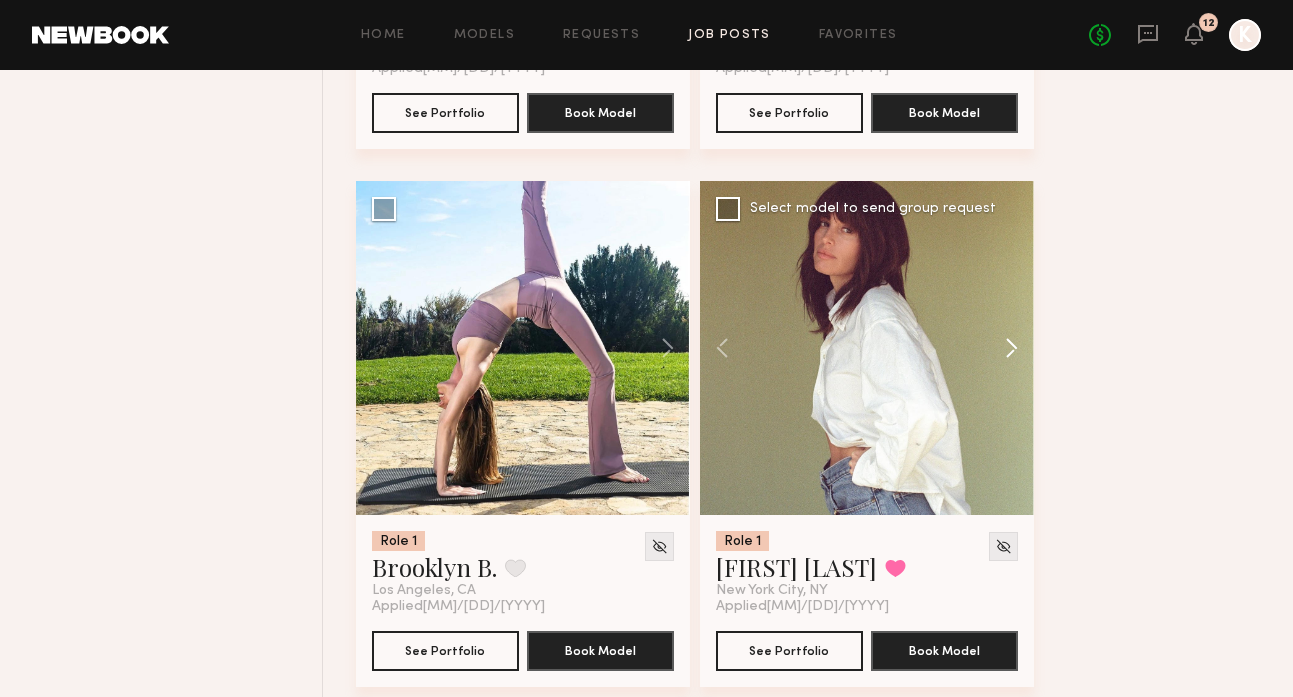 click 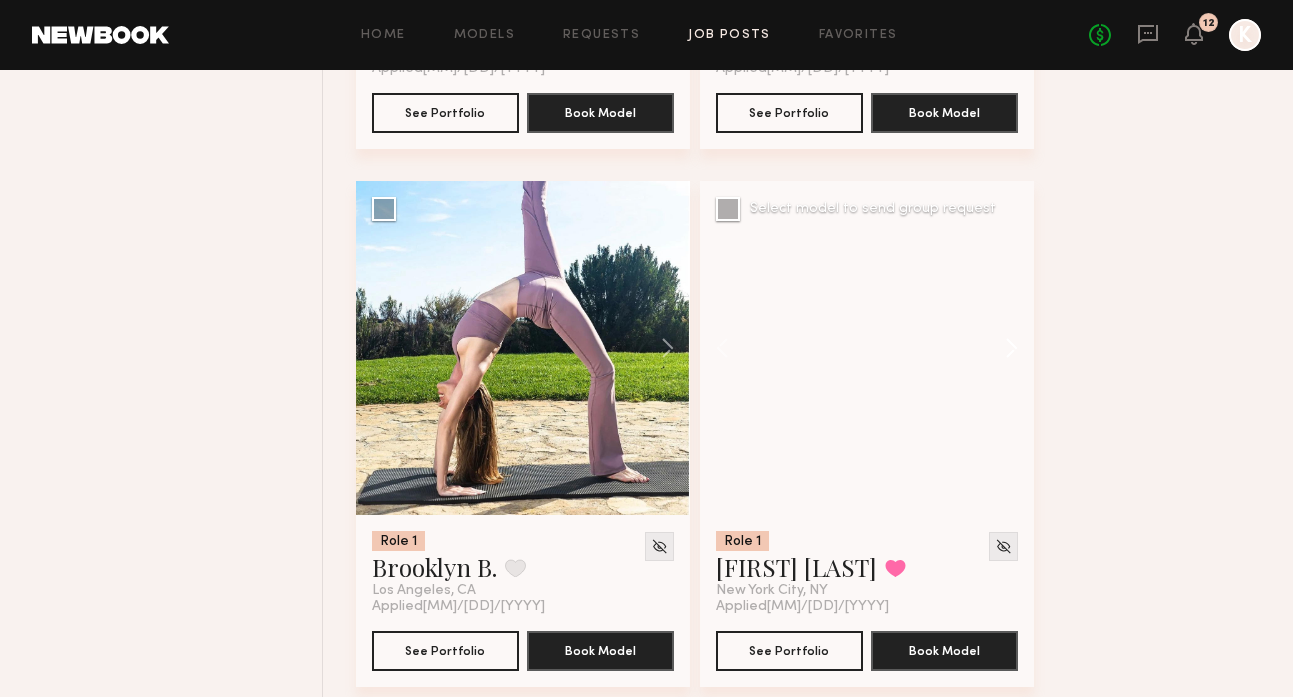 click 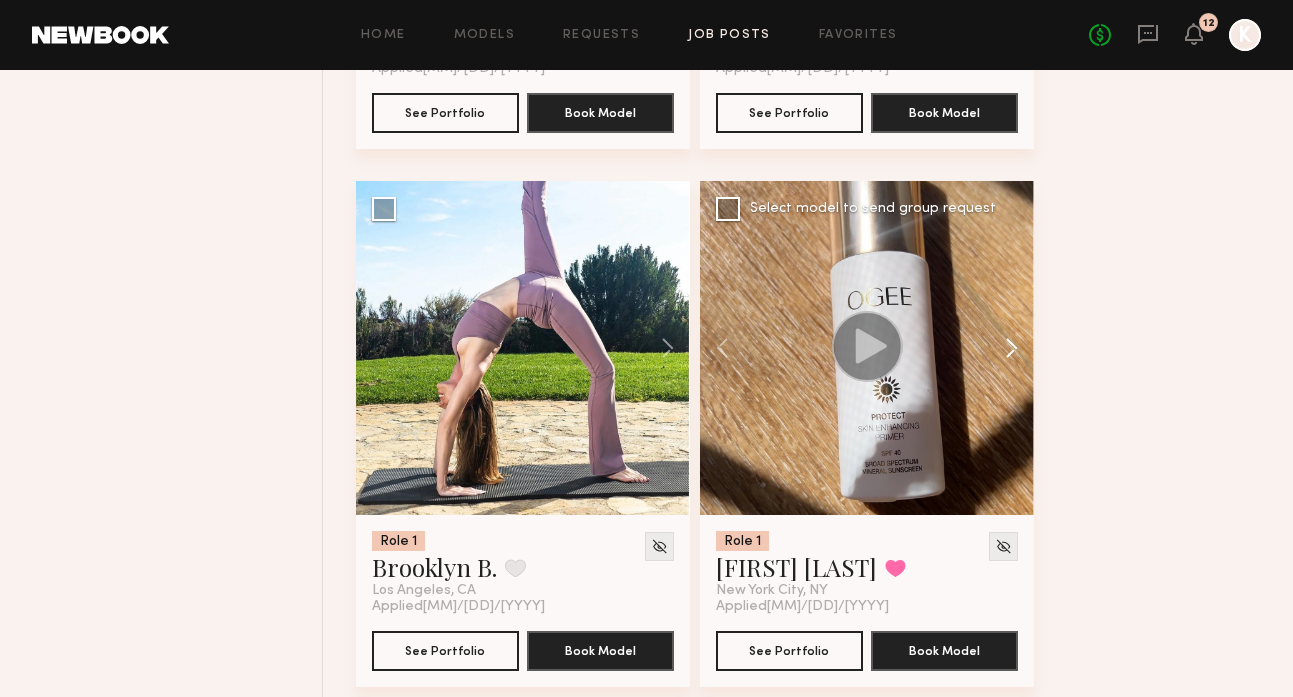 click 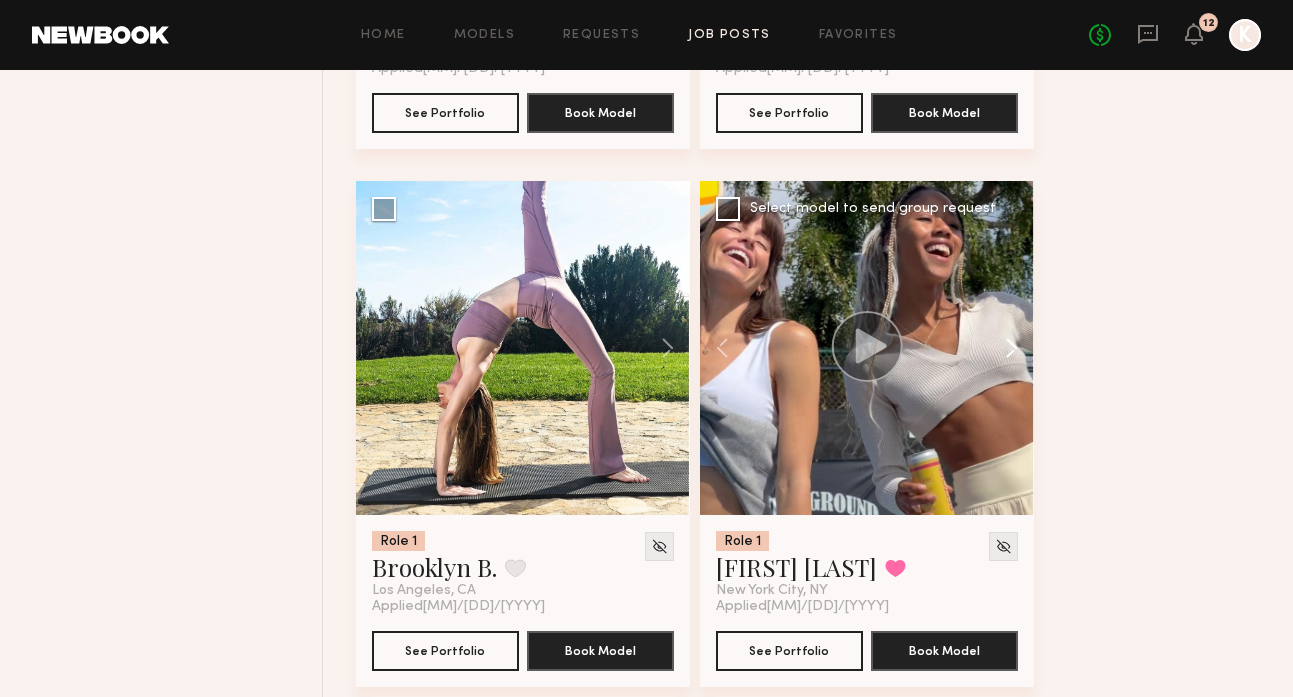 click 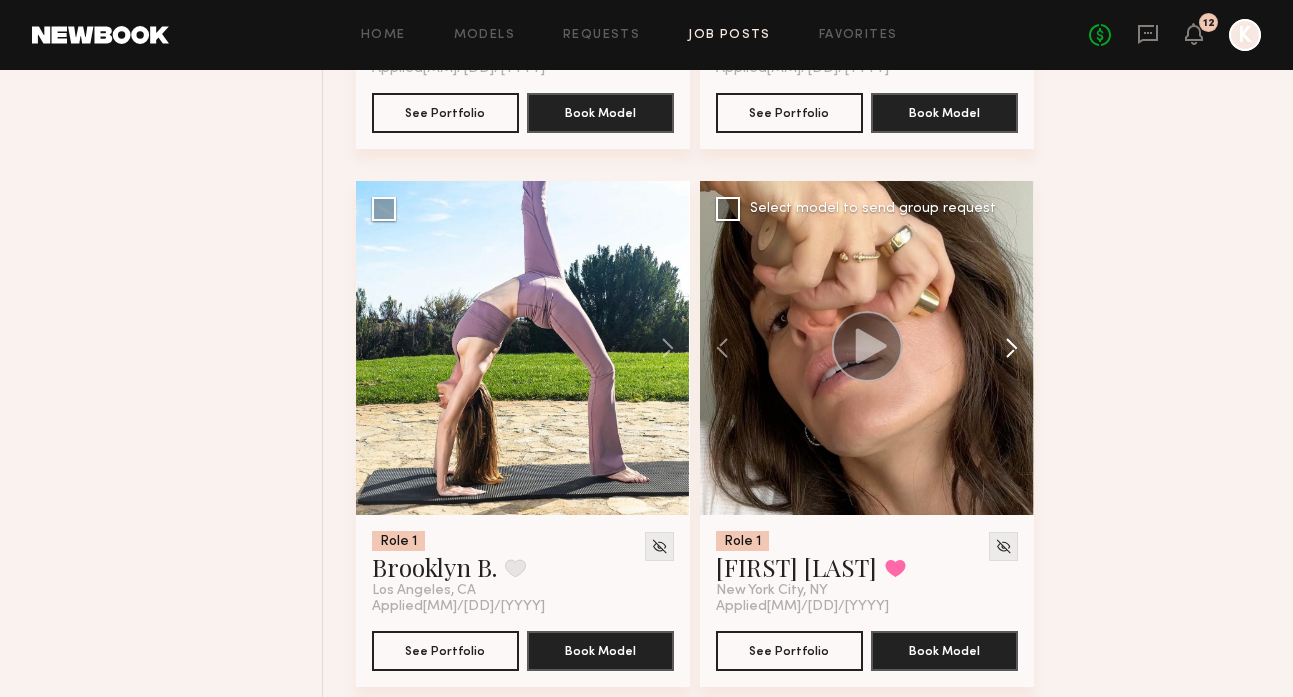 click 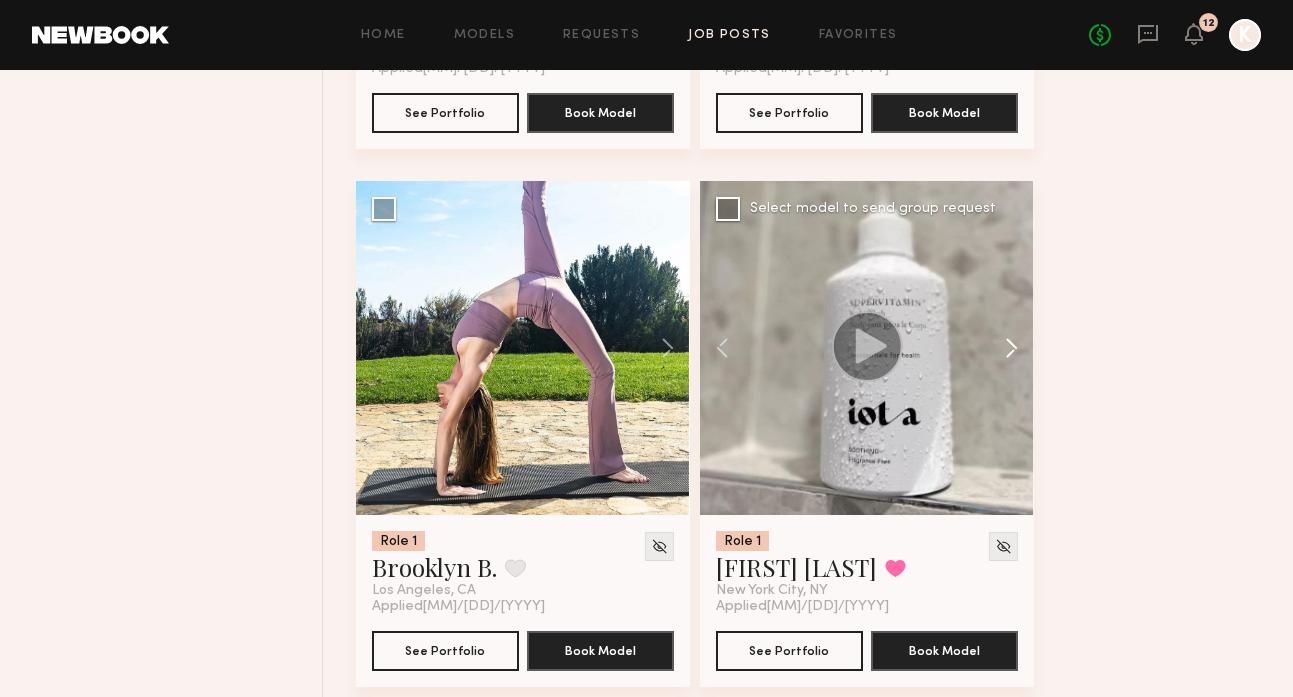 click 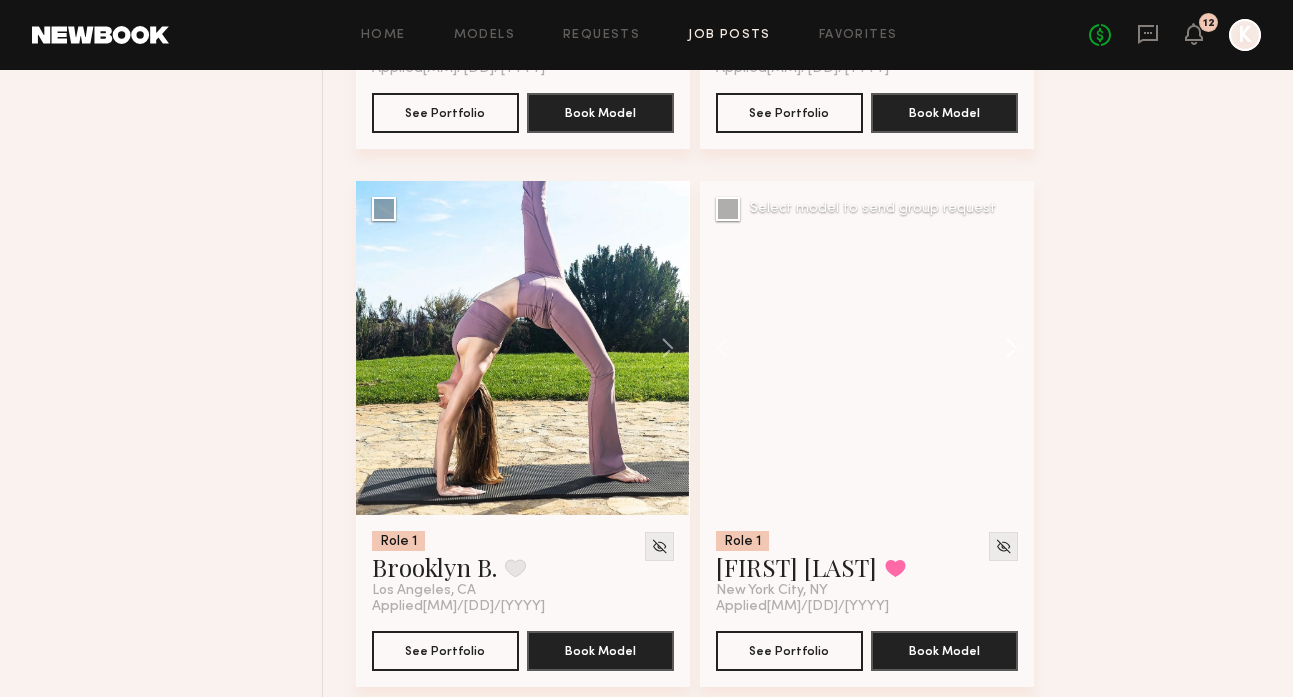 click 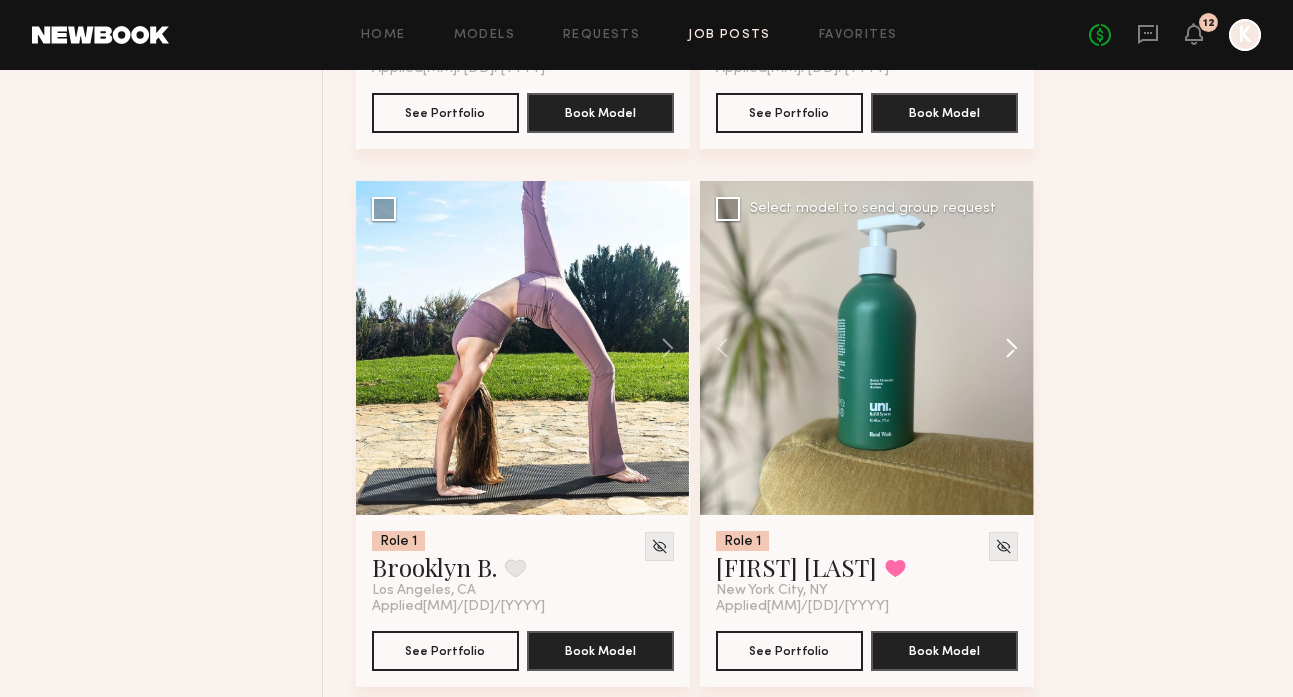 click 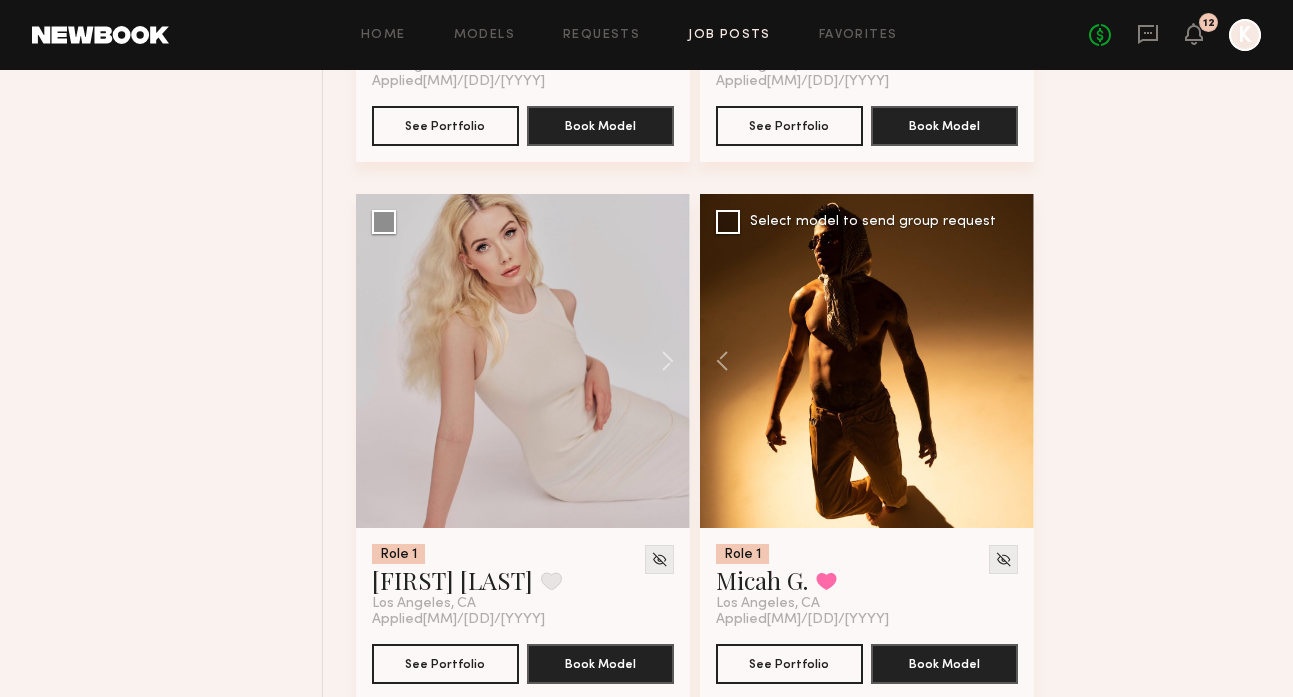 scroll, scrollTop: 2277, scrollLeft: 0, axis: vertical 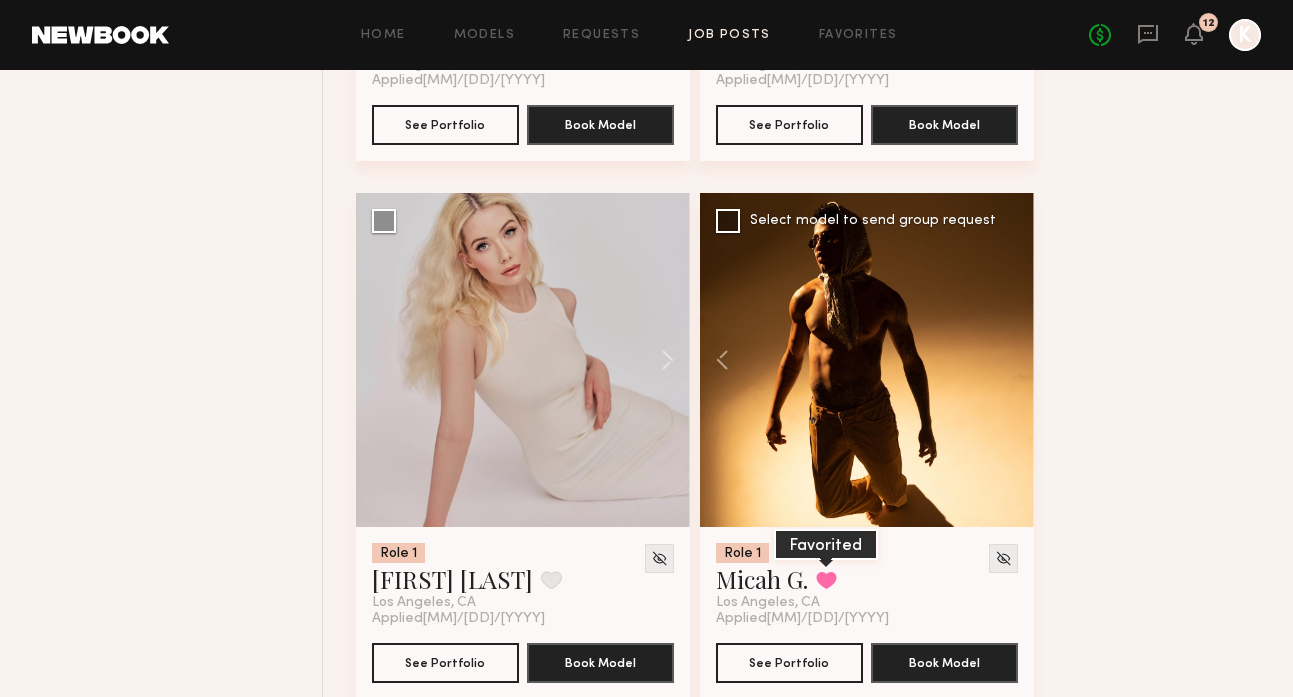 click 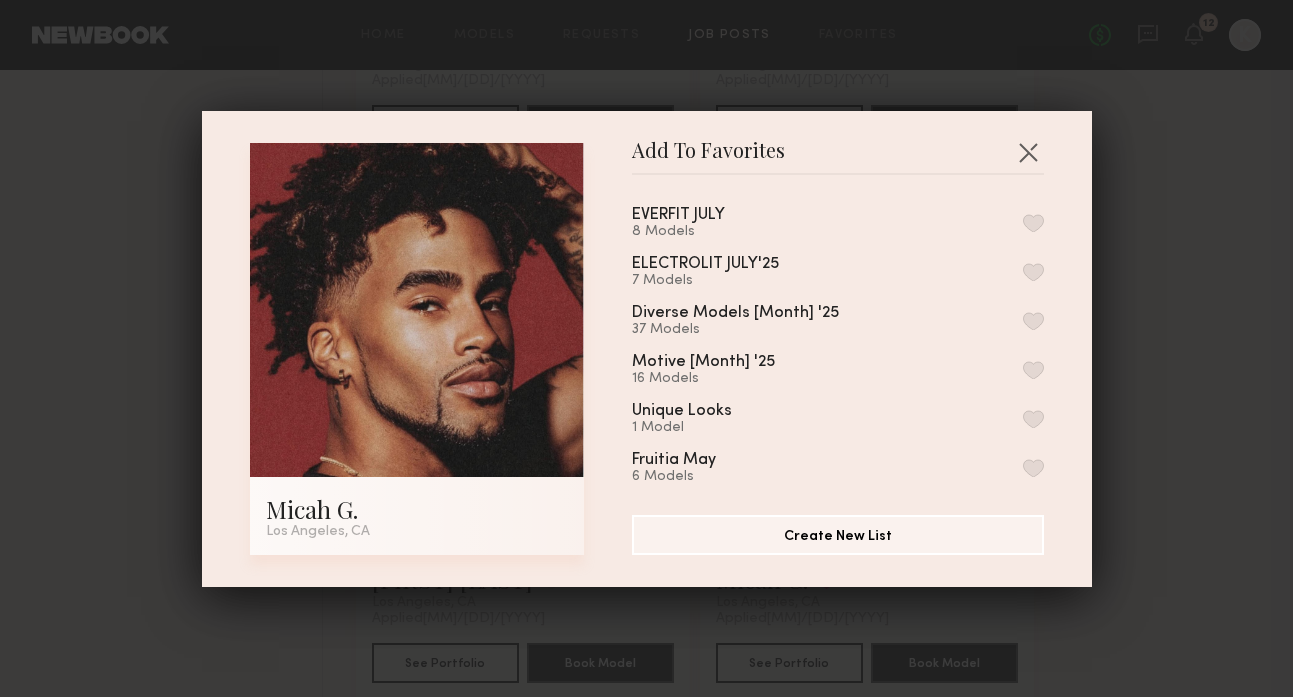 scroll, scrollTop: 0, scrollLeft: 0, axis: both 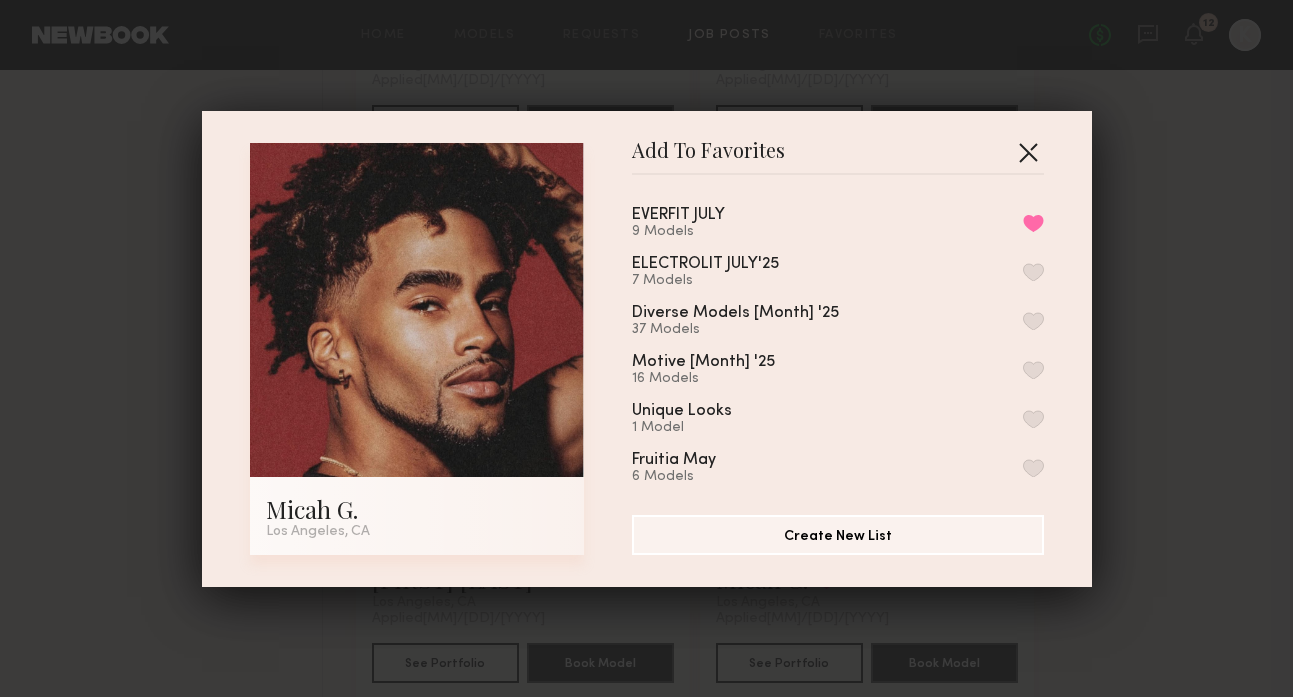 click at bounding box center [1028, 152] 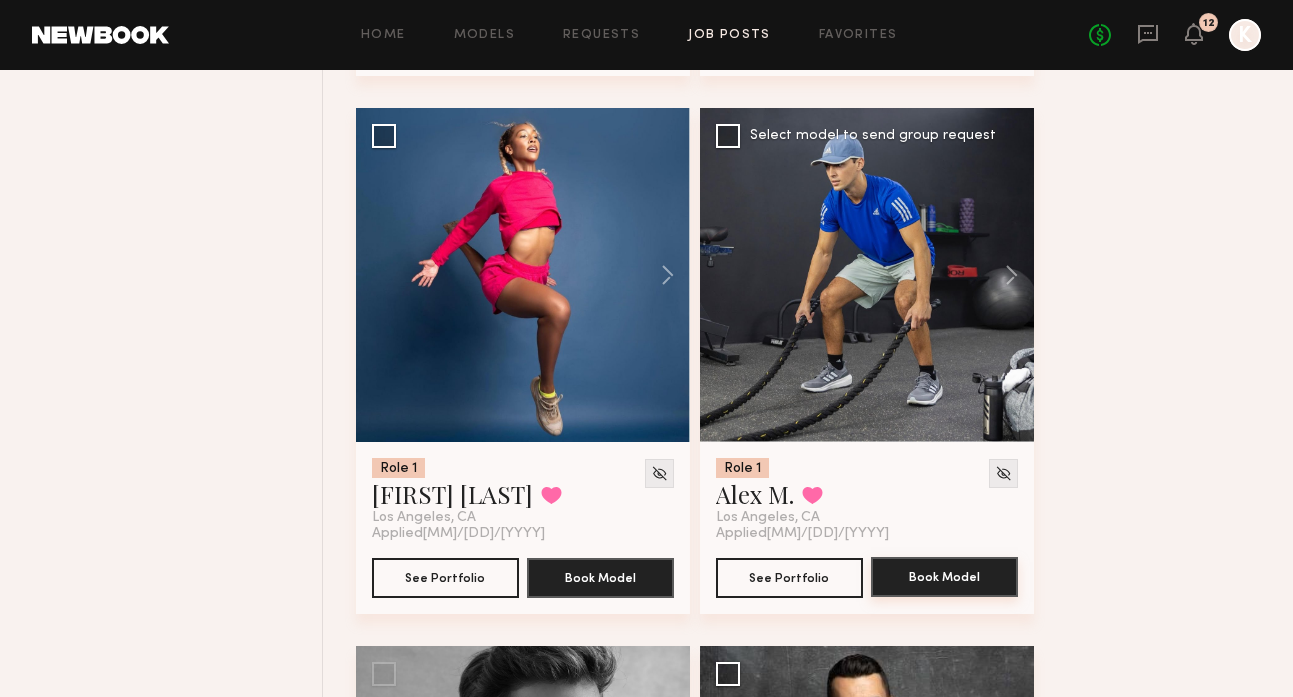 scroll, scrollTop: 20101, scrollLeft: 0, axis: vertical 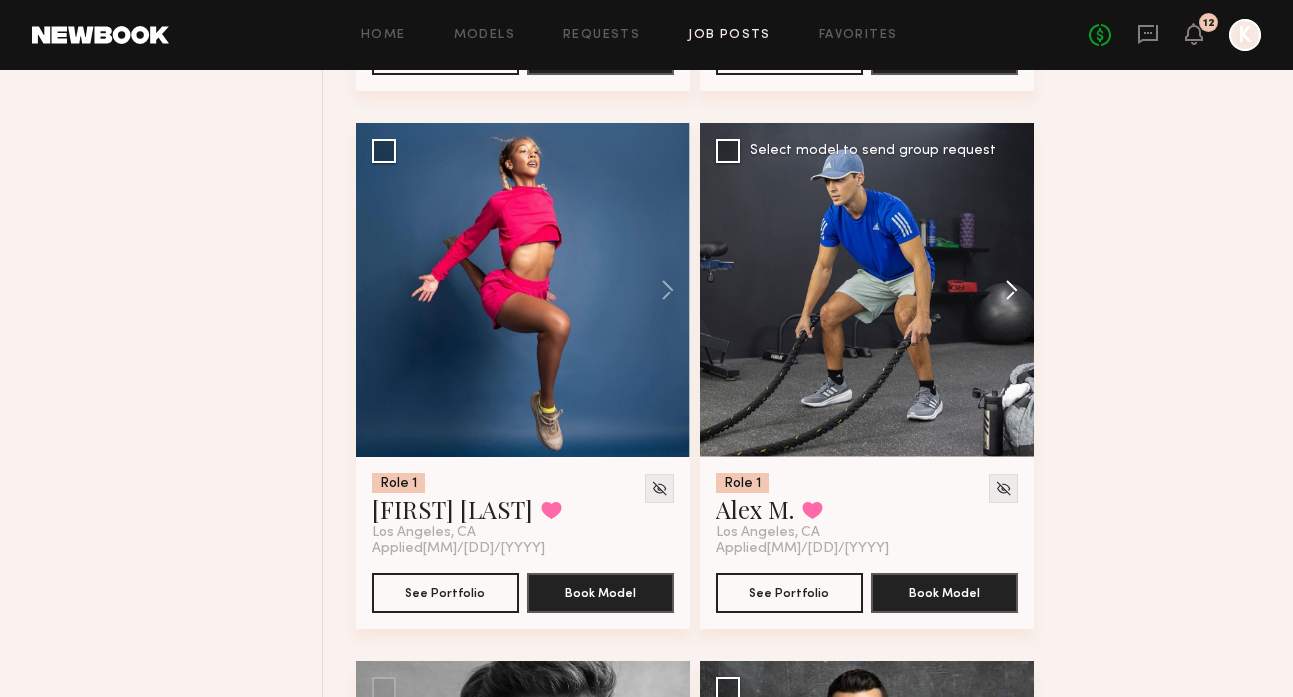 click 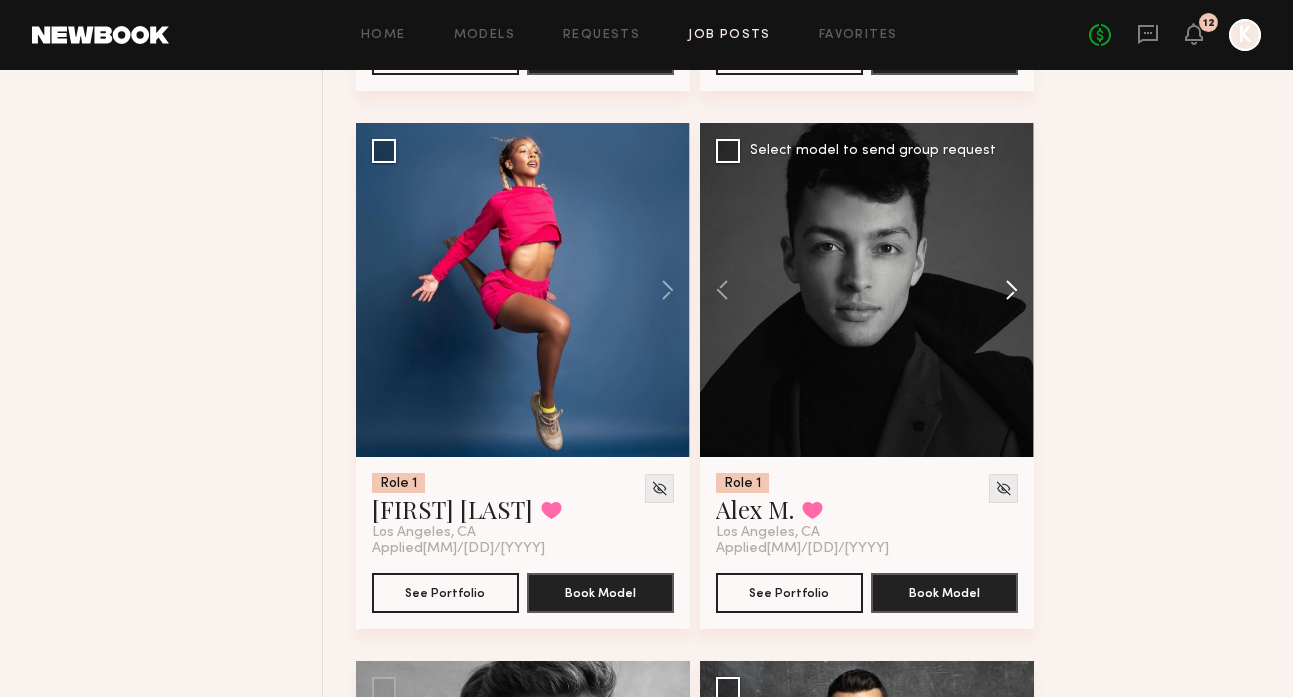 click 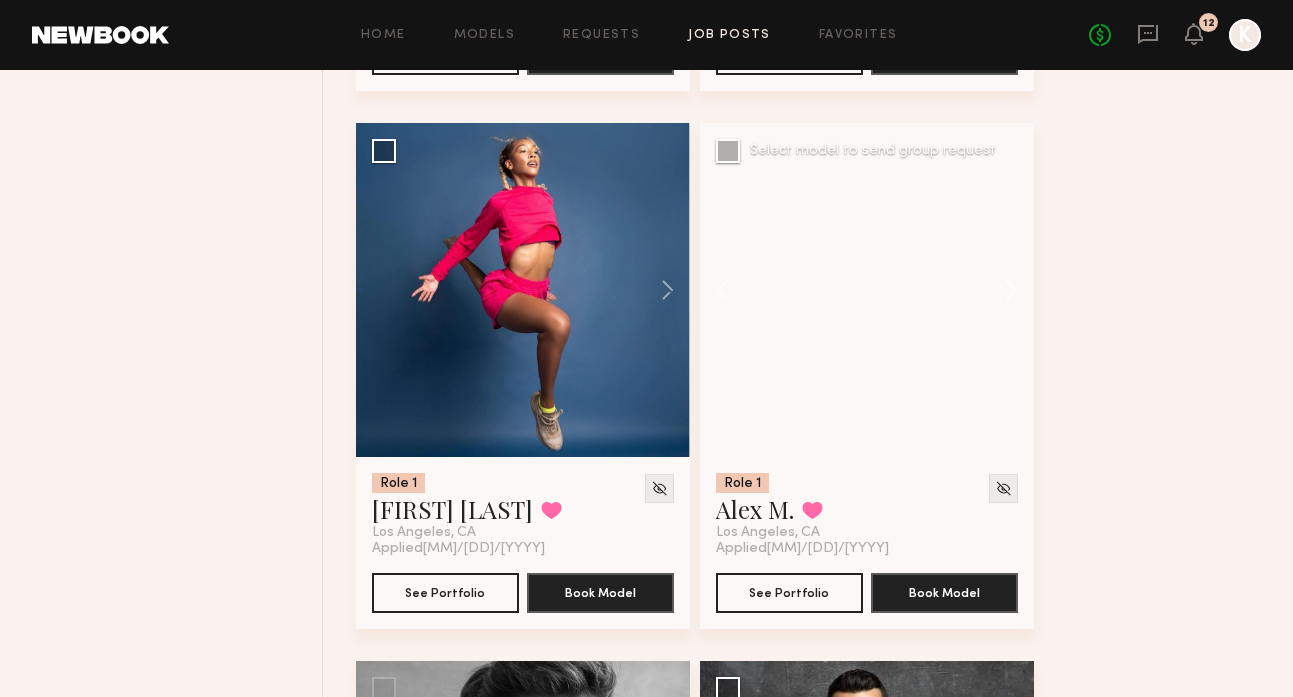 click 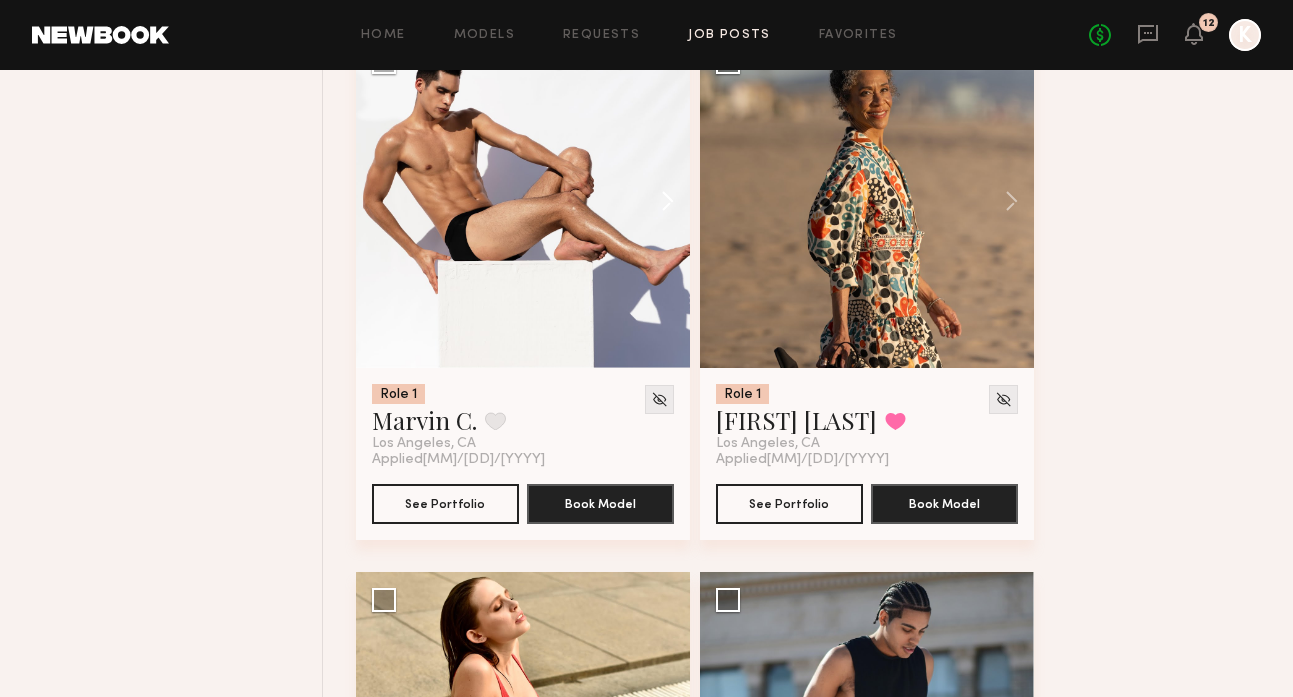 scroll, scrollTop: 21290, scrollLeft: 0, axis: vertical 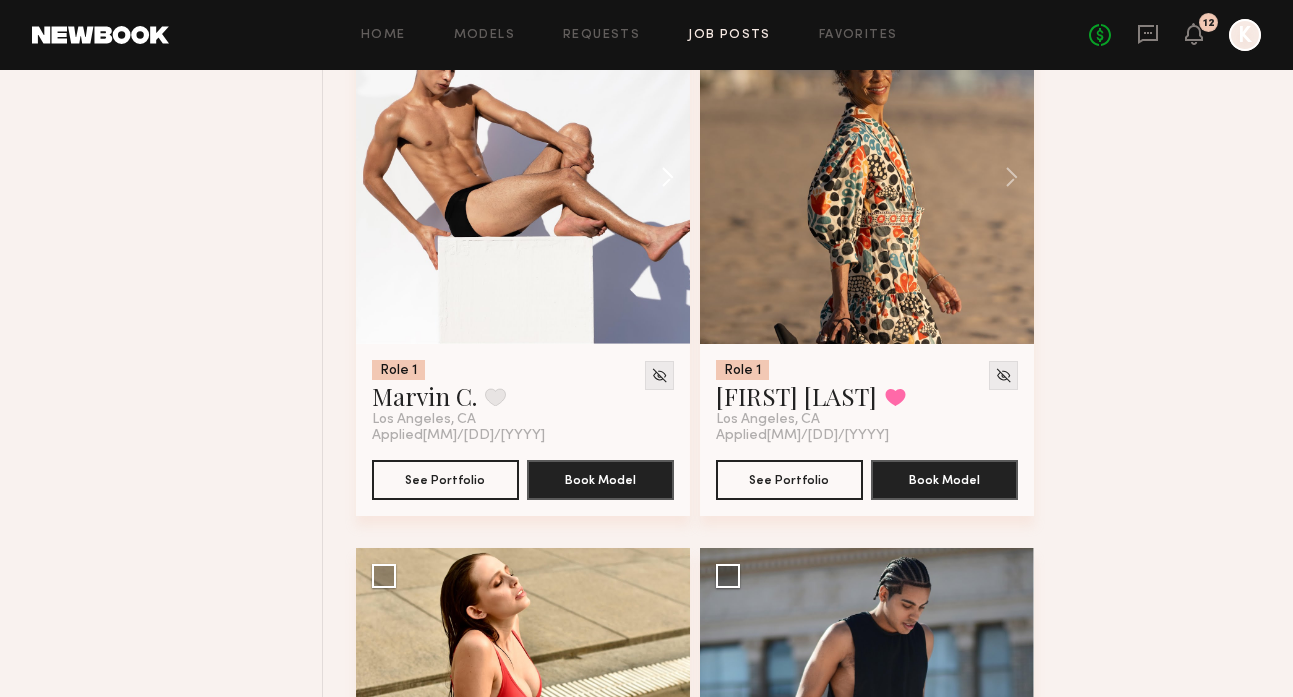 click 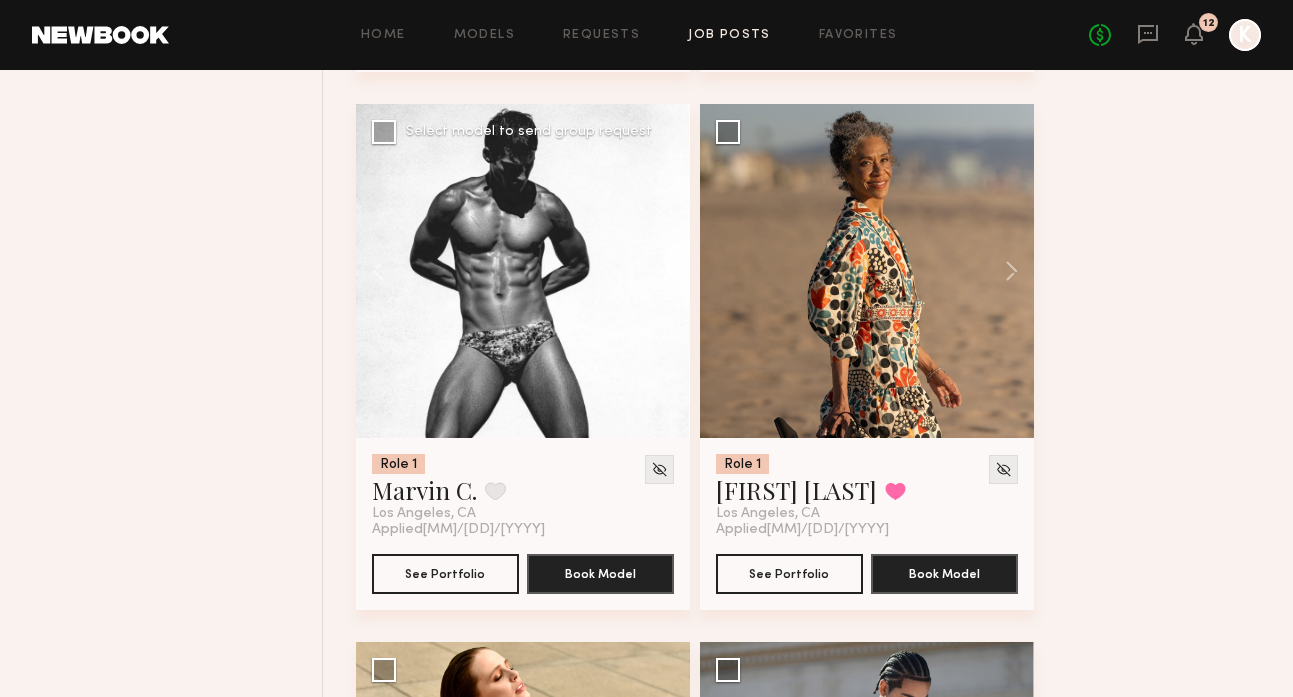 scroll, scrollTop: 21177, scrollLeft: 0, axis: vertical 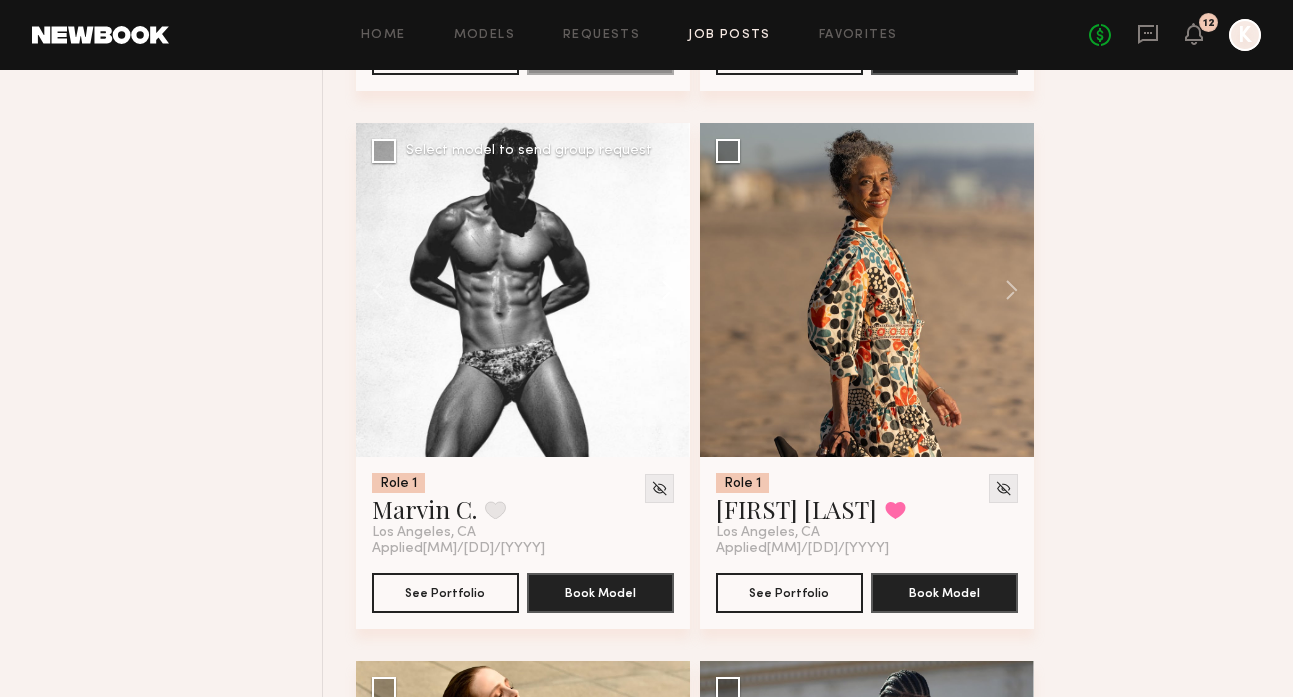click 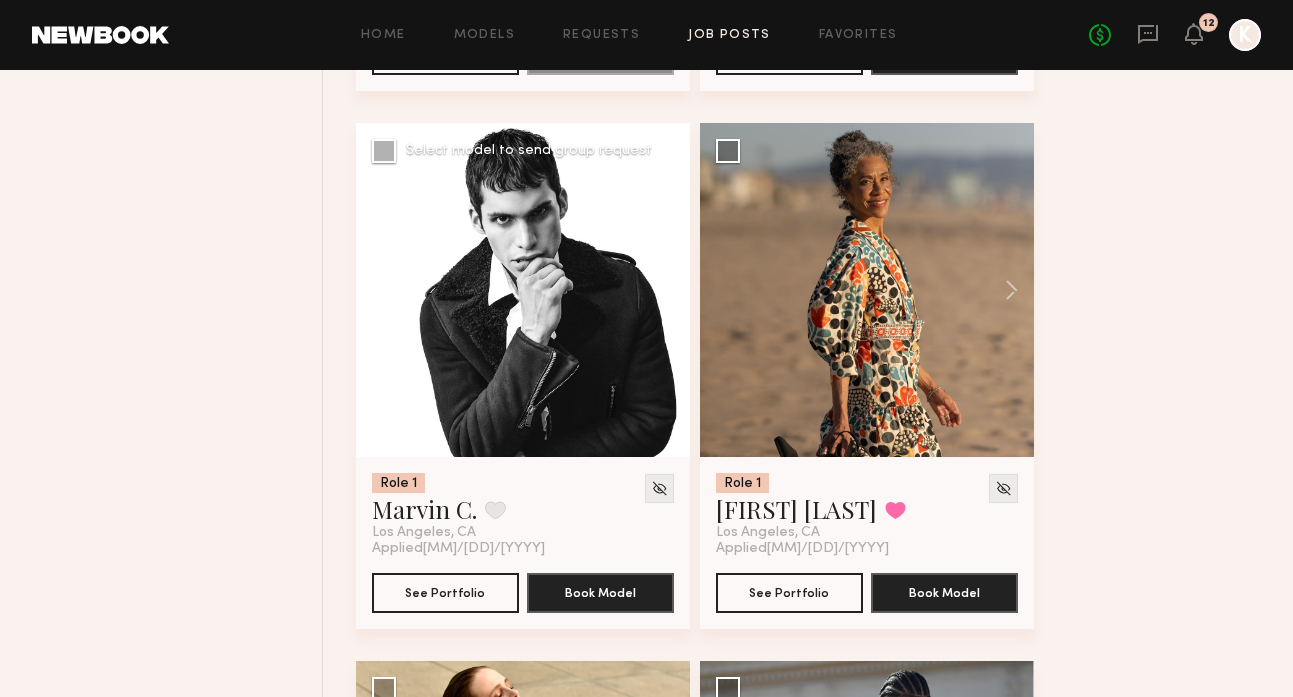 click 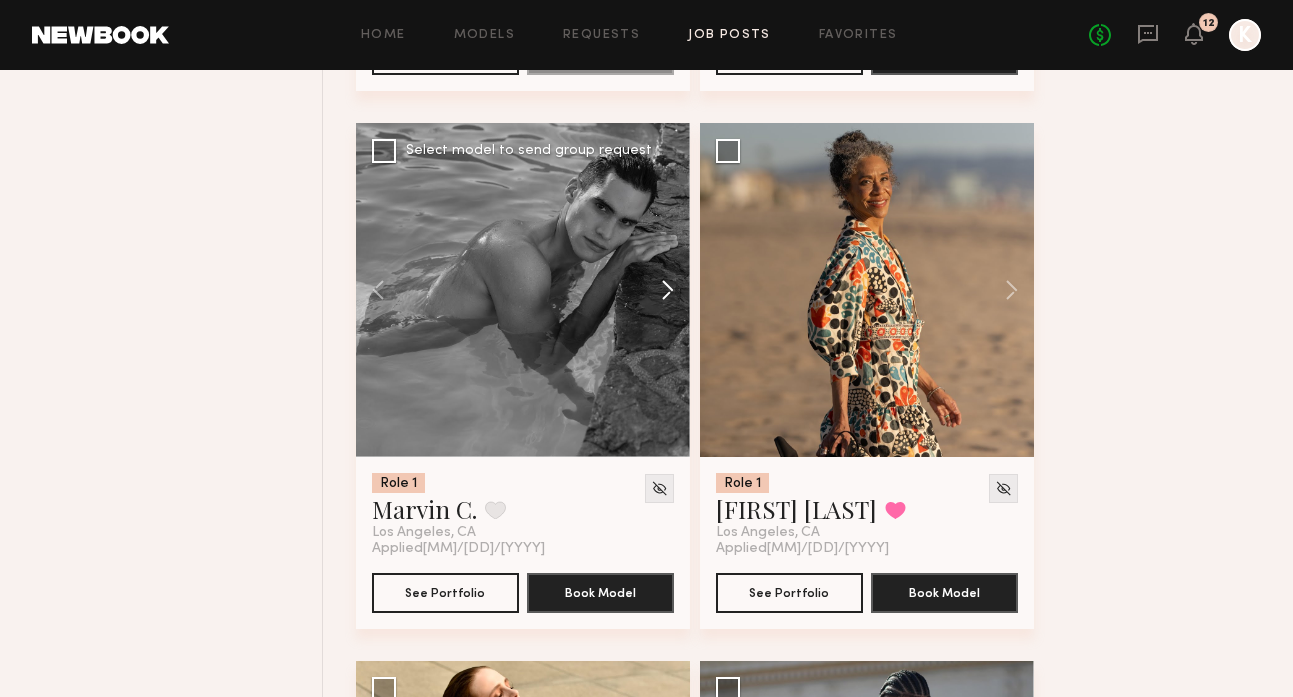 click 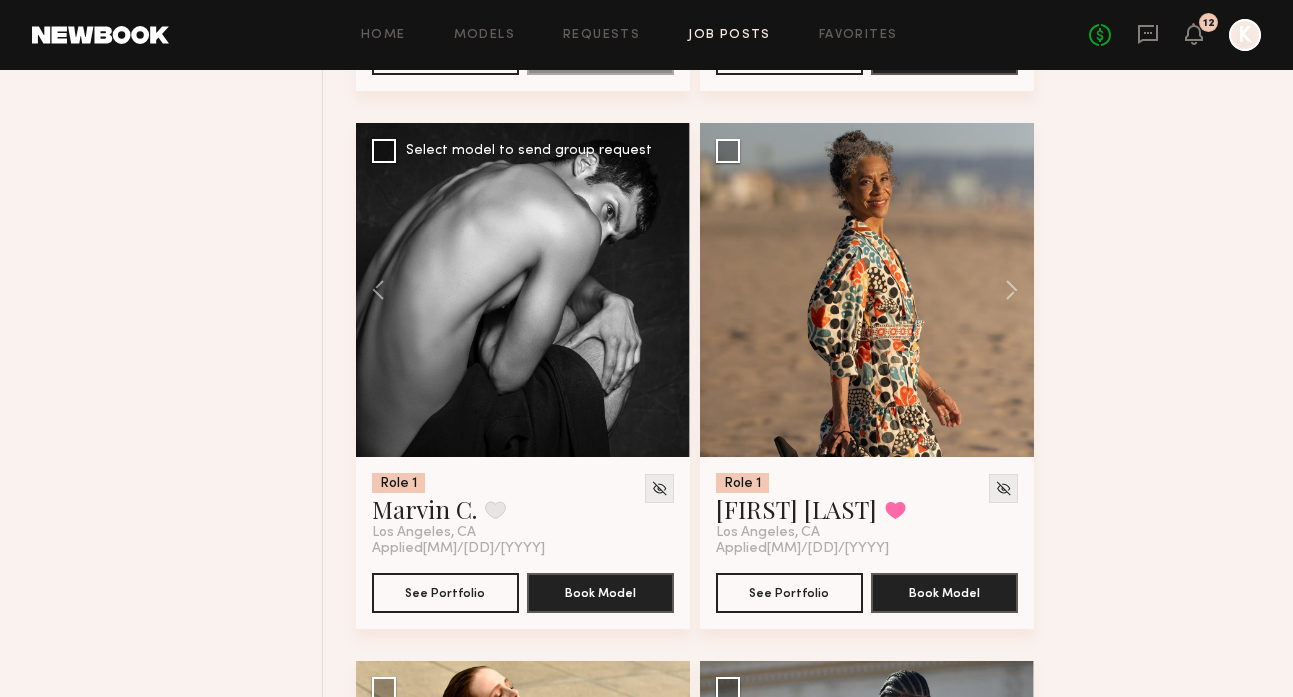 click 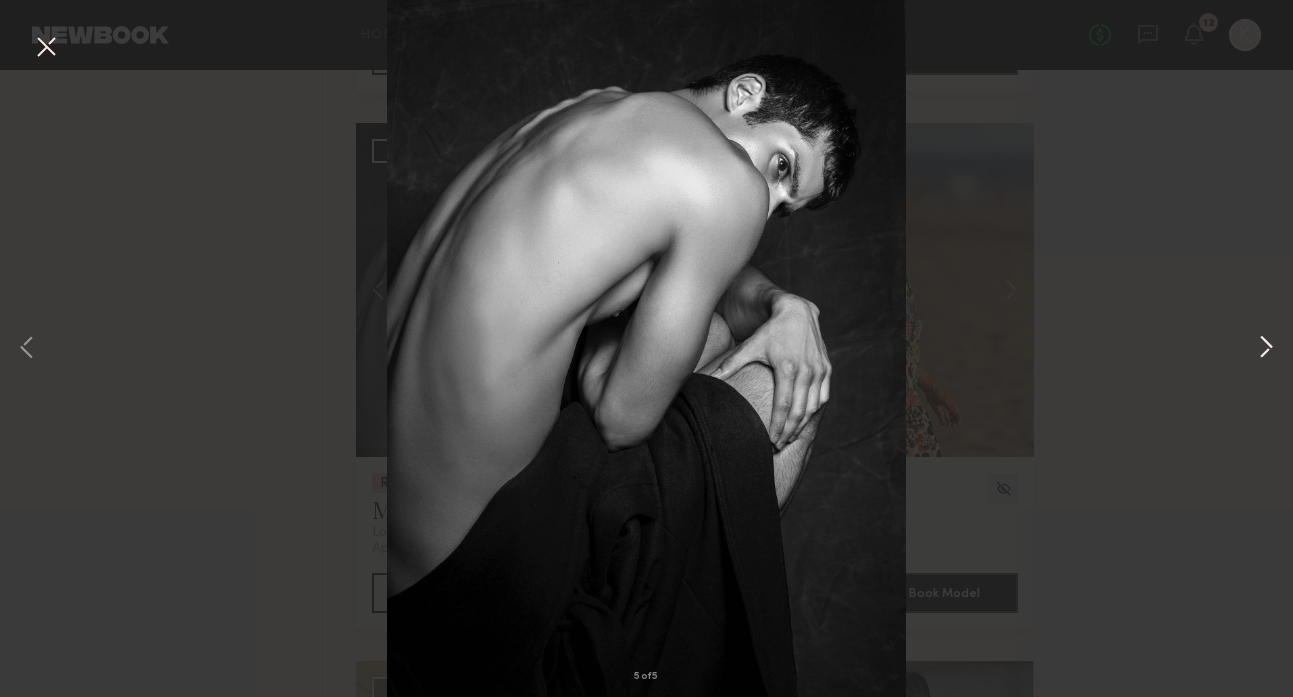 click at bounding box center (1266, 349) 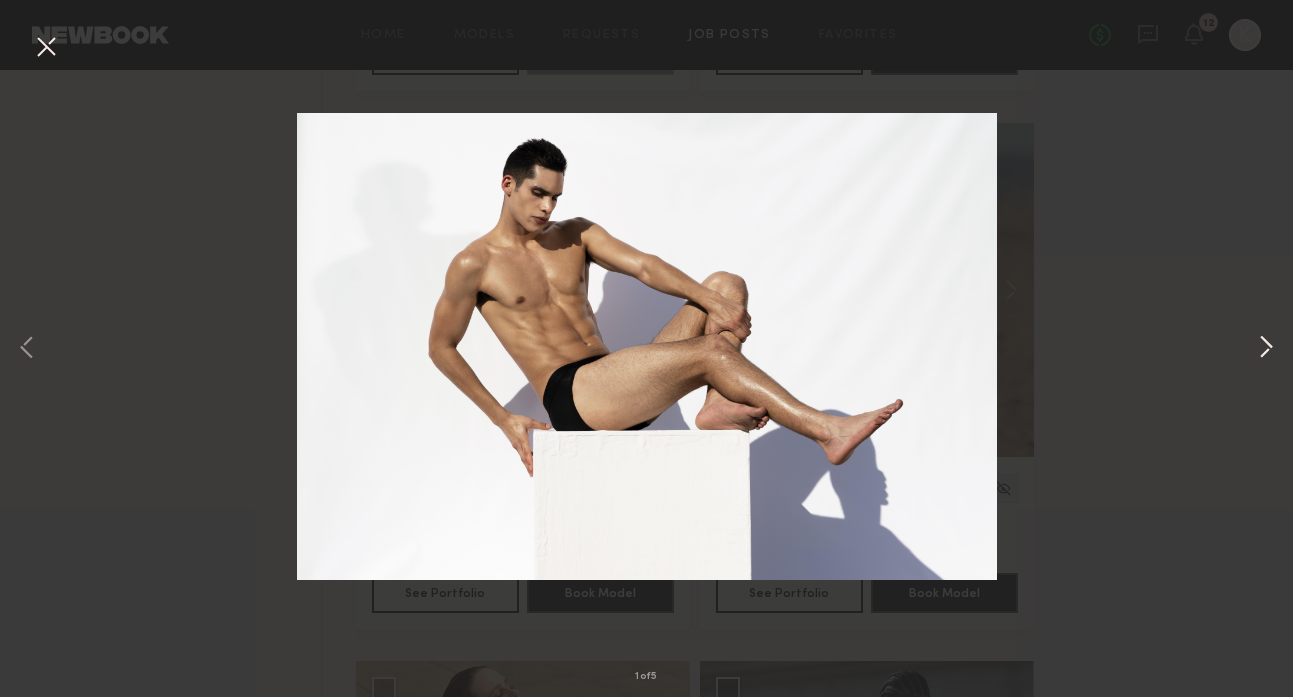 click at bounding box center [1266, 349] 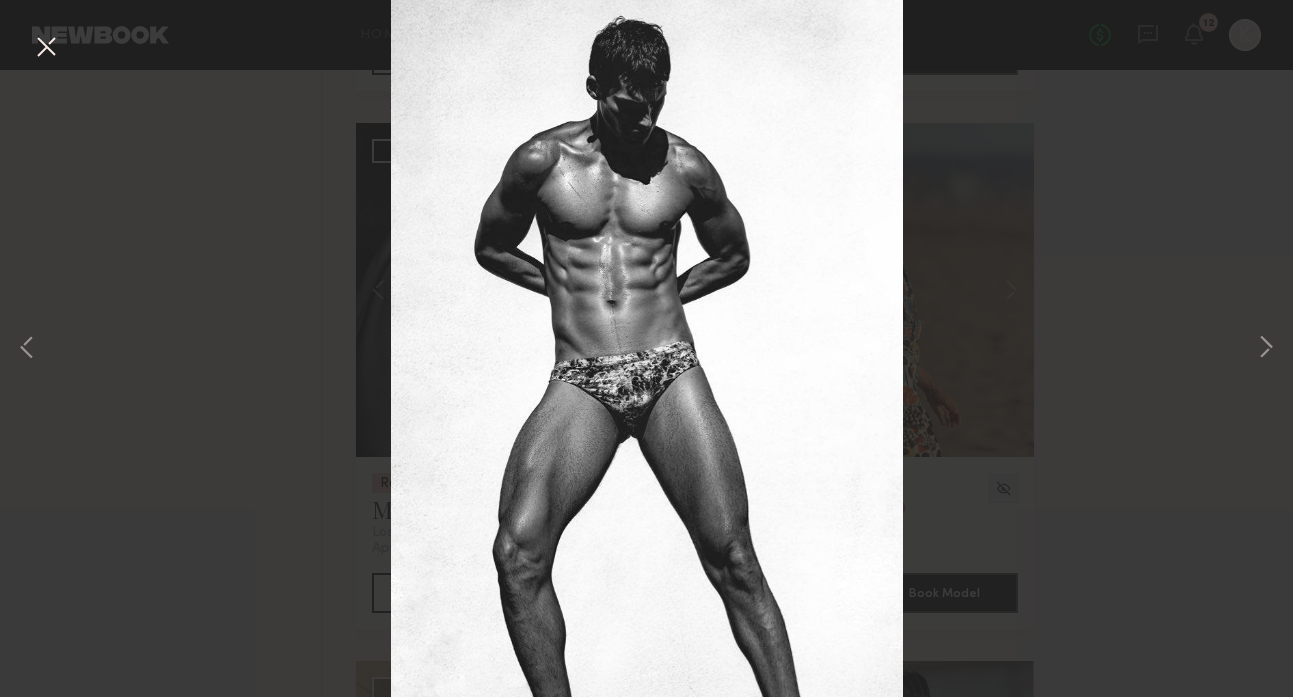 click on "2  of  5" at bounding box center [646, 348] 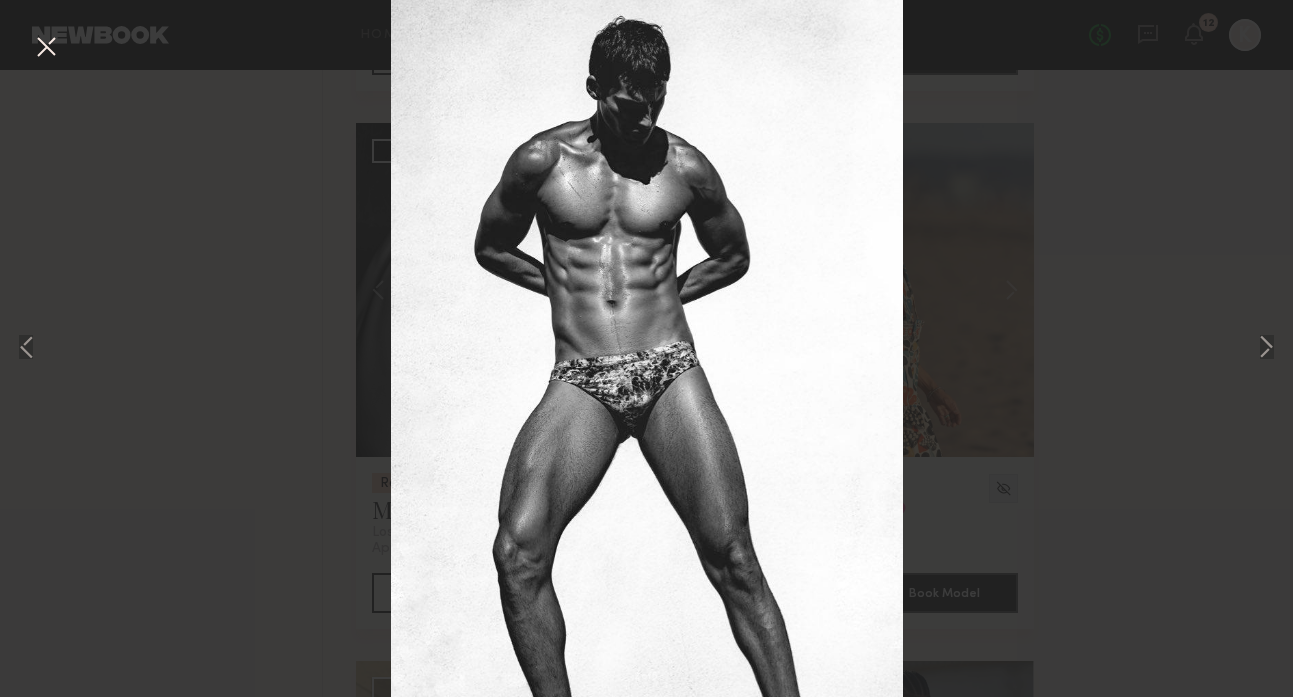 click at bounding box center (46, 48) 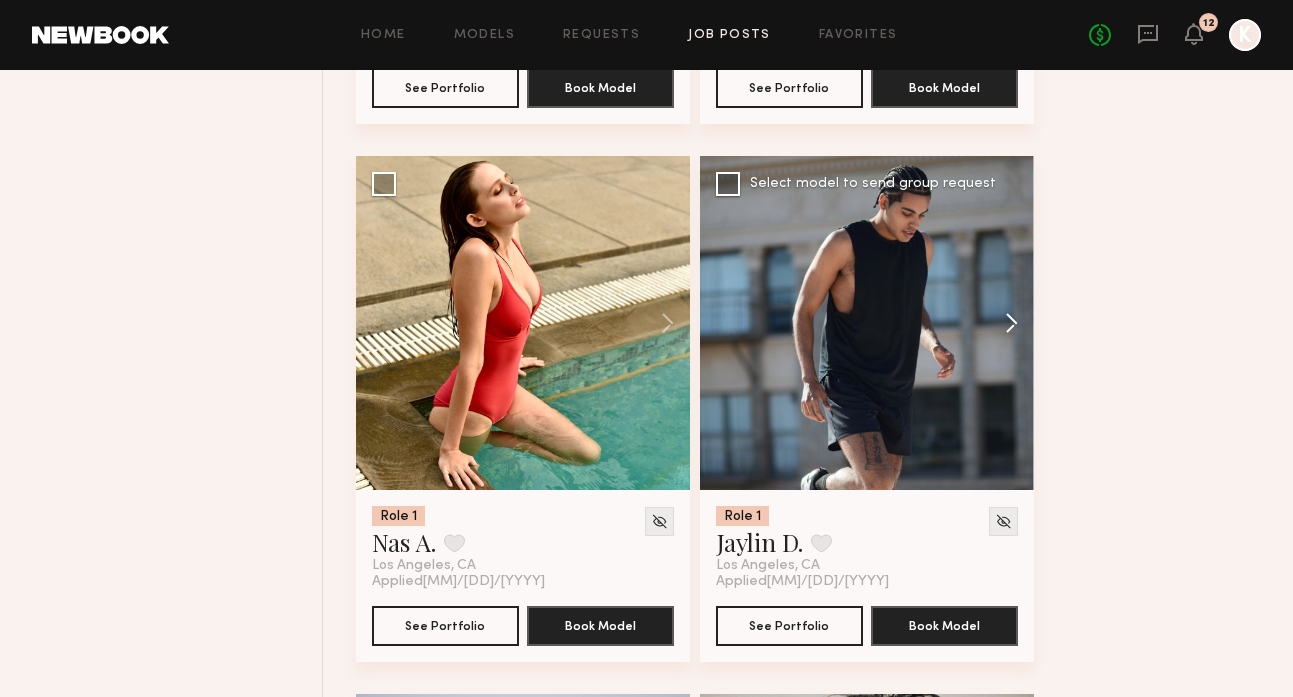scroll, scrollTop: 21682, scrollLeft: 0, axis: vertical 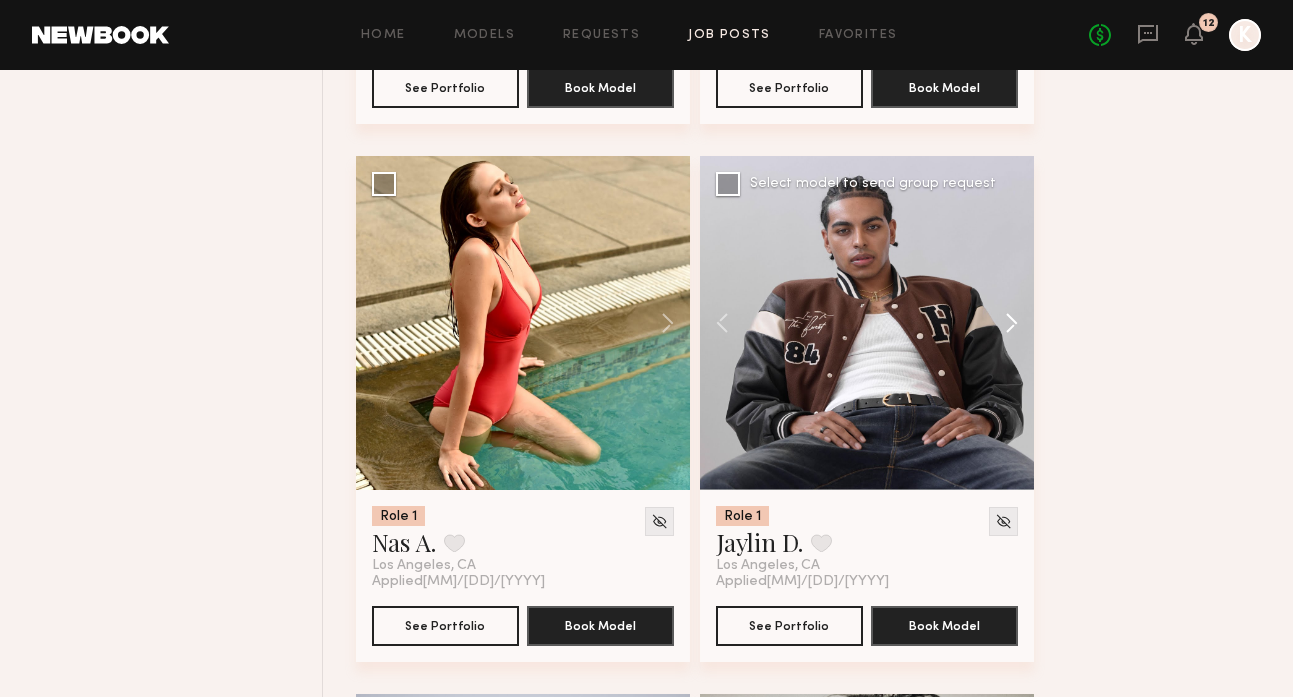 click 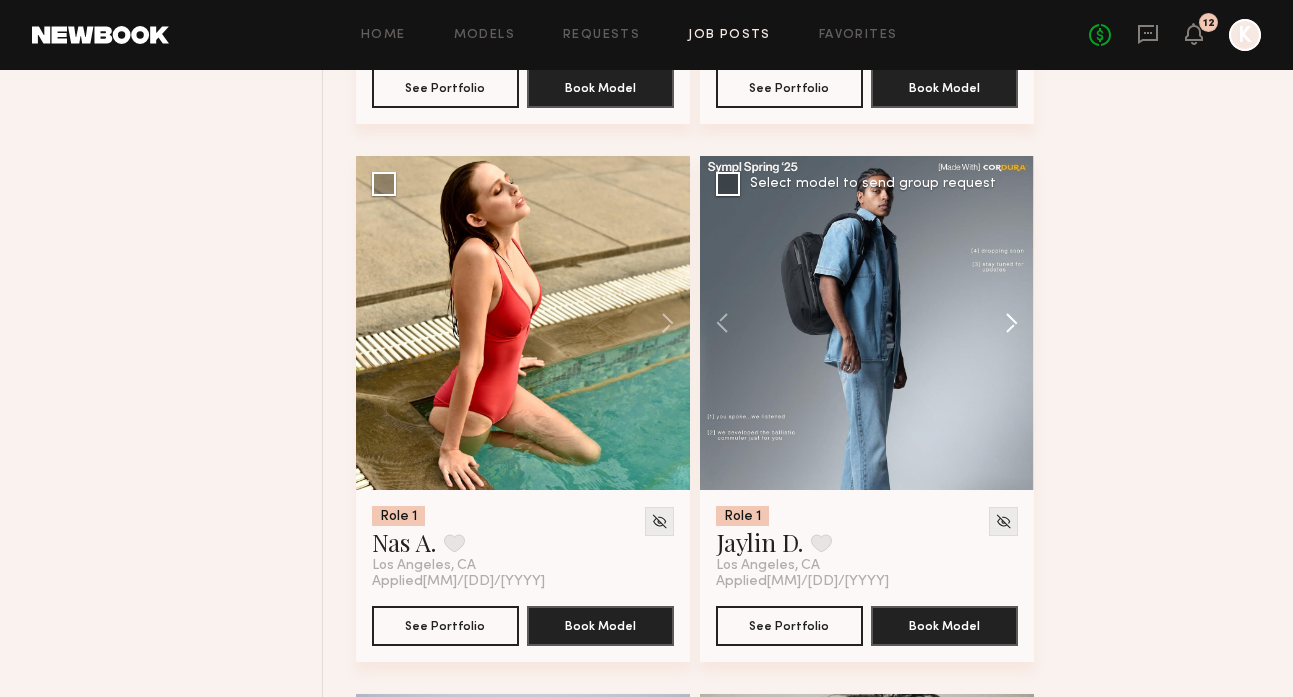 click 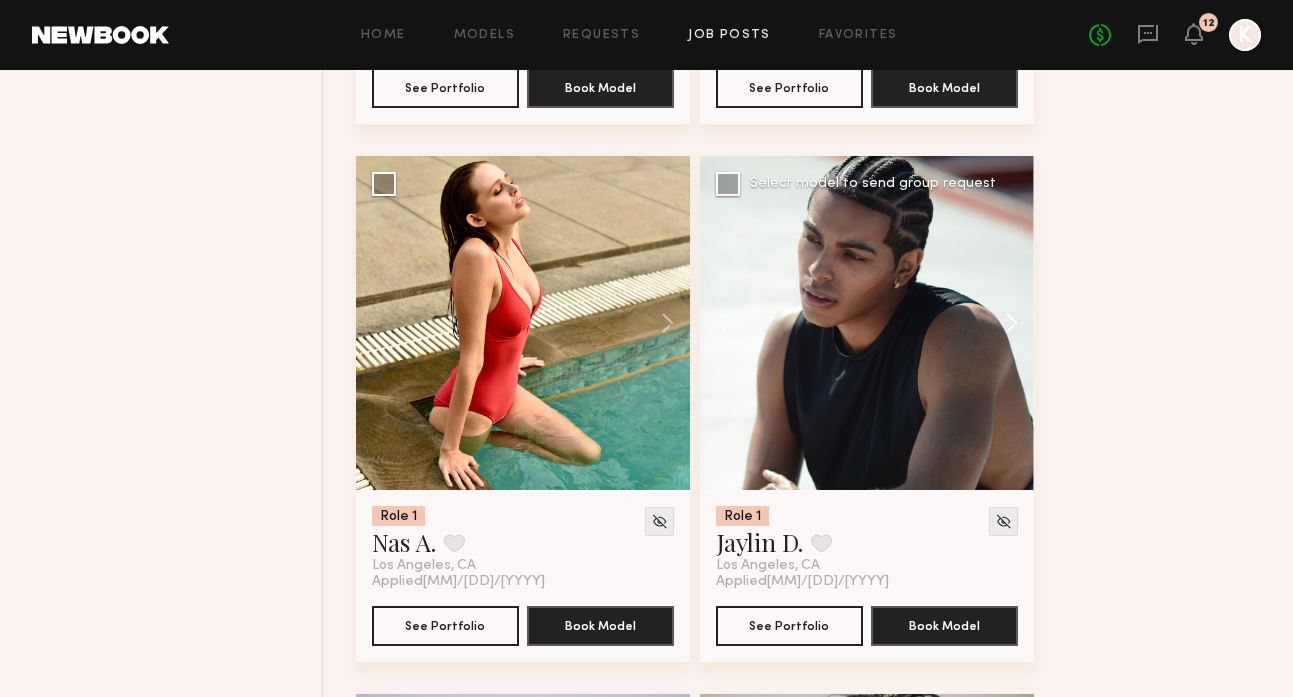 click 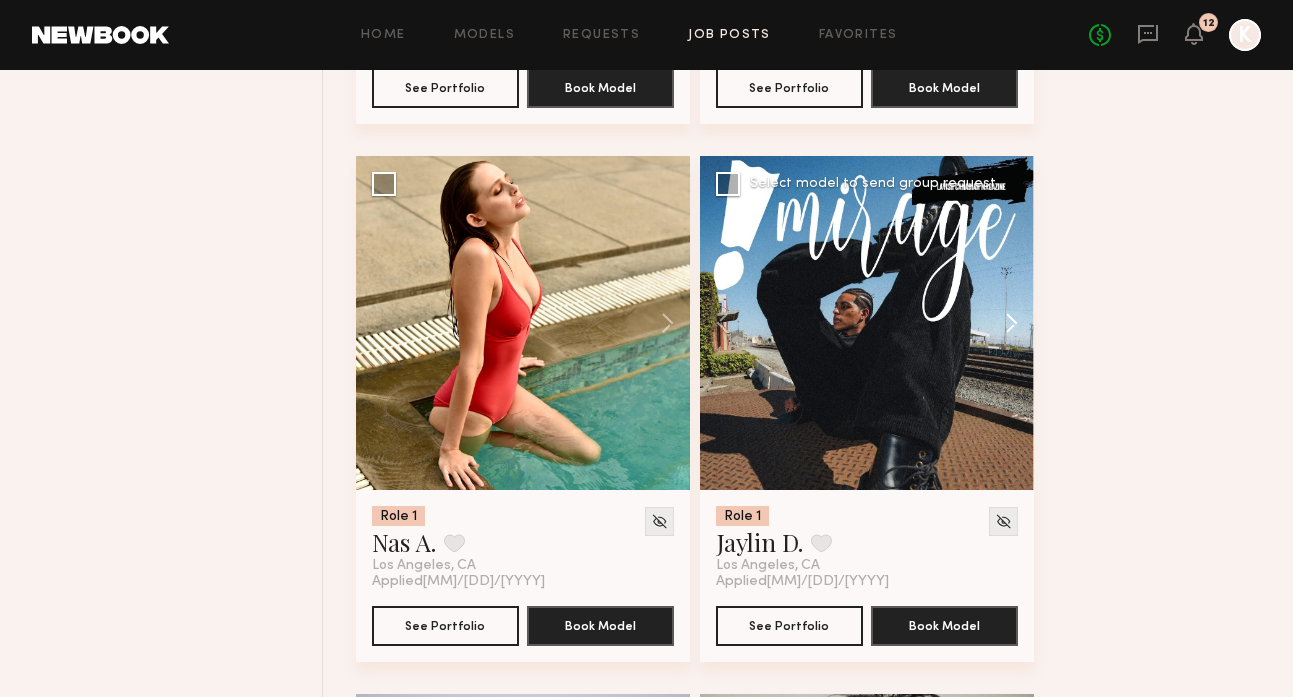 click 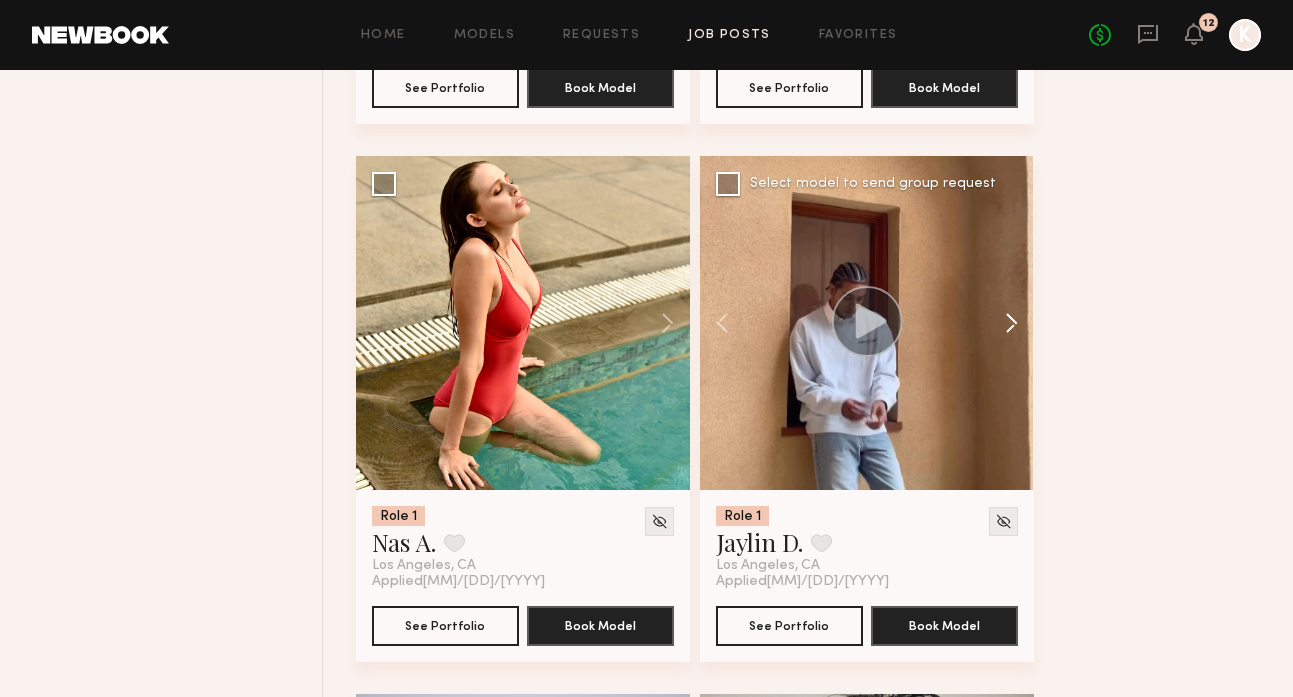 click 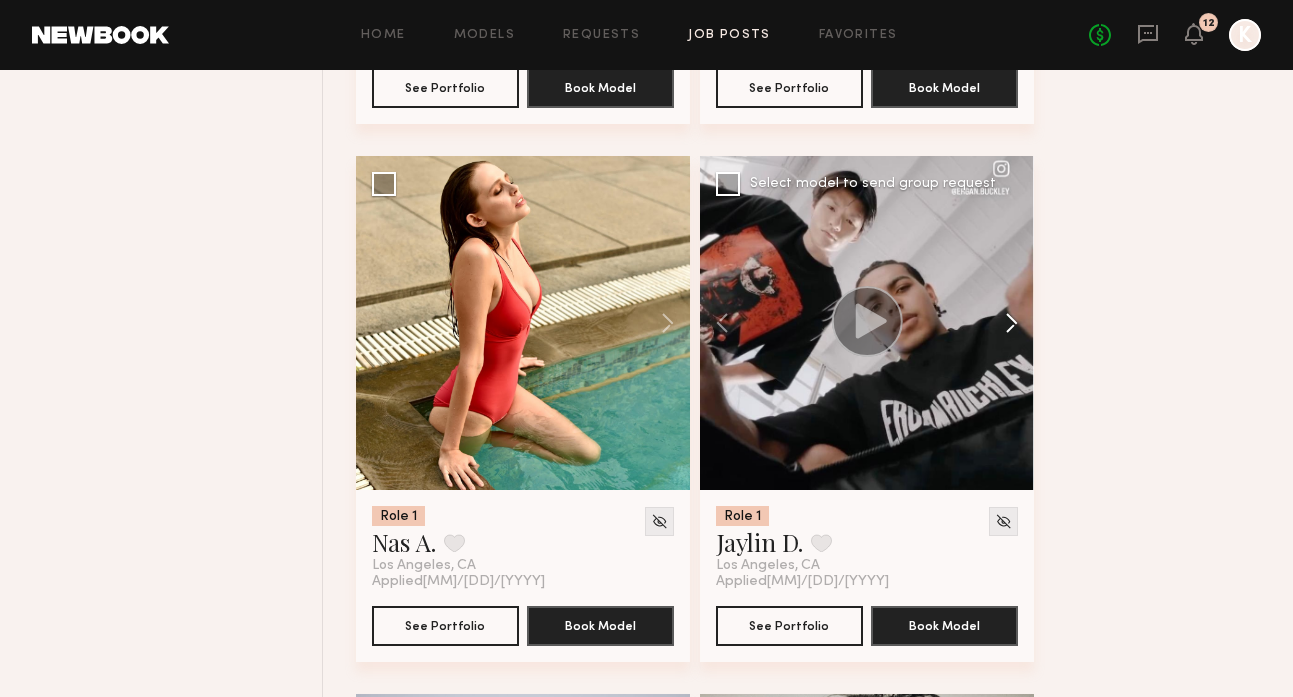 click 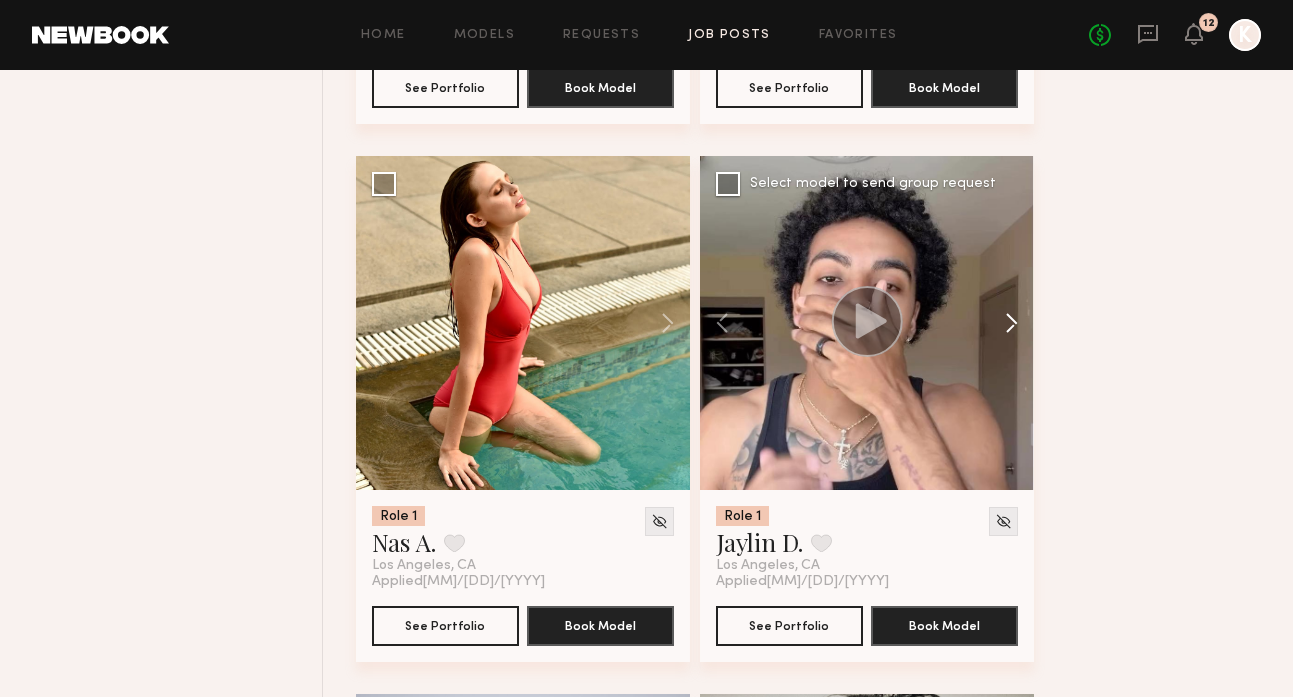click 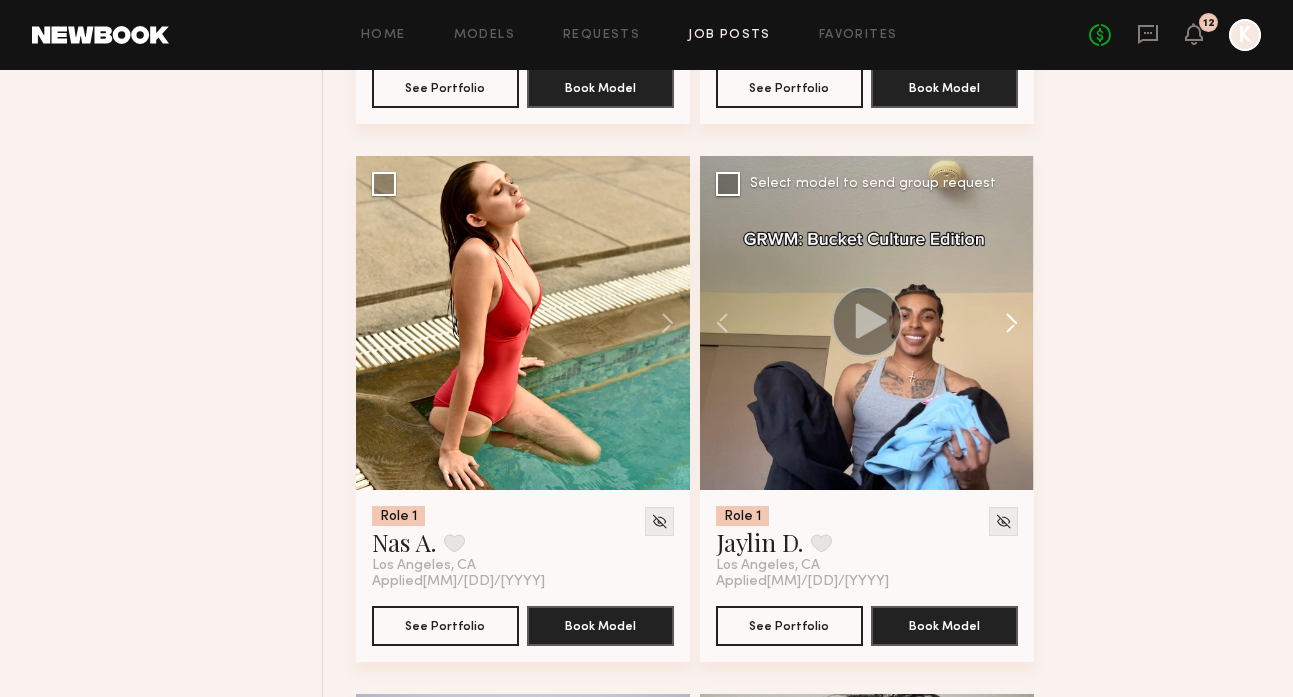 click 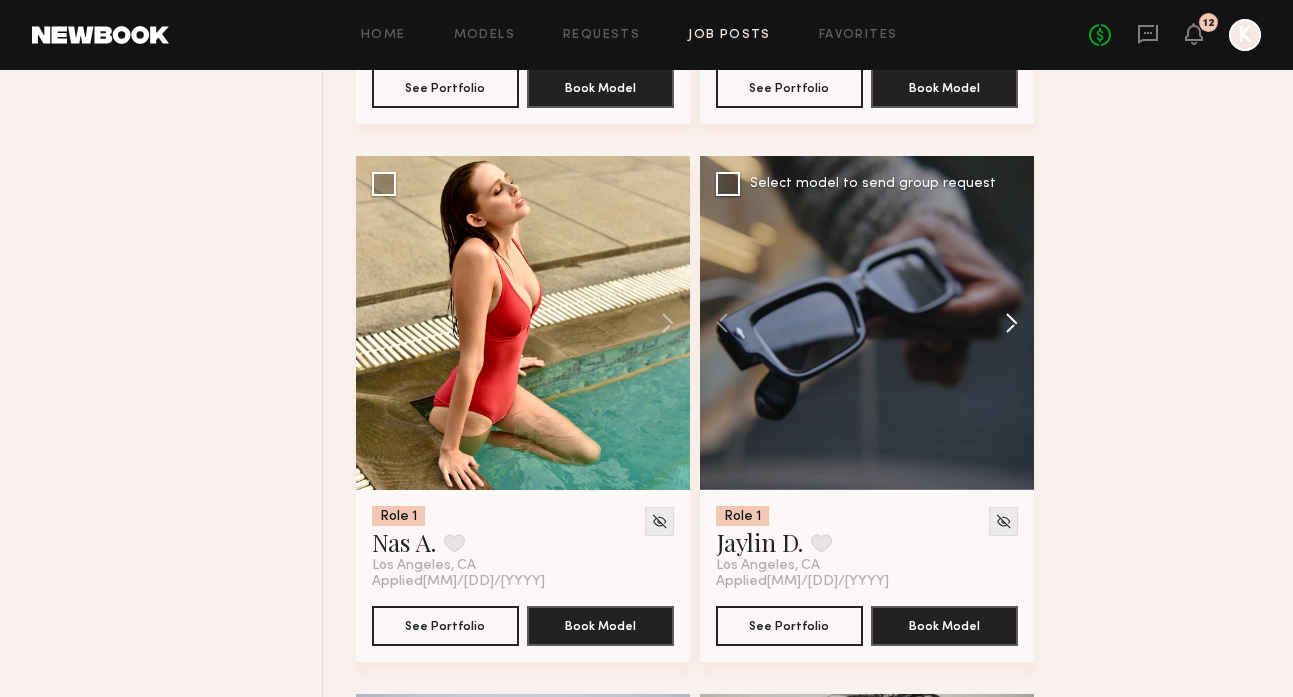 click 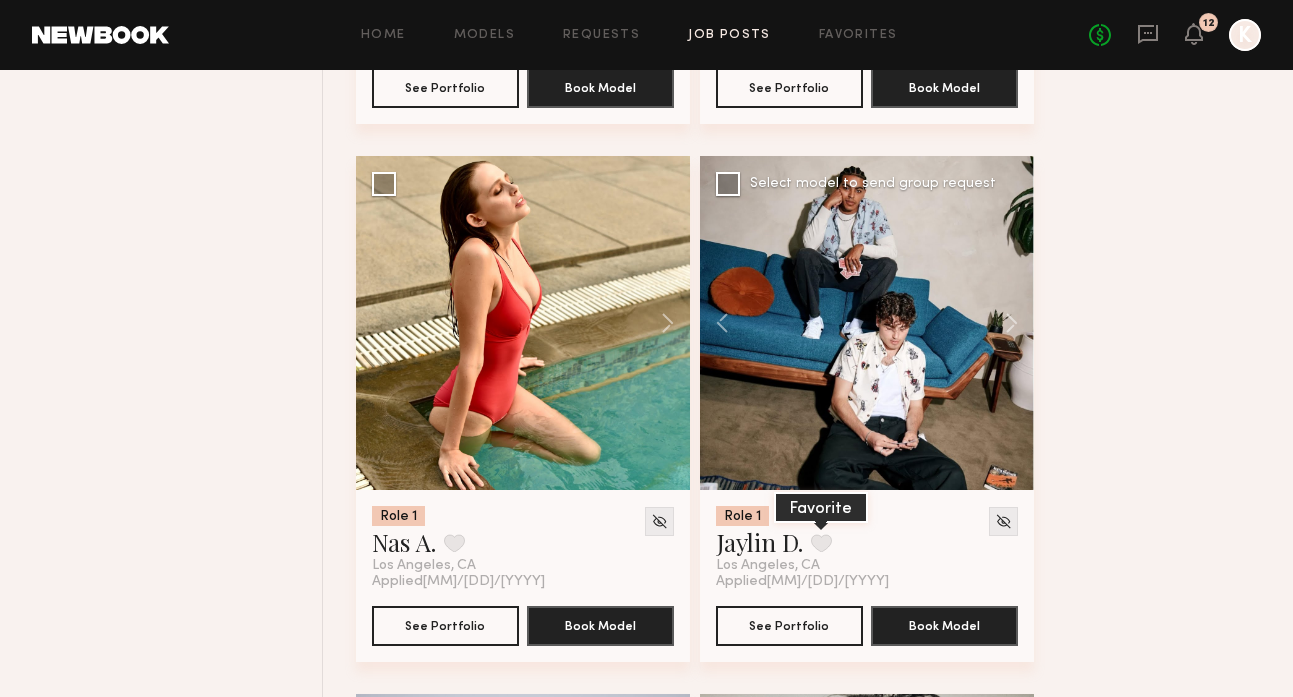 click 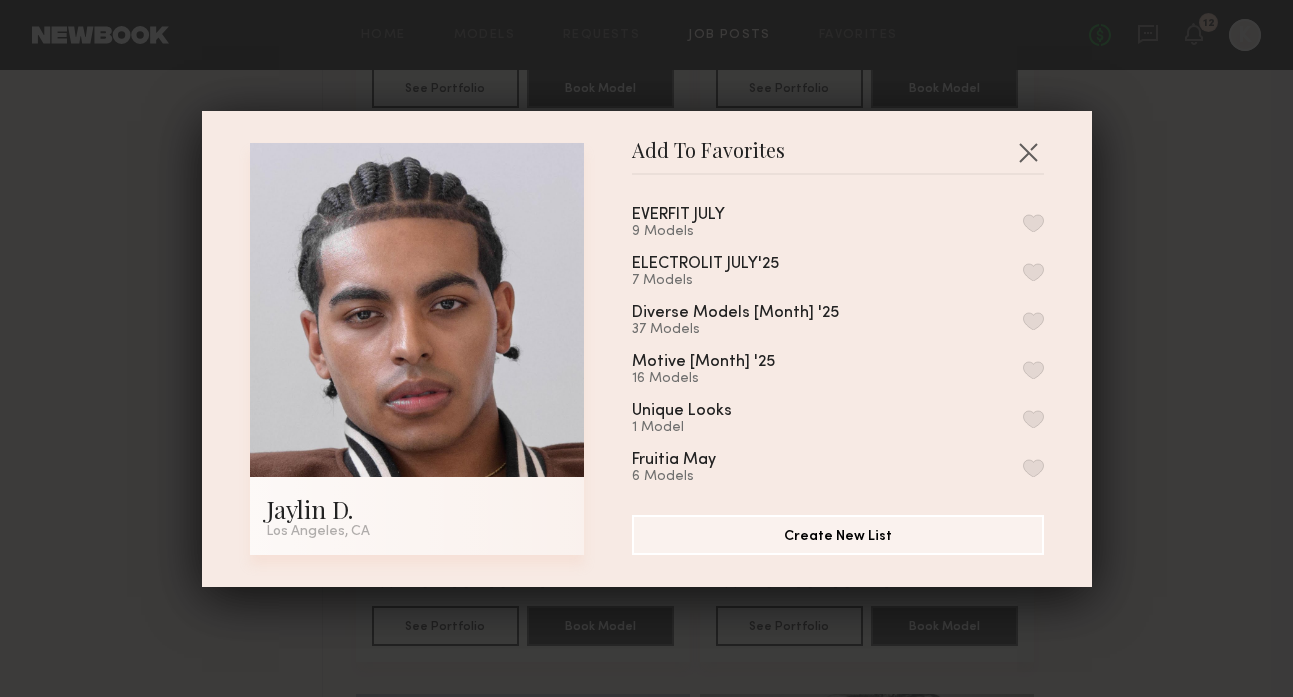 click on "9   Models" at bounding box center [702, 232] 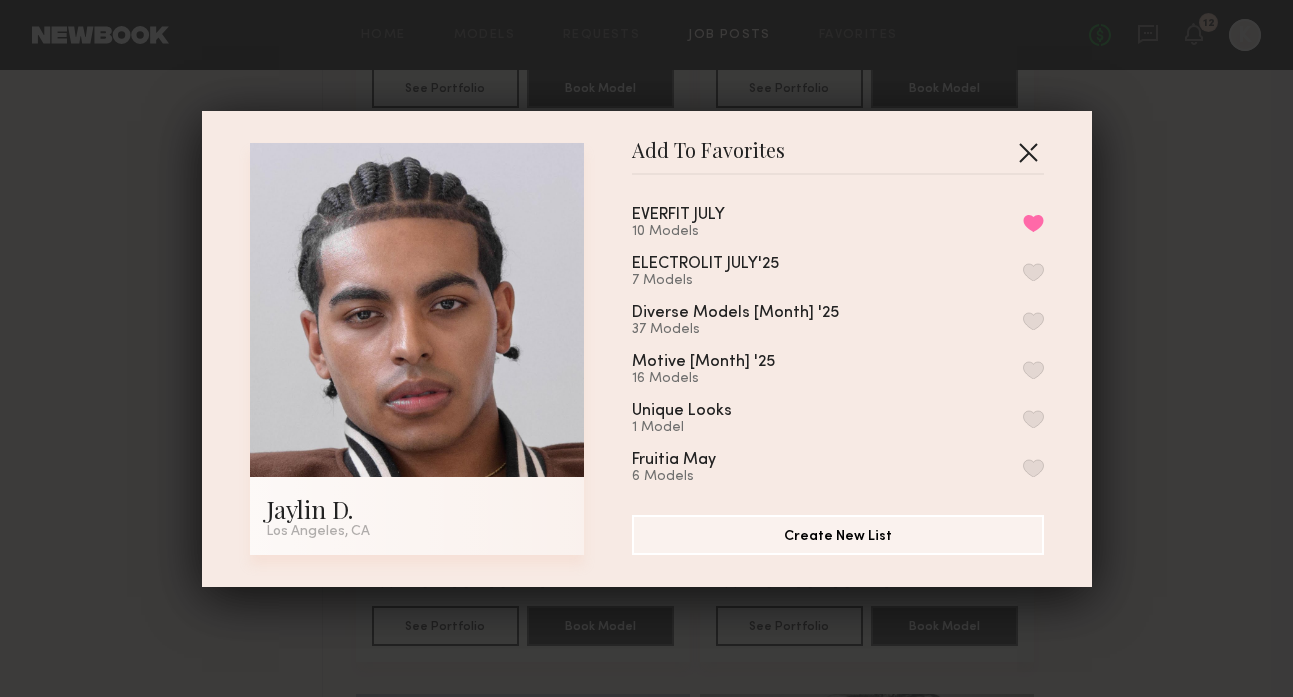 click at bounding box center [1028, 152] 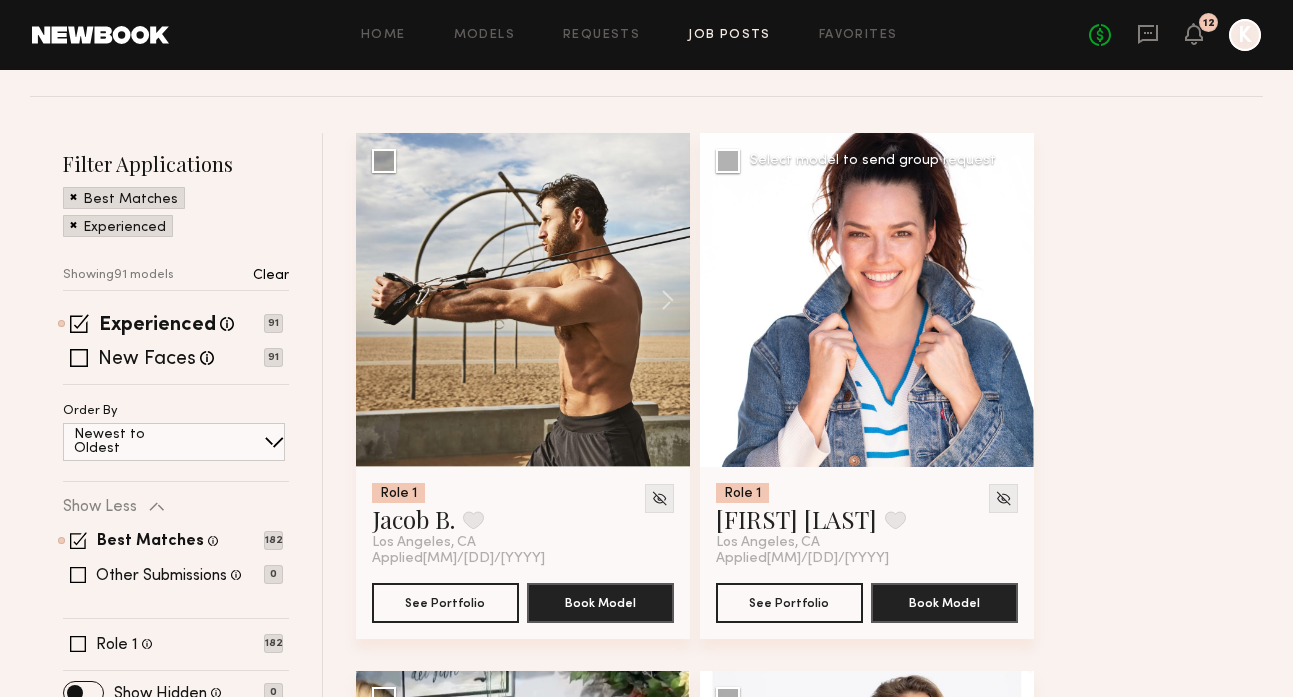 scroll, scrollTop: 183, scrollLeft: 0, axis: vertical 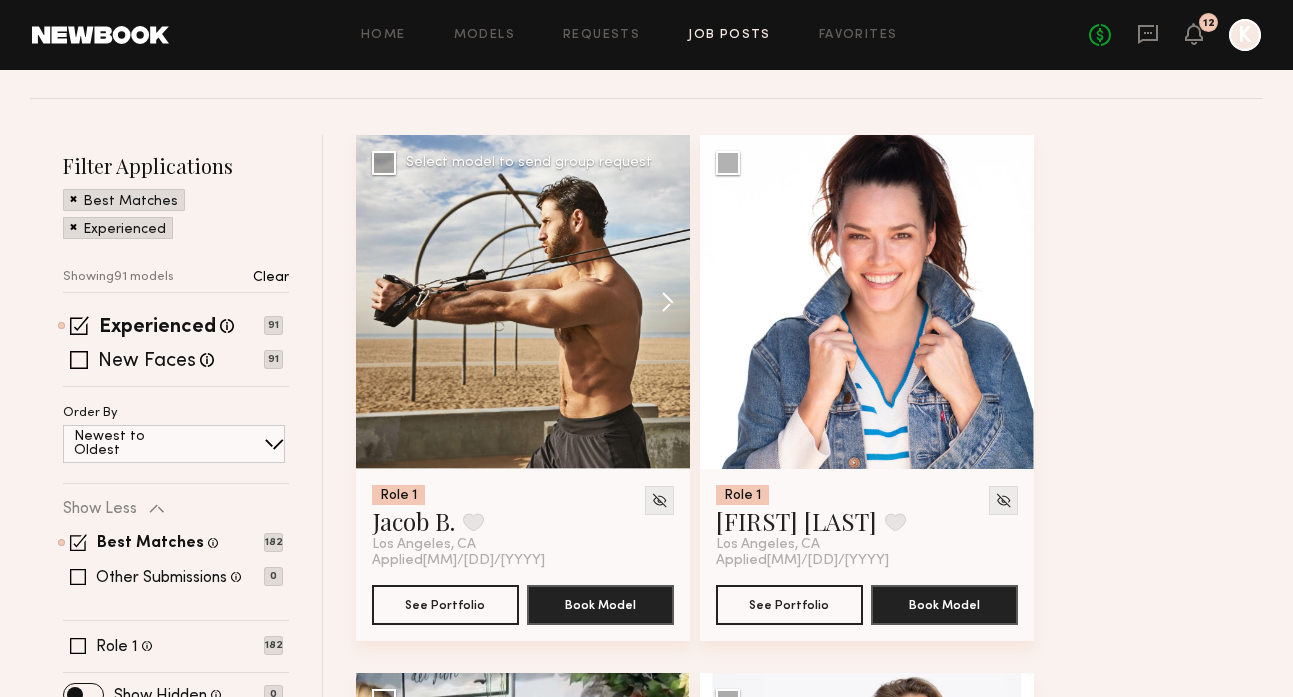 click 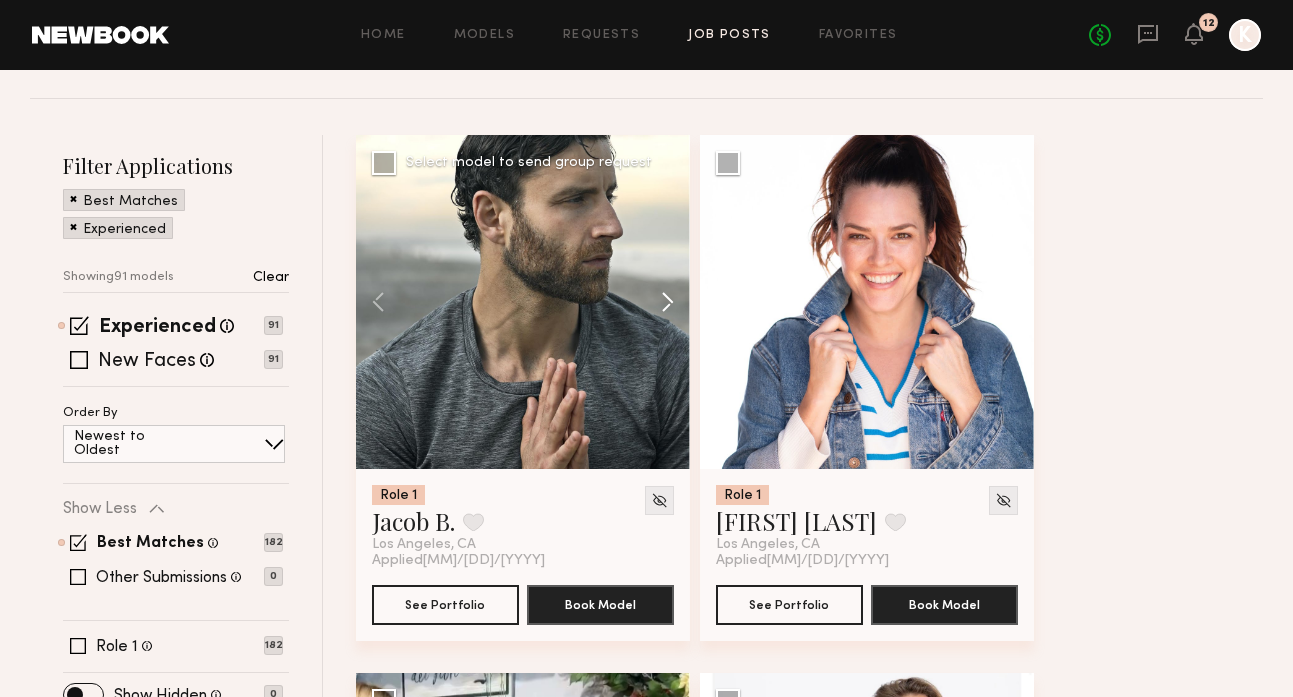 click 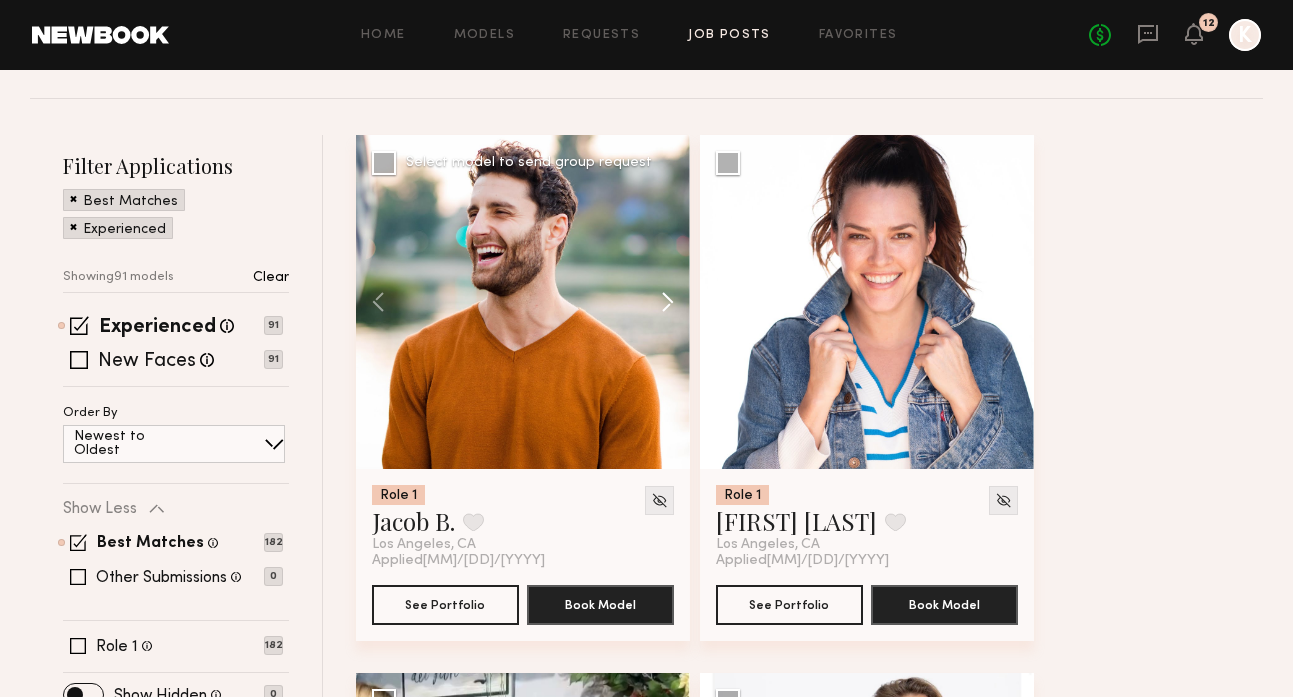 click 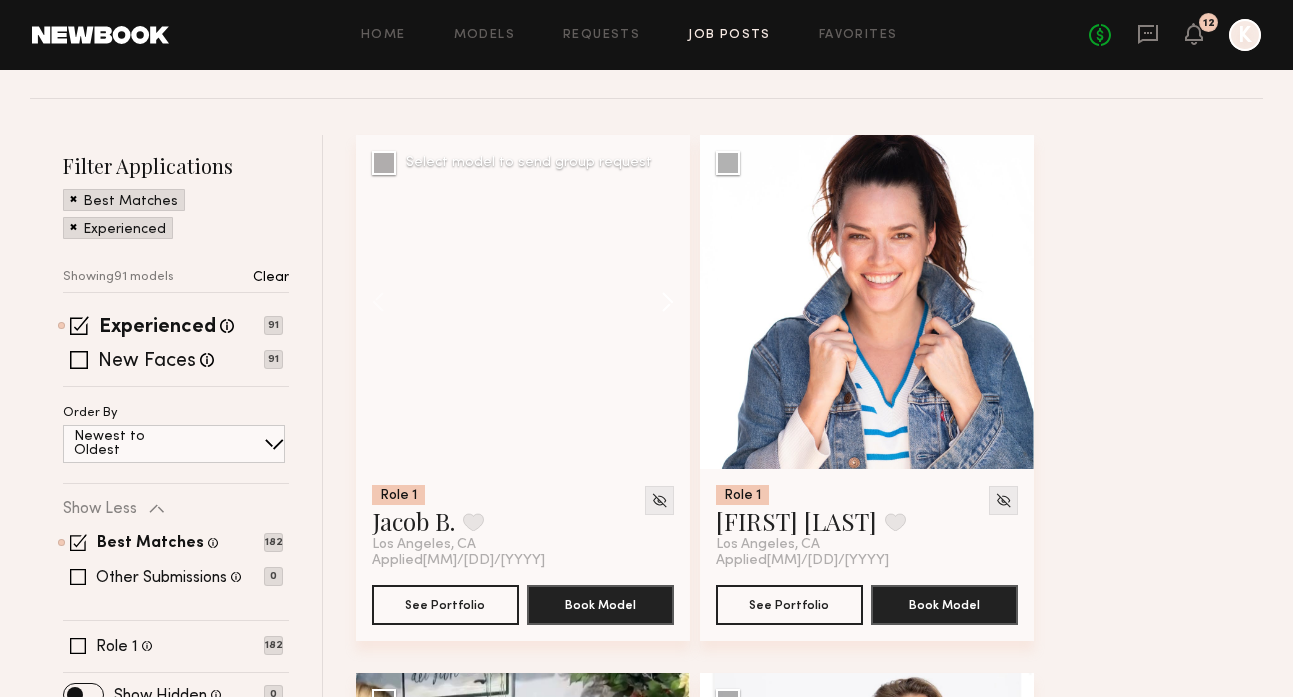 click 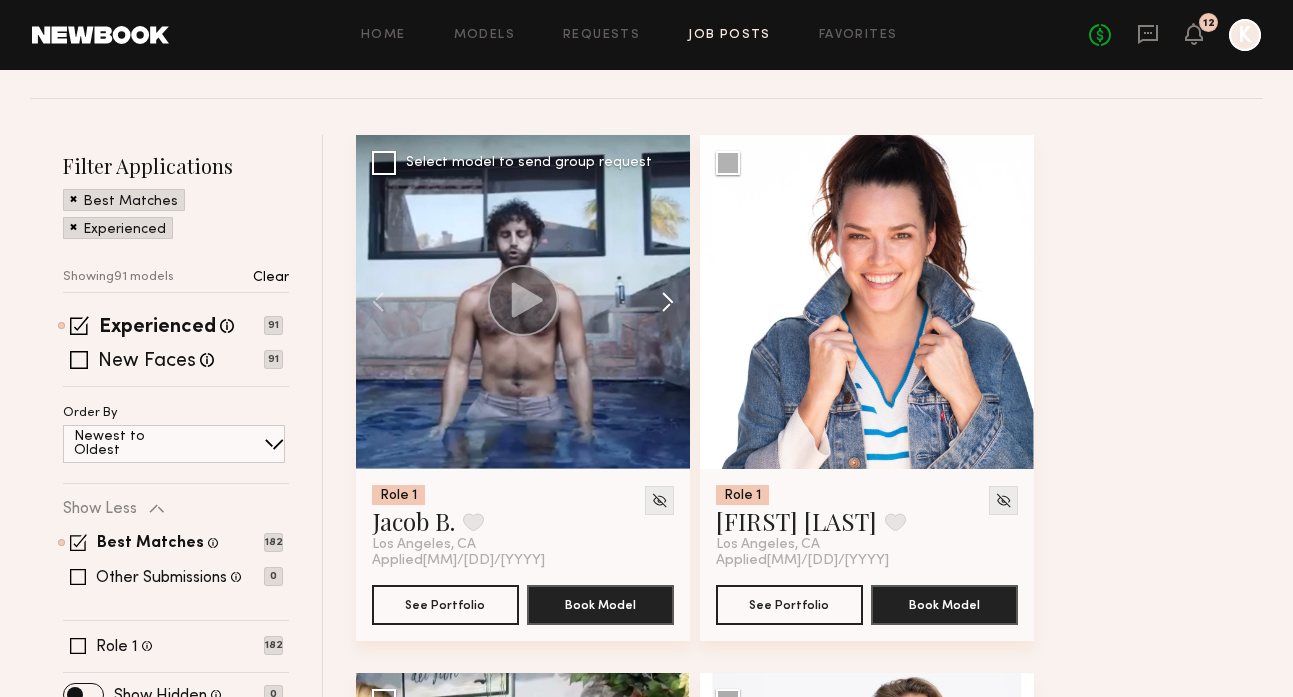 click 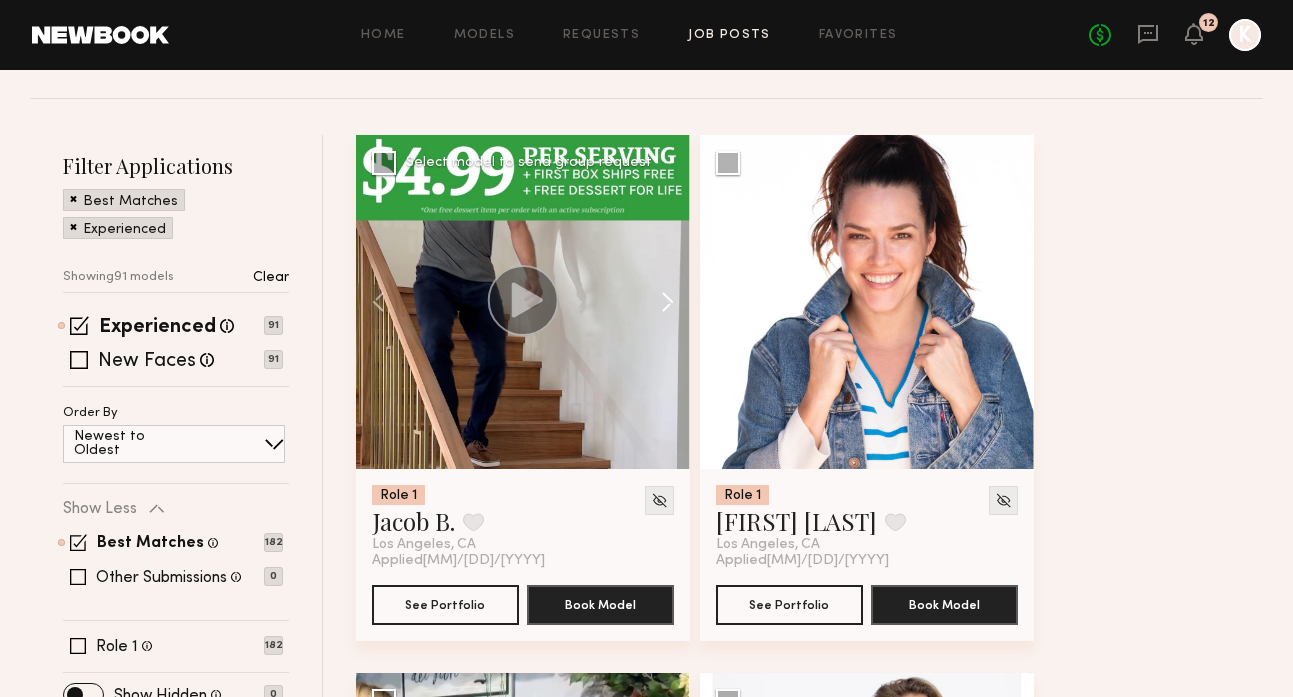 click 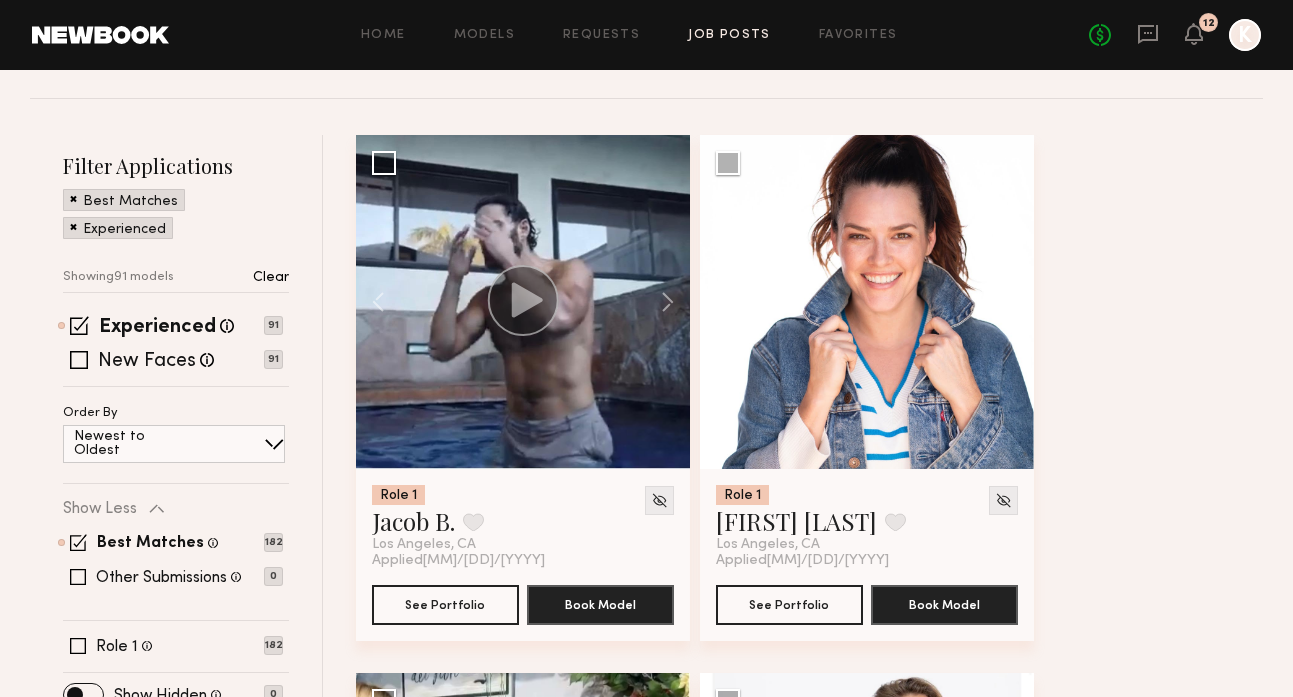 click on "Home Models Requests Job Posts Favorites Sign Out No fees up to $5,000 12 K" 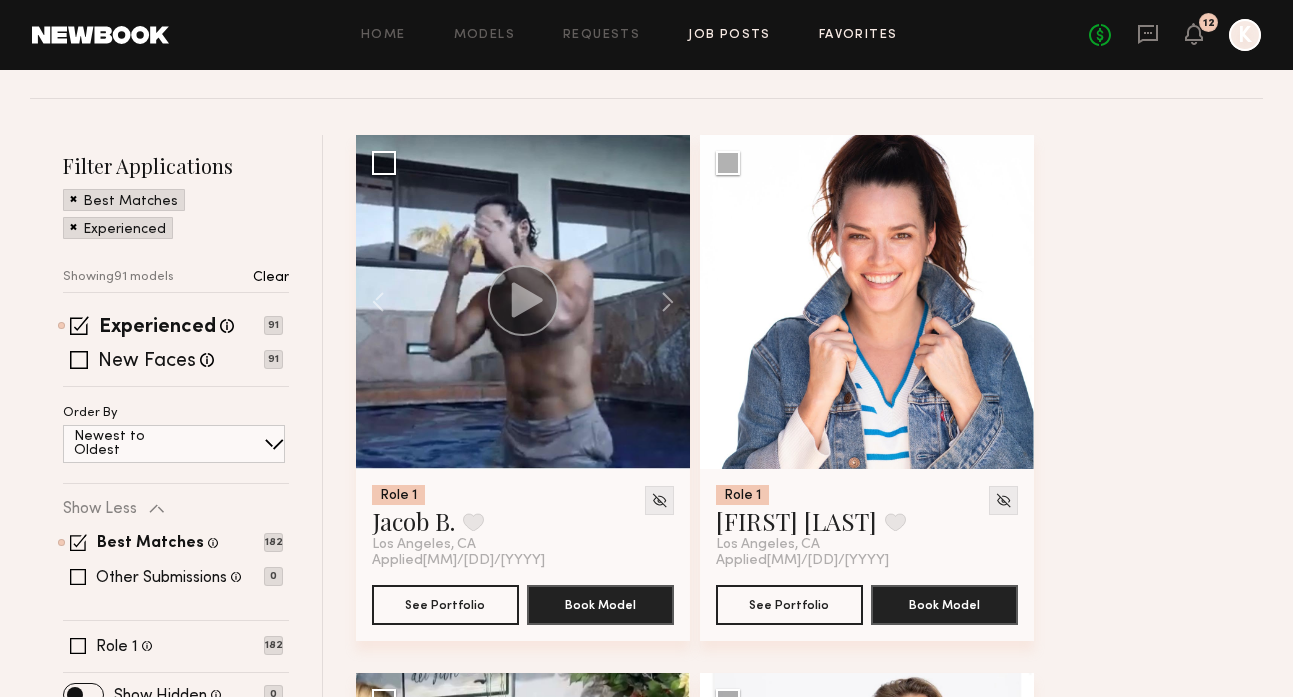 click on "Favorites" 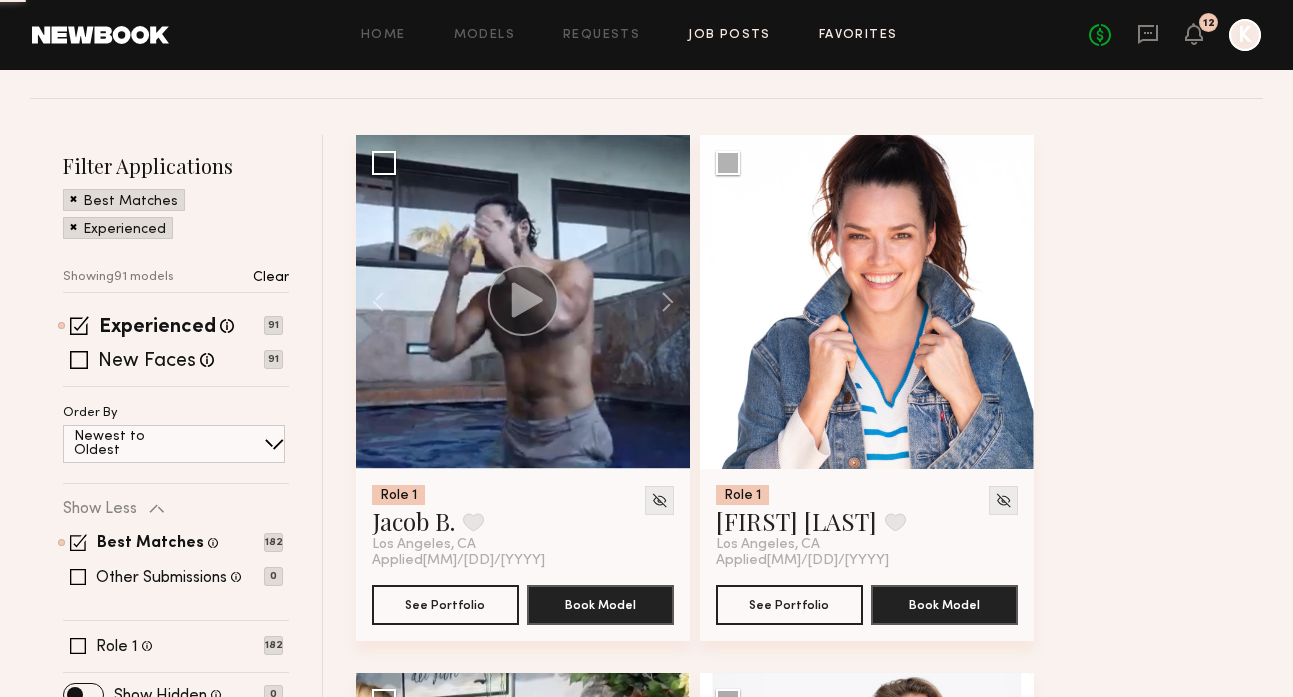 scroll, scrollTop: 0, scrollLeft: 0, axis: both 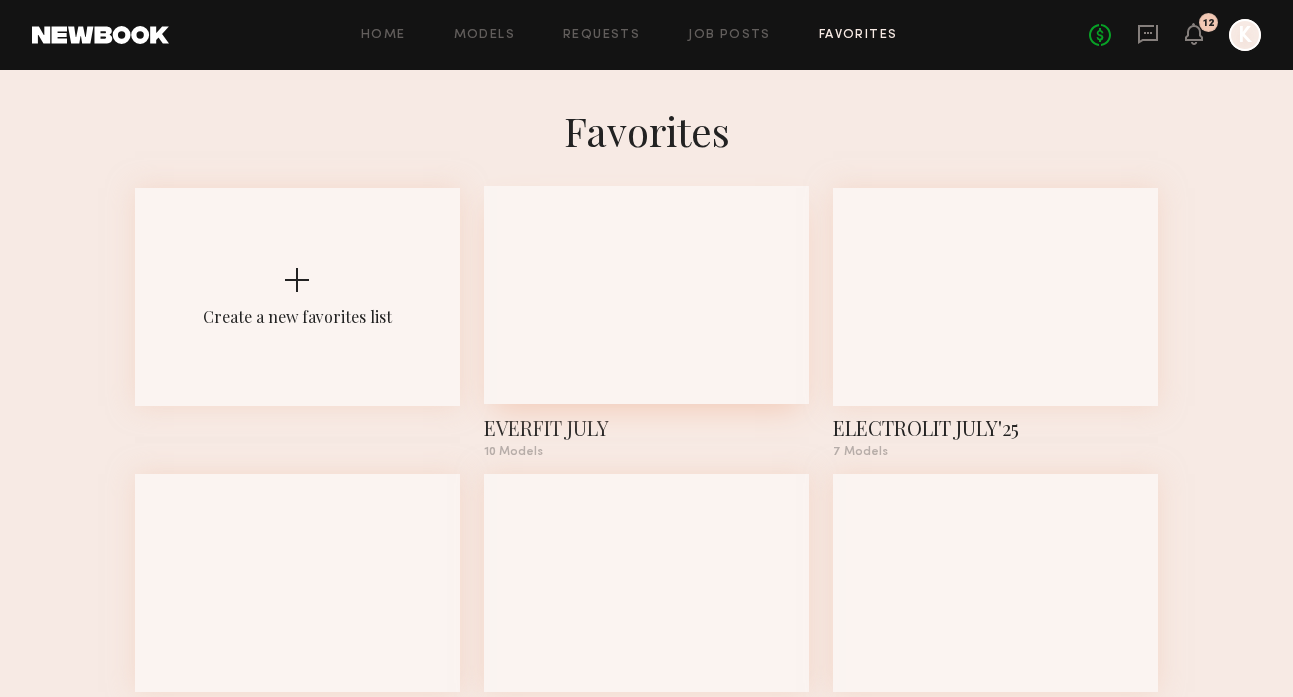 click 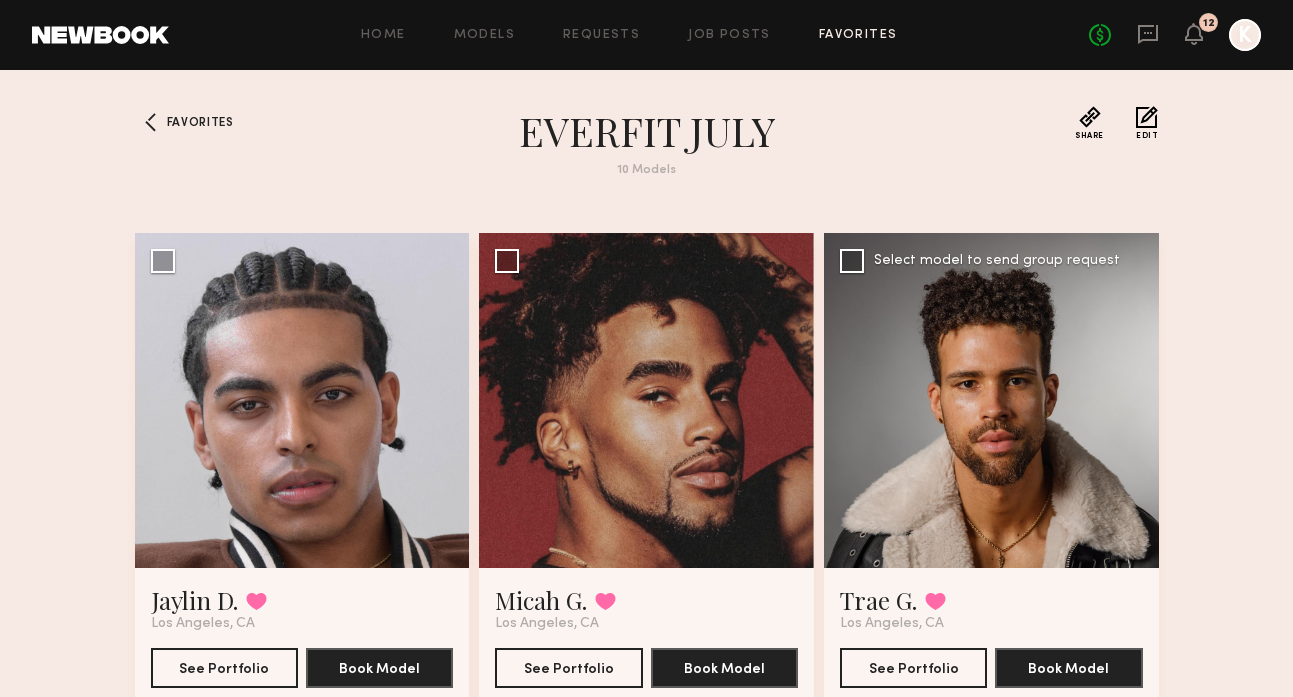scroll, scrollTop: 0, scrollLeft: 0, axis: both 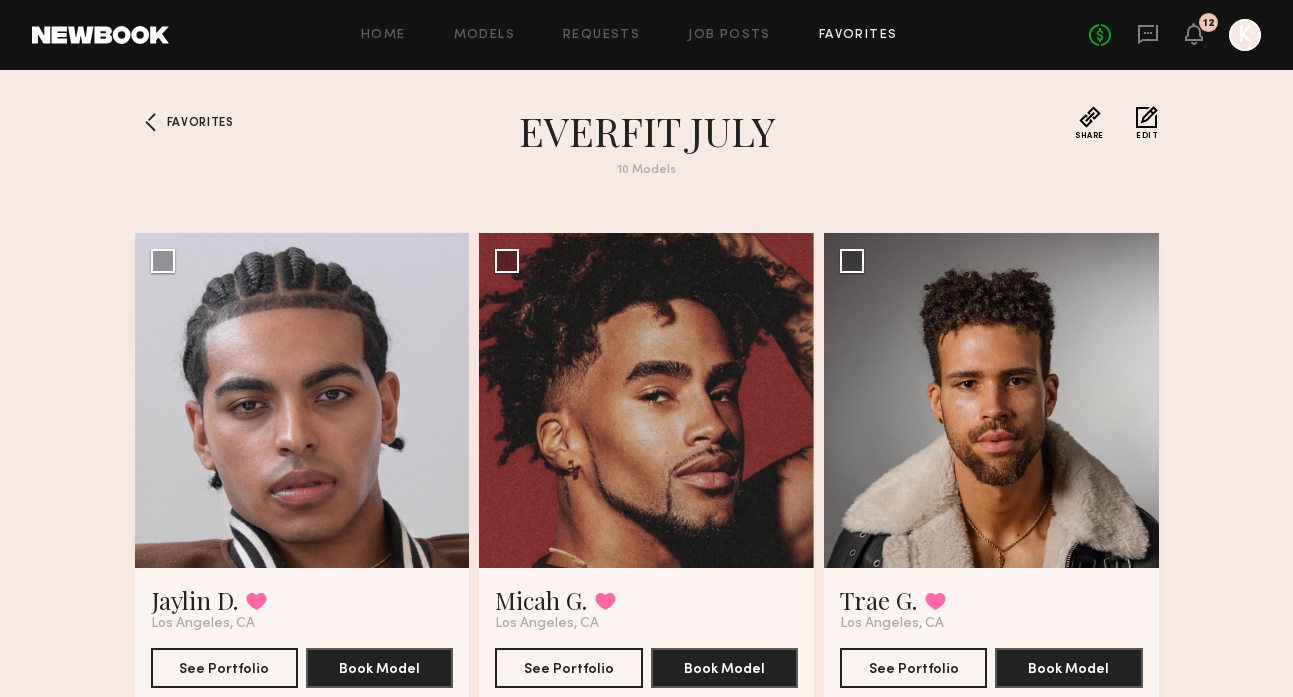 click on "Favorites" 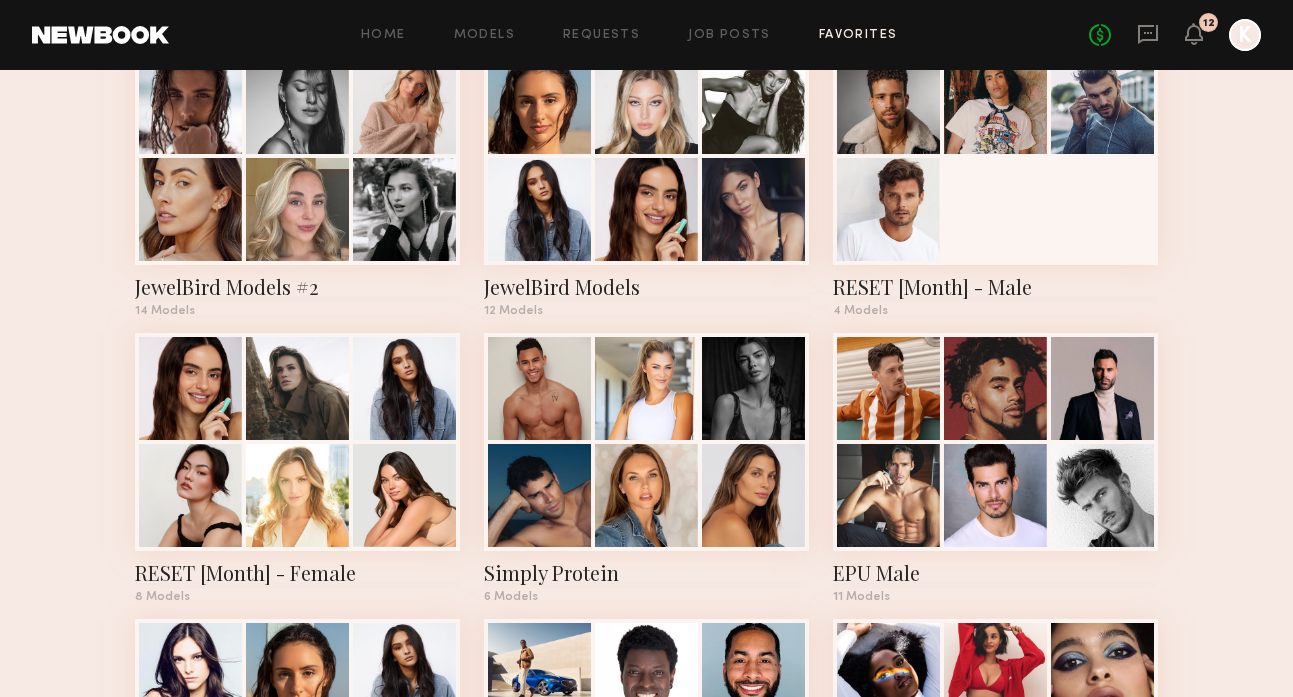 scroll, scrollTop: 1585, scrollLeft: 0, axis: vertical 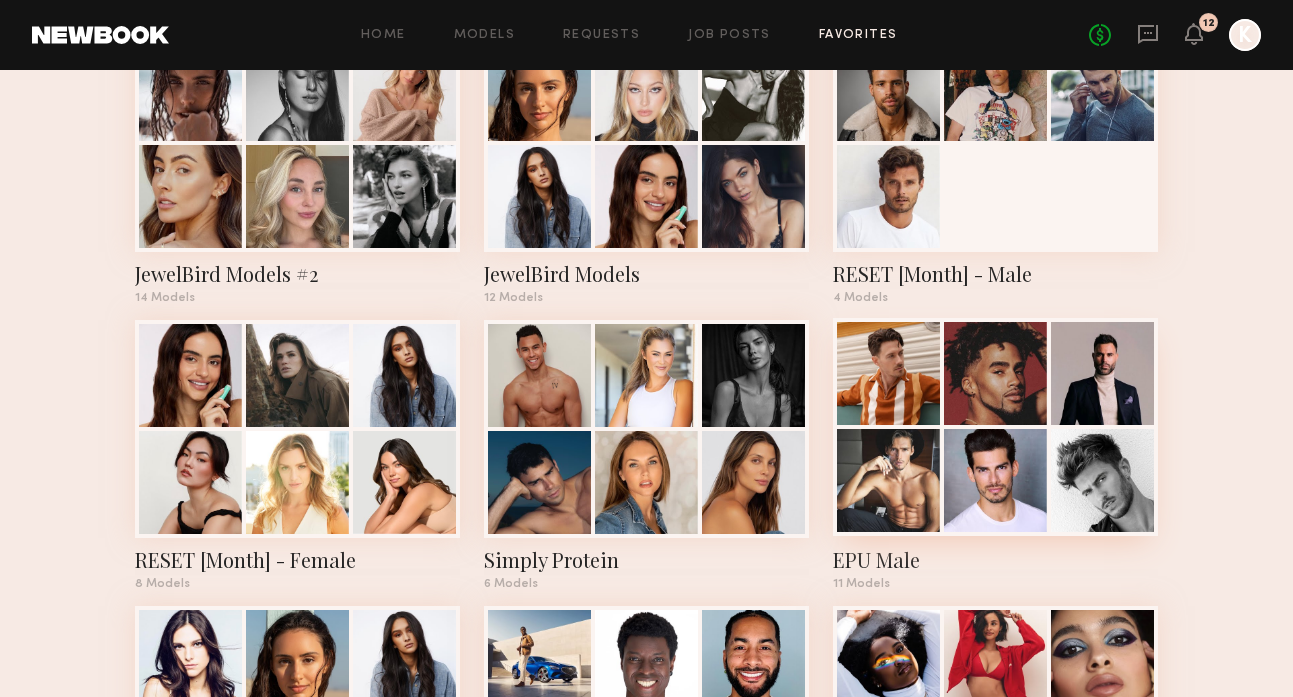 click 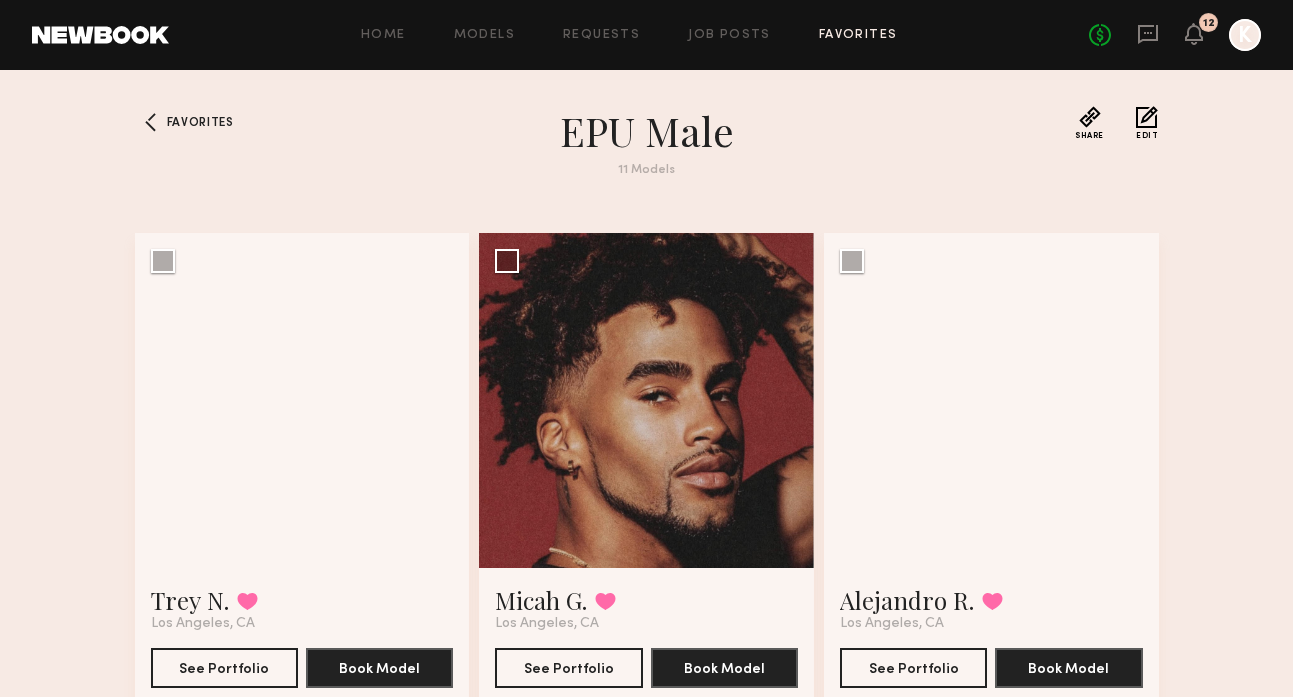 scroll, scrollTop: 0, scrollLeft: 0, axis: both 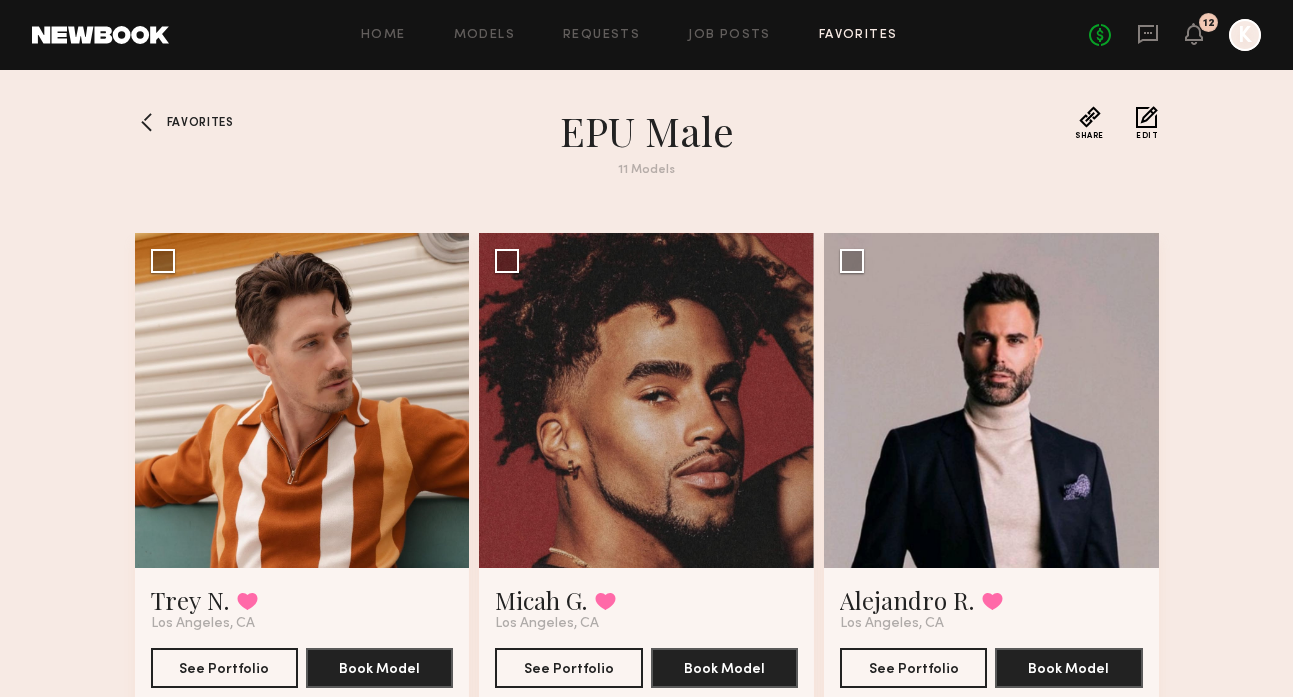 click 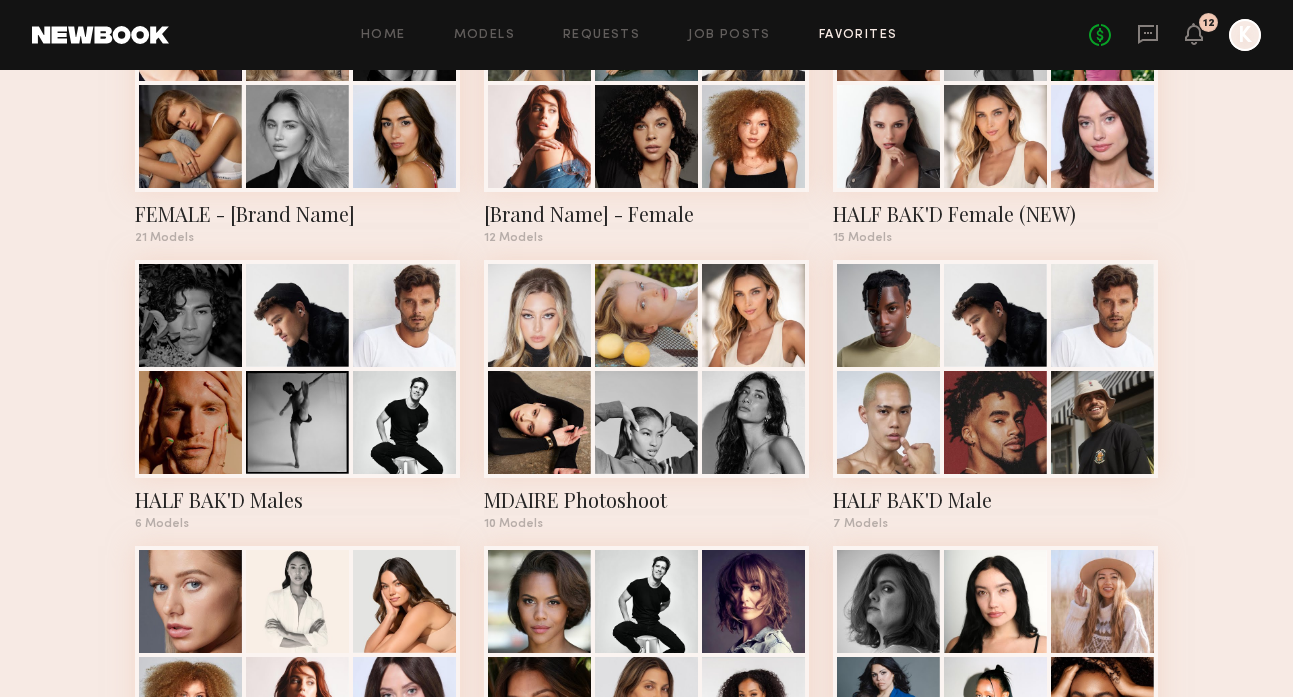 scroll, scrollTop: 3652, scrollLeft: 0, axis: vertical 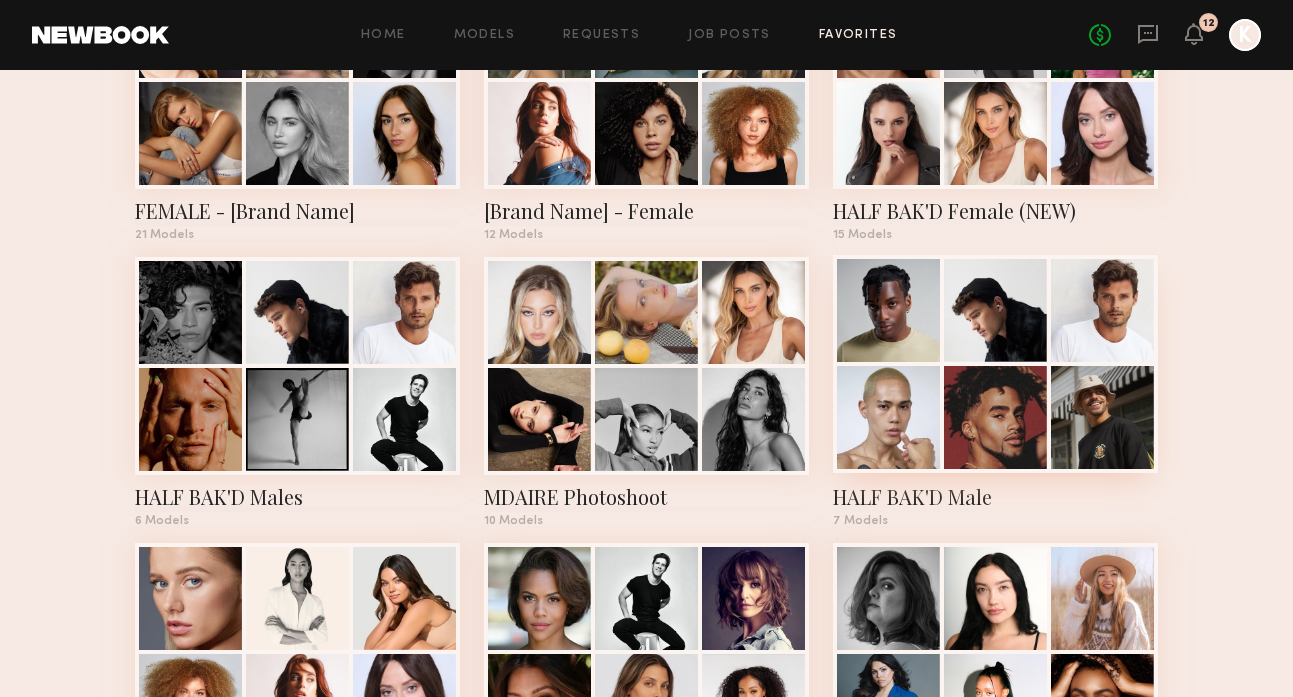 click 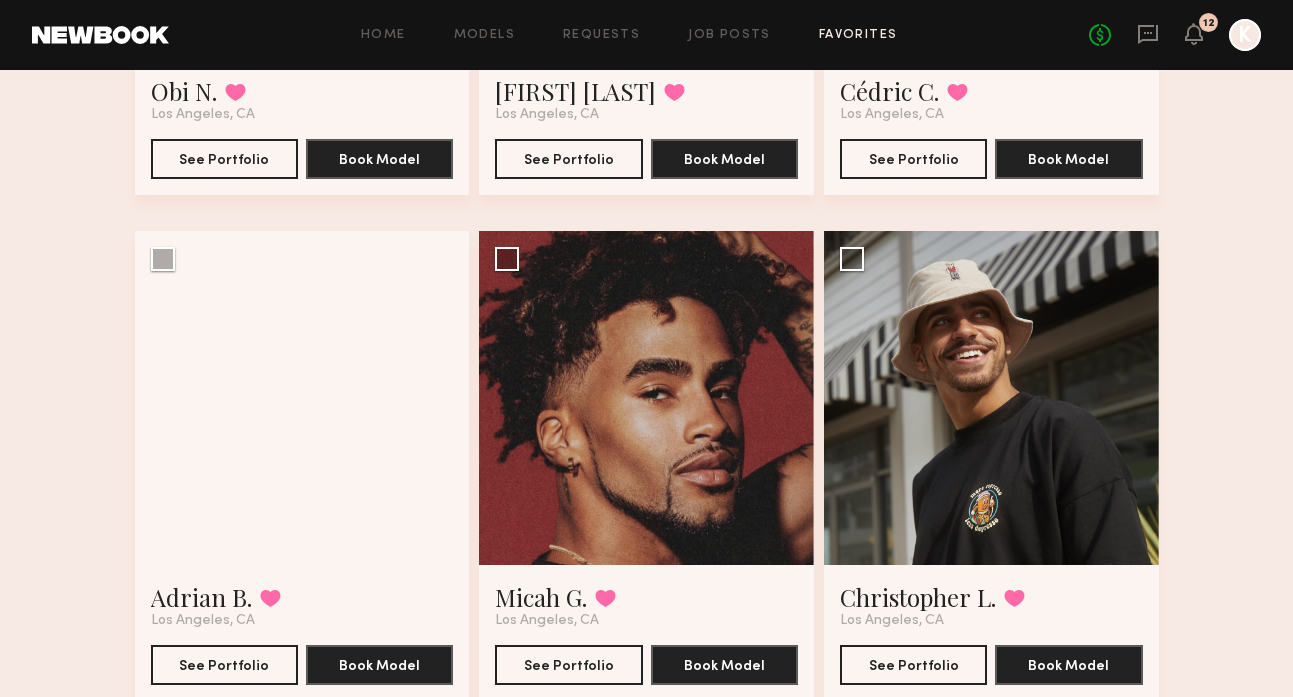scroll, scrollTop: 526, scrollLeft: 0, axis: vertical 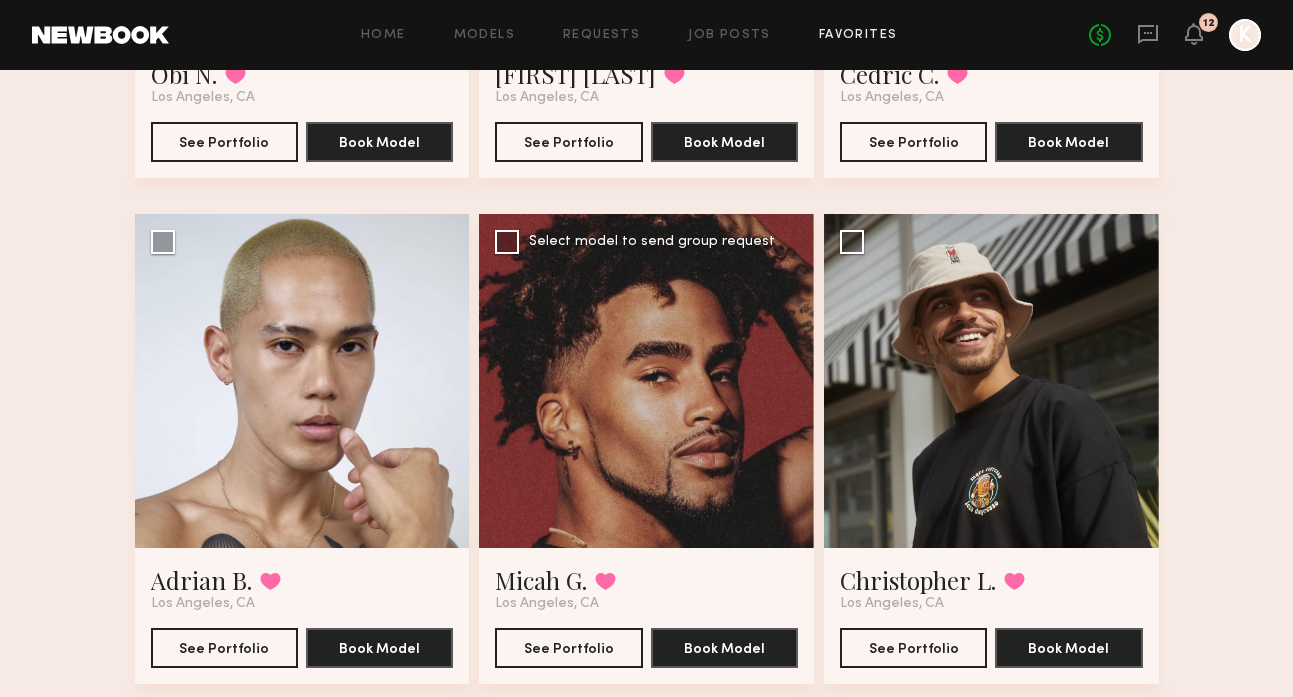 click 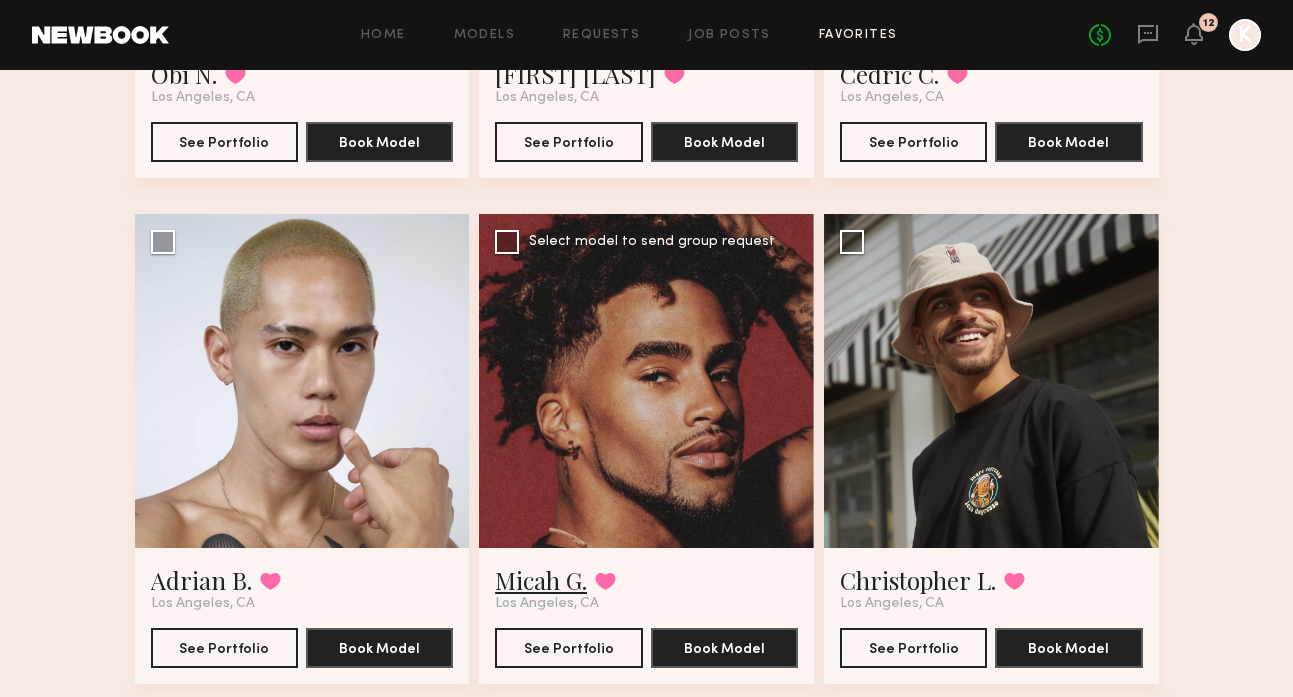 click on "Micah G." 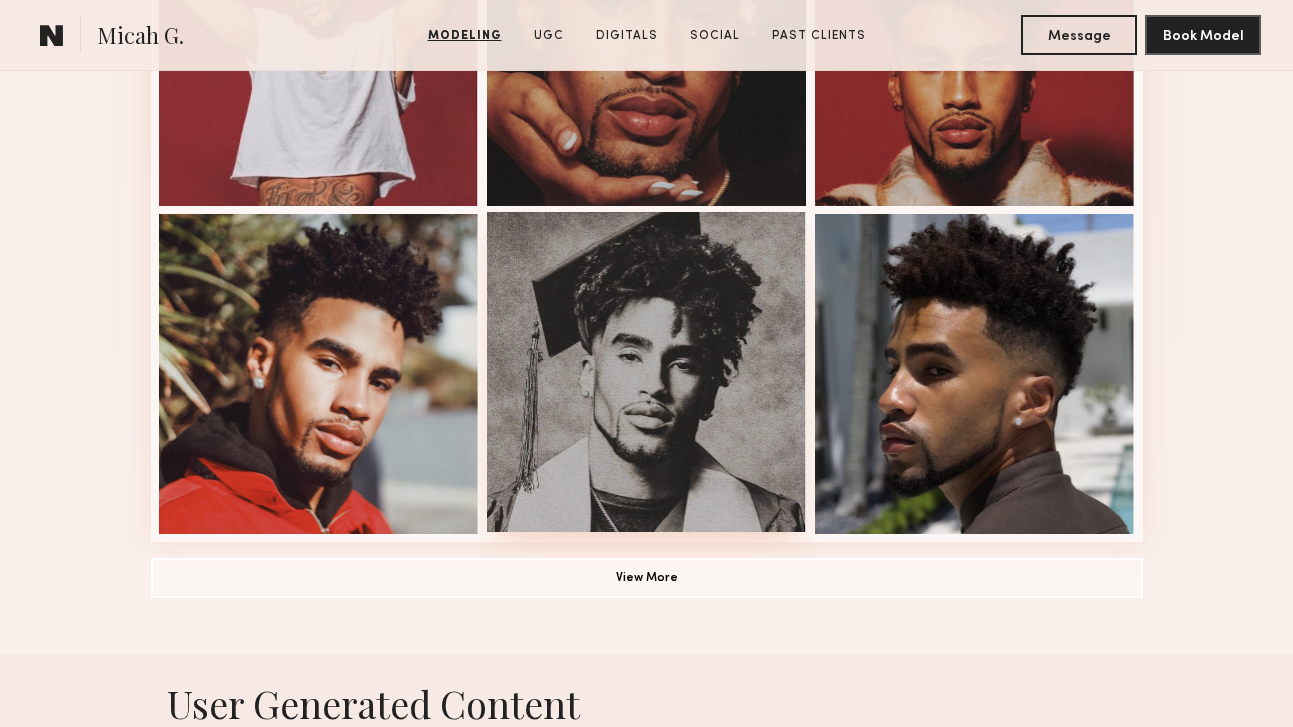 scroll, scrollTop: 1403, scrollLeft: 0, axis: vertical 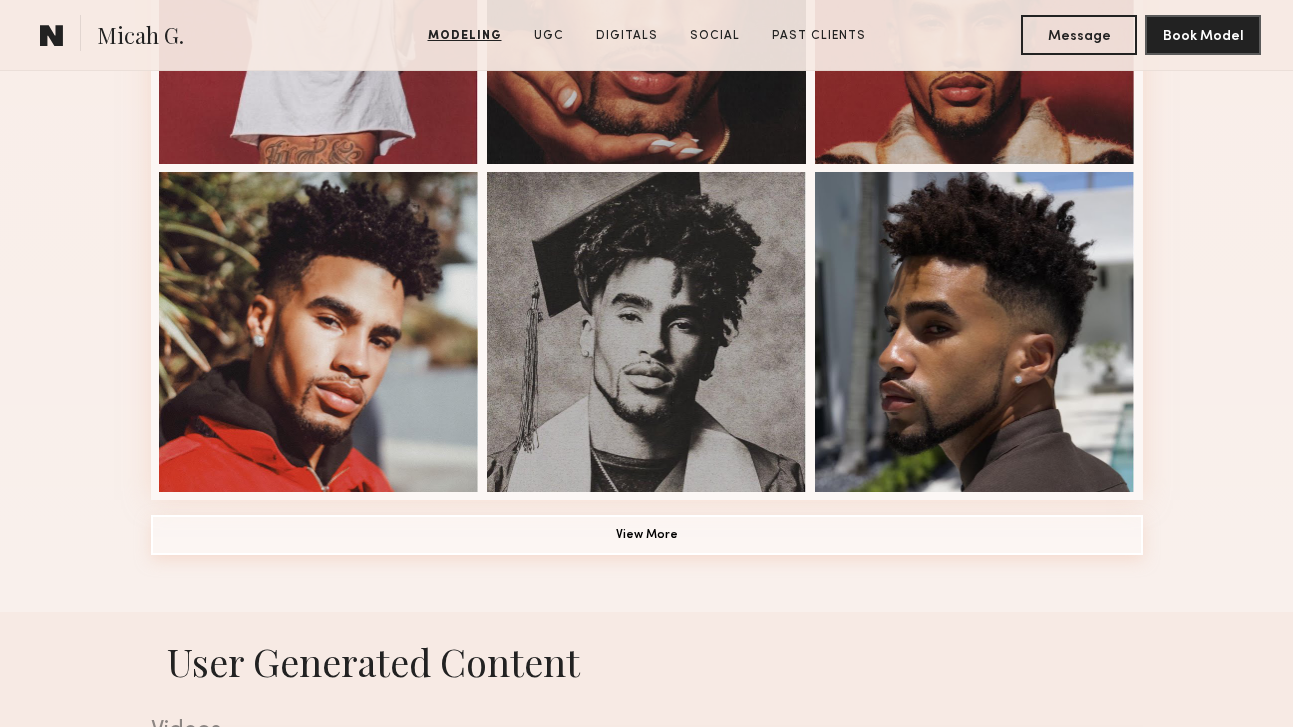click on "View More" 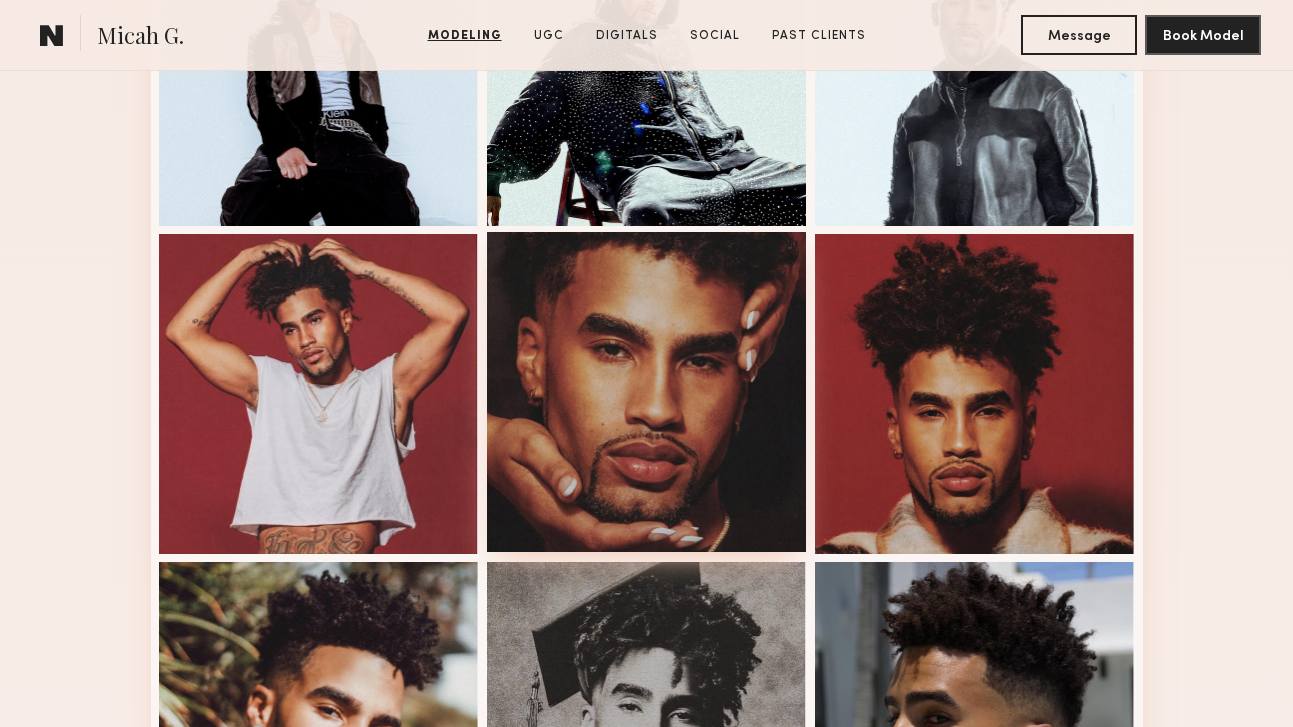scroll, scrollTop: 1014, scrollLeft: 0, axis: vertical 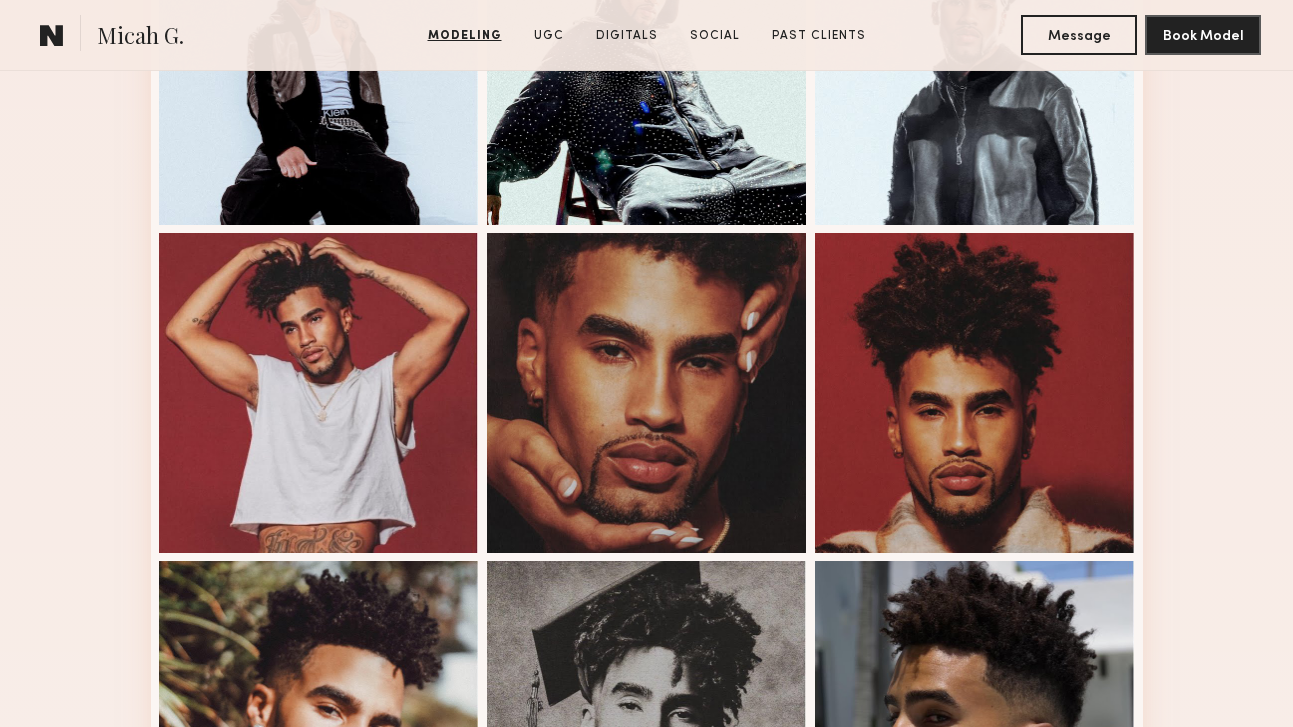 click on "Modeling Portfolio" at bounding box center (646, 850) 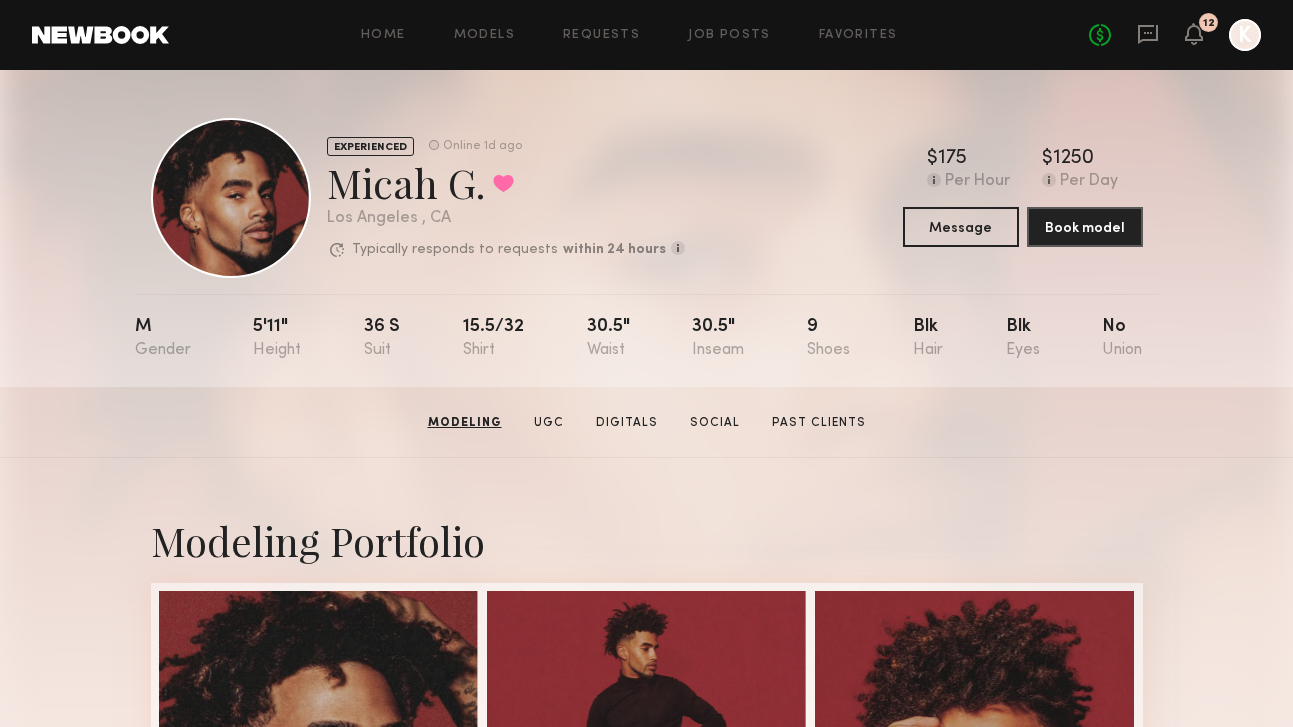 scroll, scrollTop: 0, scrollLeft: 0, axis: both 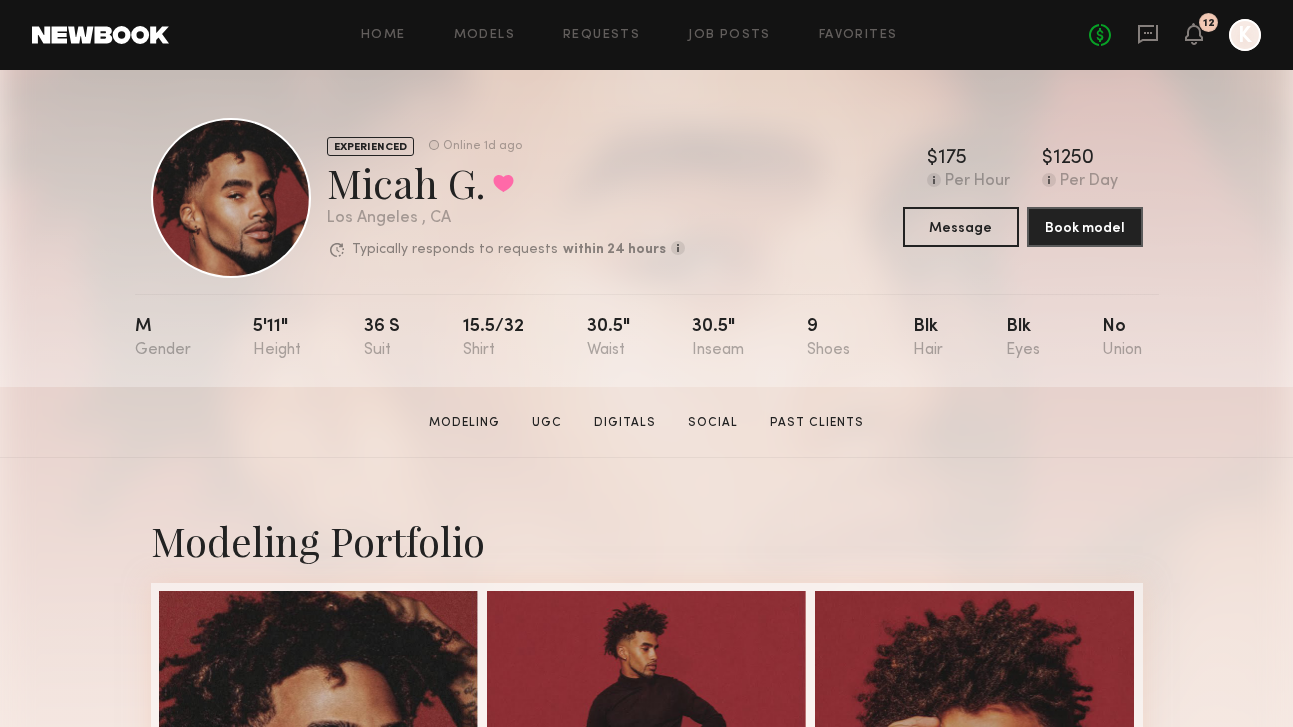 click on "Home Models Requests Job Posts Favorites Sign Out No fees up to $5,000 12 K" 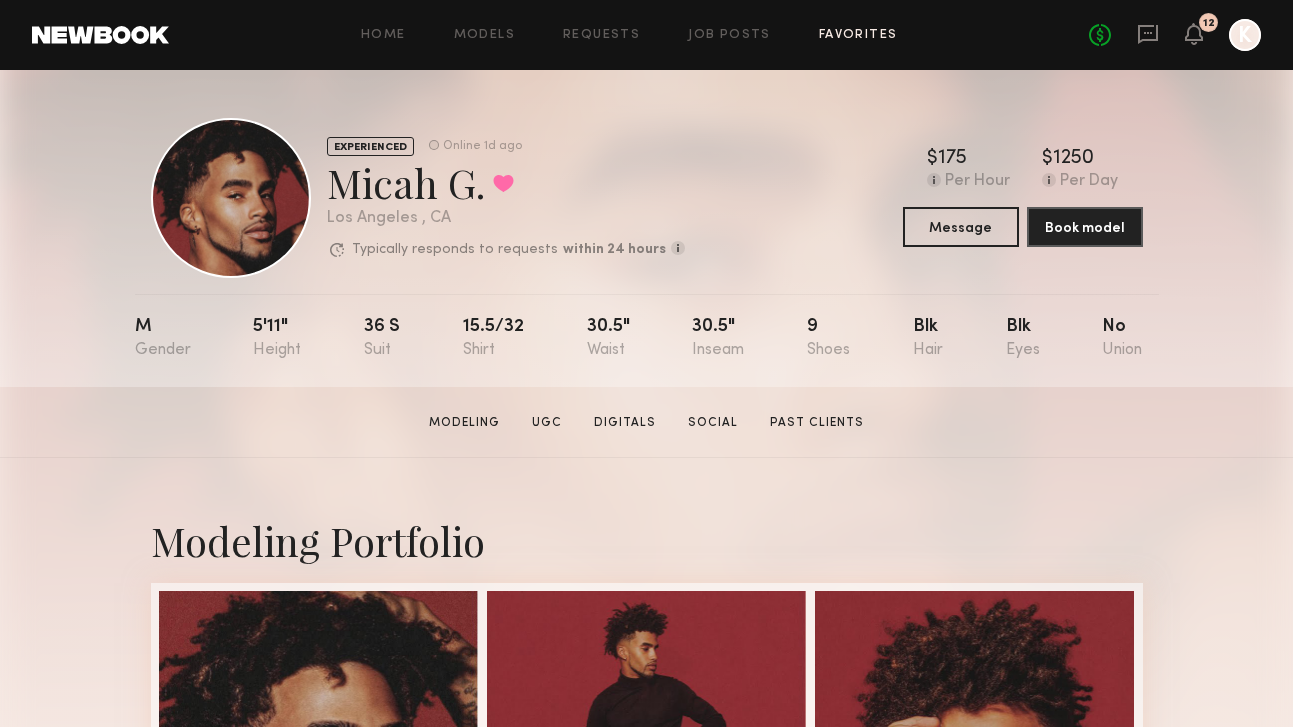 click on "Favorites" 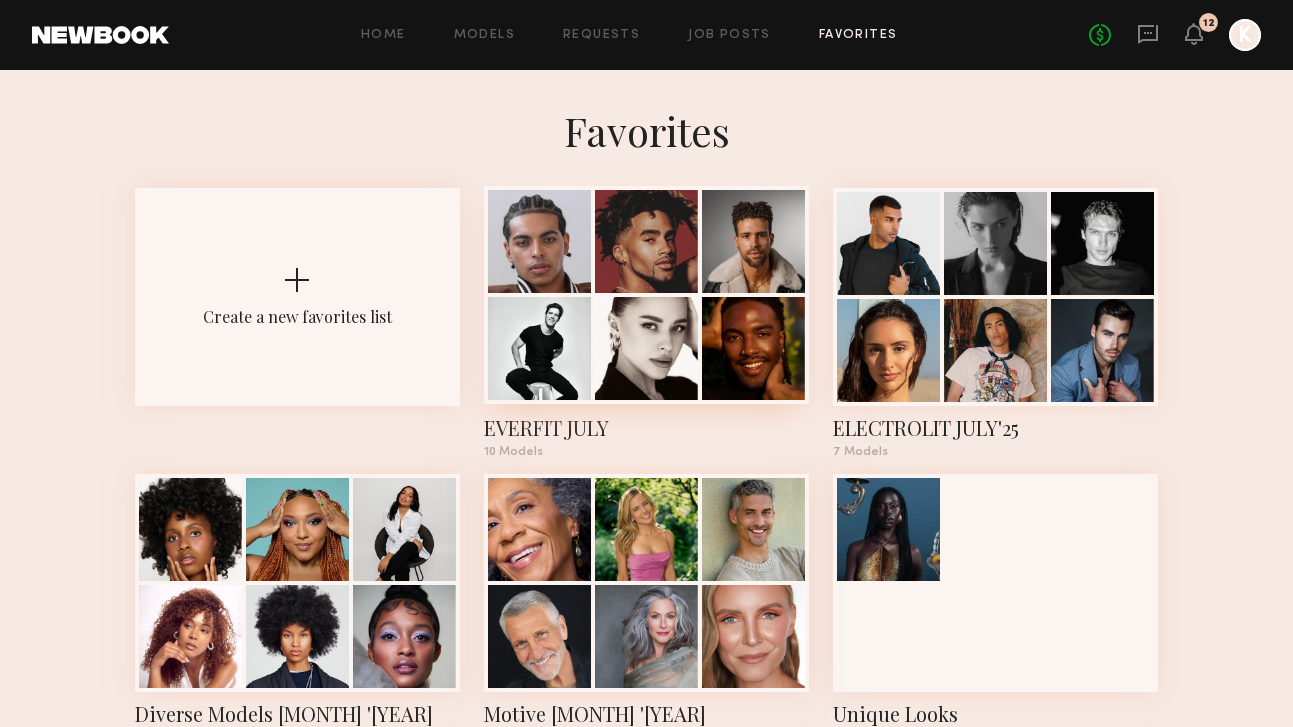 click 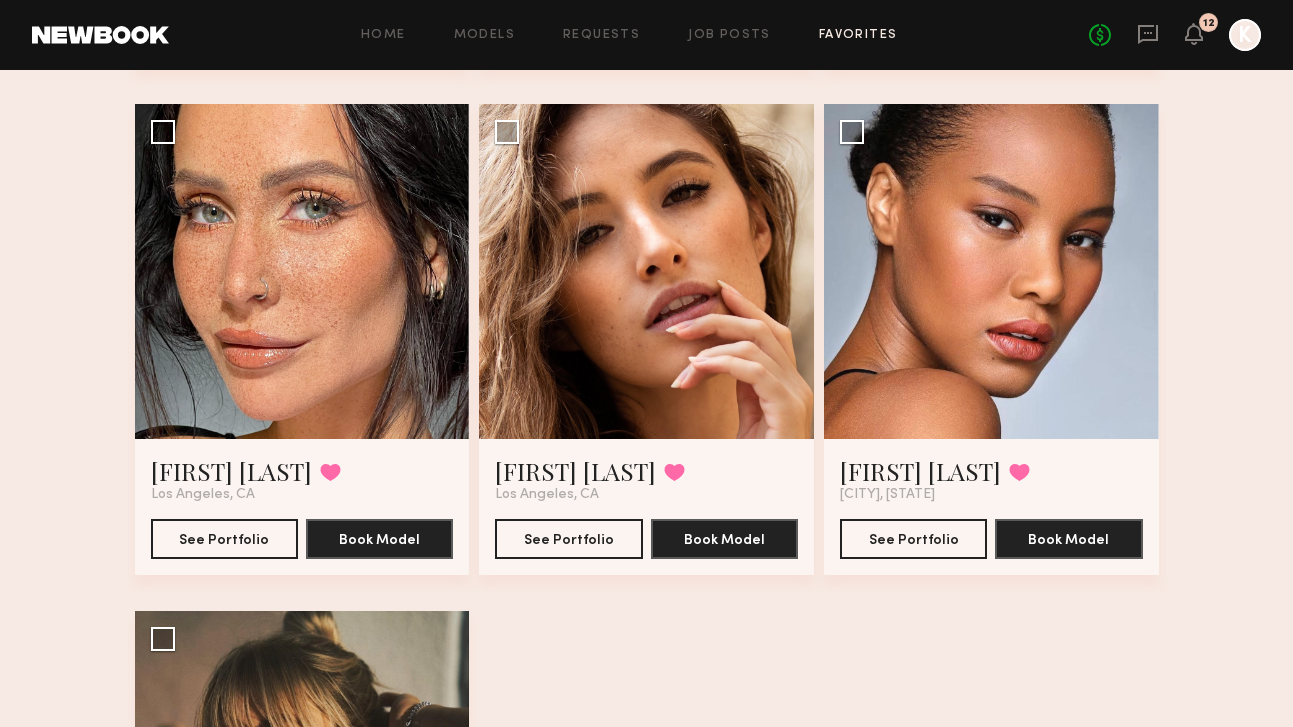 scroll, scrollTop: 1141, scrollLeft: 0, axis: vertical 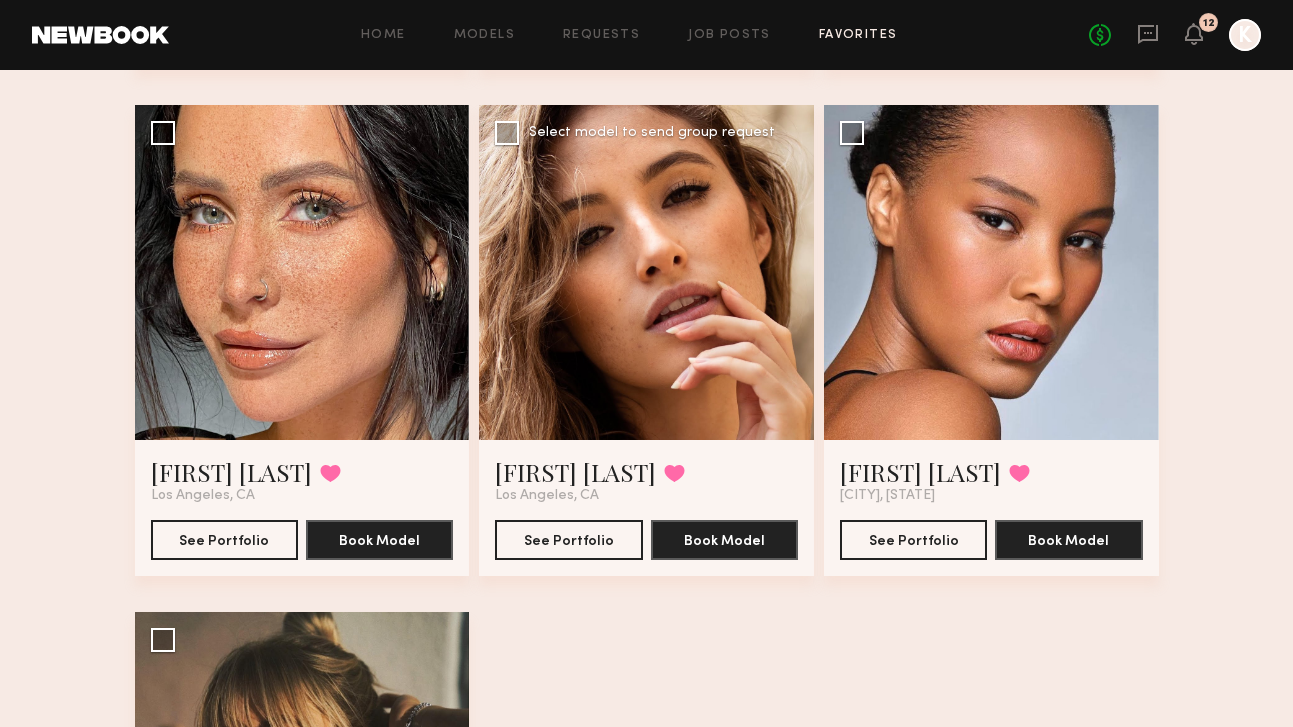 click 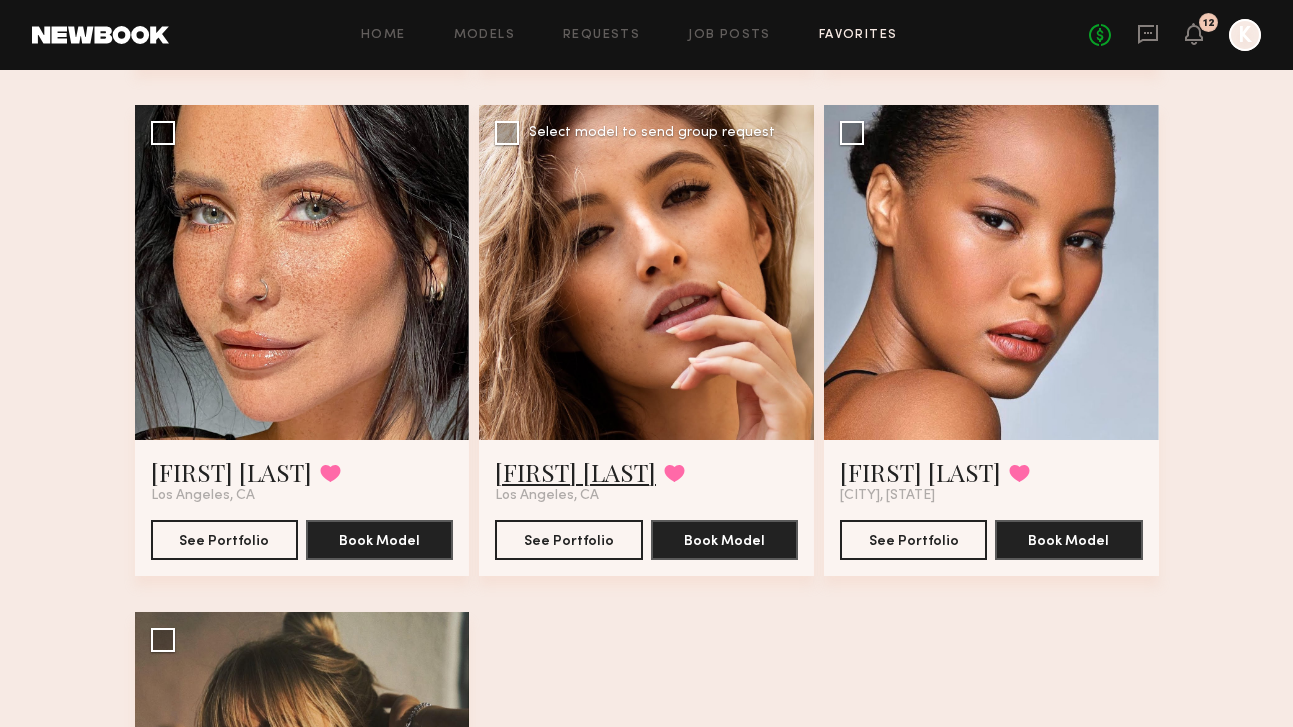 click on "[FIRST] [LAST]" 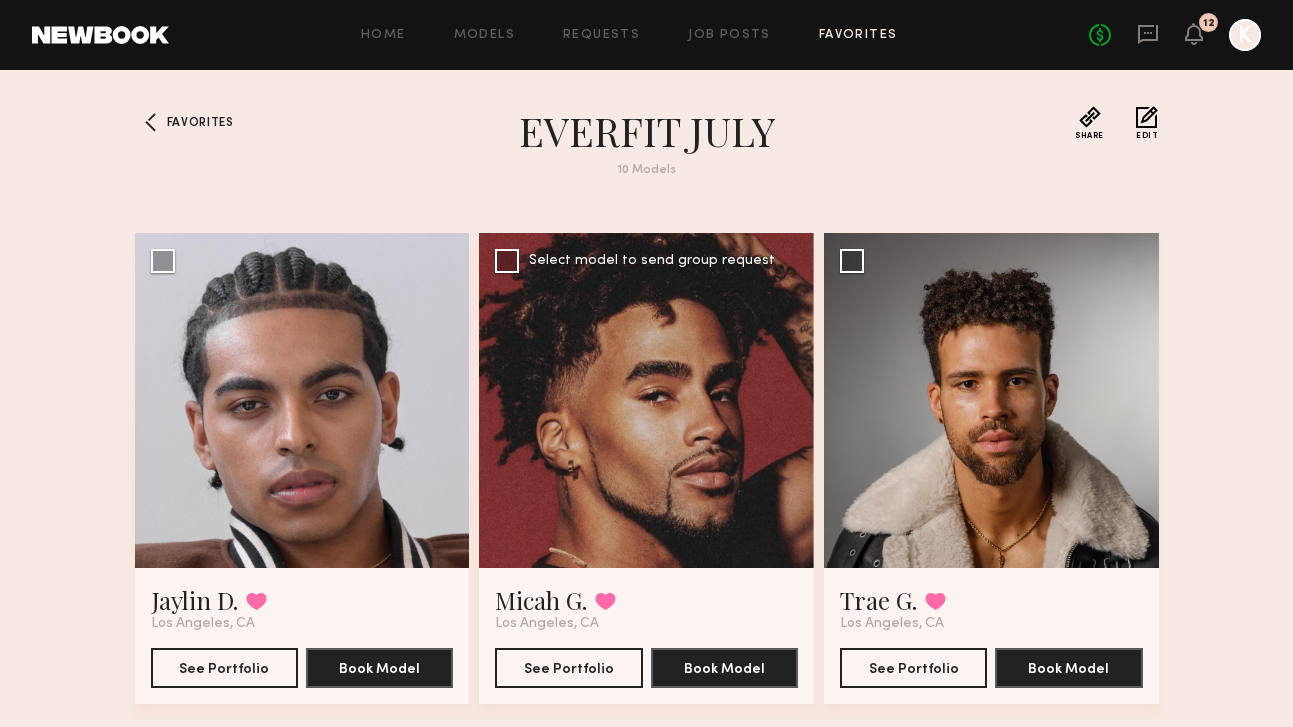 scroll, scrollTop: -1, scrollLeft: 0, axis: vertical 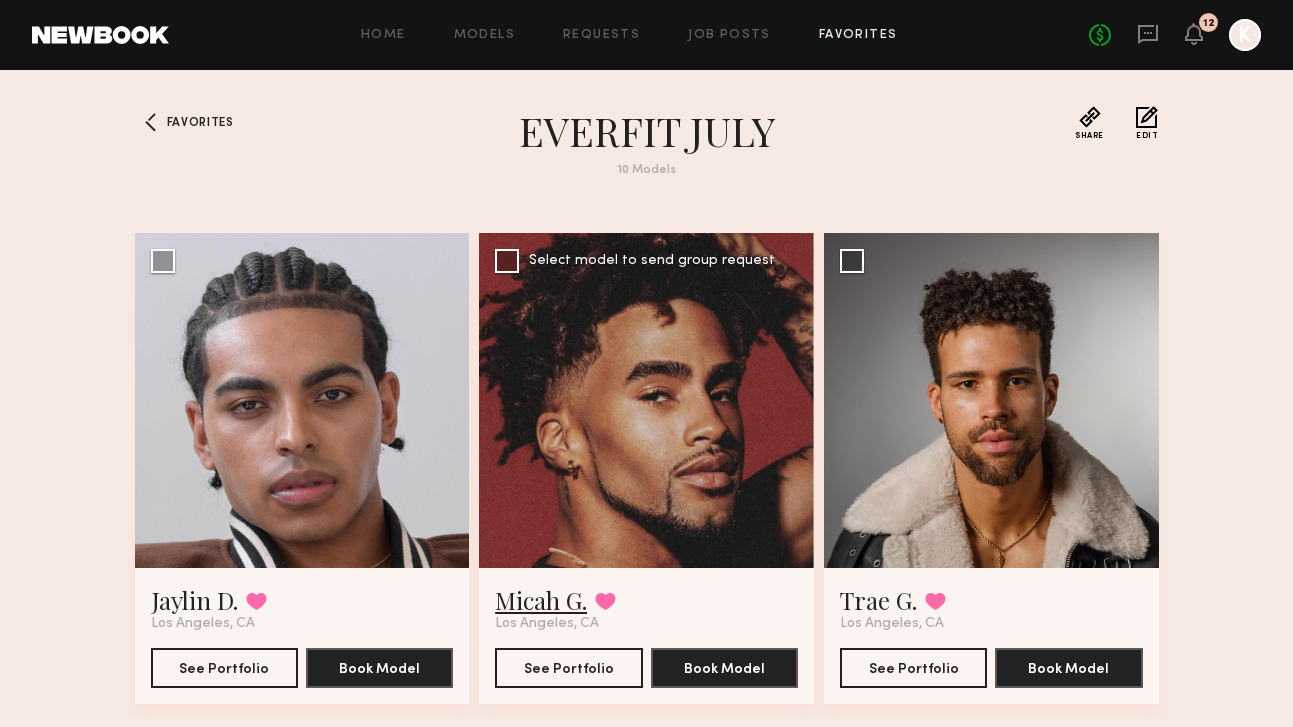 click on "Micah G." 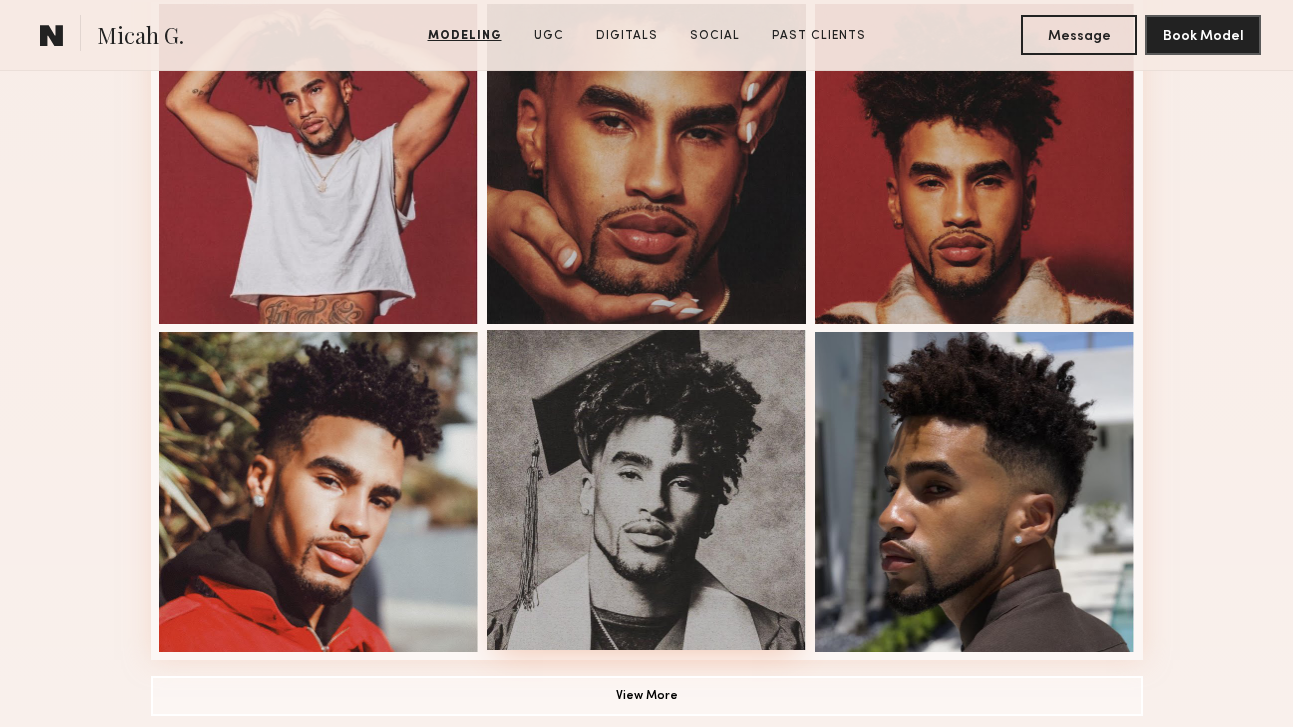 scroll, scrollTop: 1305, scrollLeft: 0, axis: vertical 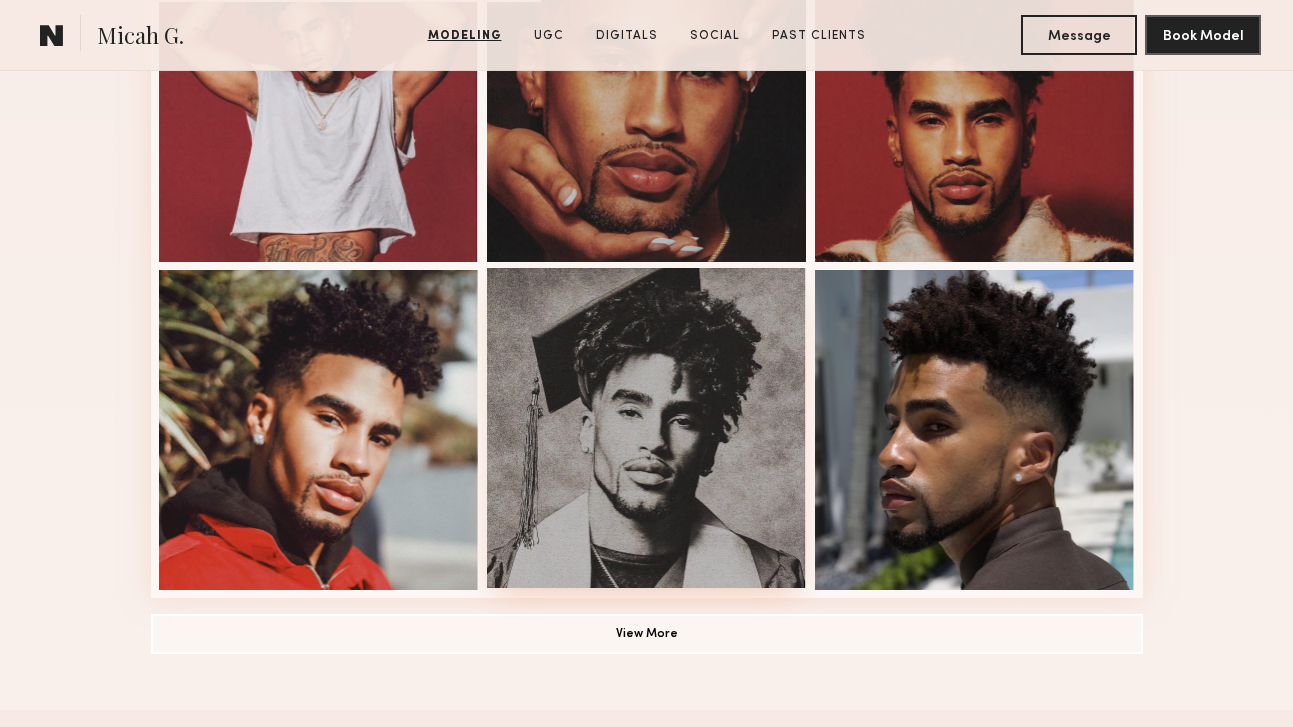 click at bounding box center [647, 428] 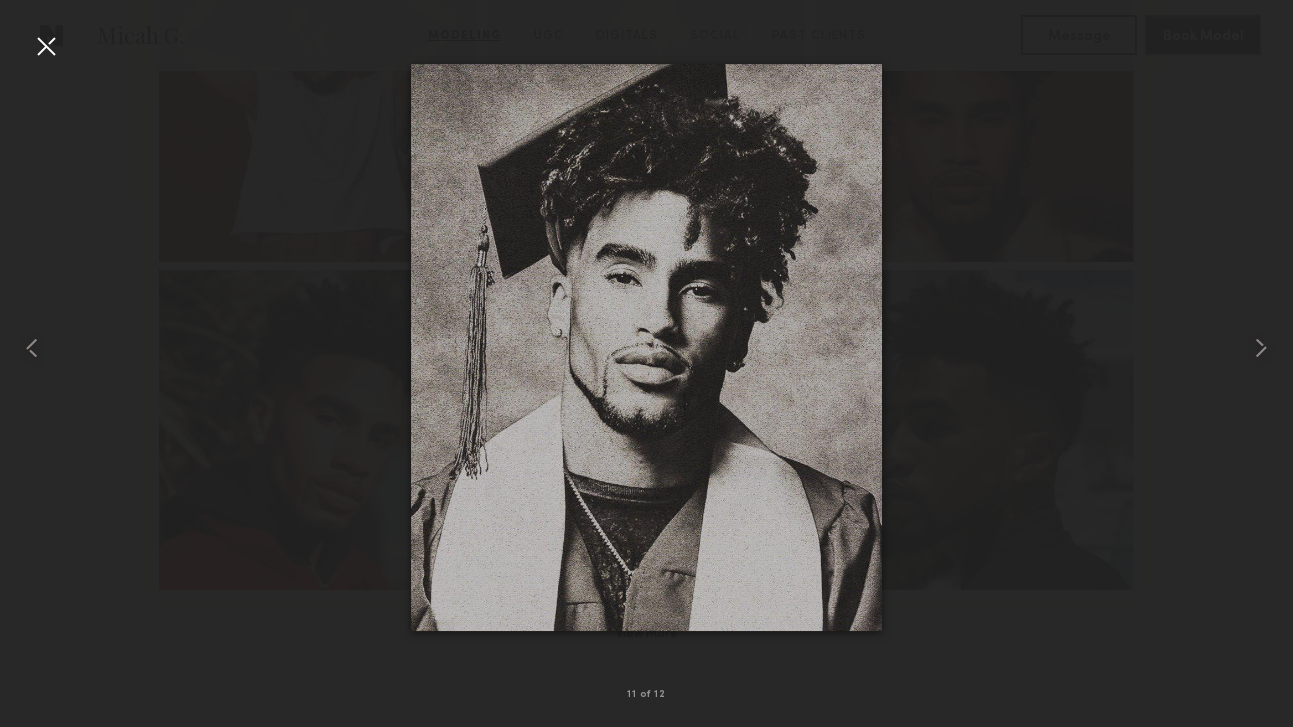 click at bounding box center [46, 46] 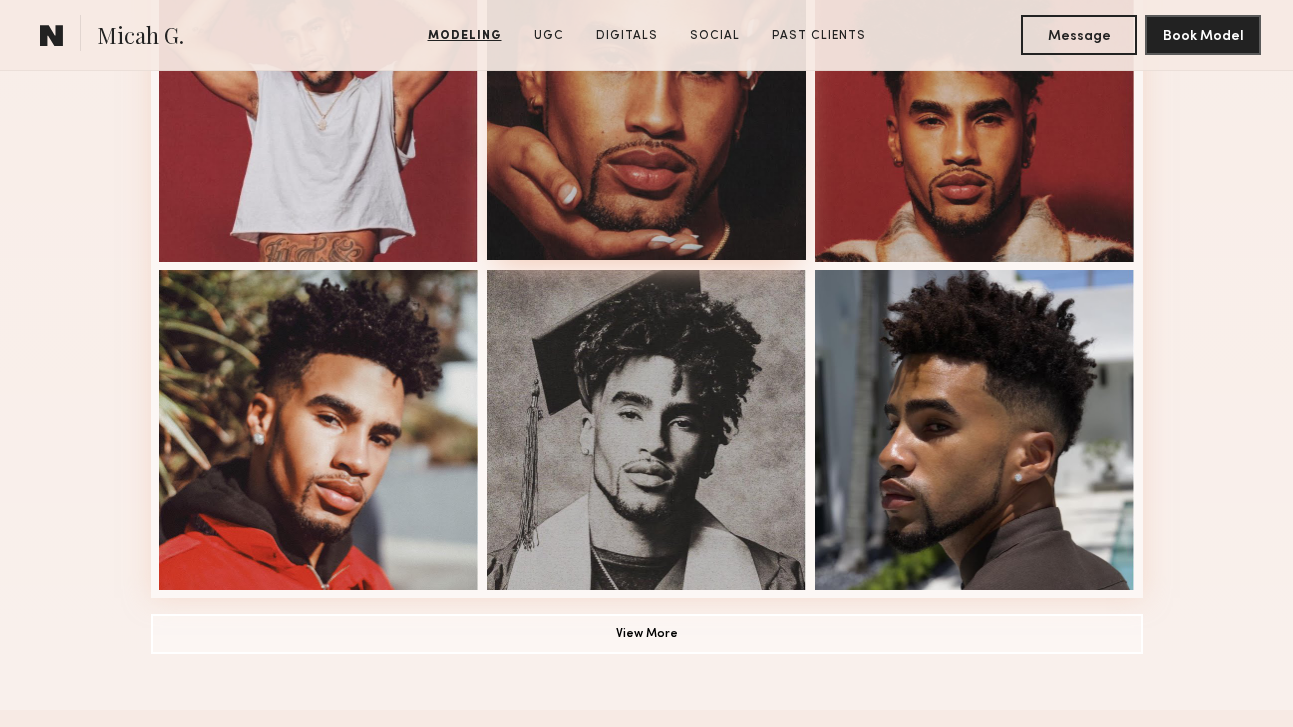 scroll, scrollTop: 1393, scrollLeft: 0, axis: vertical 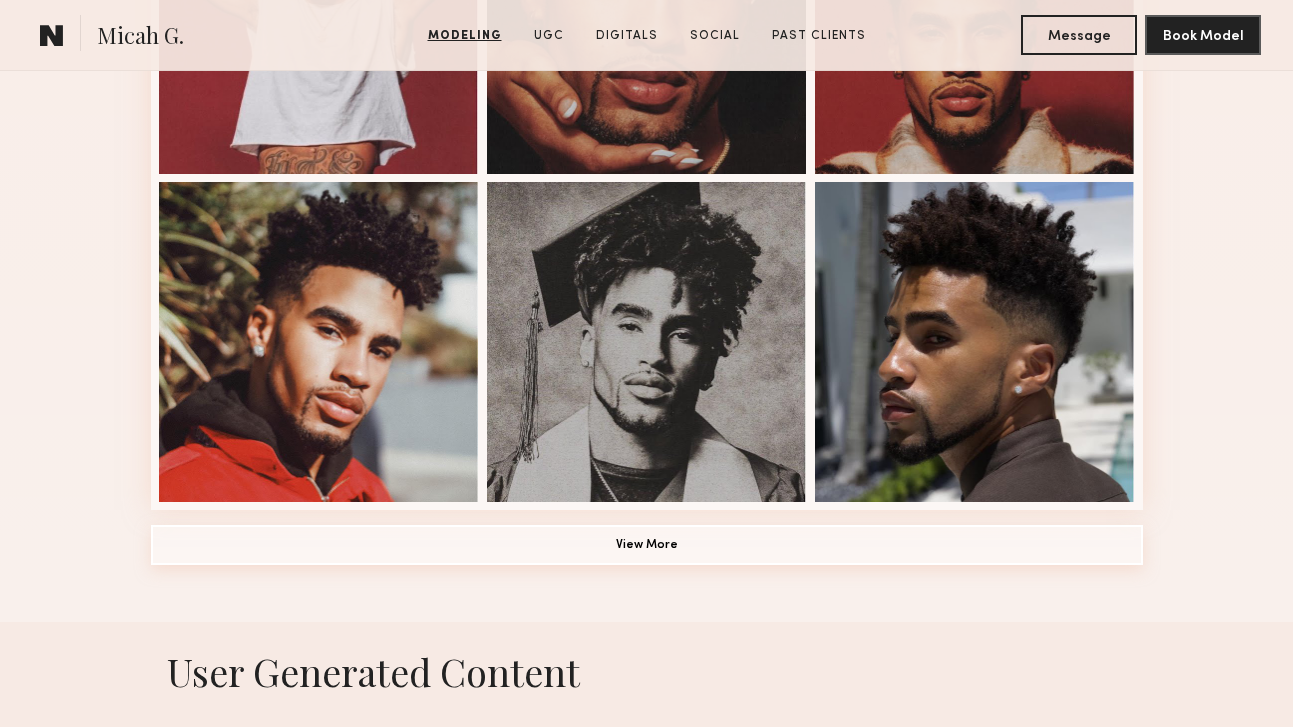 click on "View More" 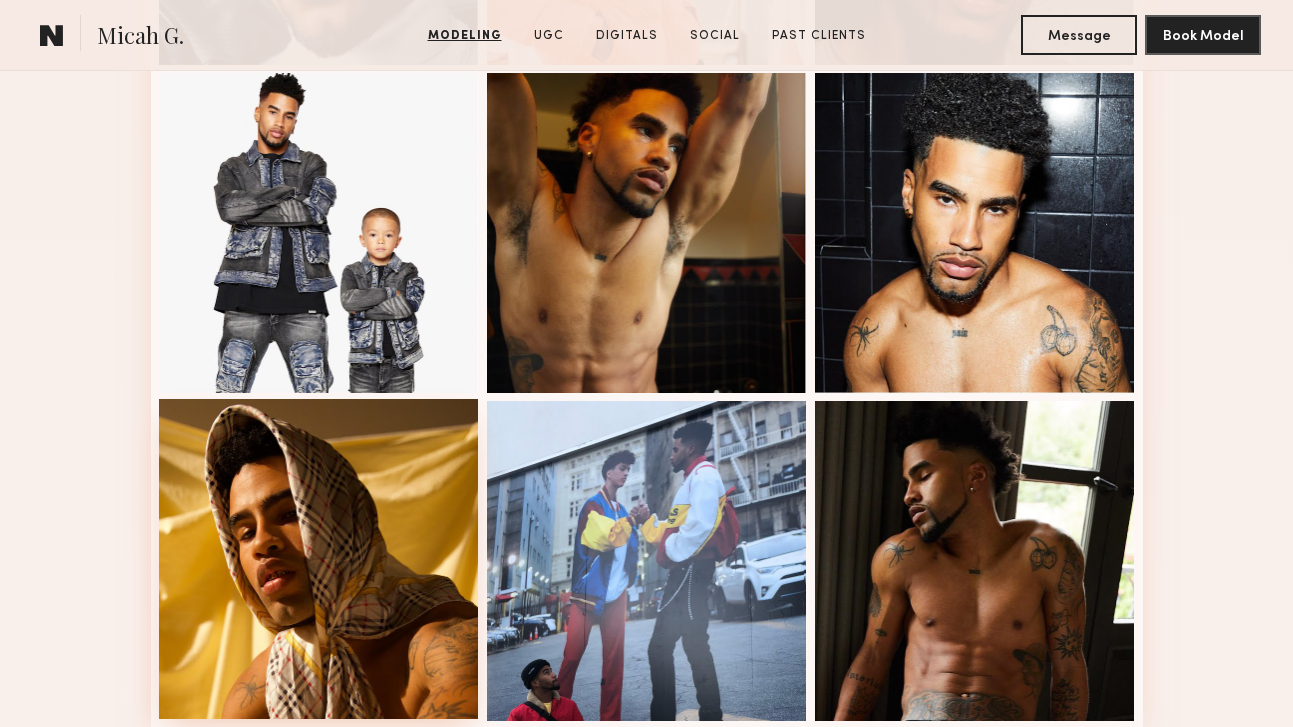 scroll, scrollTop: 2487, scrollLeft: 0, axis: vertical 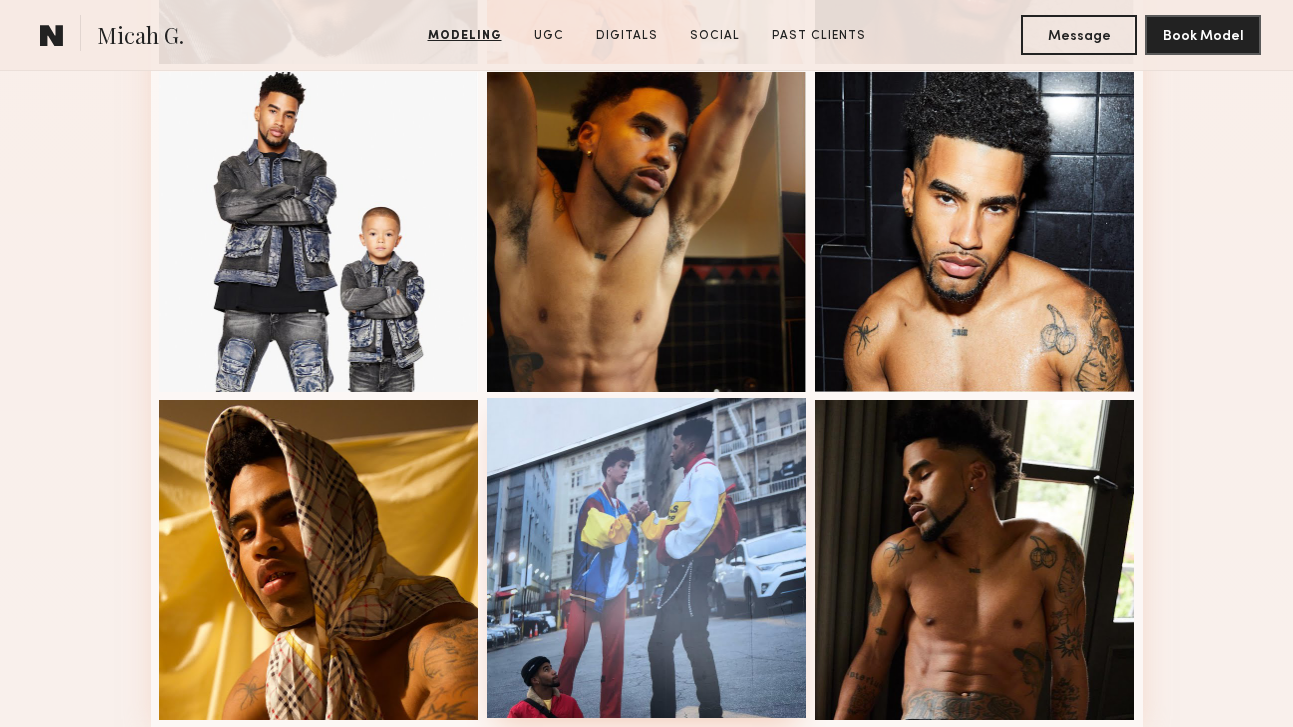 click at bounding box center (647, 558) 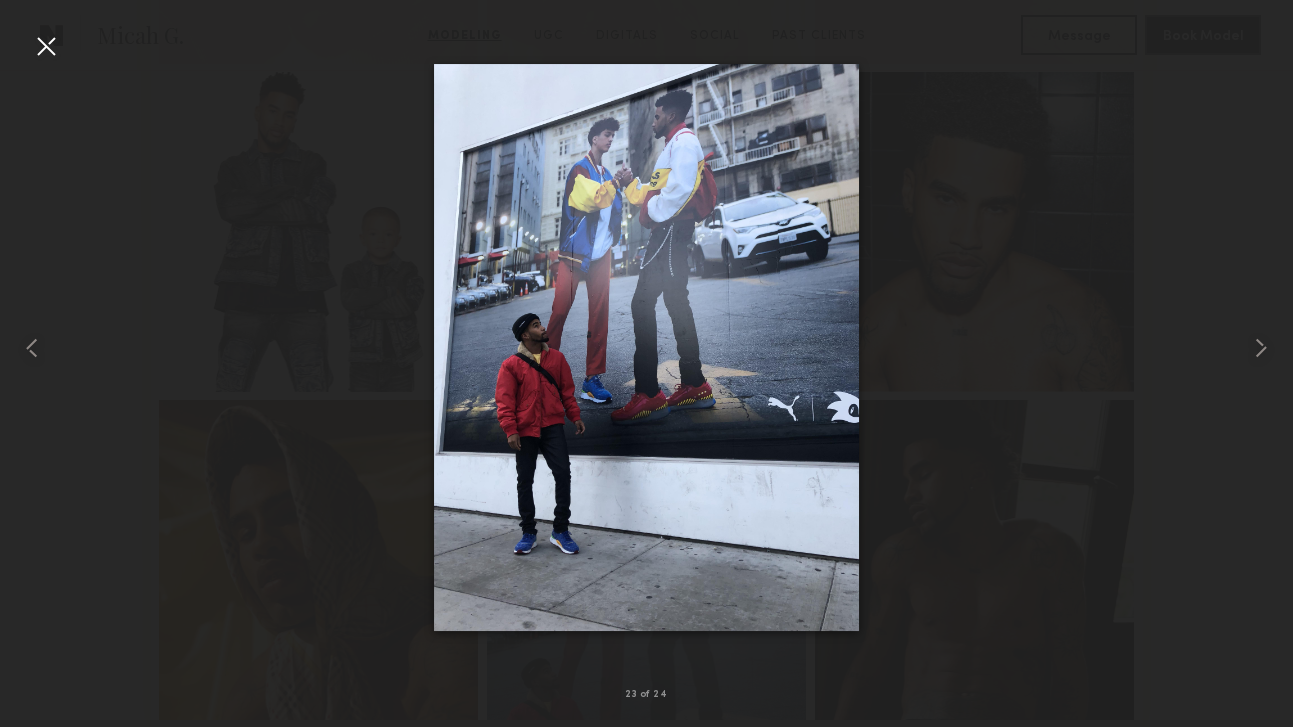 click at bounding box center (646, 347) 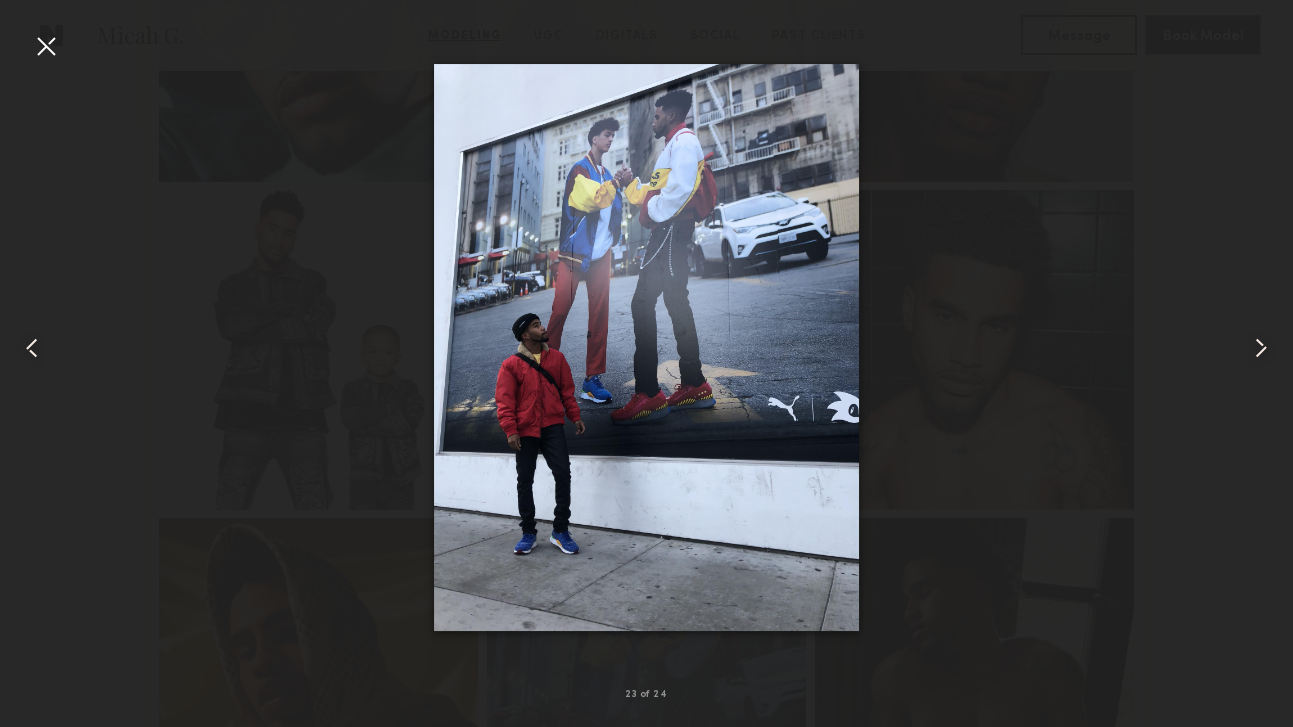 scroll, scrollTop: 1987, scrollLeft: 0, axis: vertical 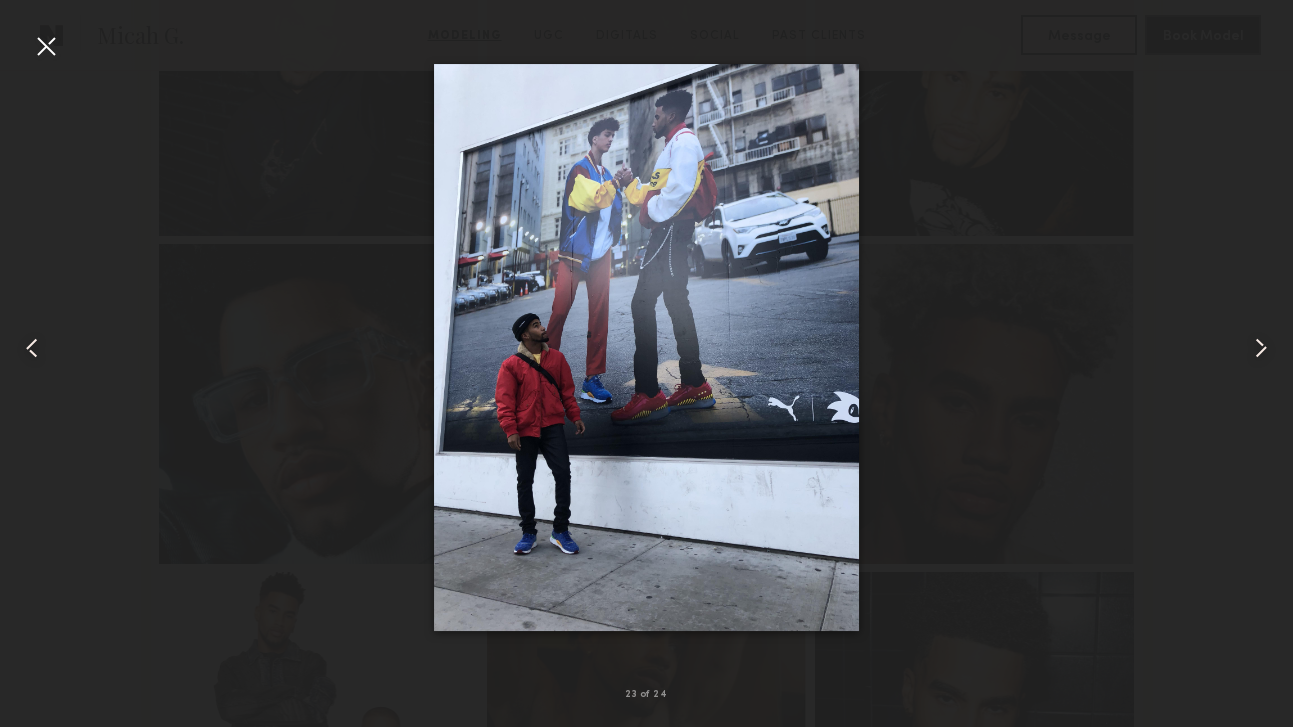 click at bounding box center (46, 46) 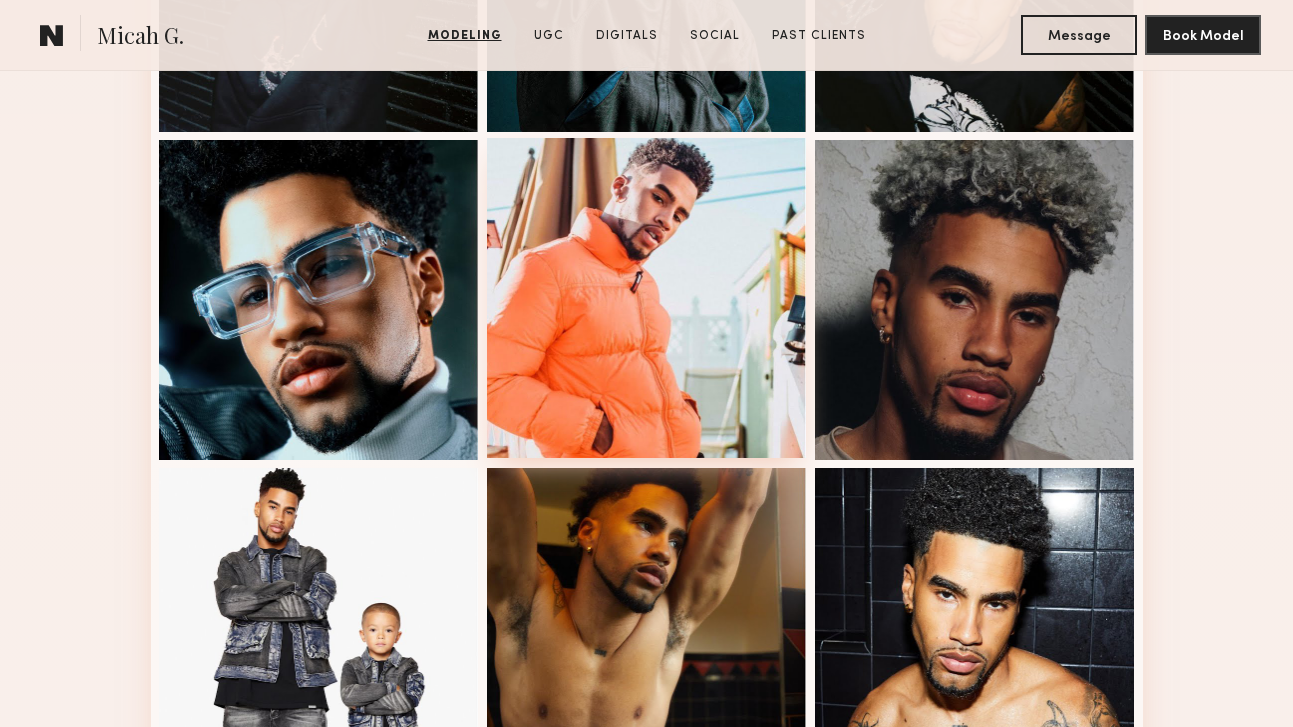 scroll, scrollTop: 2089, scrollLeft: 0, axis: vertical 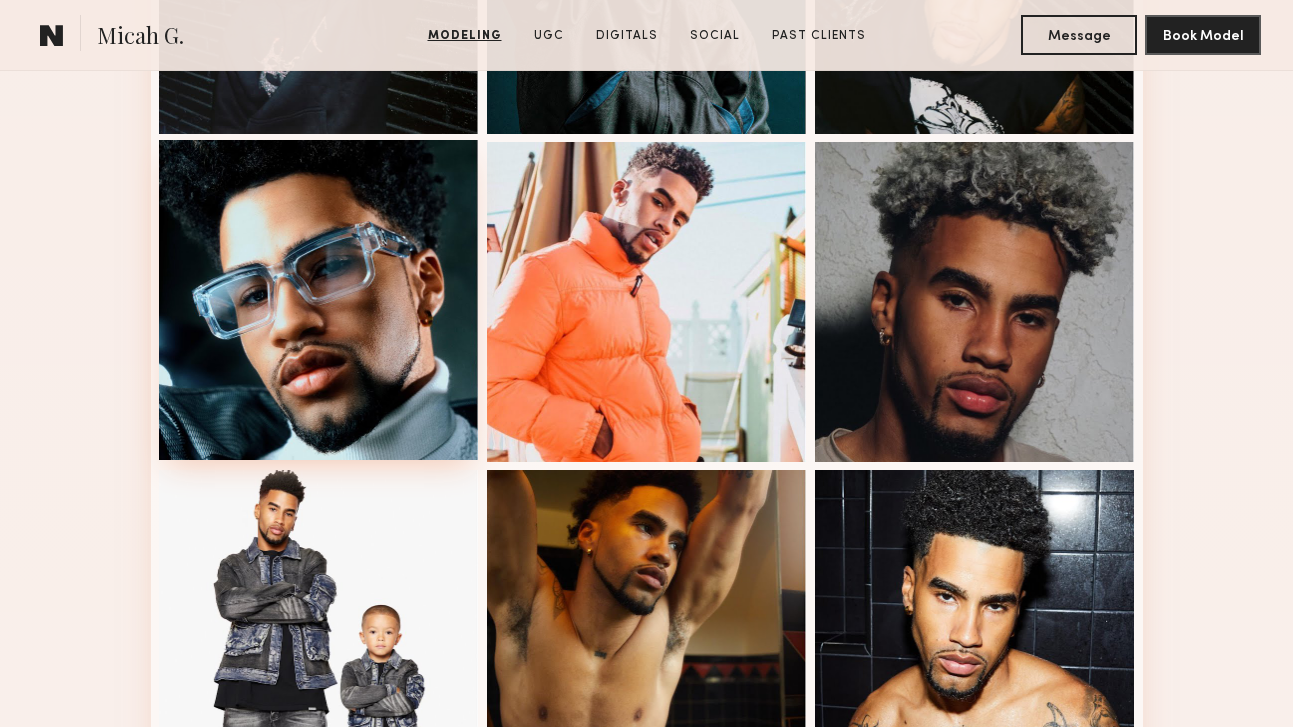 click at bounding box center [319, 300] 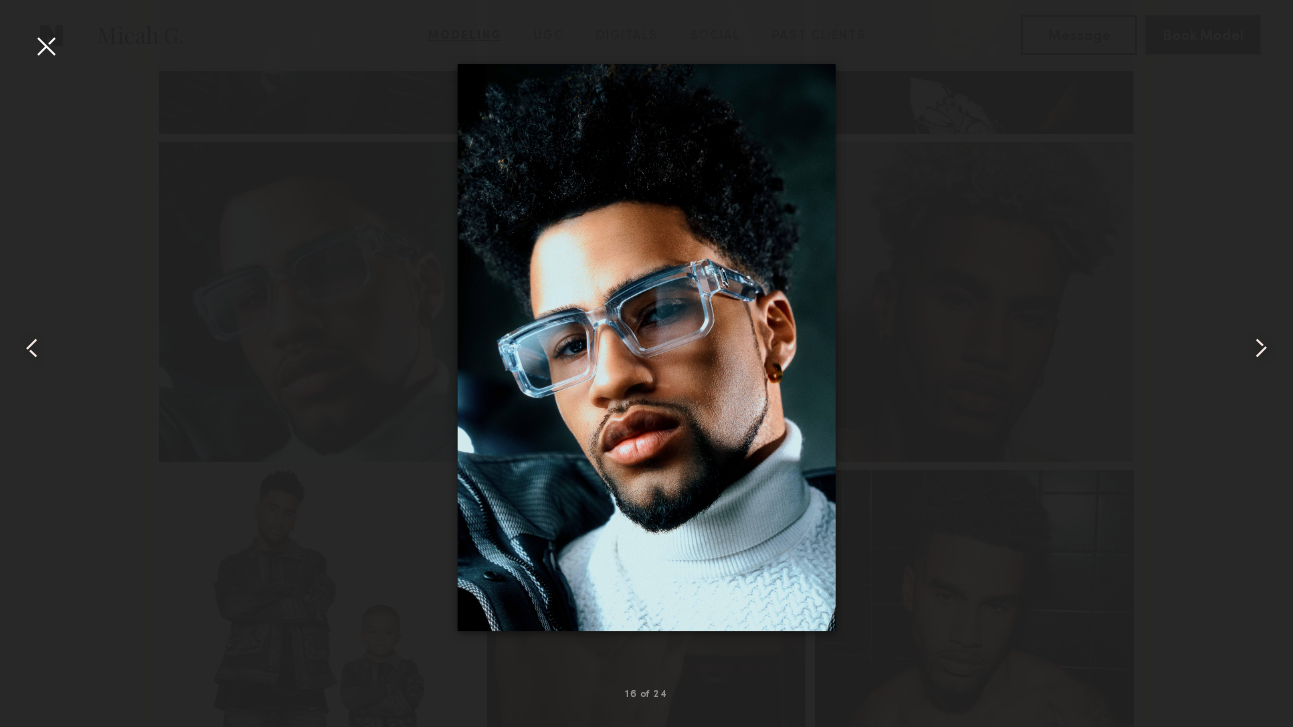 click at bounding box center [646, 347] 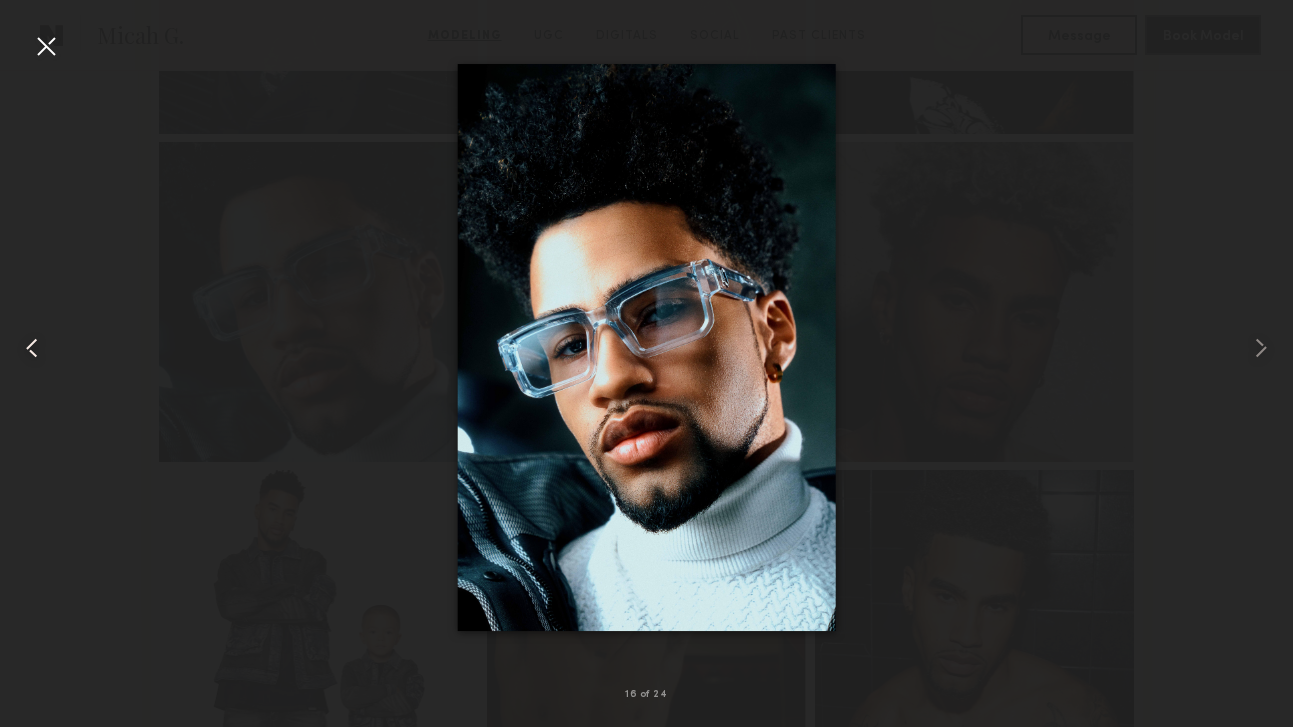 click at bounding box center (26, 347) 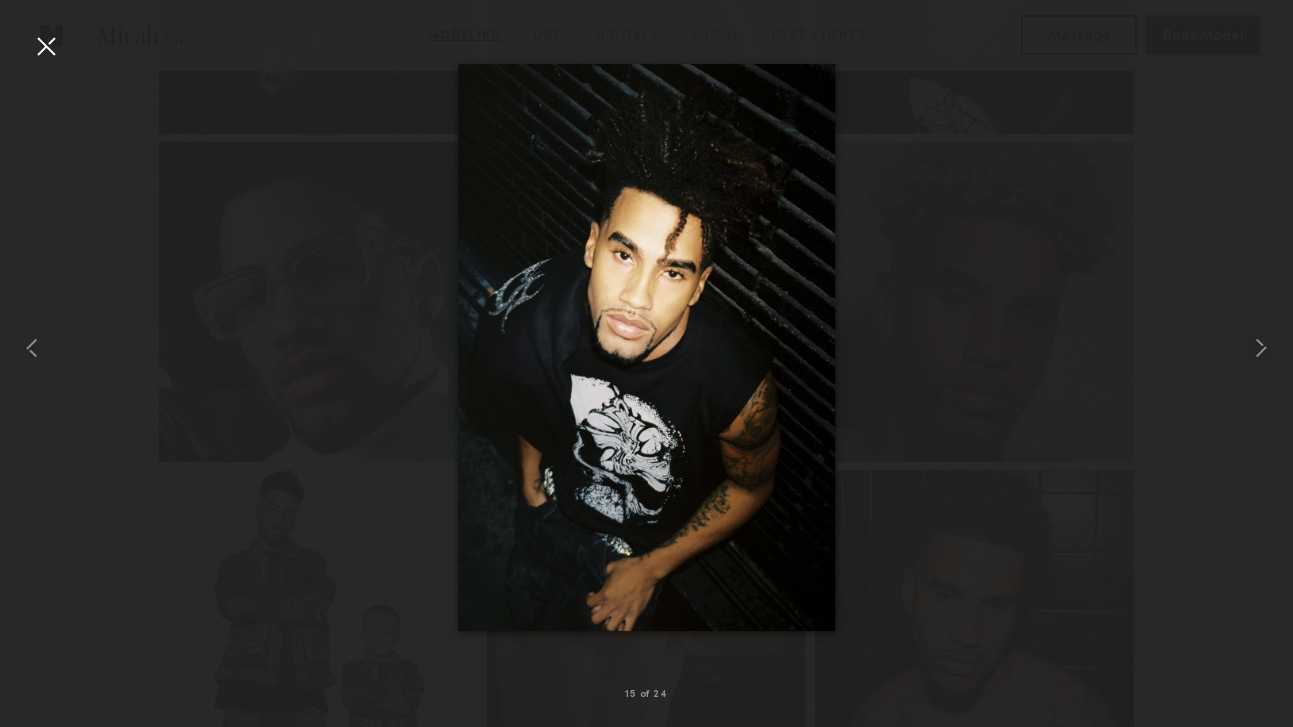 click at bounding box center (46, 46) 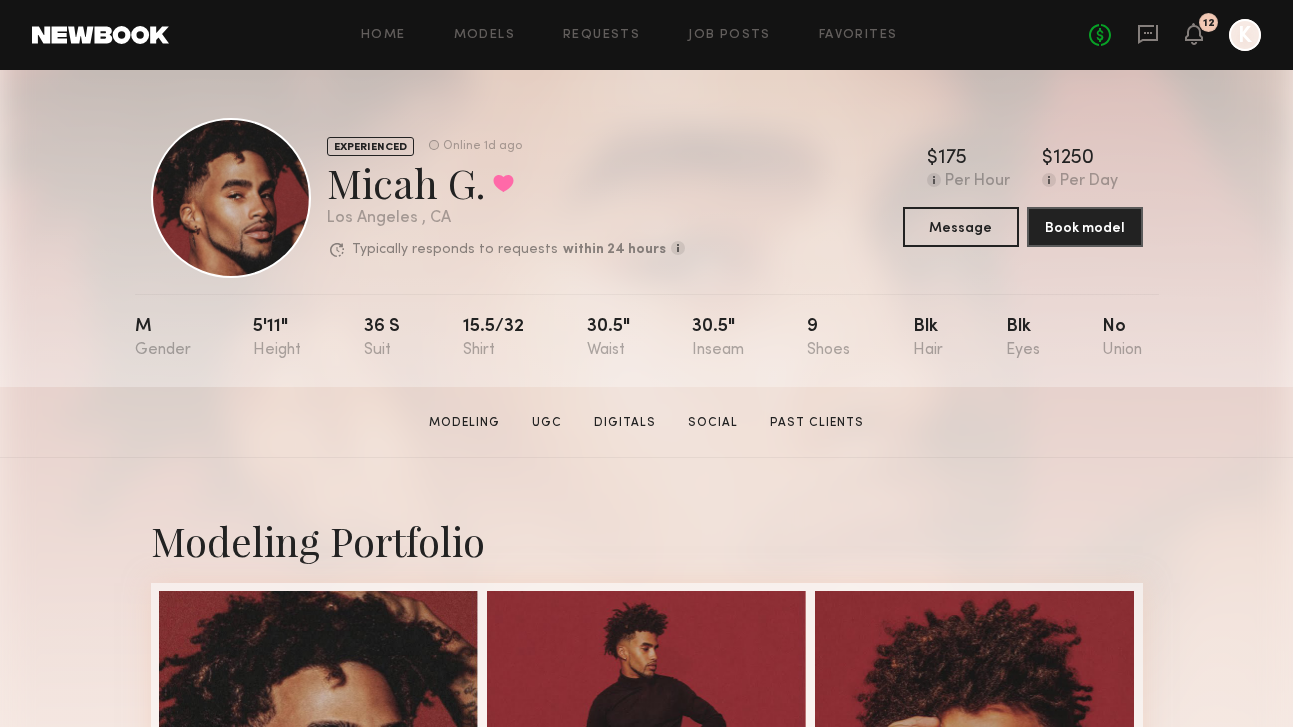 scroll, scrollTop: 0, scrollLeft: 0, axis: both 